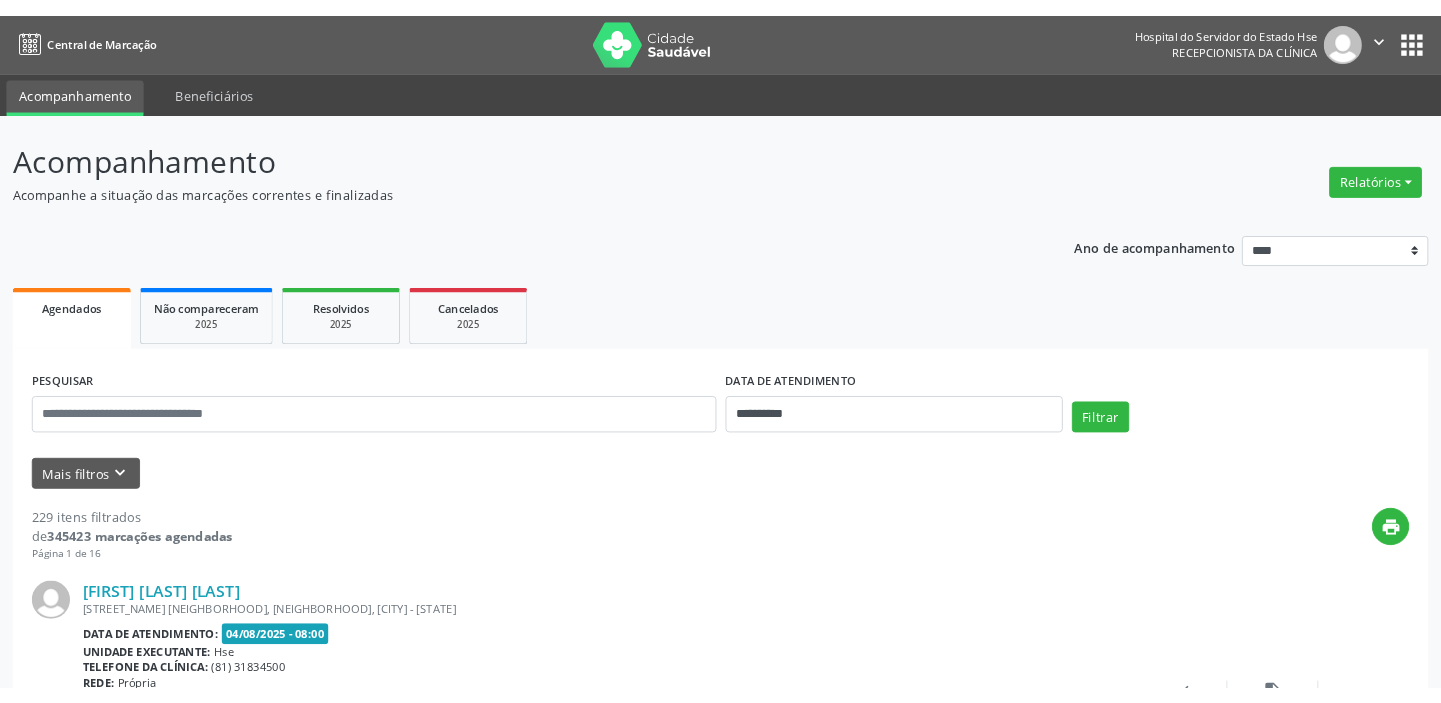 scroll, scrollTop: 0, scrollLeft: 0, axis: both 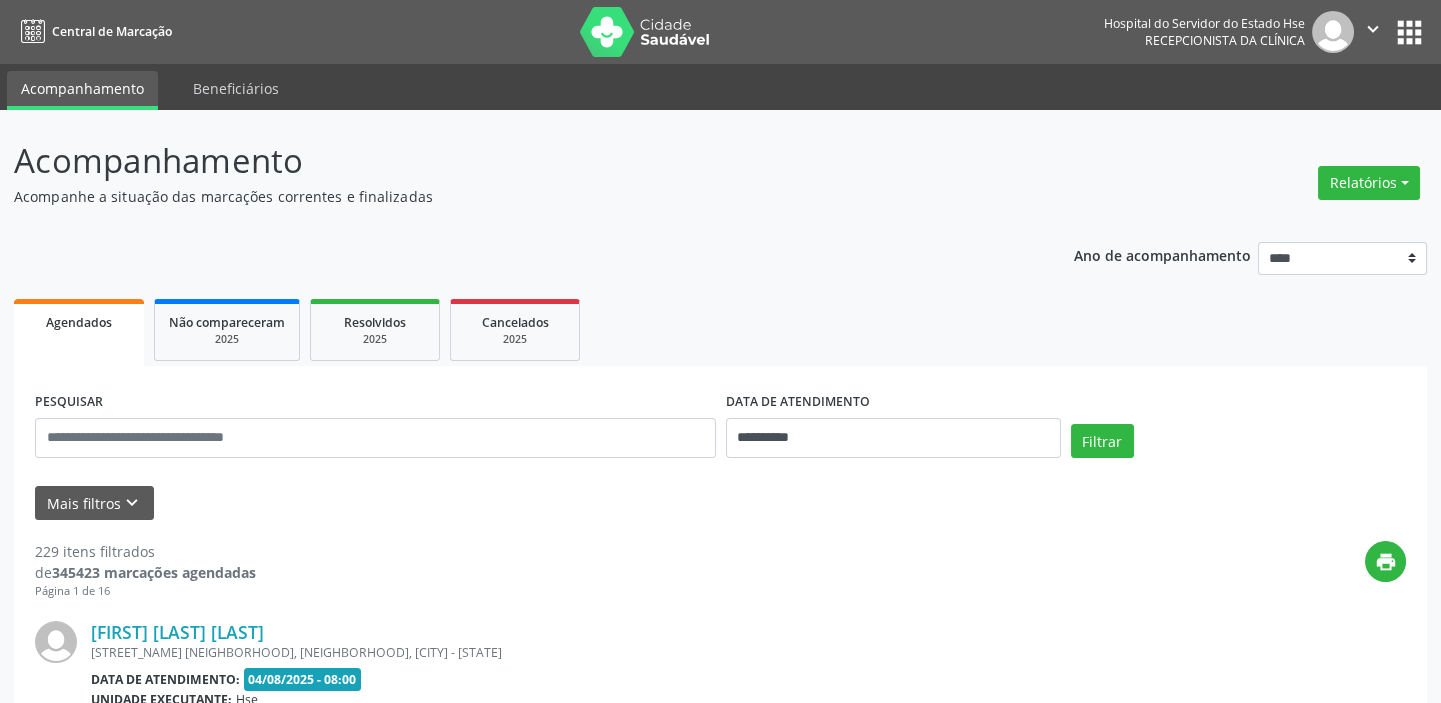 click on "[NUMBER] itens filtrados
de
[NUMBER] marcações agendadas
Página [NUMBER] de [NUMBER]
print
[FIRST] [LAST] [LAST]
RUA [STREET_NAME], VILA [NEIGHBORHOOD], [NEIGHBORHOOD], [CITY] - [STATE]
Data de atendimento:
[DATE] - [TIME]
Unidade executante:
Hse
Telefone da clínica:
([PHONE])
Rede:
Própria
Profissional executante:
[FIRST] [LAST] de [LAST] - Perícia Neurodivergente
Item de agendamento:
Perícia Neurodivergente/Multiprofissional
Motivo de agendamento:
Não informado
Preparo:
+55 [PHONE]
Senha de atendimento:
M[NUMBER]
Solicitado por [FIRST] [MIDDLE] [LAST] [LAST] [LAST] em [DATE] - há [NUMBER] dias
Atualizado por [FIRST] [MIDDLE] [LAST] [LAST] [LAST] em [DATE] - há [NUMBER] dias

Mais ações
insert_drive_file
Exportar (PDF)
check" at bounding box center [720, 2871] 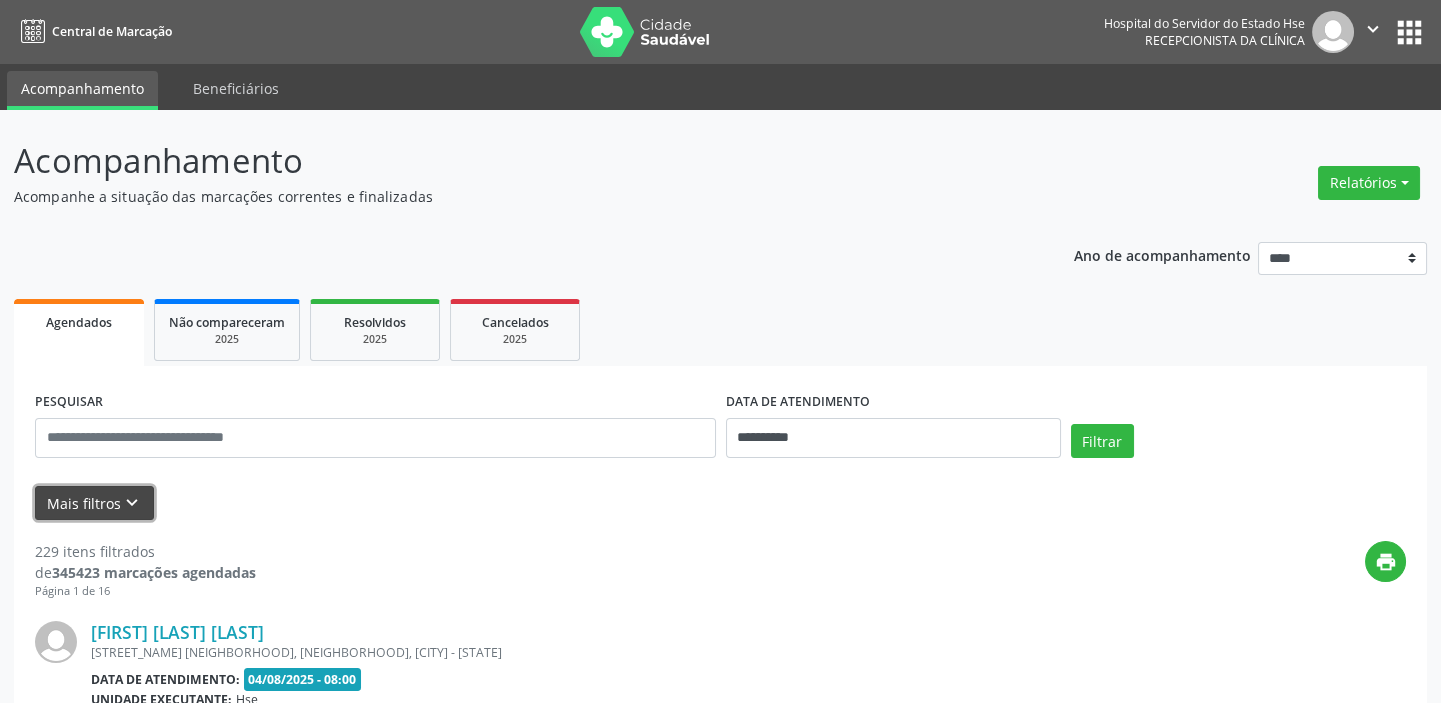 click on "Mais filtros
keyboard_arrow_down" at bounding box center (94, 503) 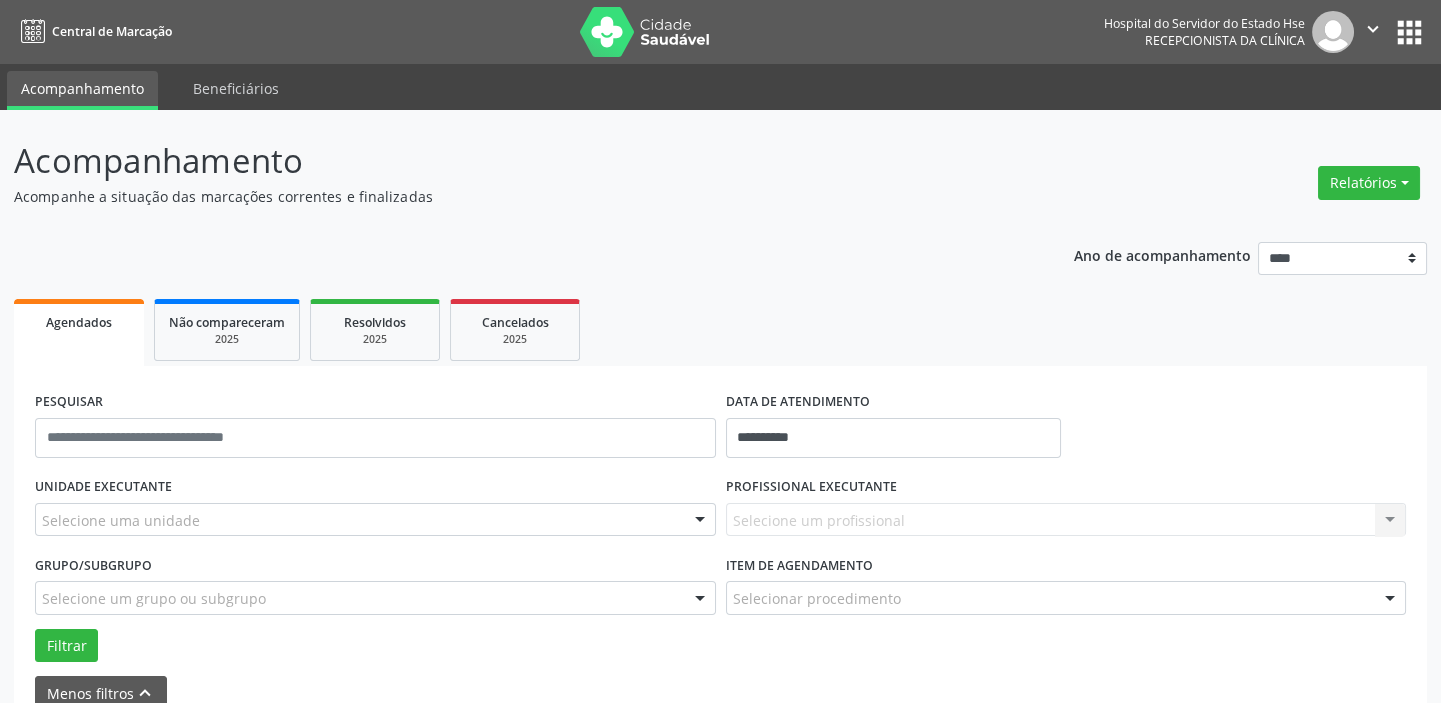 click on "Grupo/Subgrupo
Selecione um grupo ou subgrupo
Todos os grupos e subgrupos
Nenhum resultado encontrado para: "   "
Nenhuma opção encontrada" at bounding box center (375, 582) 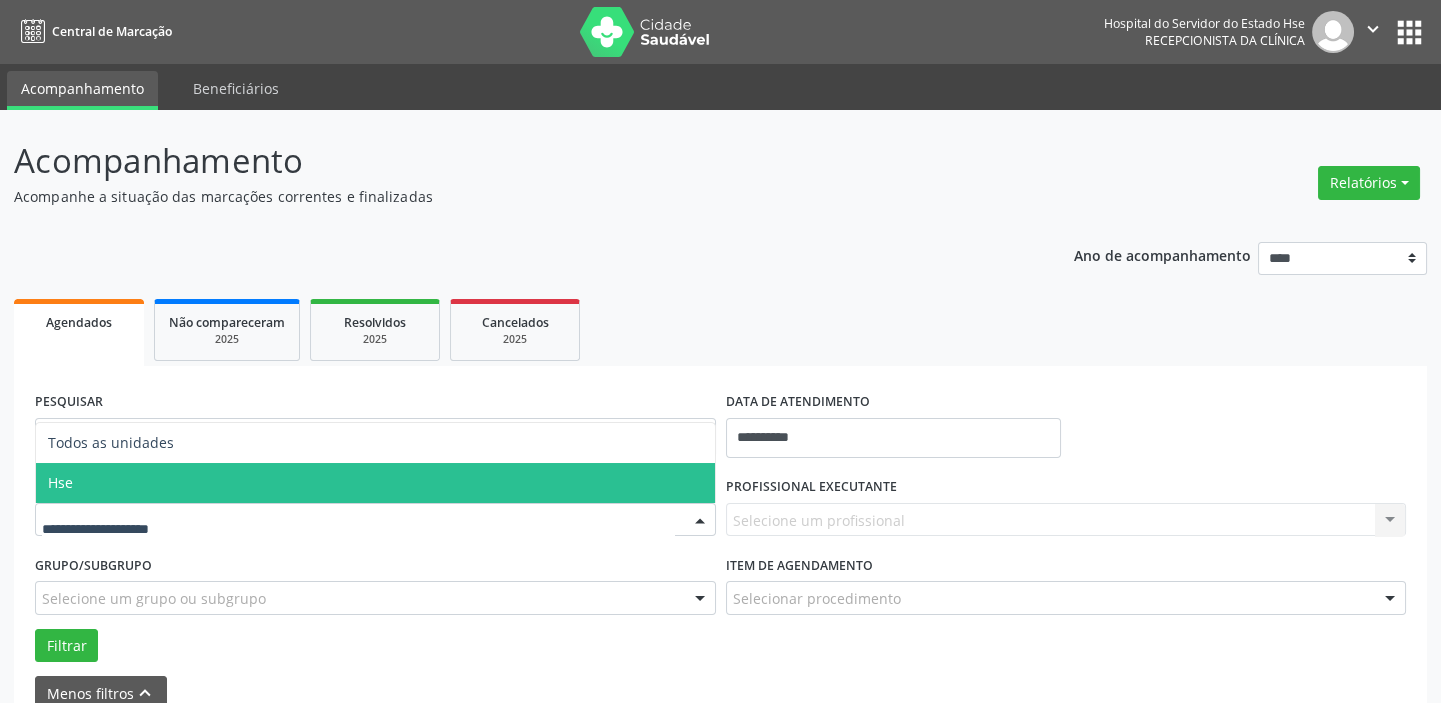 click on "Hse" at bounding box center (60, 482) 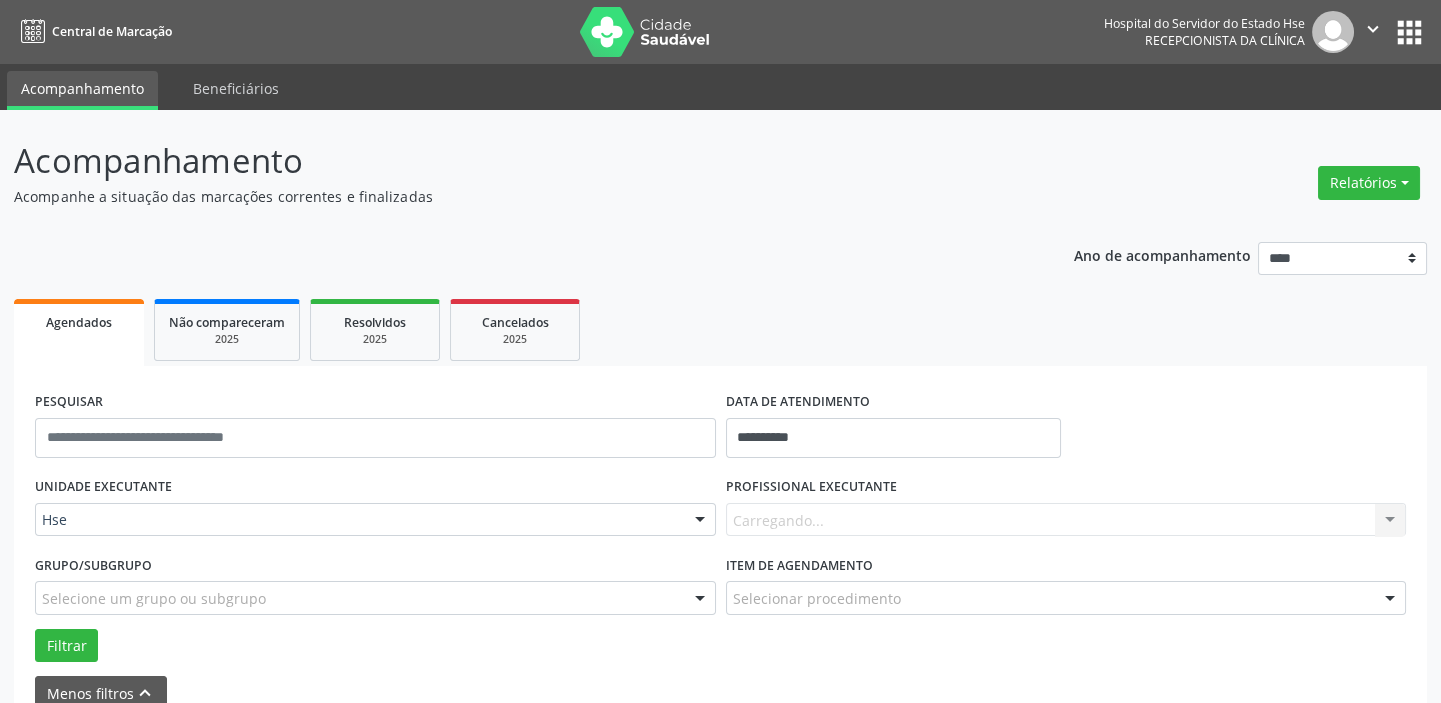 click on "PROFISSIONAL EXECUTANTE" at bounding box center [811, 487] 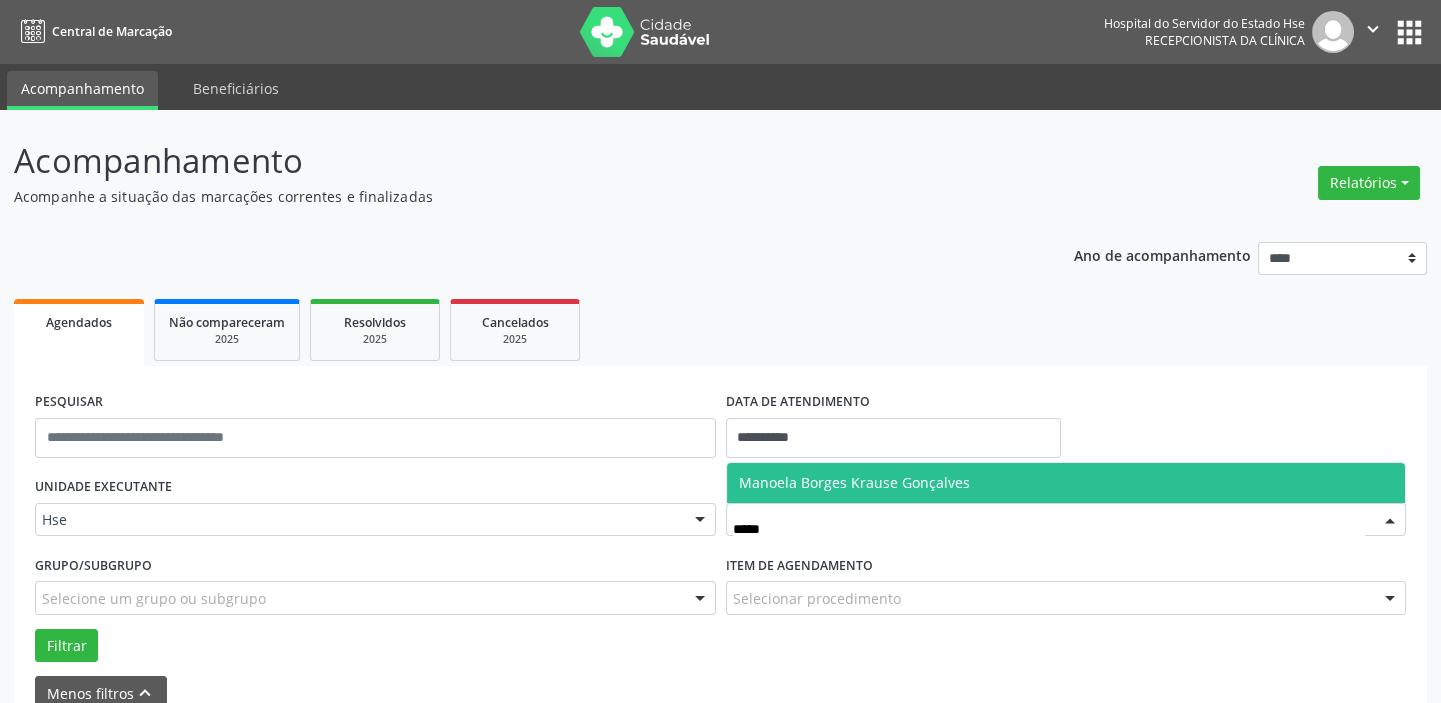 type on "******" 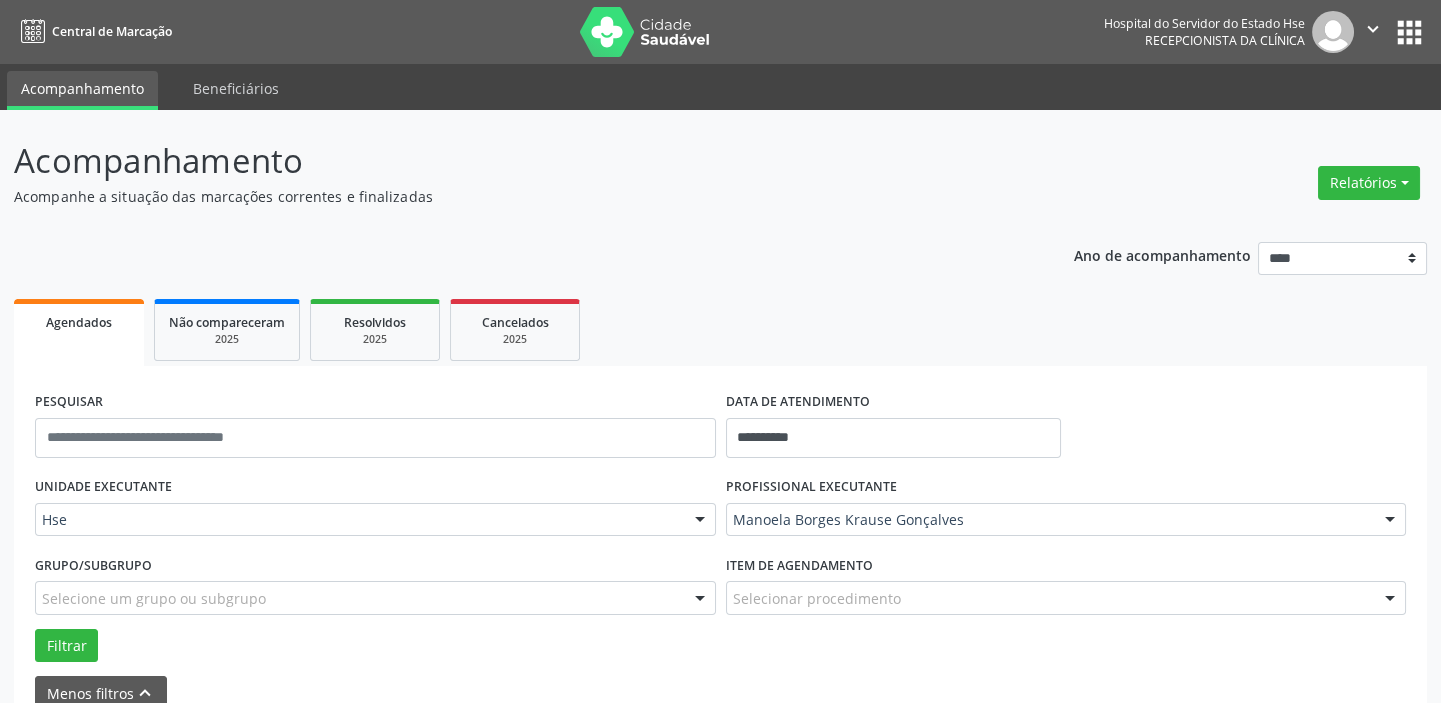 click on "Selecione um grupo ou subgrupo" at bounding box center (375, 598) 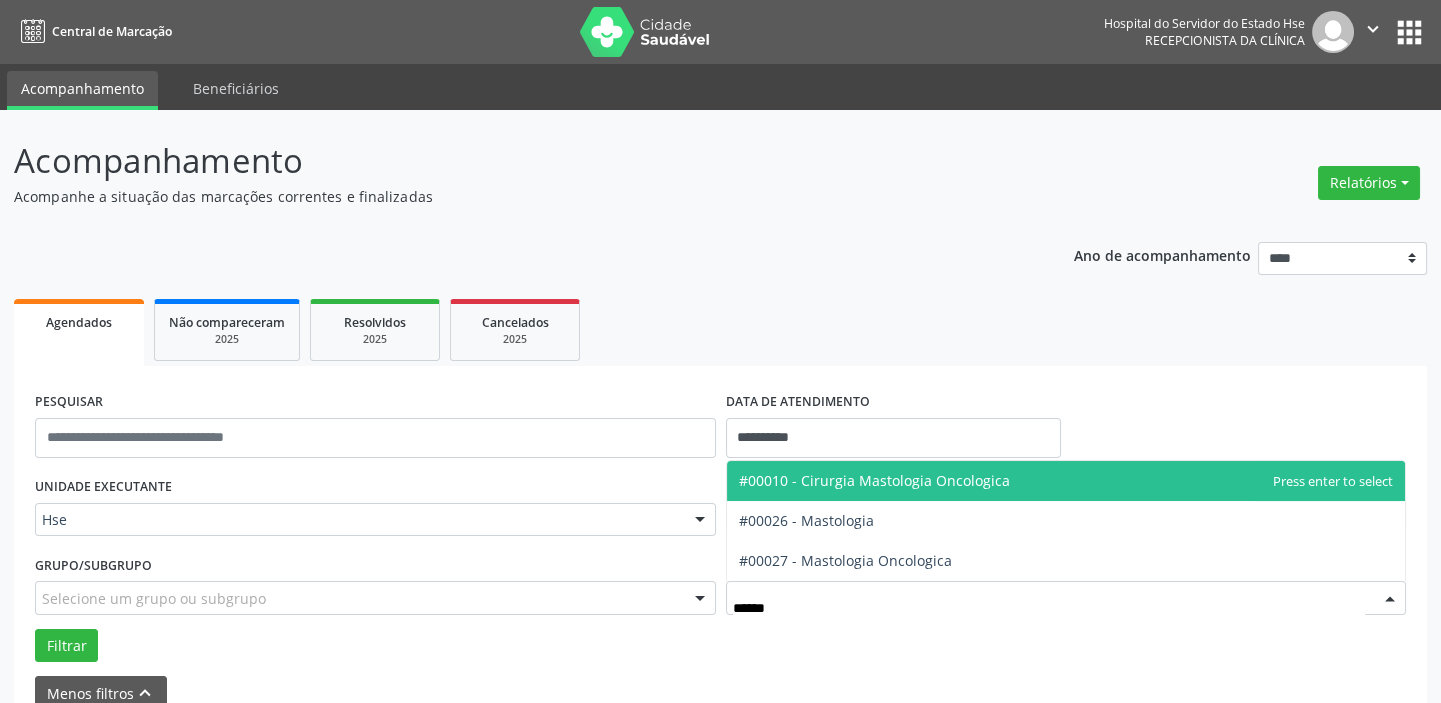 type on "*******" 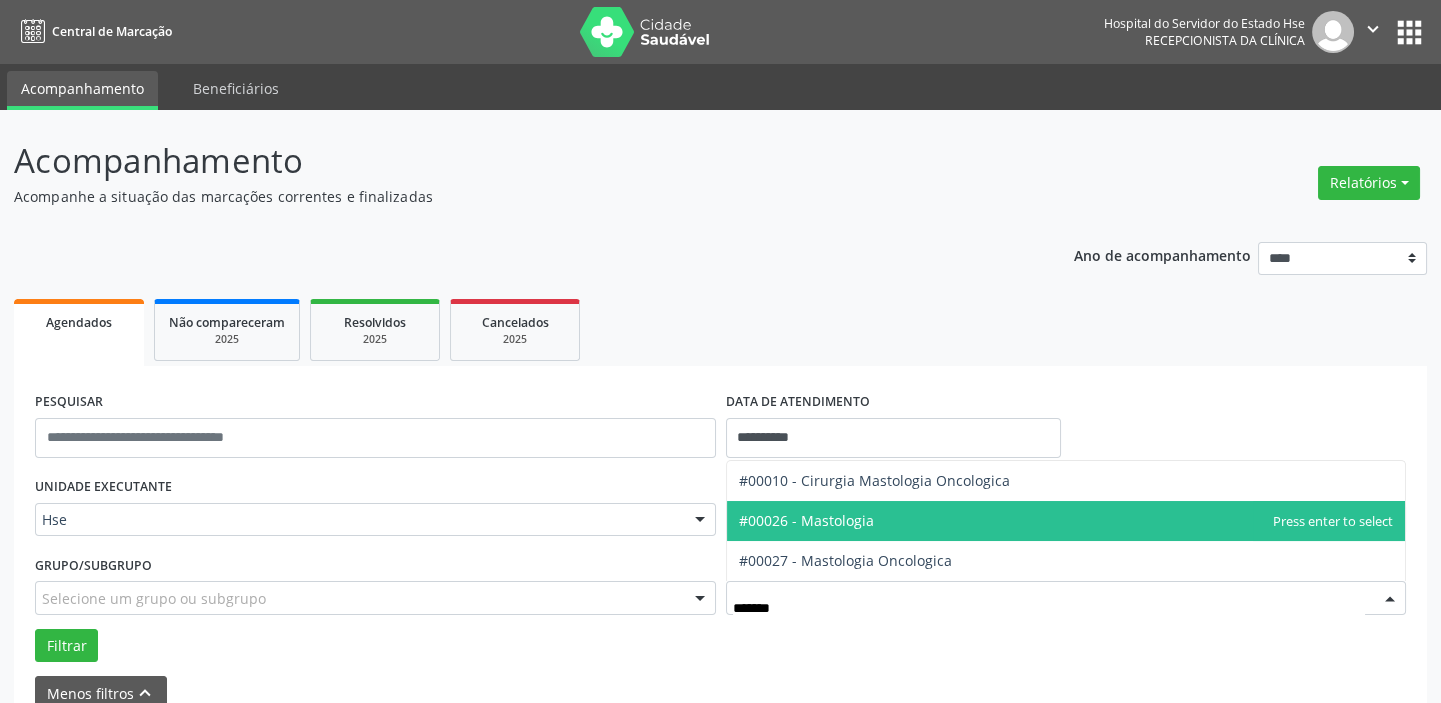click on "#00026 - Mastologia" at bounding box center [1066, 521] 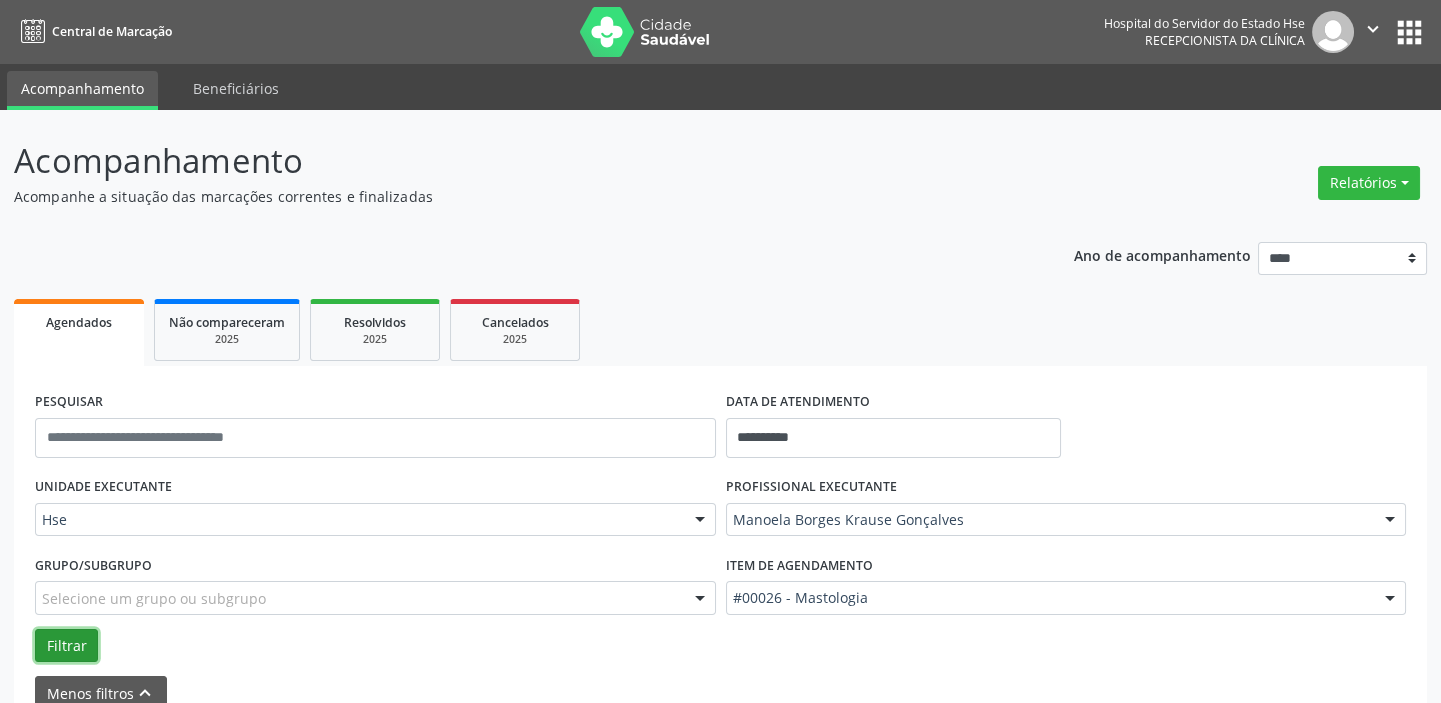 click on "Filtrar" at bounding box center (66, 646) 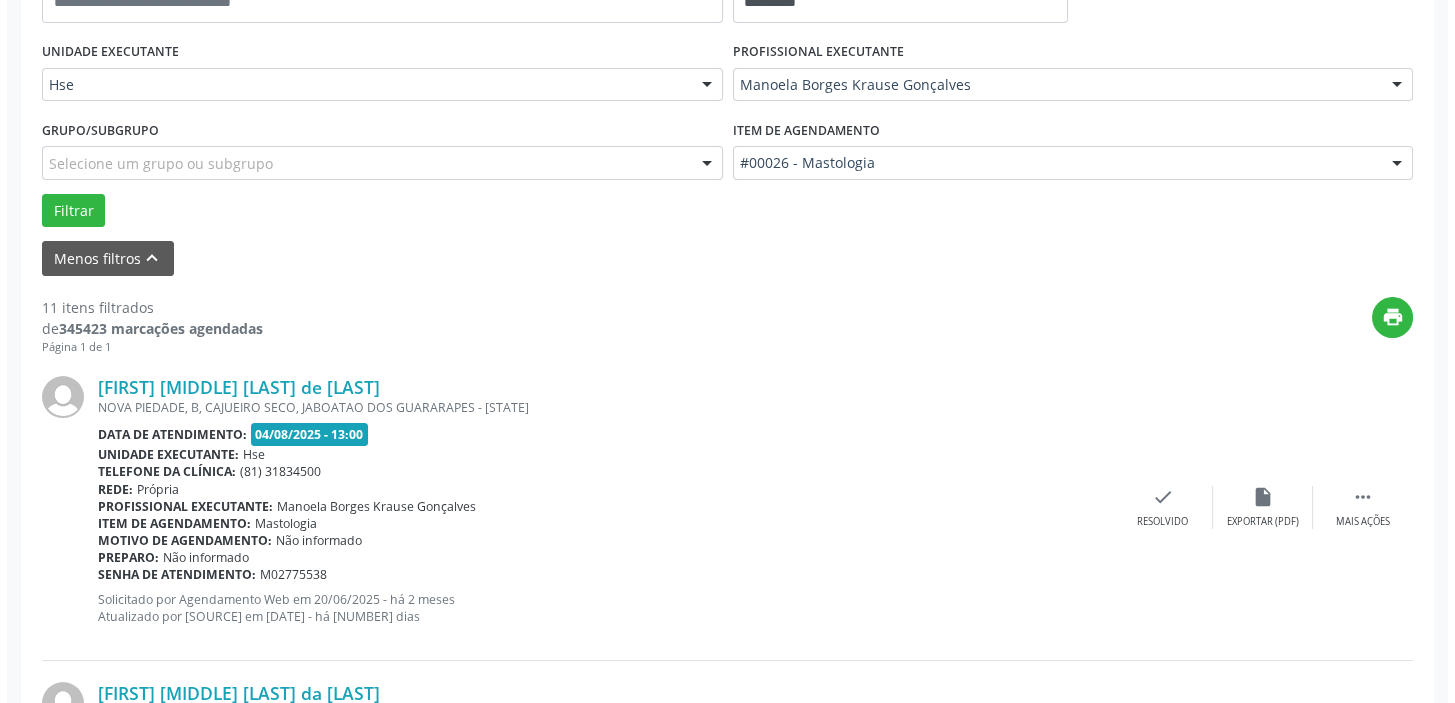 scroll, scrollTop: 441, scrollLeft: 0, axis: vertical 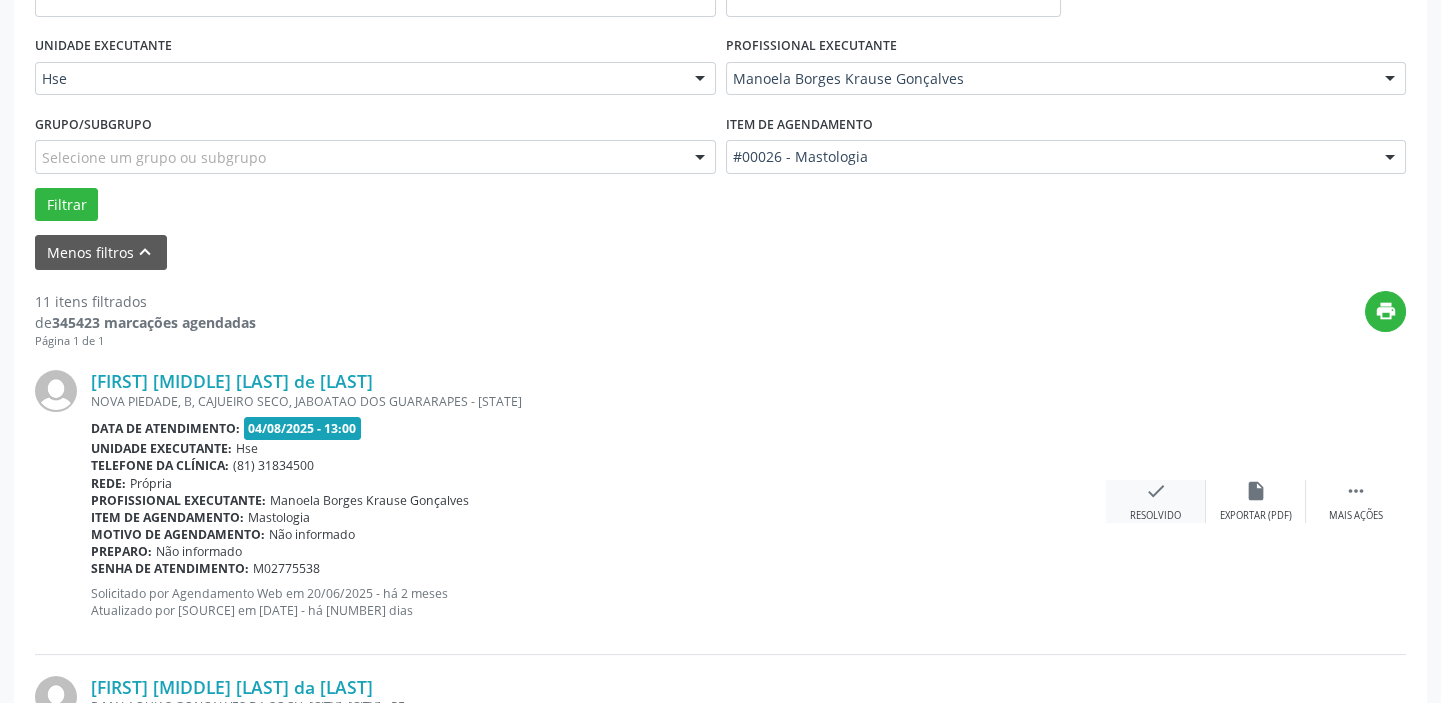 click on "Resolvido" at bounding box center [1155, 516] 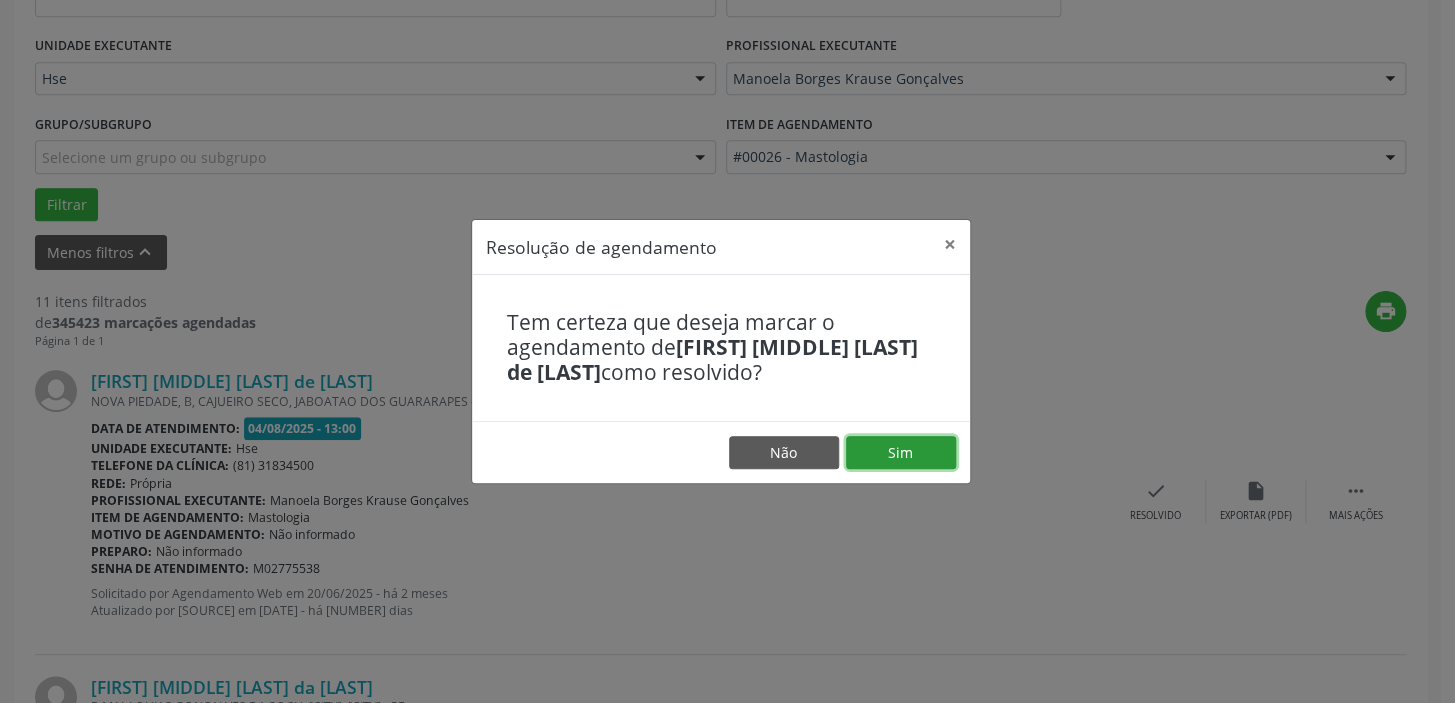 click on "Sim" at bounding box center (901, 453) 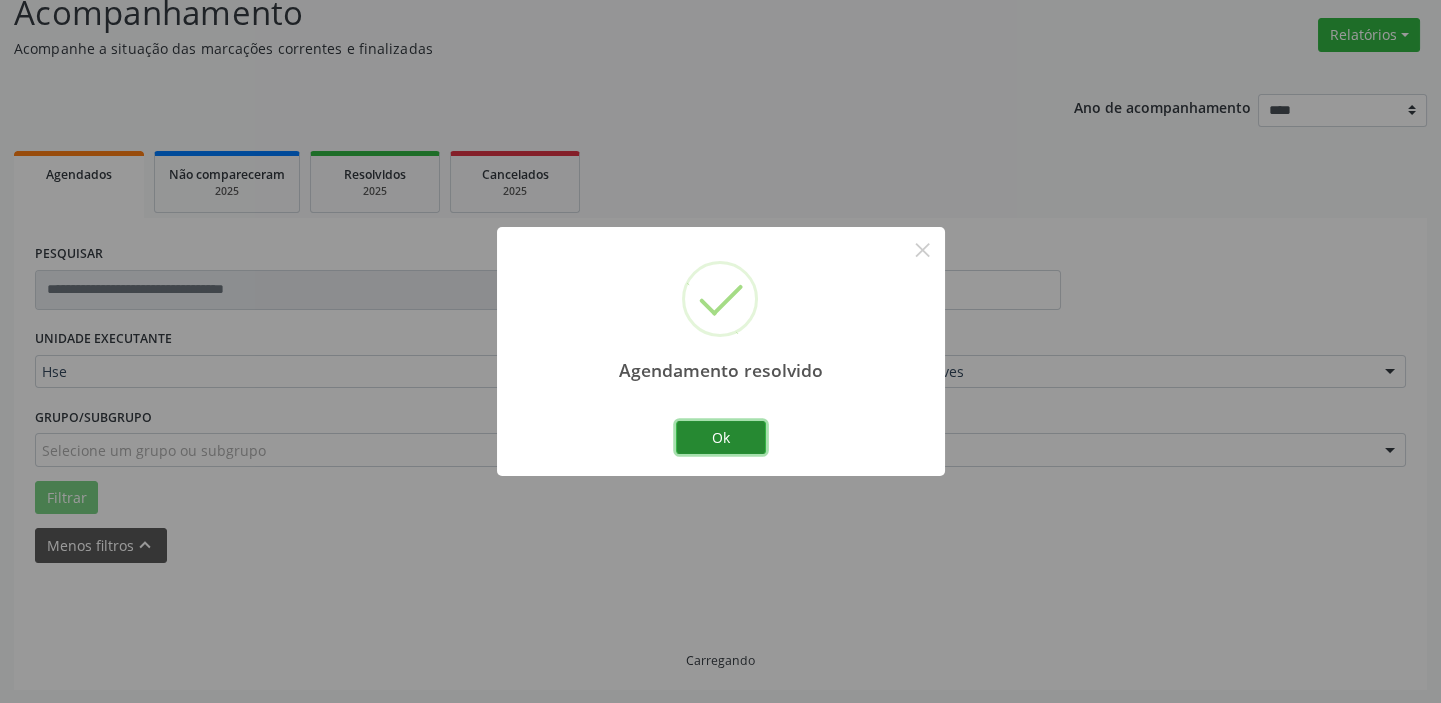 click on "Ok" at bounding box center [721, 438] 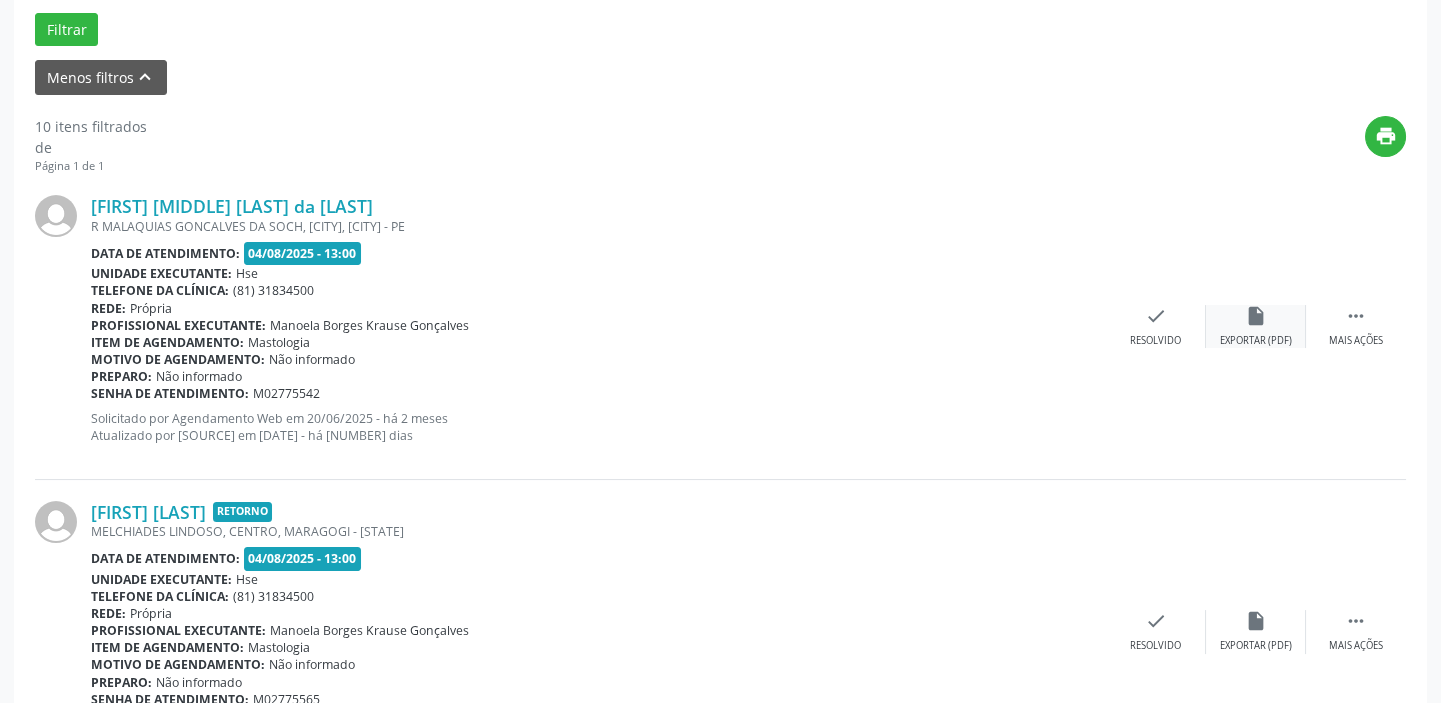 scroll, scrollTop: 623, scrollLeft: 0, axis: vertical 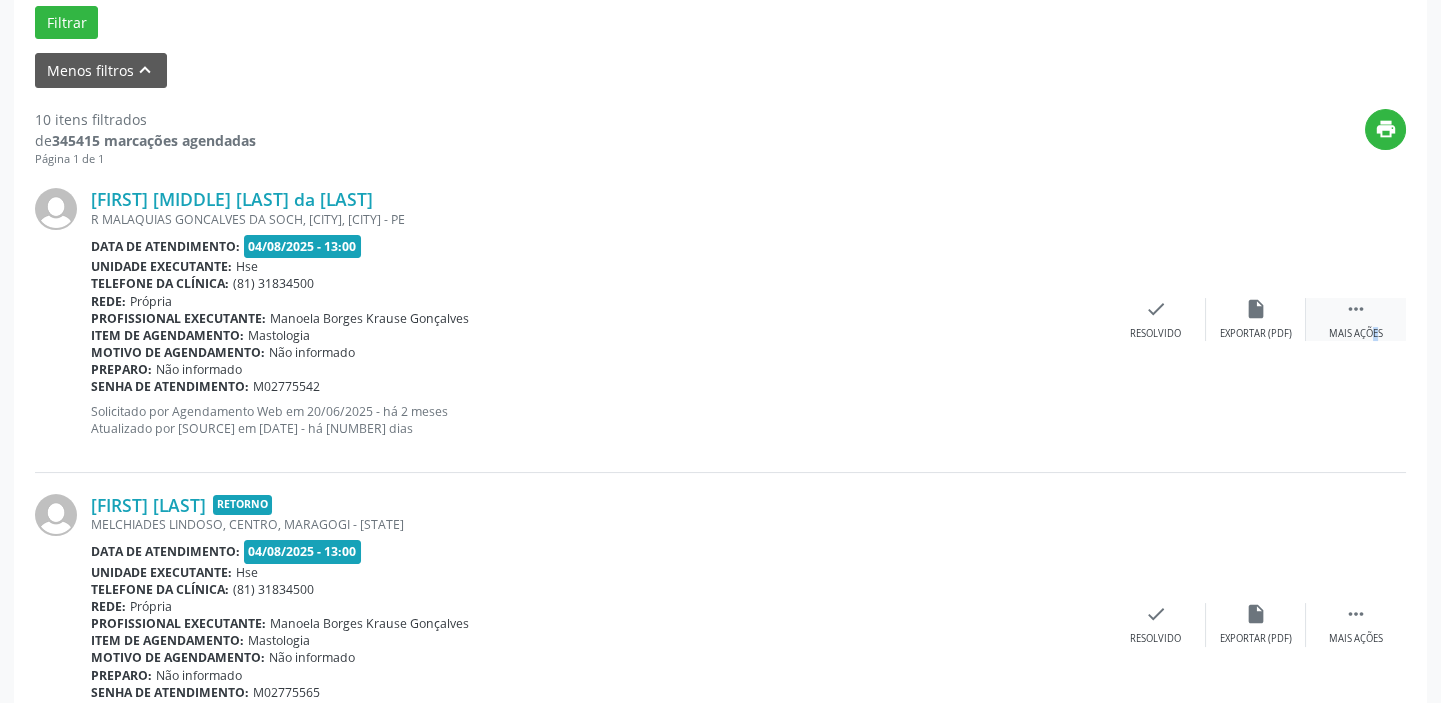 click on "Mais ações" at bounding box center [1356, 334] 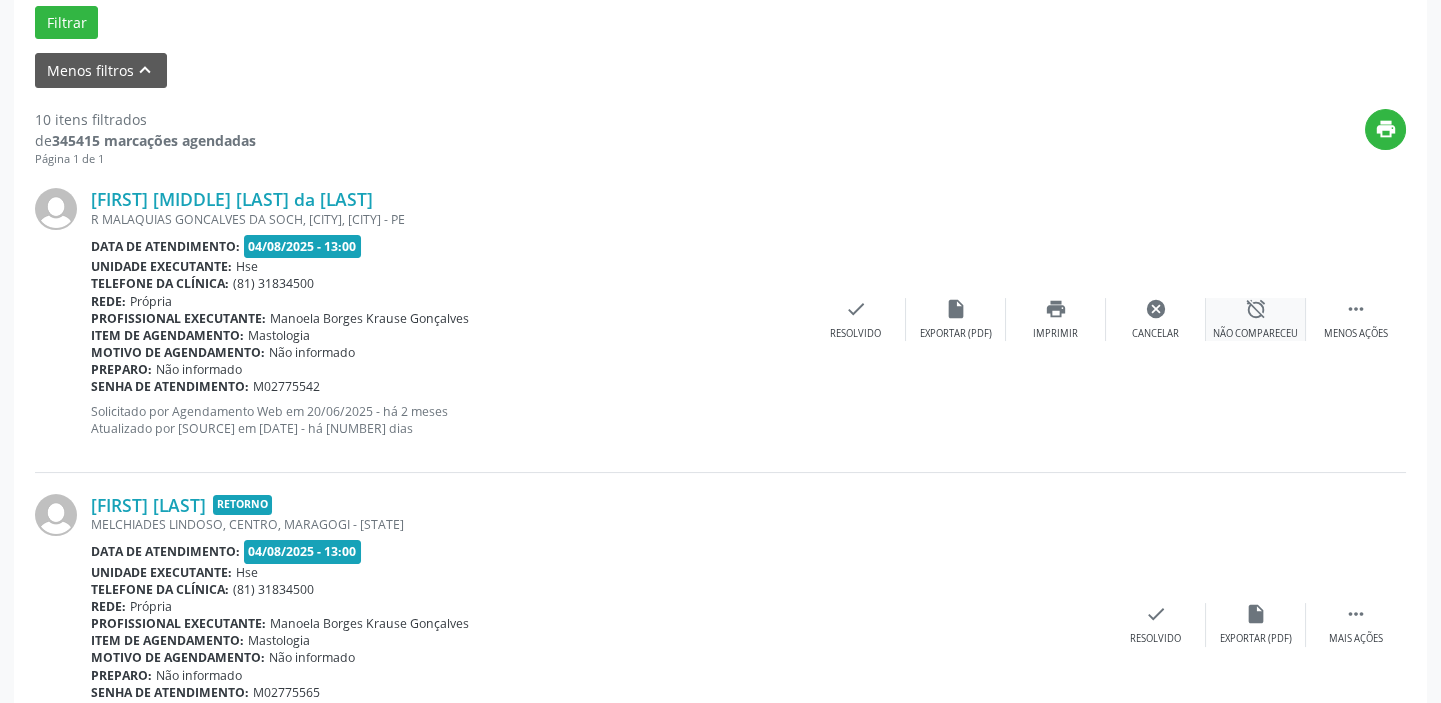 click on "Não compareceu" at bounding box center (1255, 334) 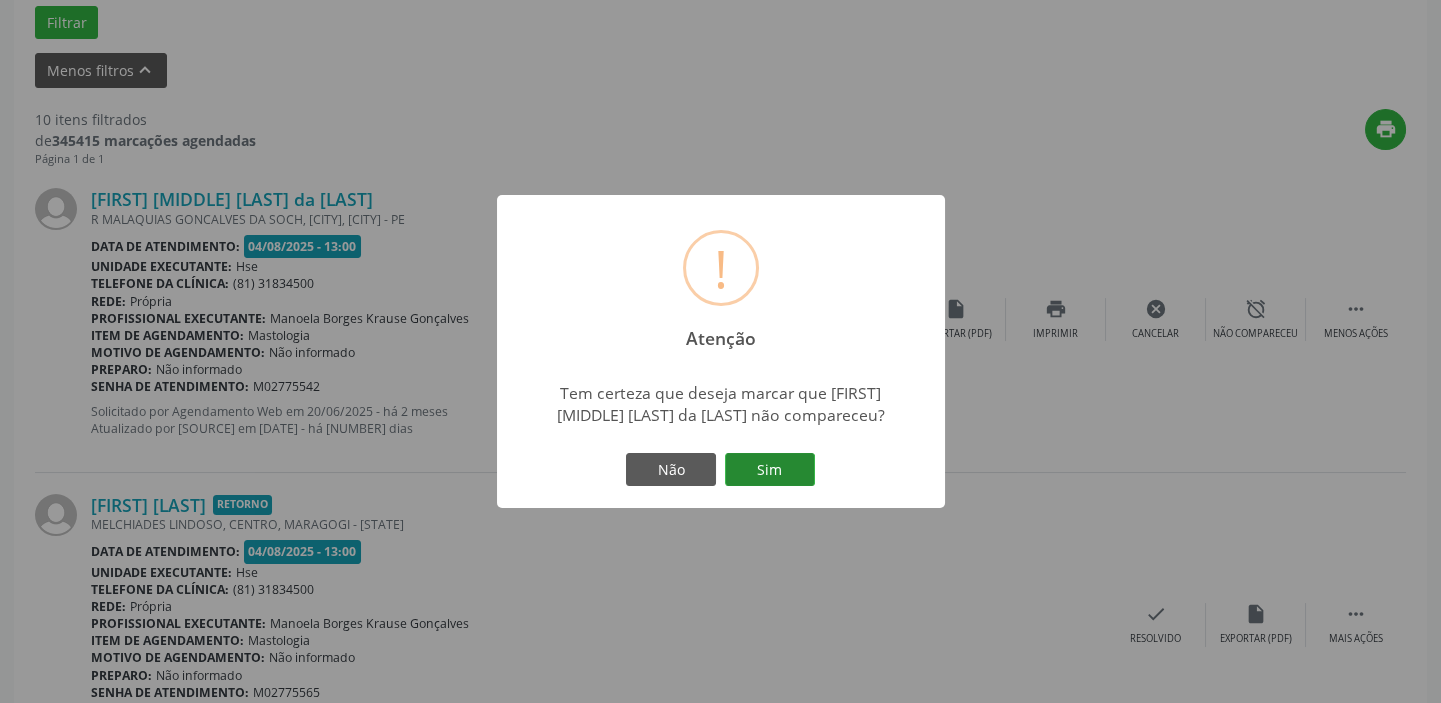 click on "Sim" at bounding box center [770, 470] 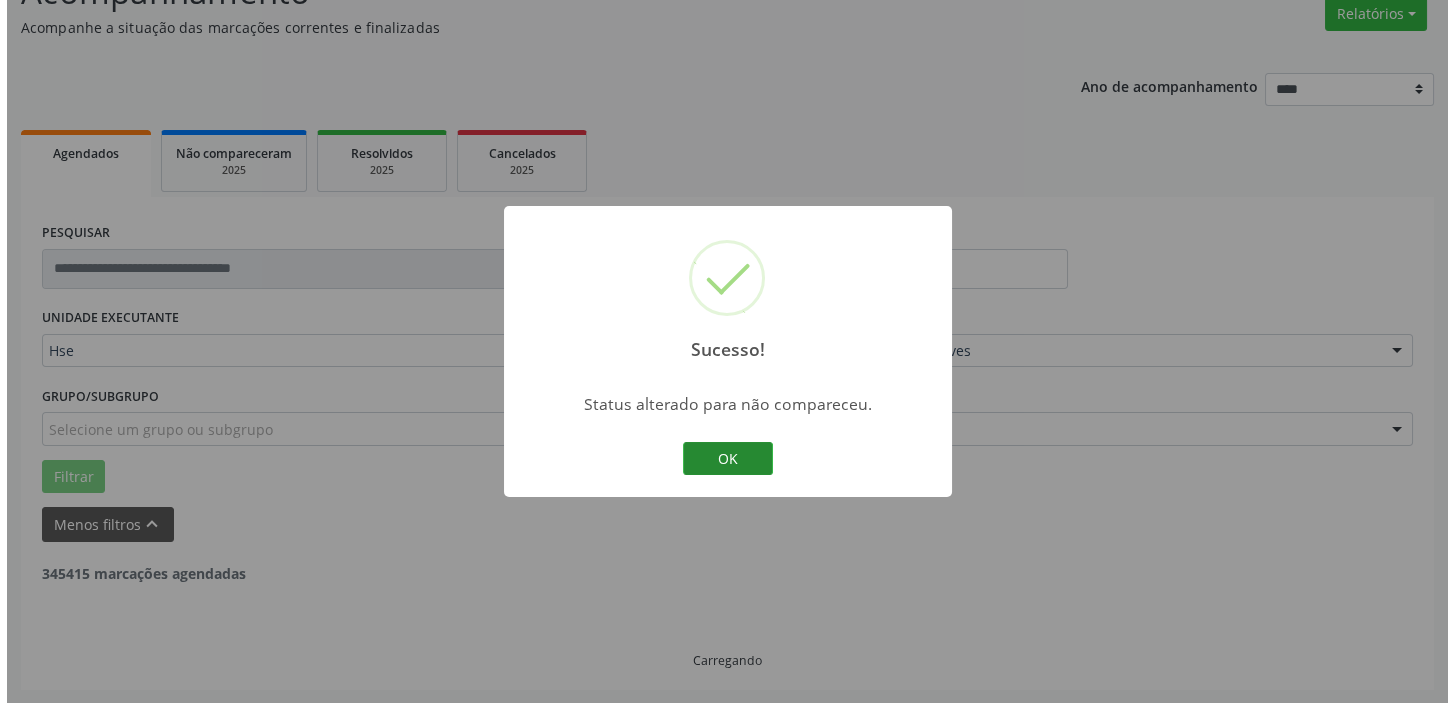 scroll, scrollTop: 623, scrollLeft: 0, axis: vertical 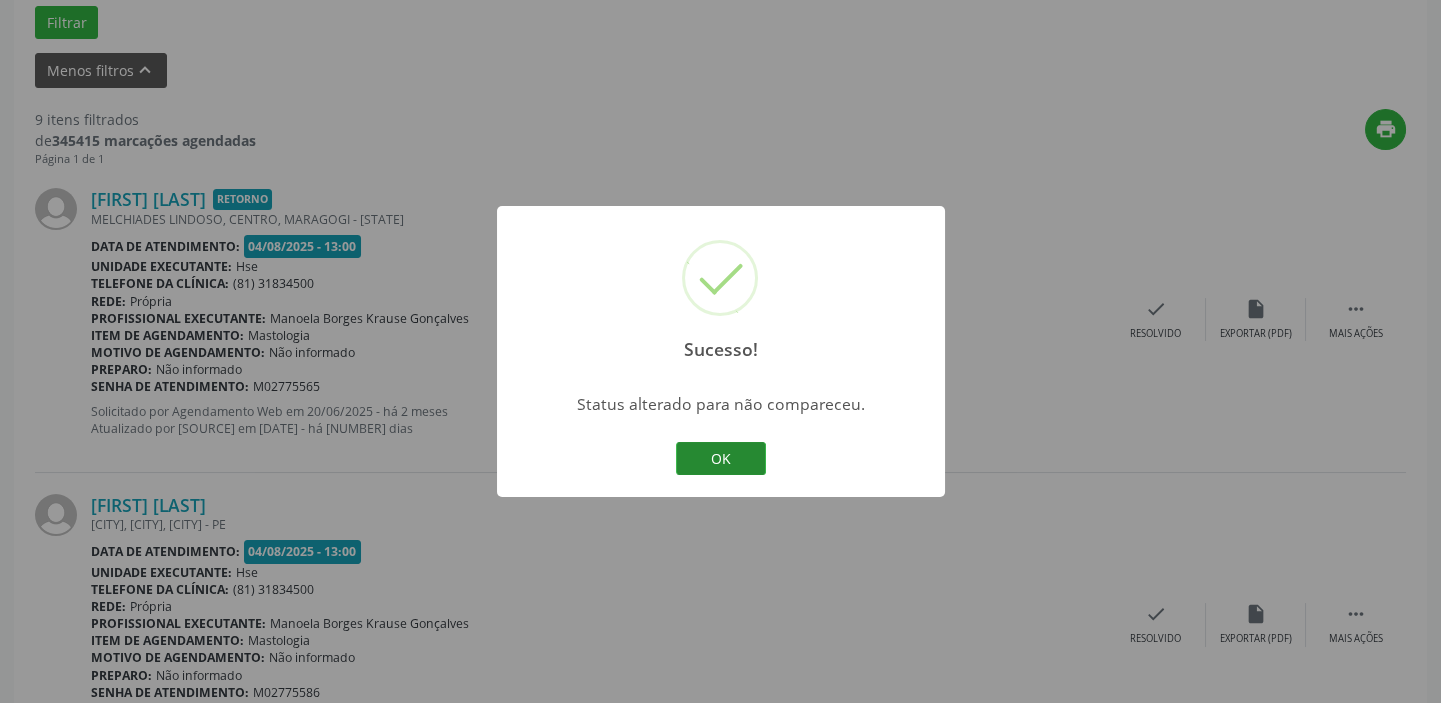 click on "OK" at bounding box center [721, 459] 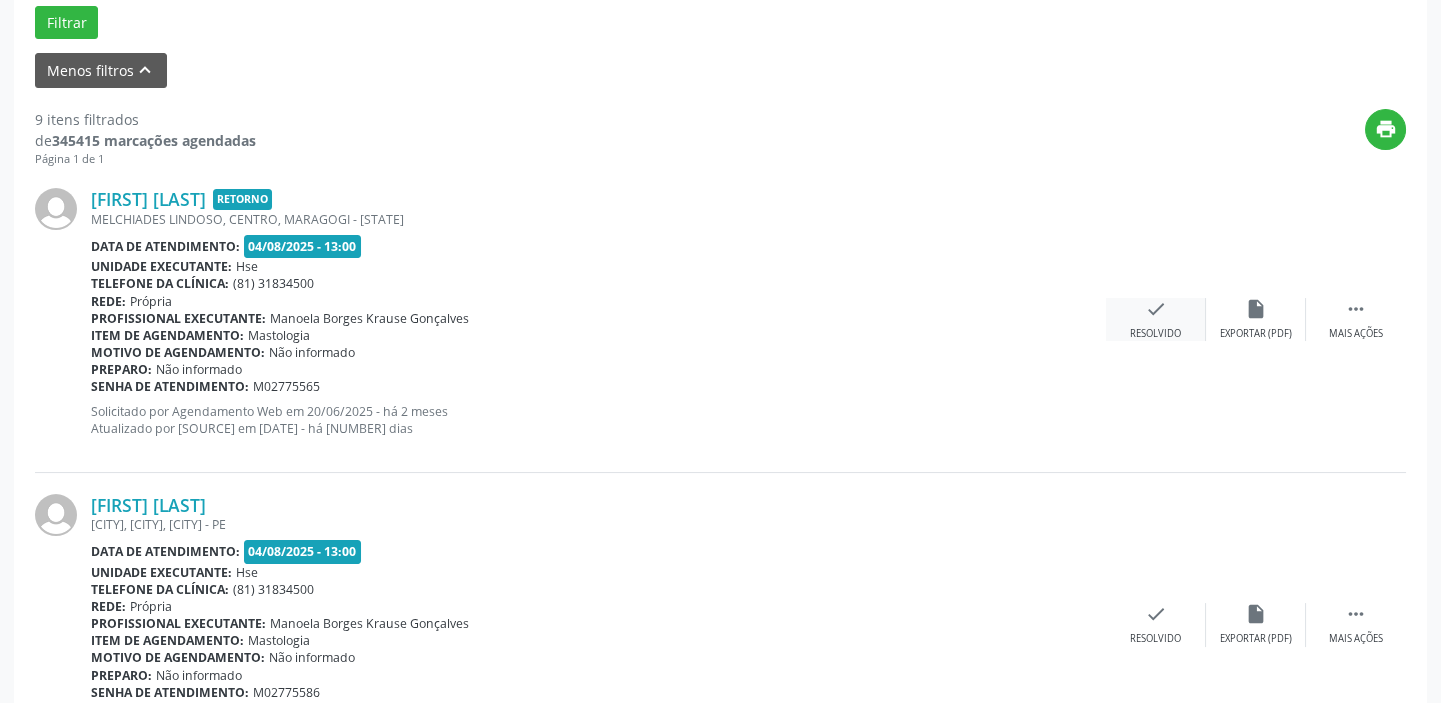 click on "check" at bounding box center (1156, 309) 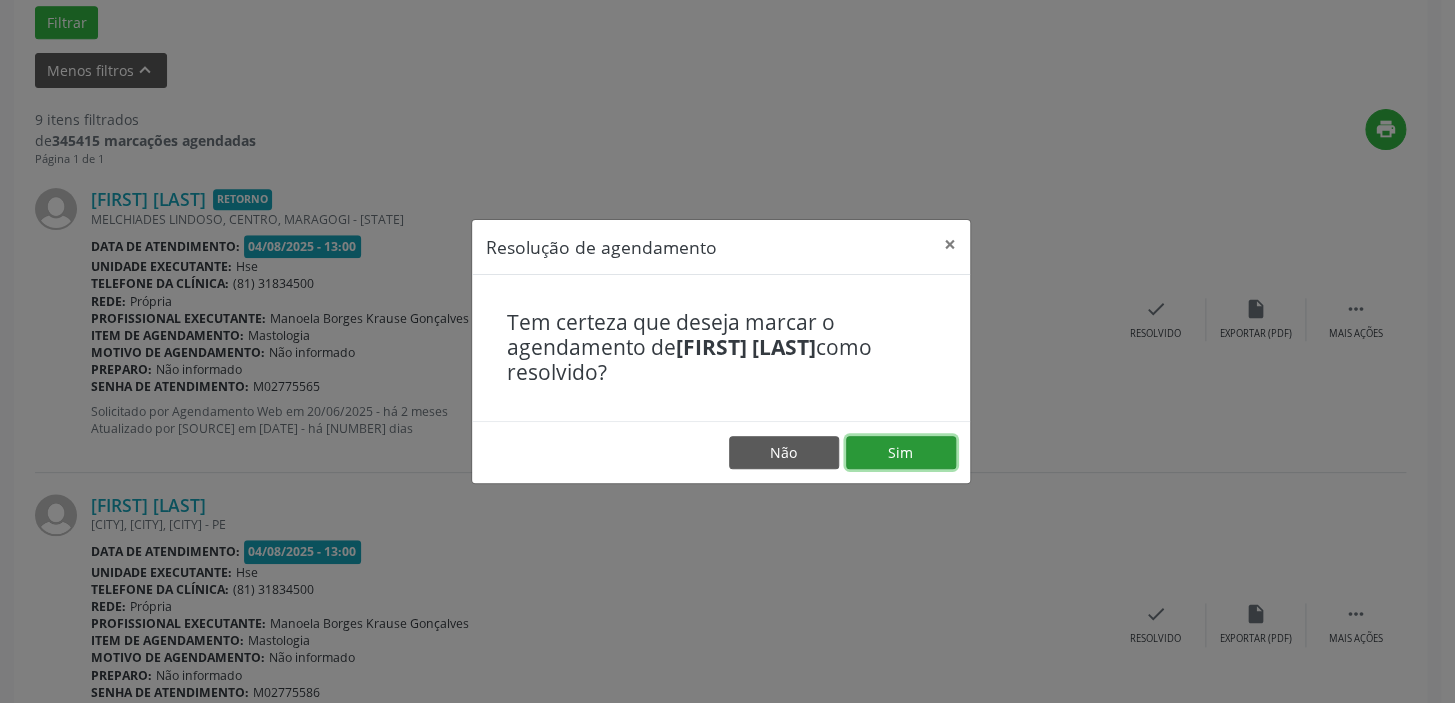 click on "Sim" at bounding box center [901, 453] 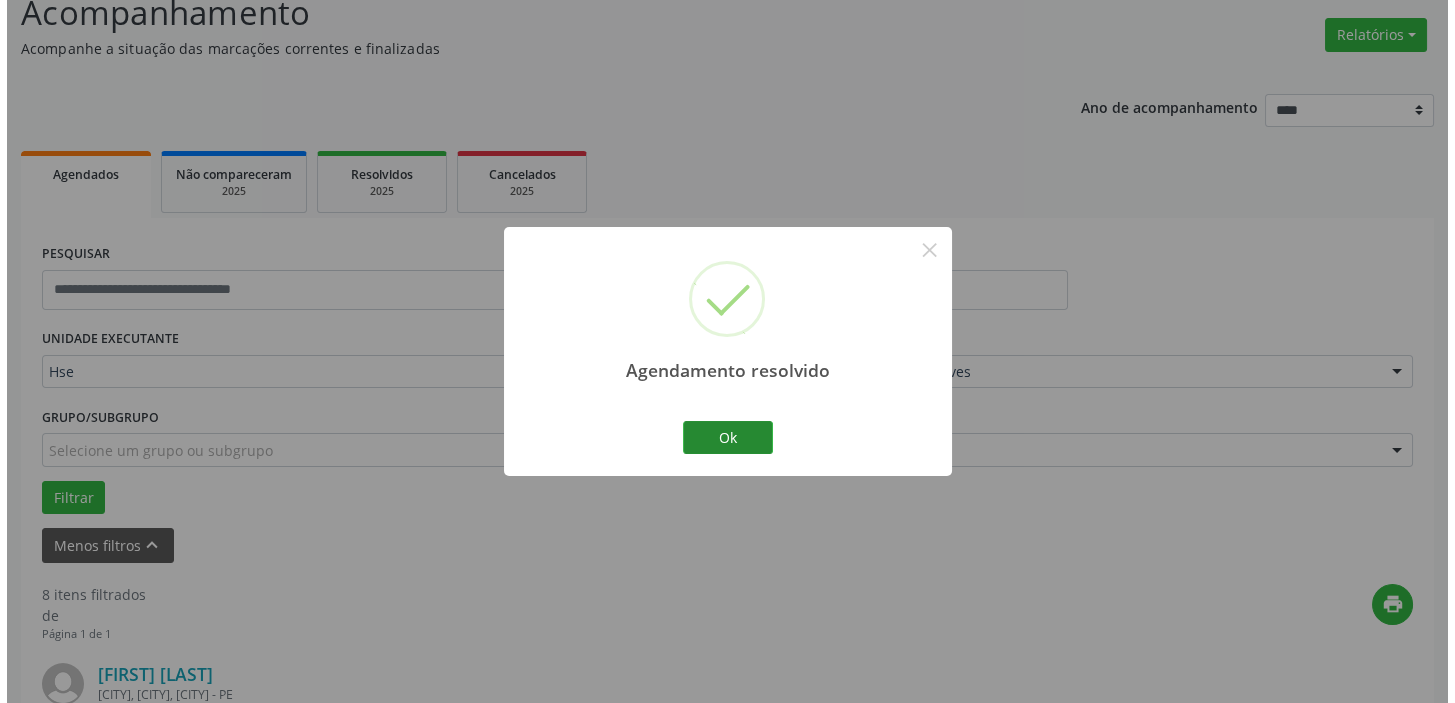 scroll, scrollTop: 623, scrollLeft: 0, axis: vertical 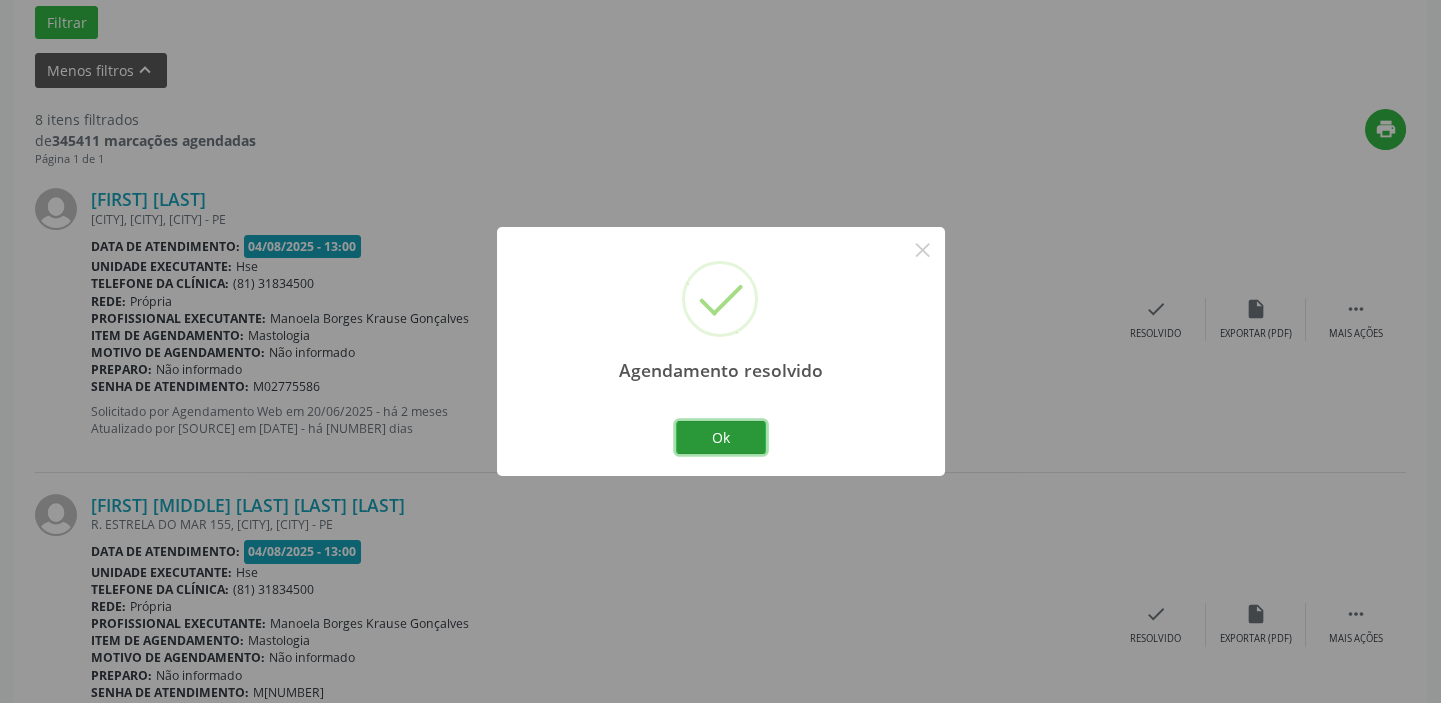 click on "Ok" at bounding box center [721, 438] 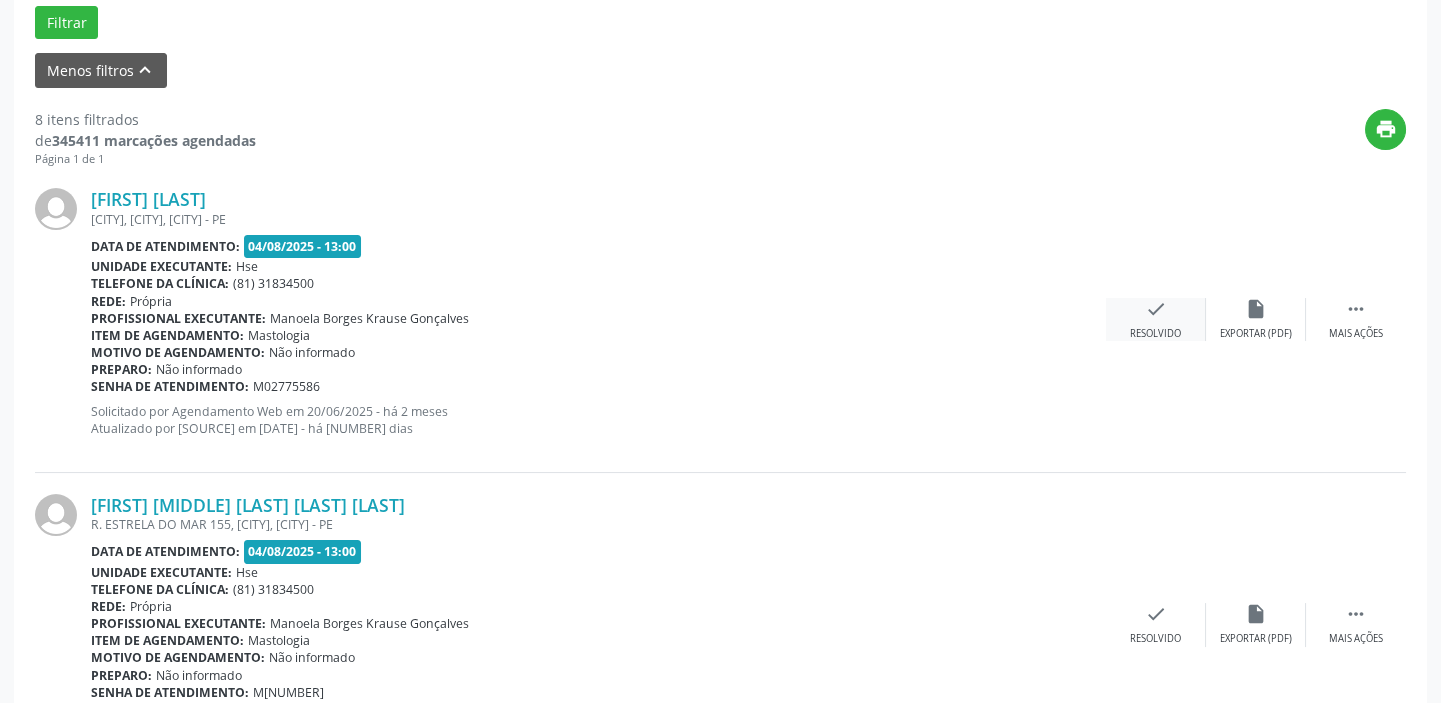 click on "check" at bounding box center (1156, 309) 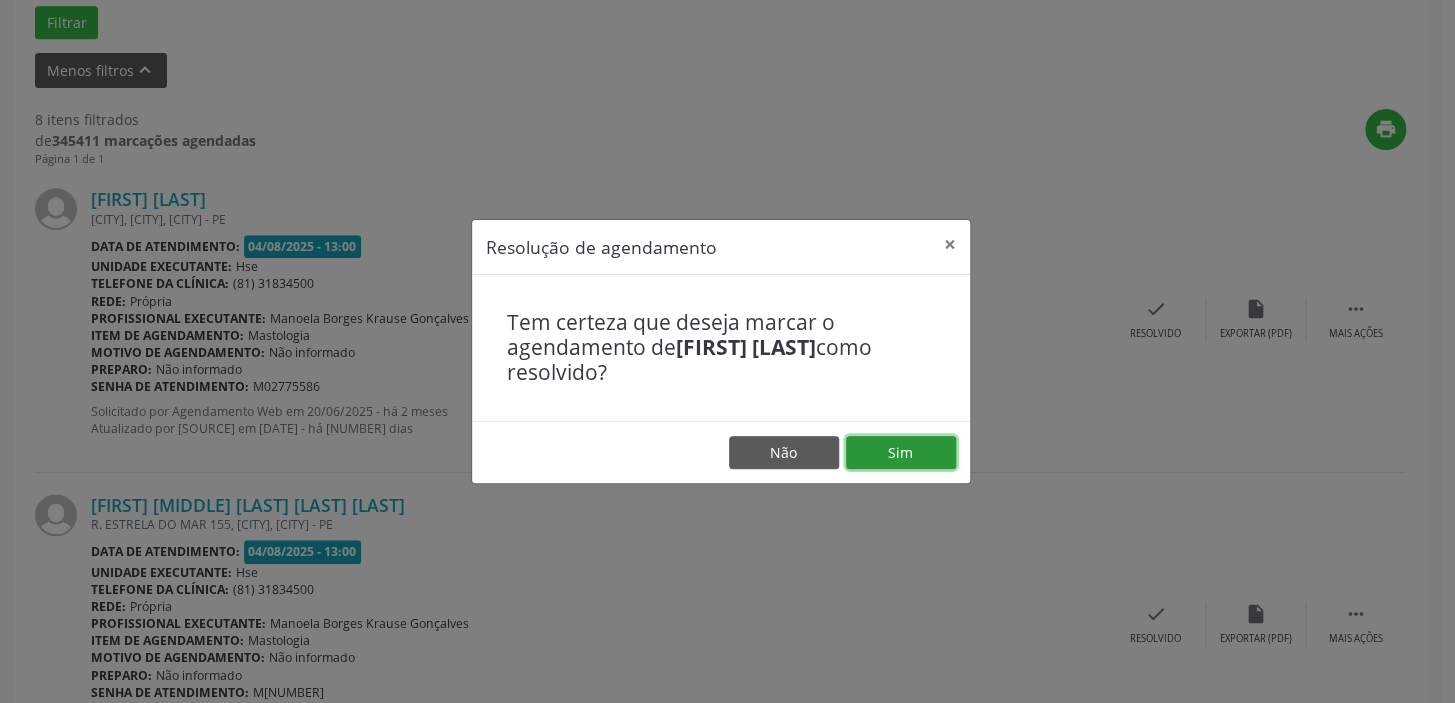click on "Sim" at bounding box center [901, 453] 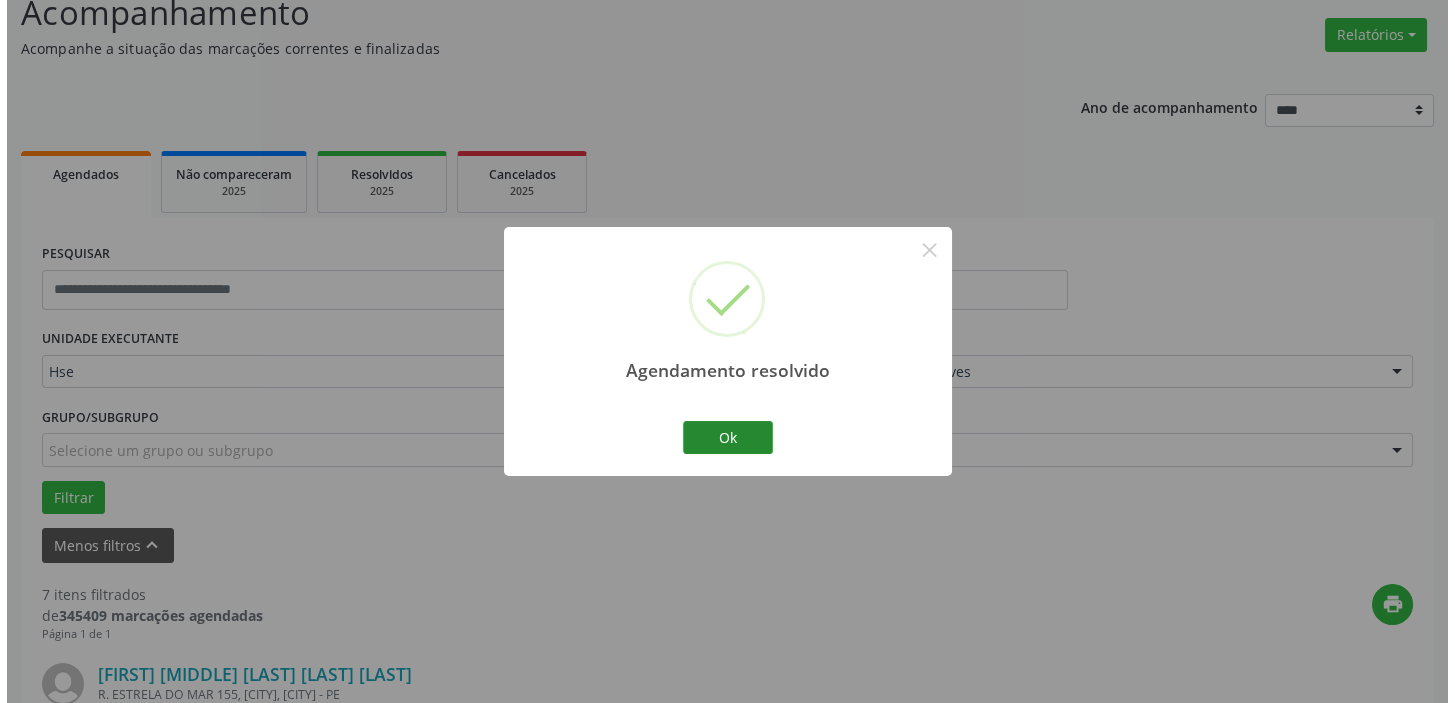 scroll, scrollTop: 623, scrollLeft: 0, axis: vertical 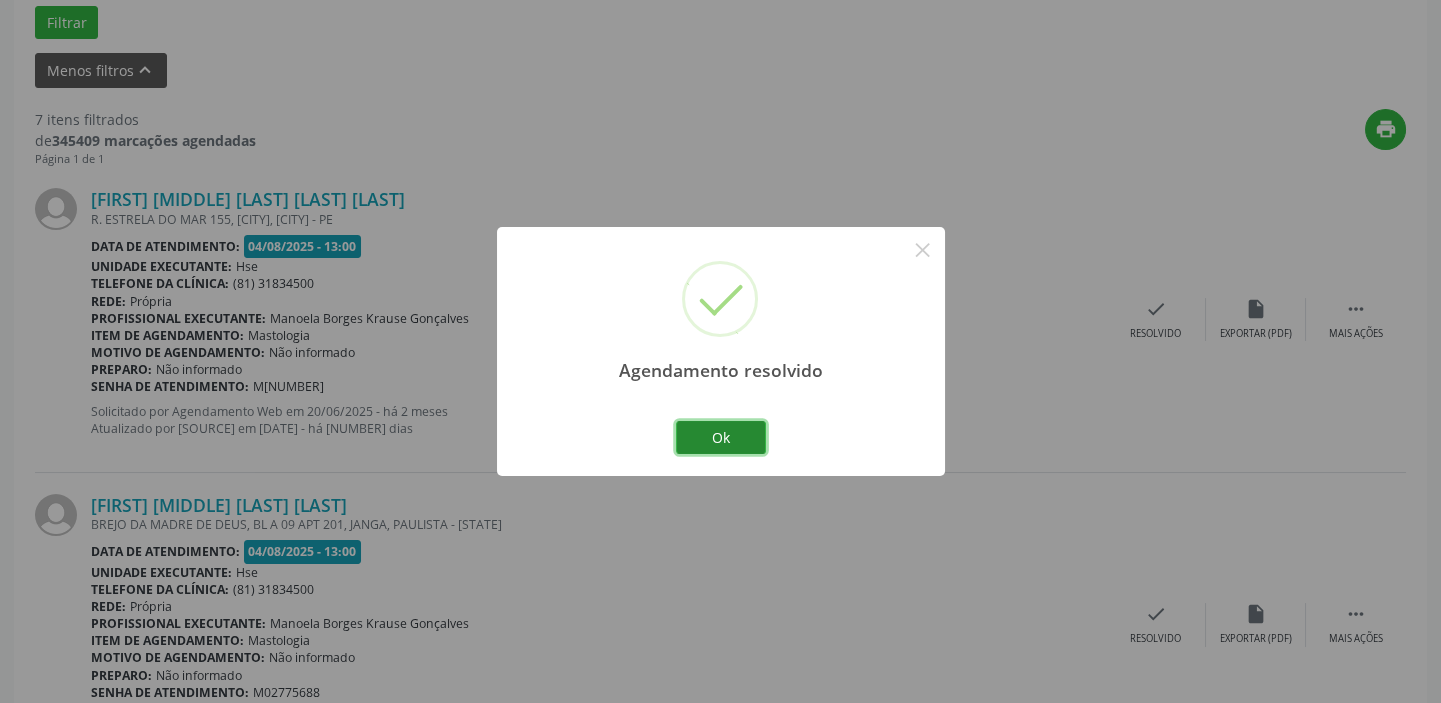 click on "Ok" at bounding box center (721, 438) 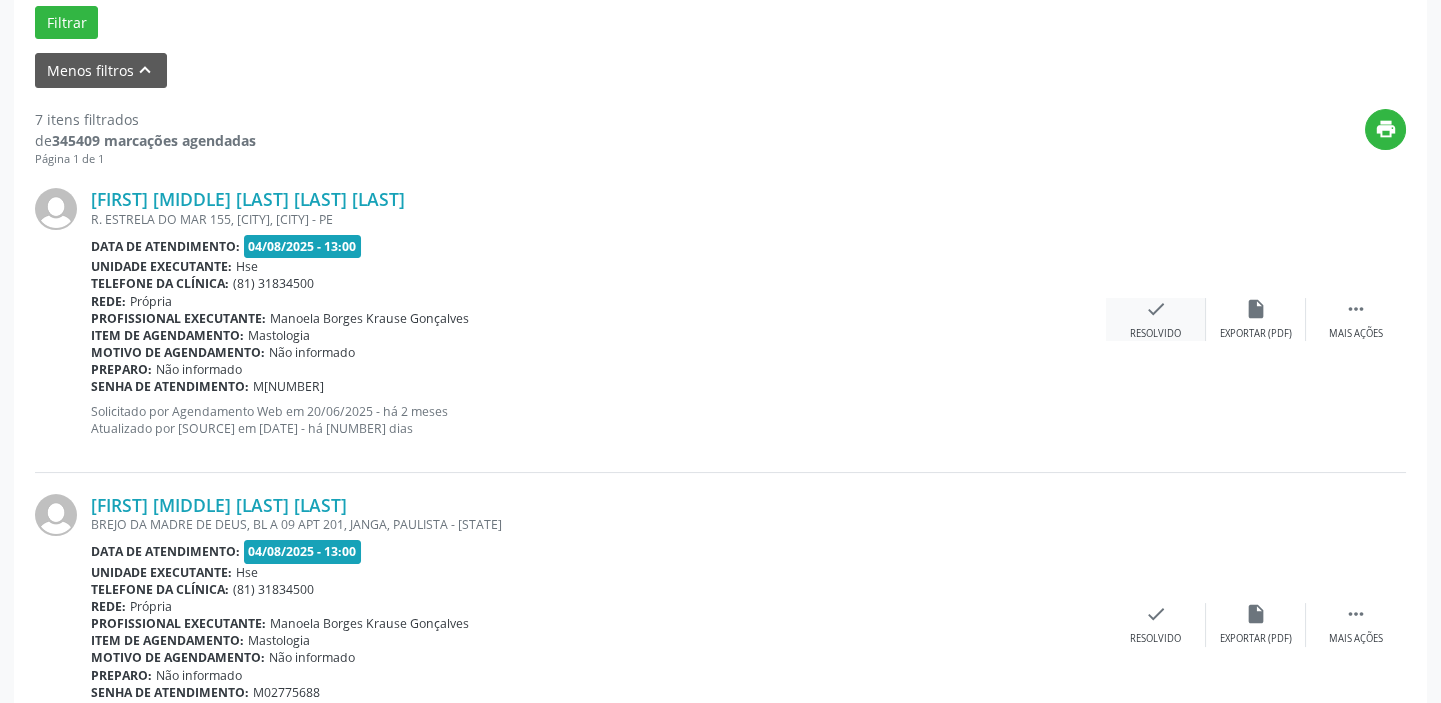 drag, startPoint x: 1135, startPoint y: 292, endPoint x: 1146, endPoint y: 317, distance: 27.313 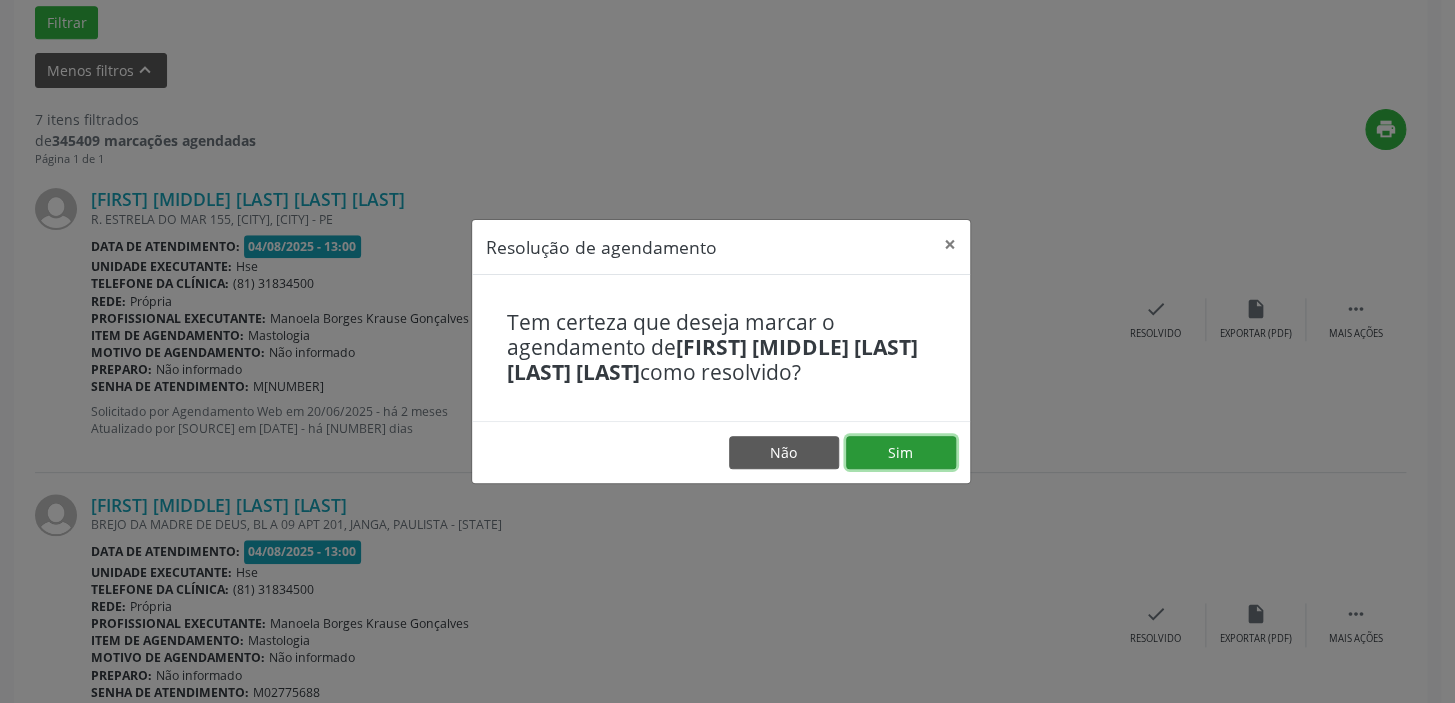 click on "Sim" at bounding box center (901, 453) 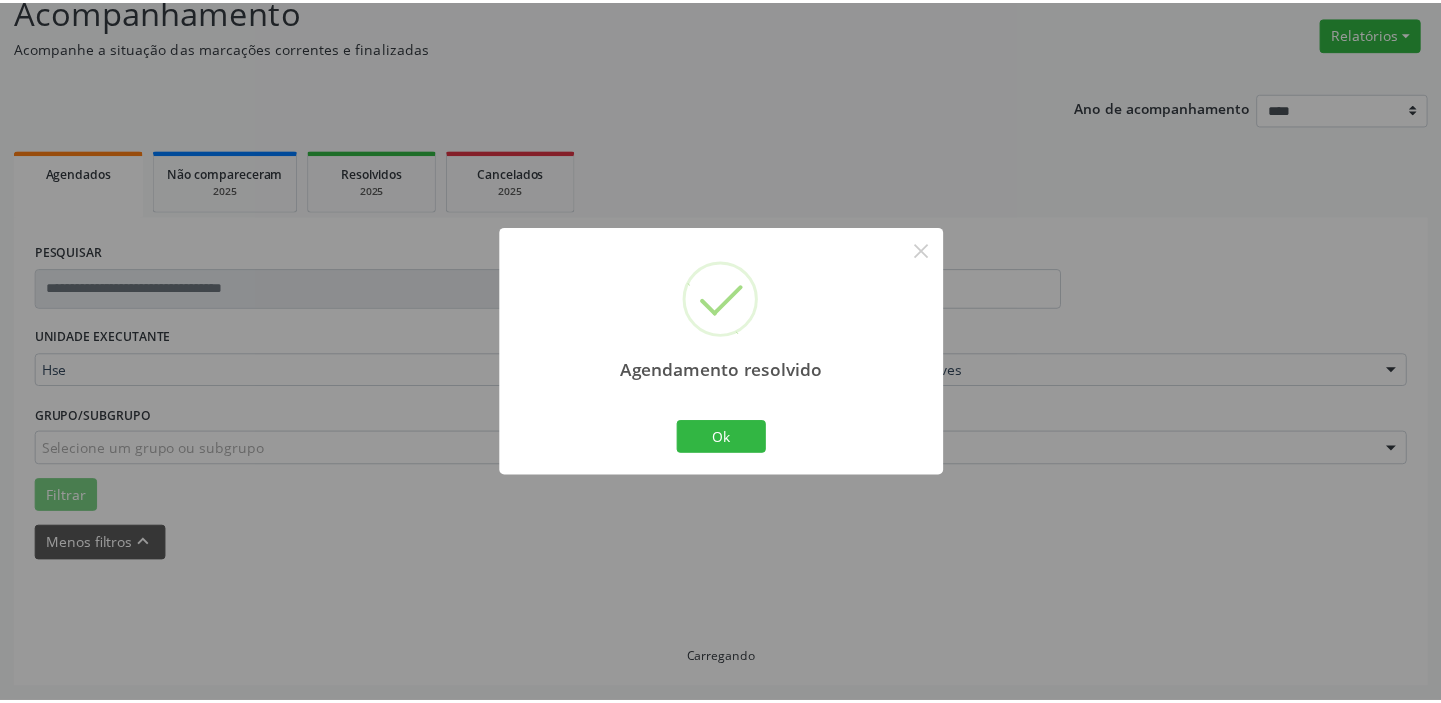 scroll, scrollTop: 148, scrollLeft: 0, axis: vertical 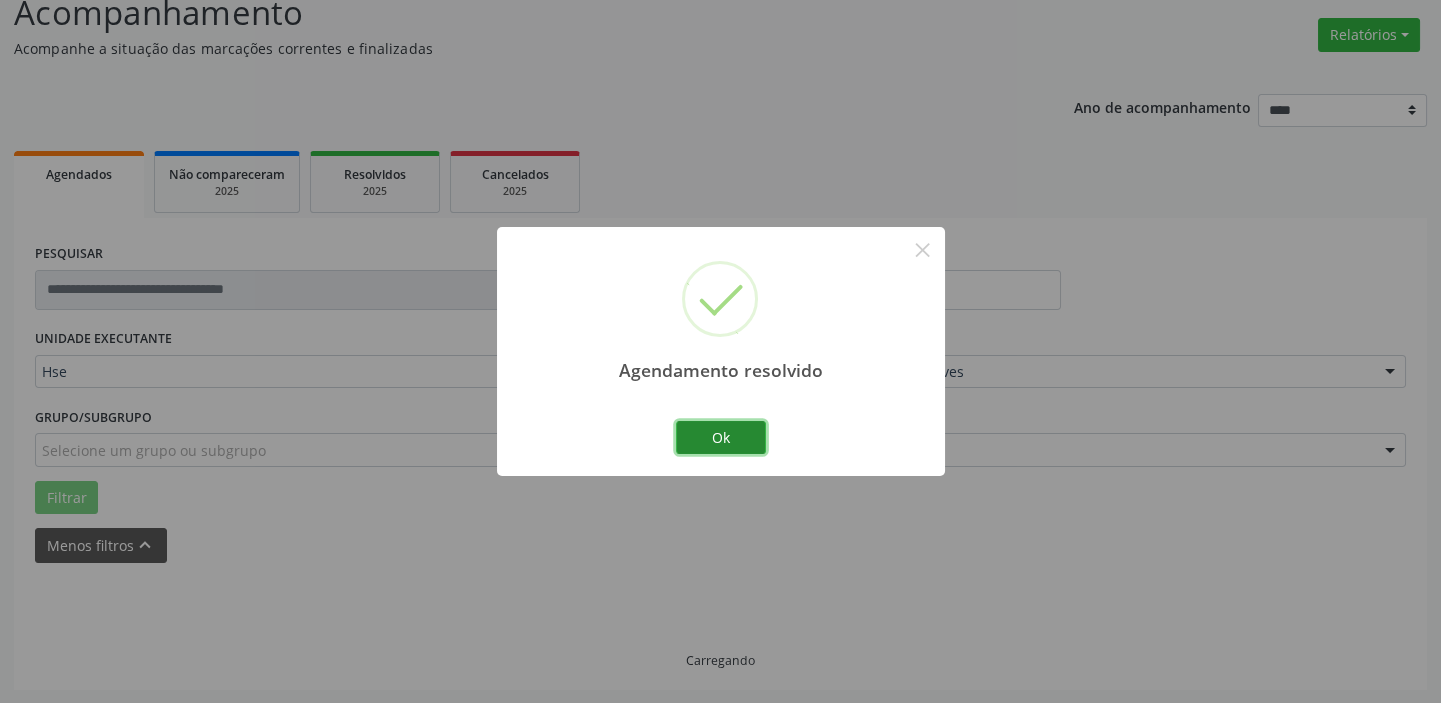 click on "Ok" at bounding box center [721, 438] 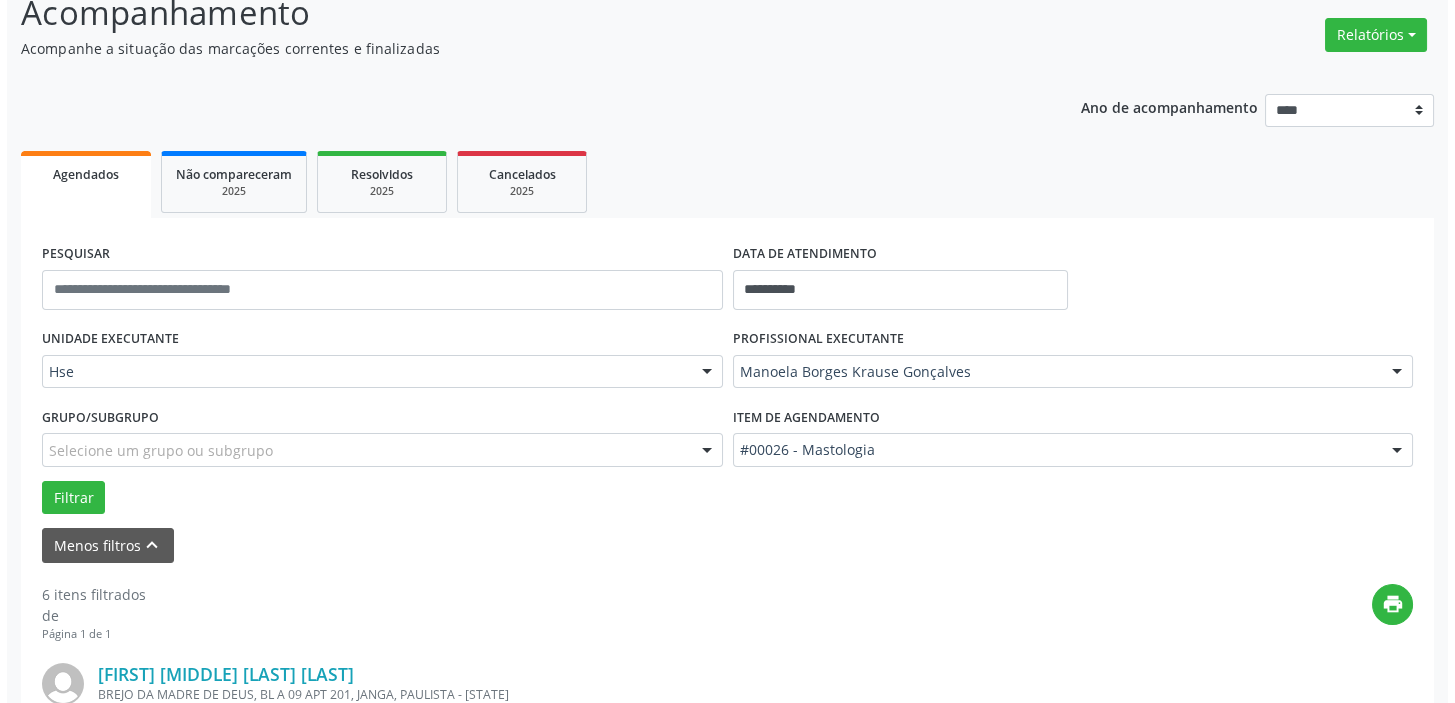 scroll, scrollTop: 623, scrollLeft: 0, axis: vertical 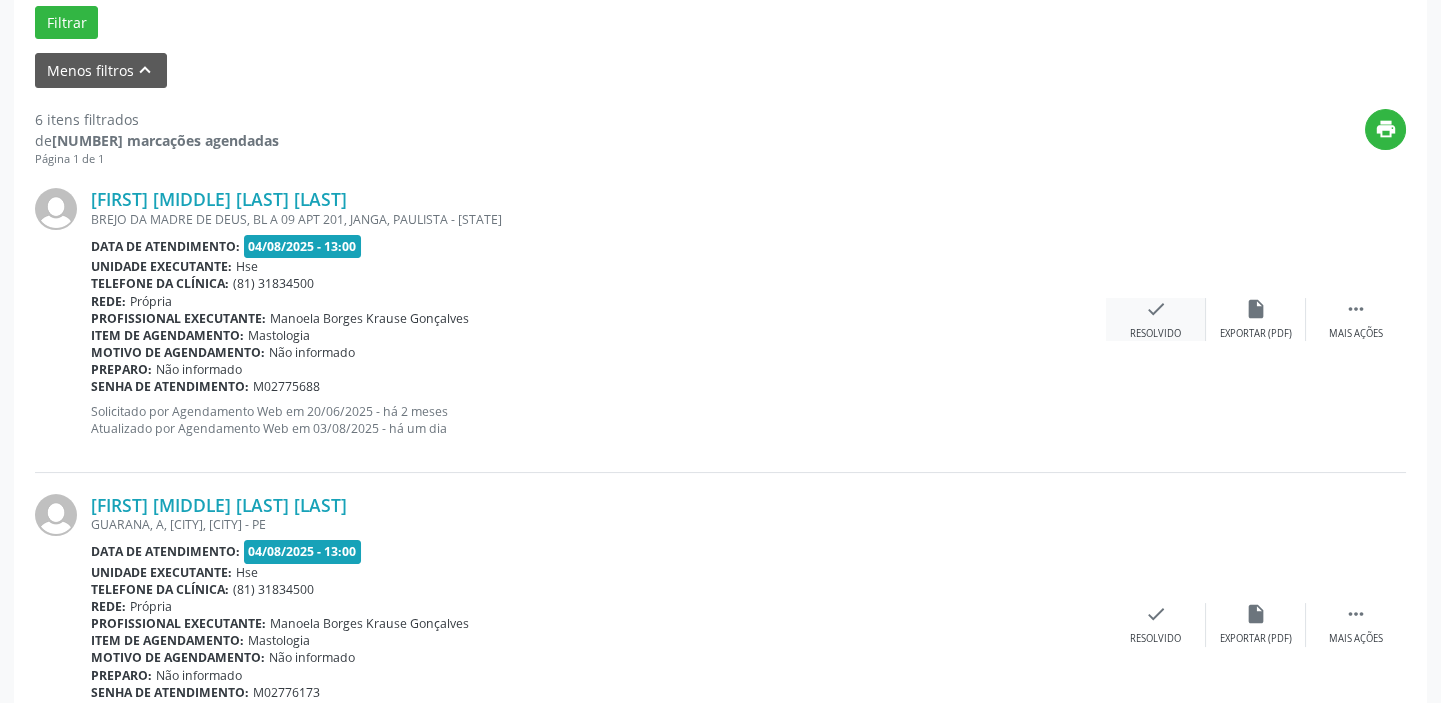 click on "Resolvido" at bounding box center (1155, 334) 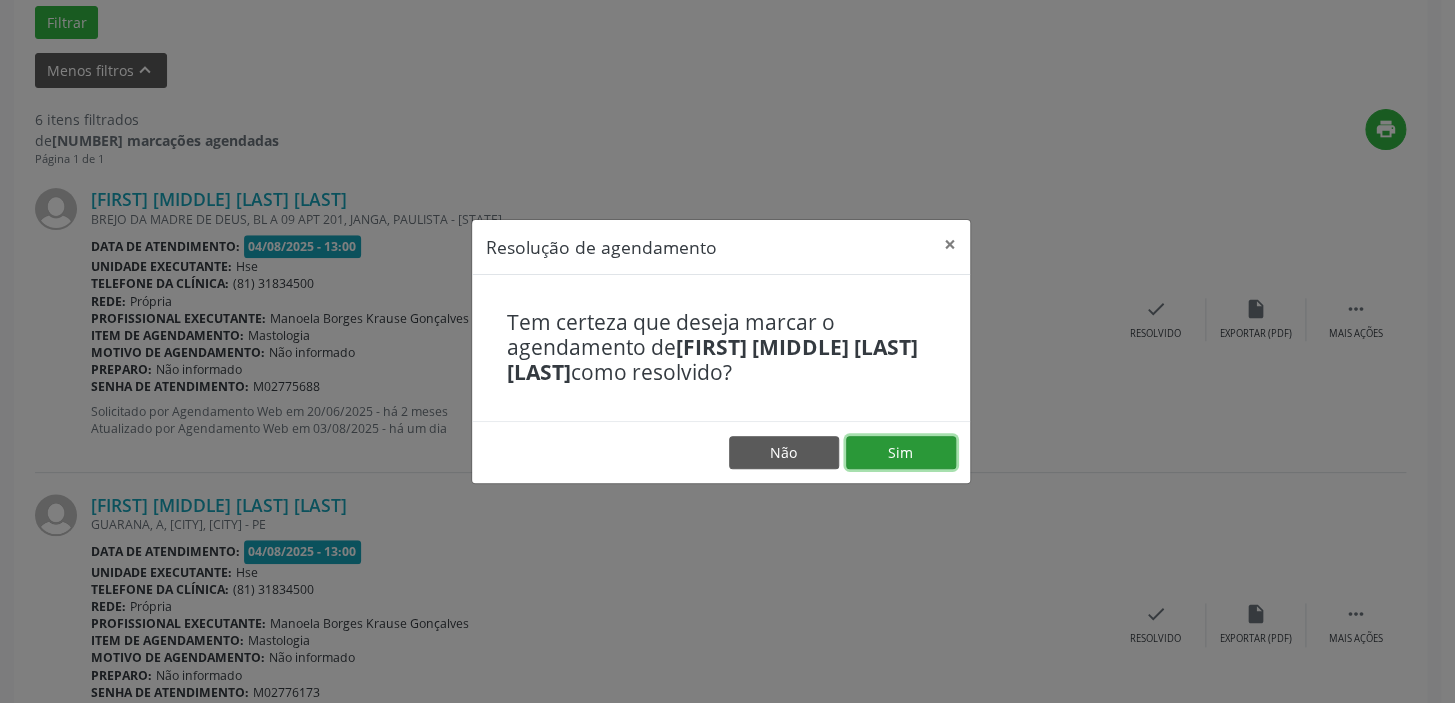 click on "Sim" at bounding box center [901, 453] 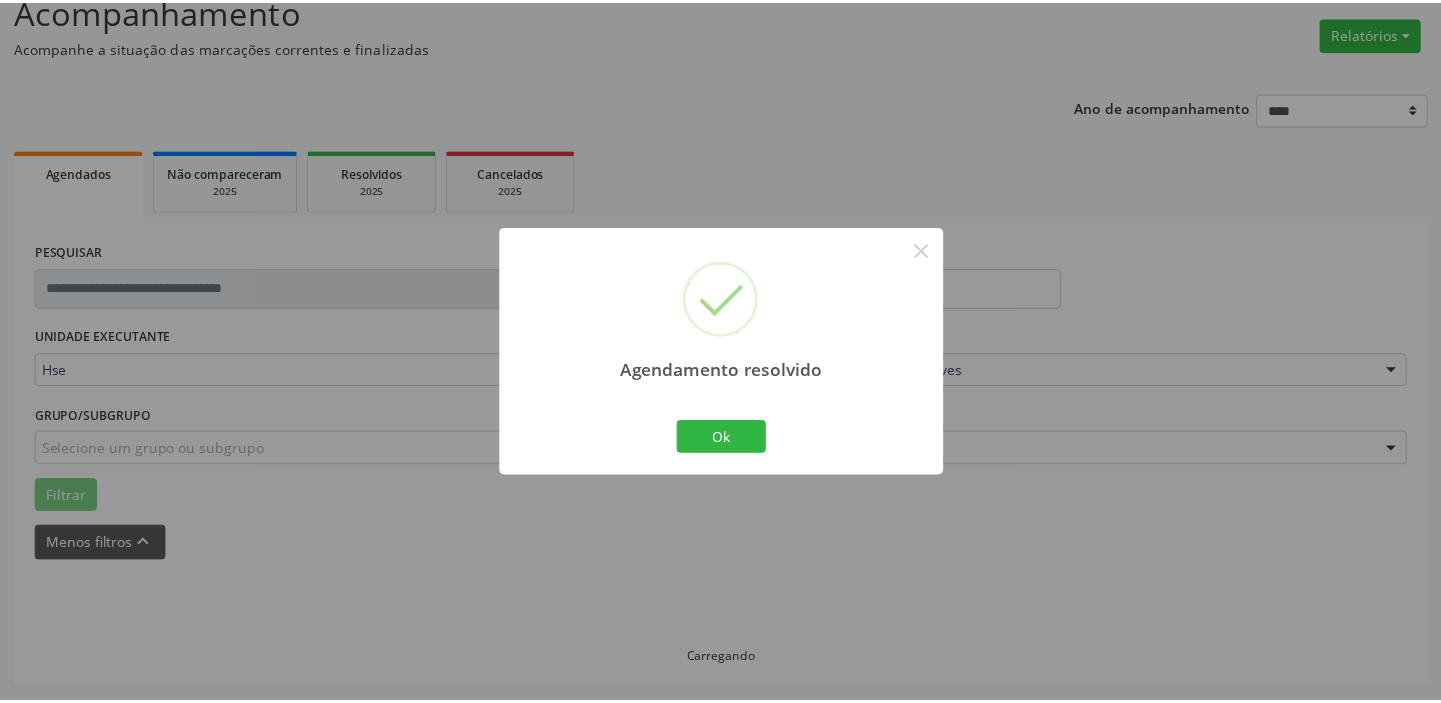 scroll, scrollTop: 148, scrollLeft: 0, axis: vertical 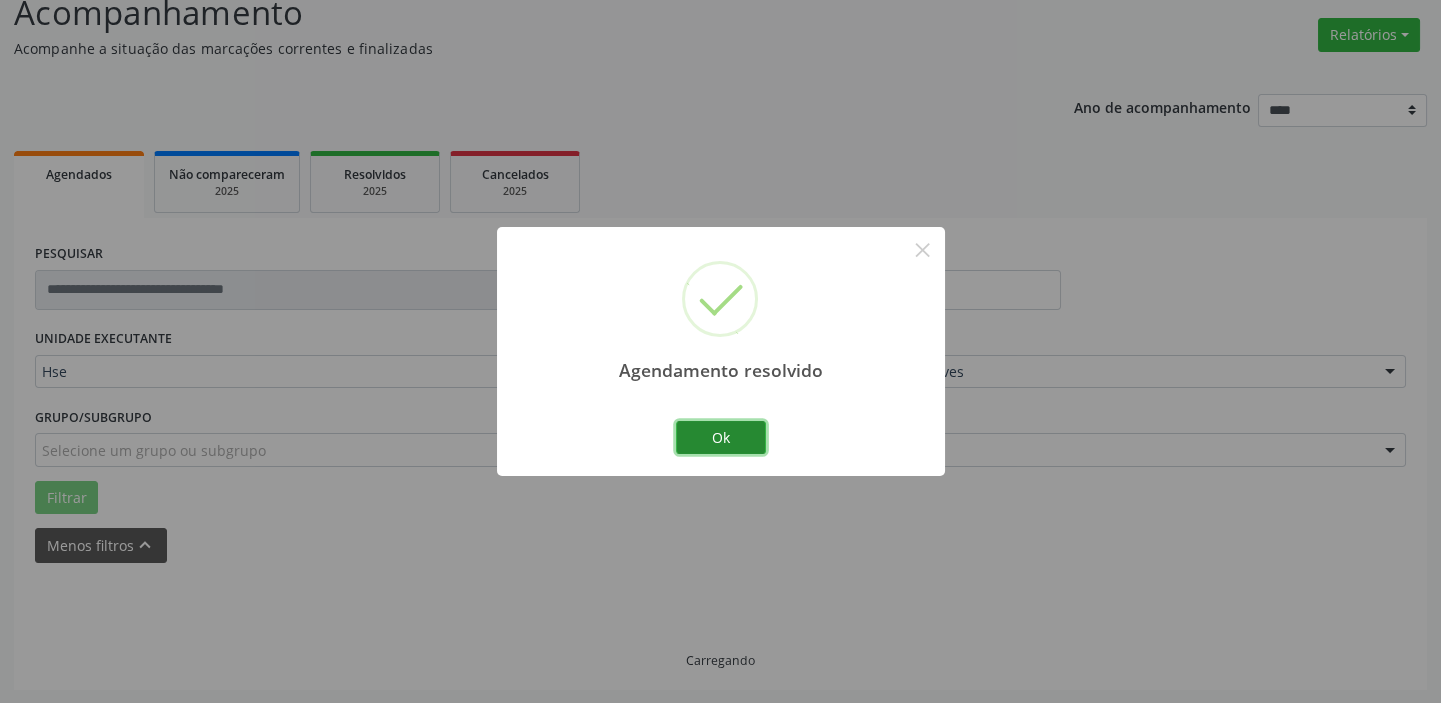 click on "Ok" at bounding box center (721, 438) 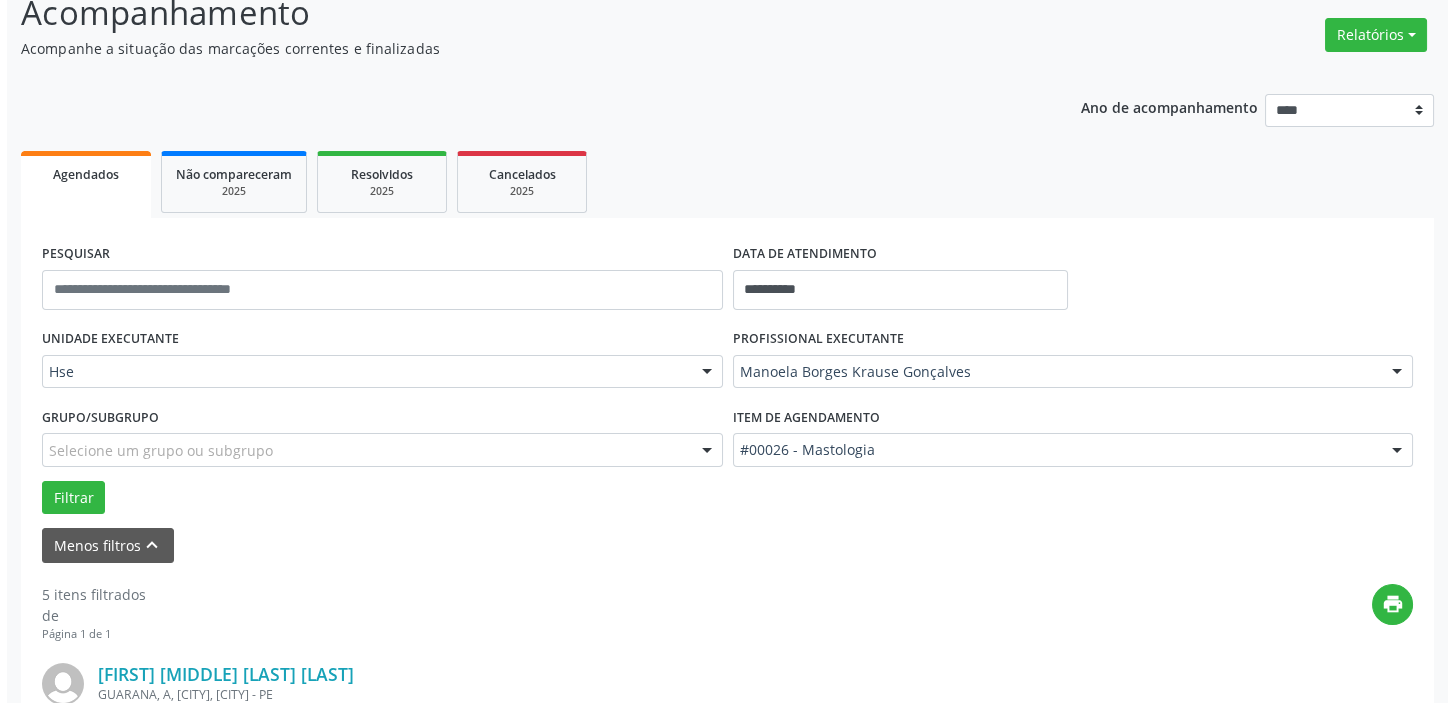 scroll, scrollTop: 623, scrollLeft: 0, axis: vertical 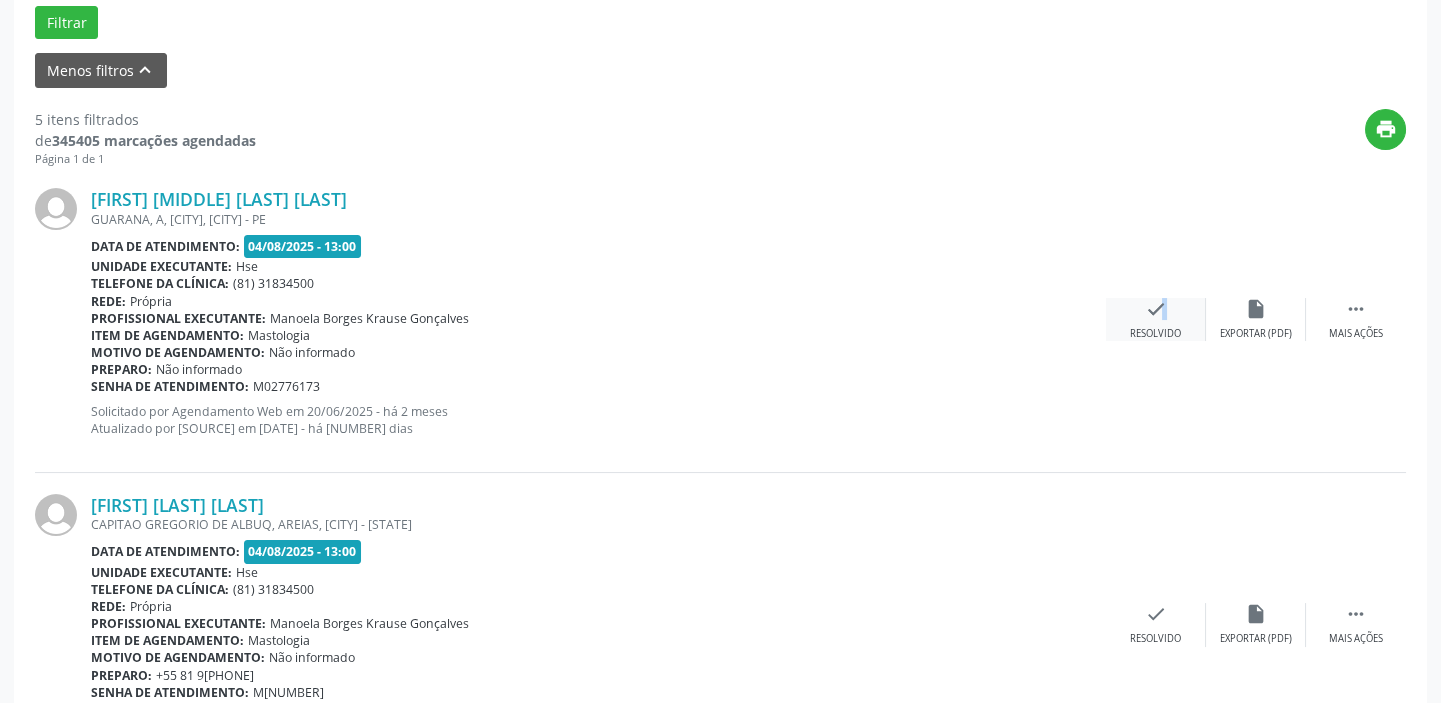 click on "check" at bounding box center [1156, 309] 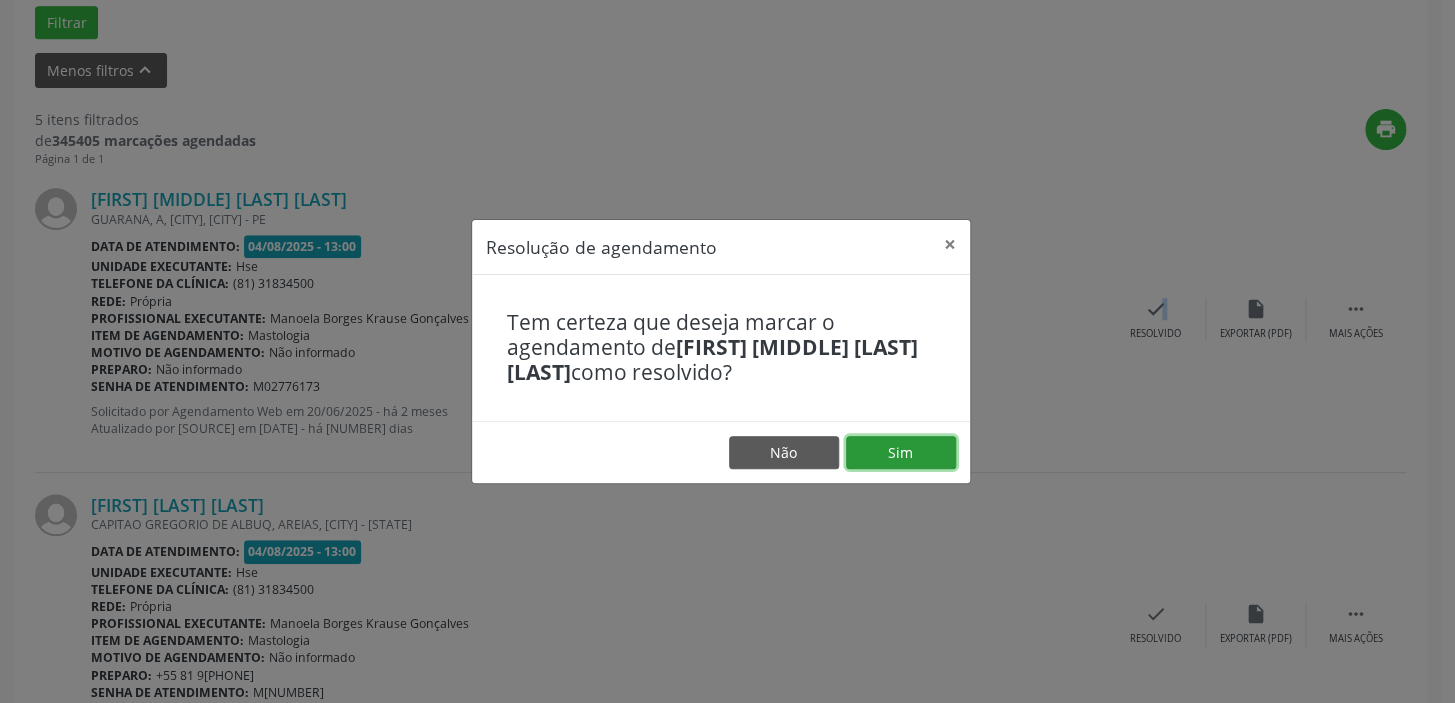 click on "Sim" at bounding box center (901, 453) 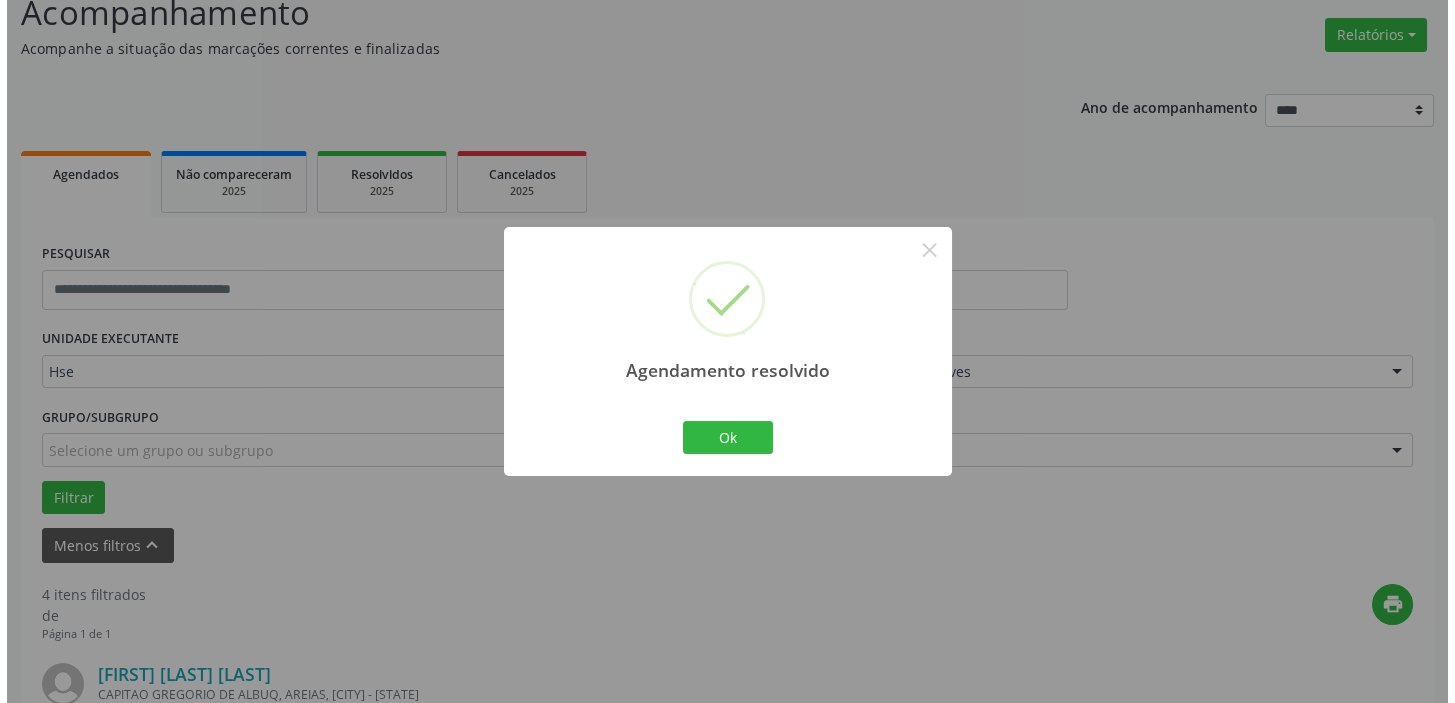 scroll, scrollTop: 623, scrollLeft: 0, axis: vertical 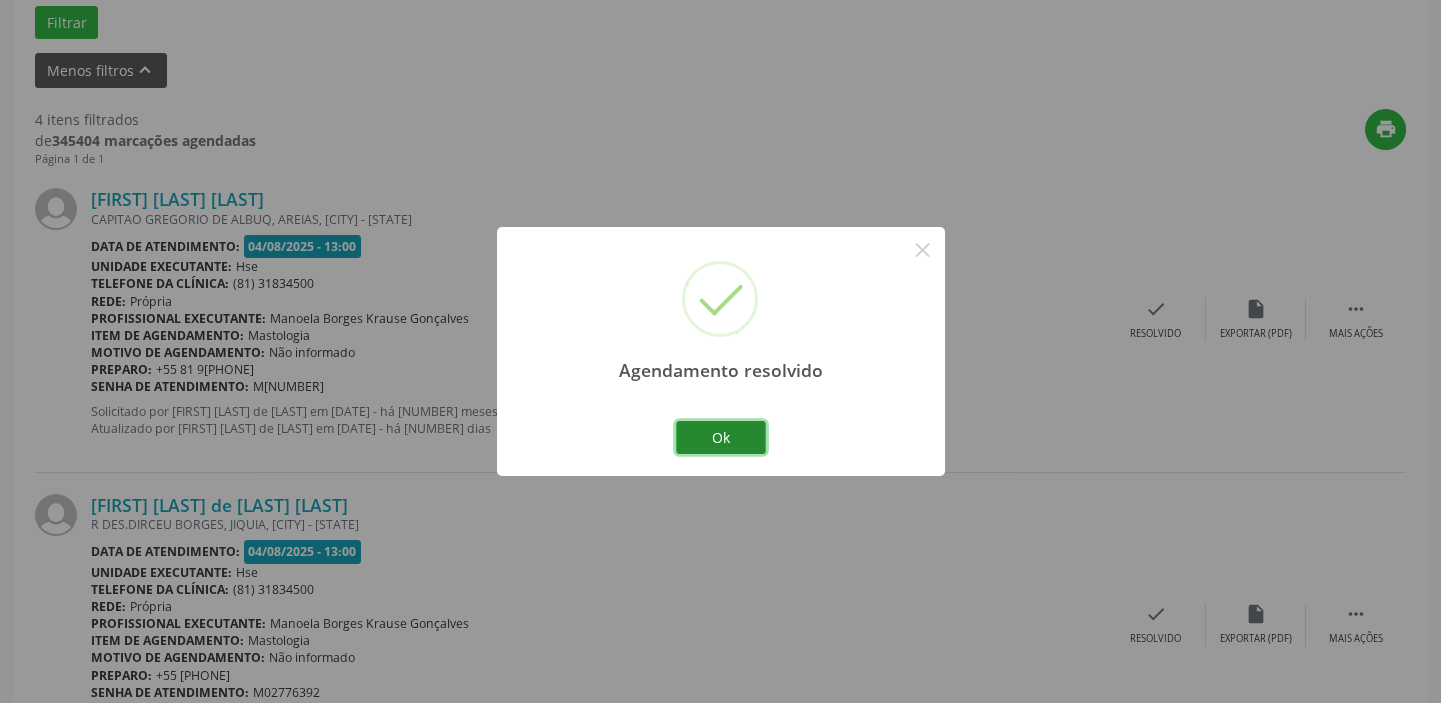 click on "Ok" at bounding box center [721, 438] 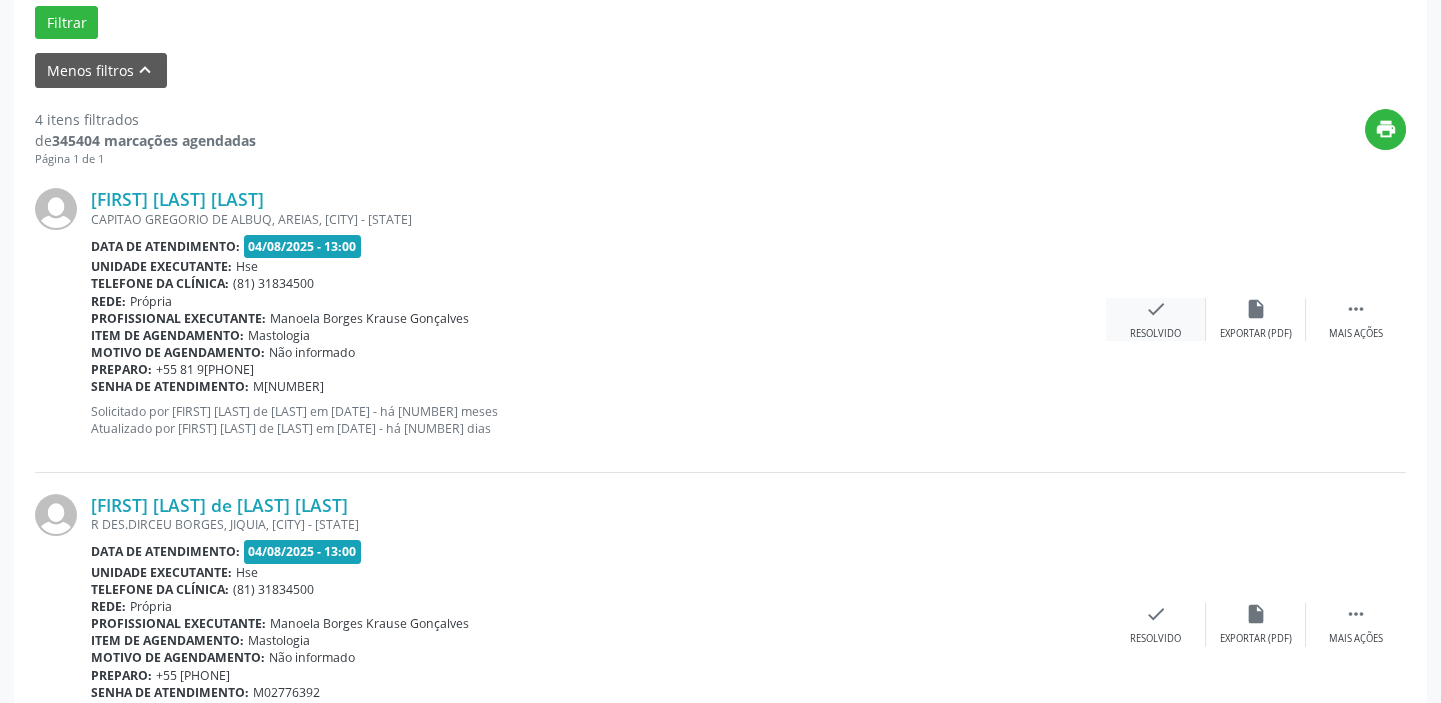 click on "check
Resolvido" at bounding box center [1156, 319] 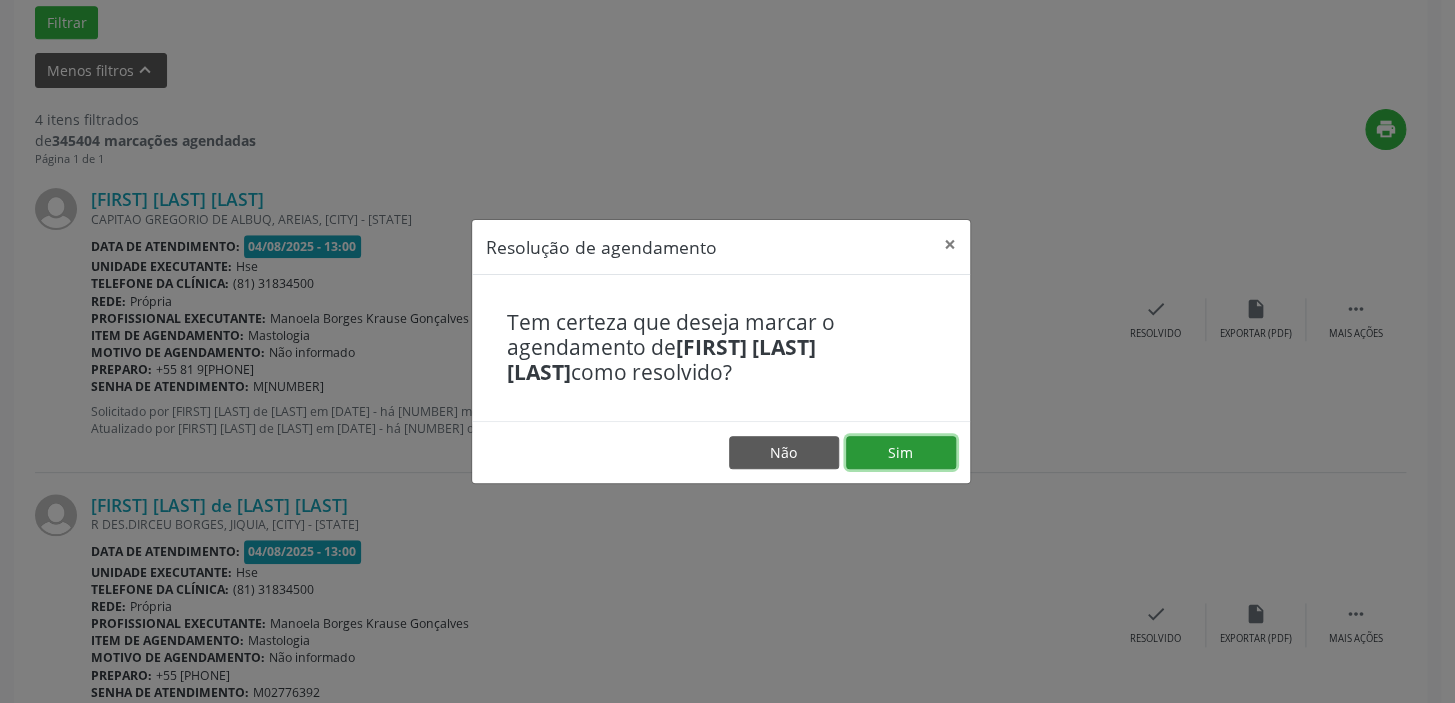 click on "Sim" at bounding box center [901, 453] 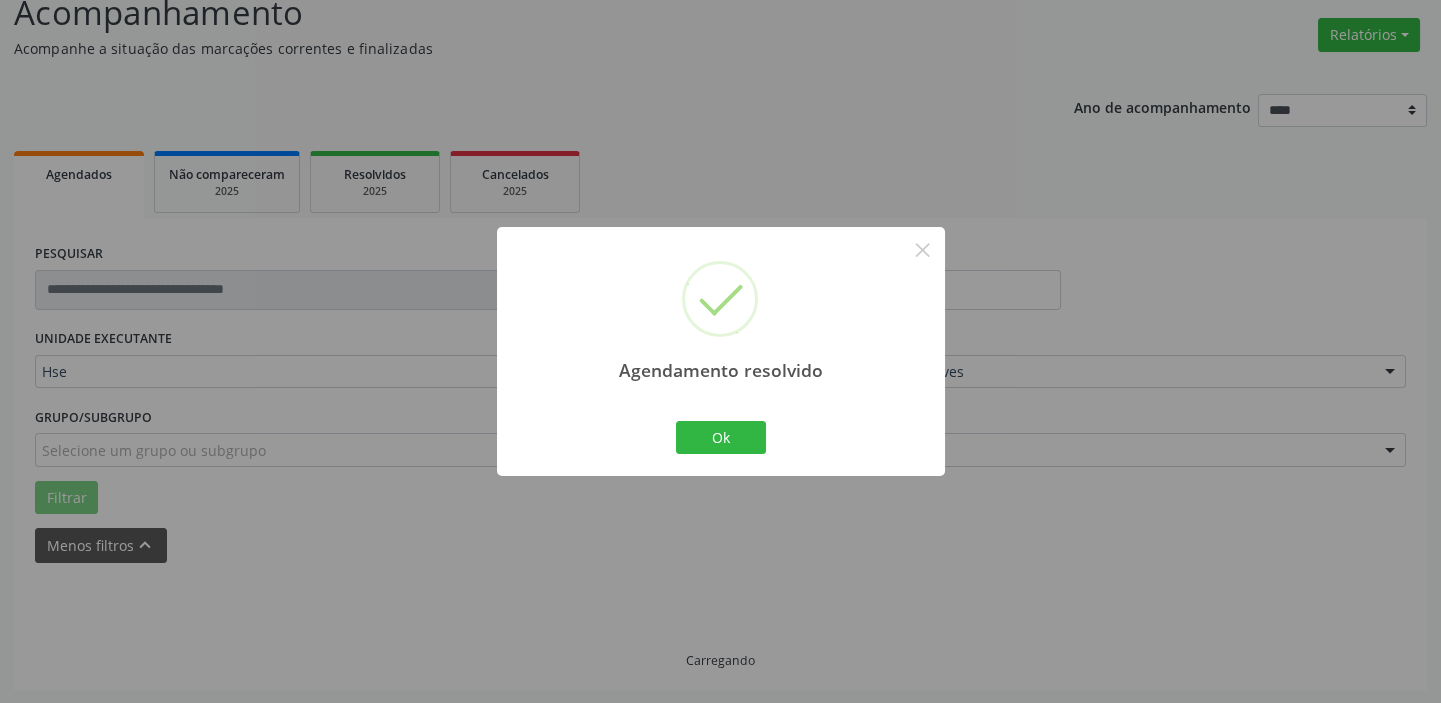 scroll, scrollTop: 623, scrollLeft: 0, axis: vertical 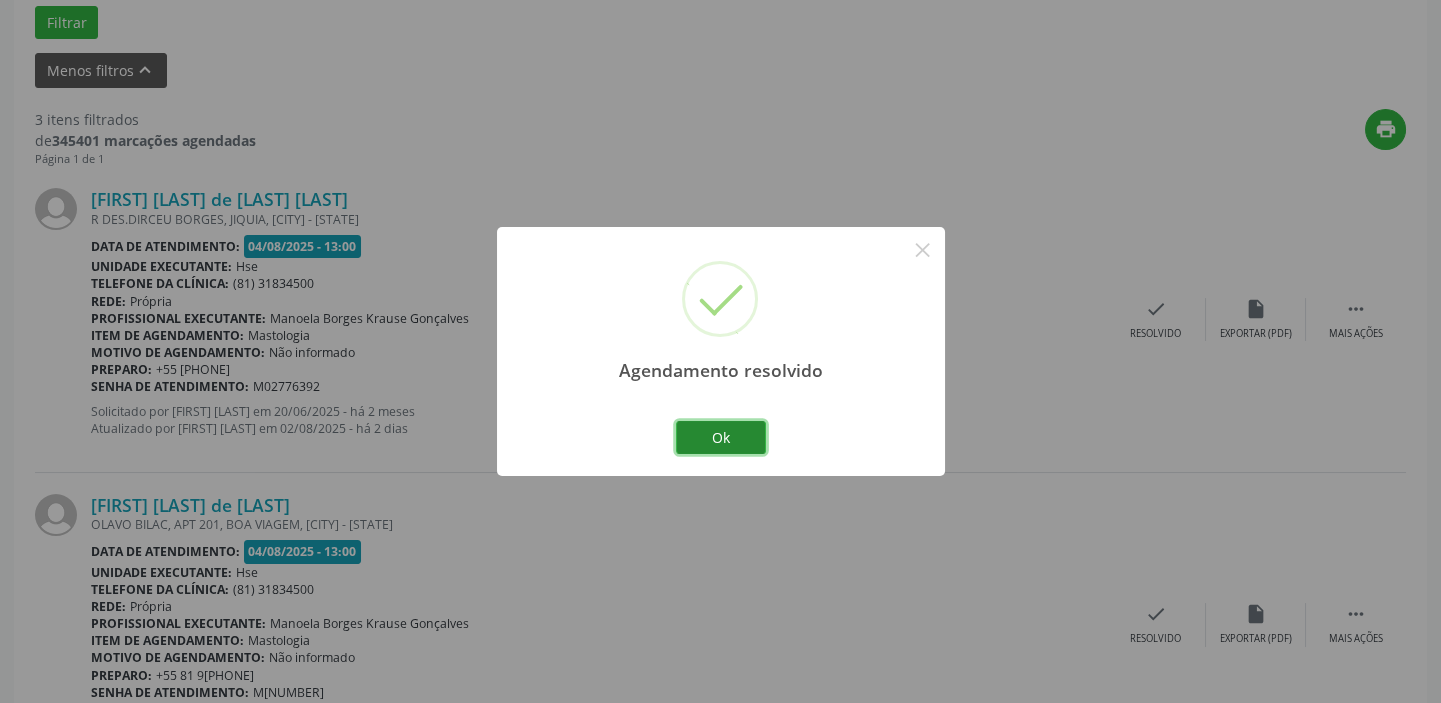 click on "Ok" at bounding box center (721, 438) 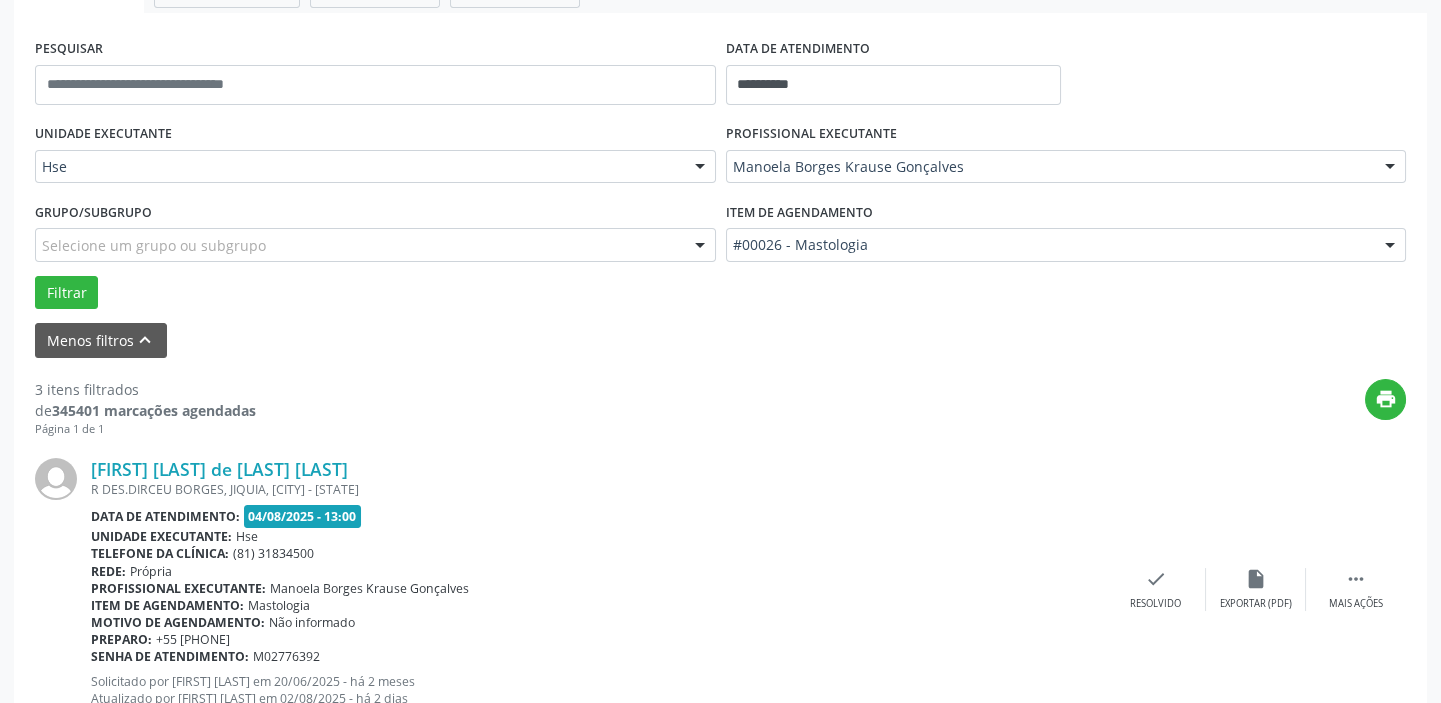 scroll, scrollTop: 454, scrollLeft: 0, axis: vertical 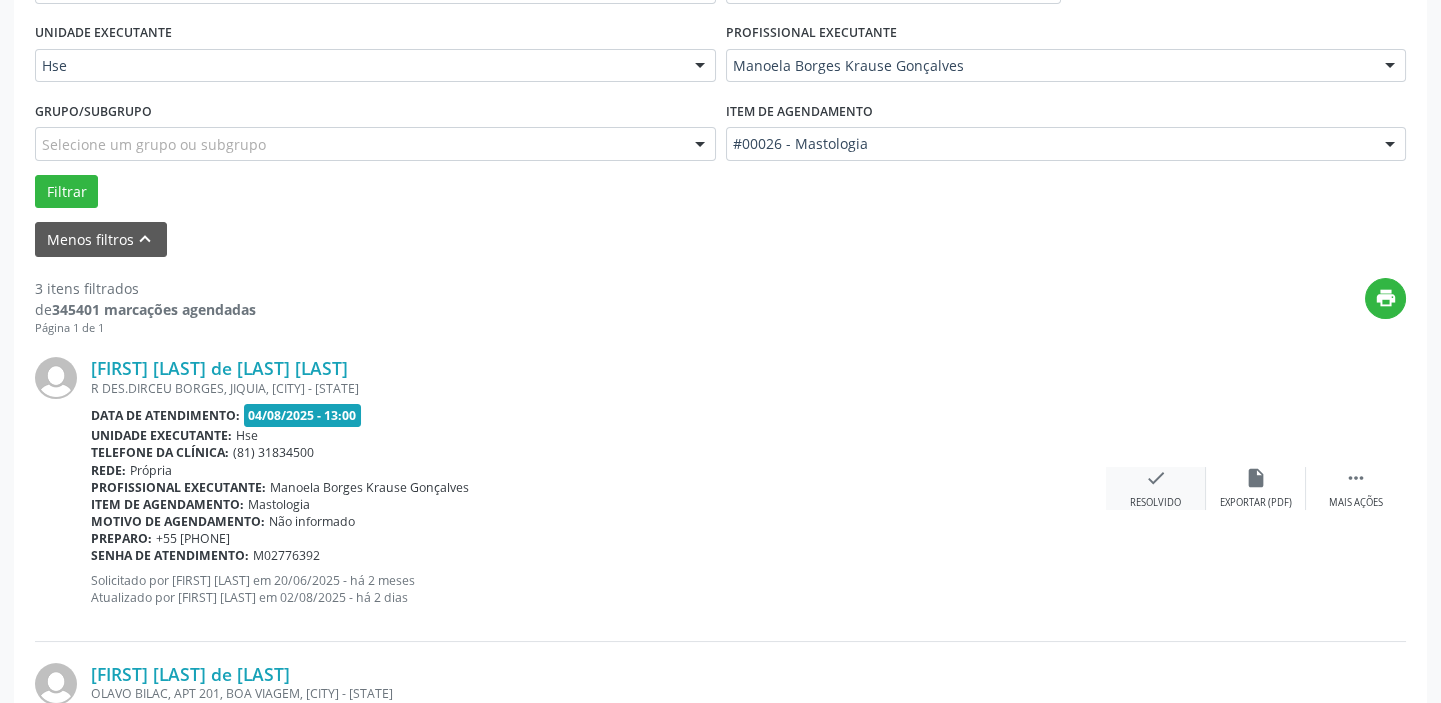 click on "check
Resolvido" at bounding box center [1156, 488] 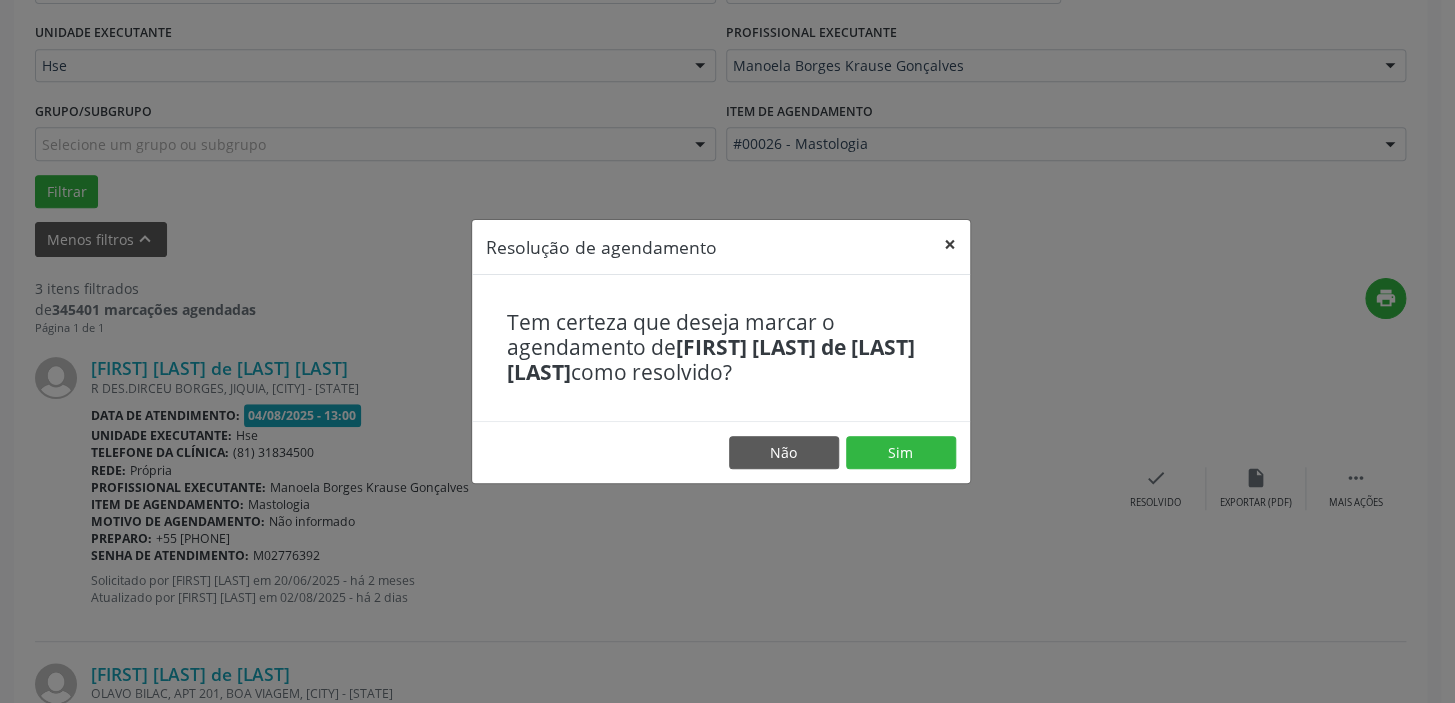 click on "×" at bounding box center (950, 244) 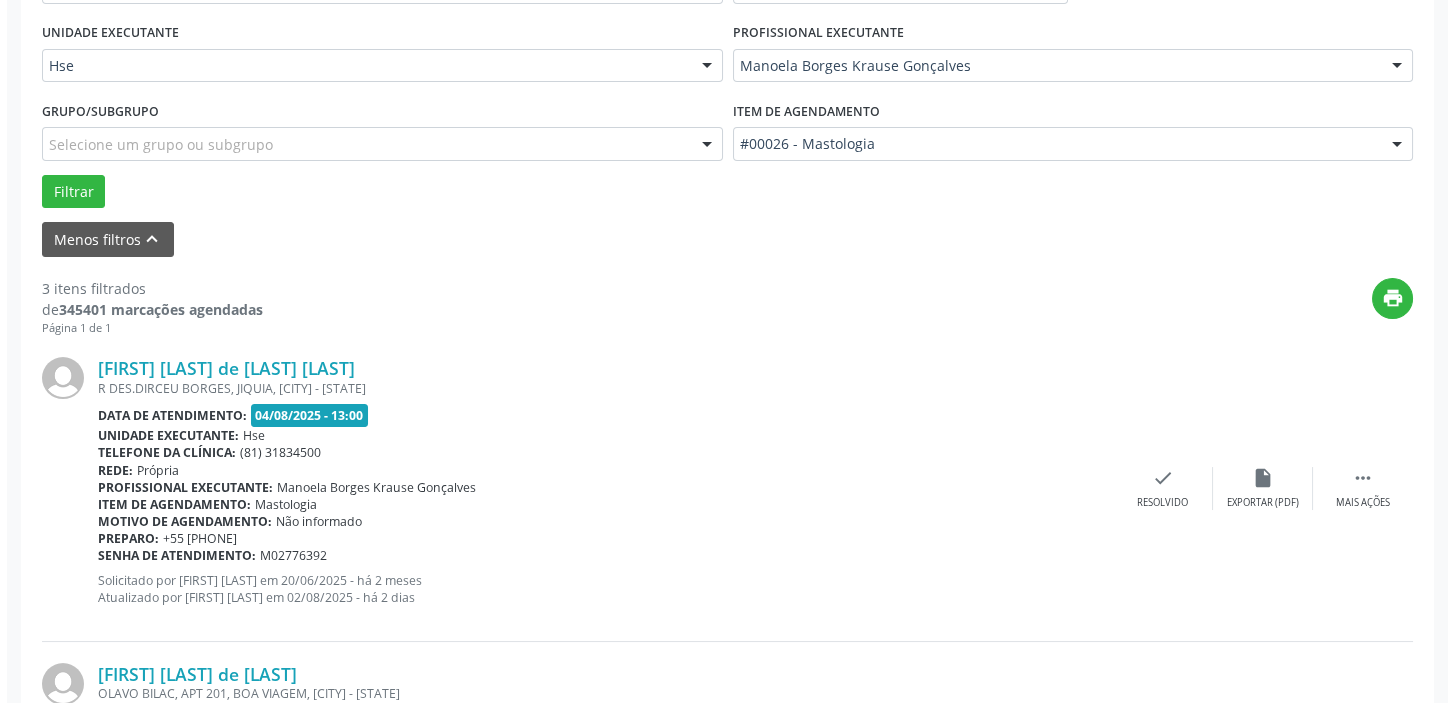 scroll, scrollTop: 636, scrollLeft: 0, axis: vertical 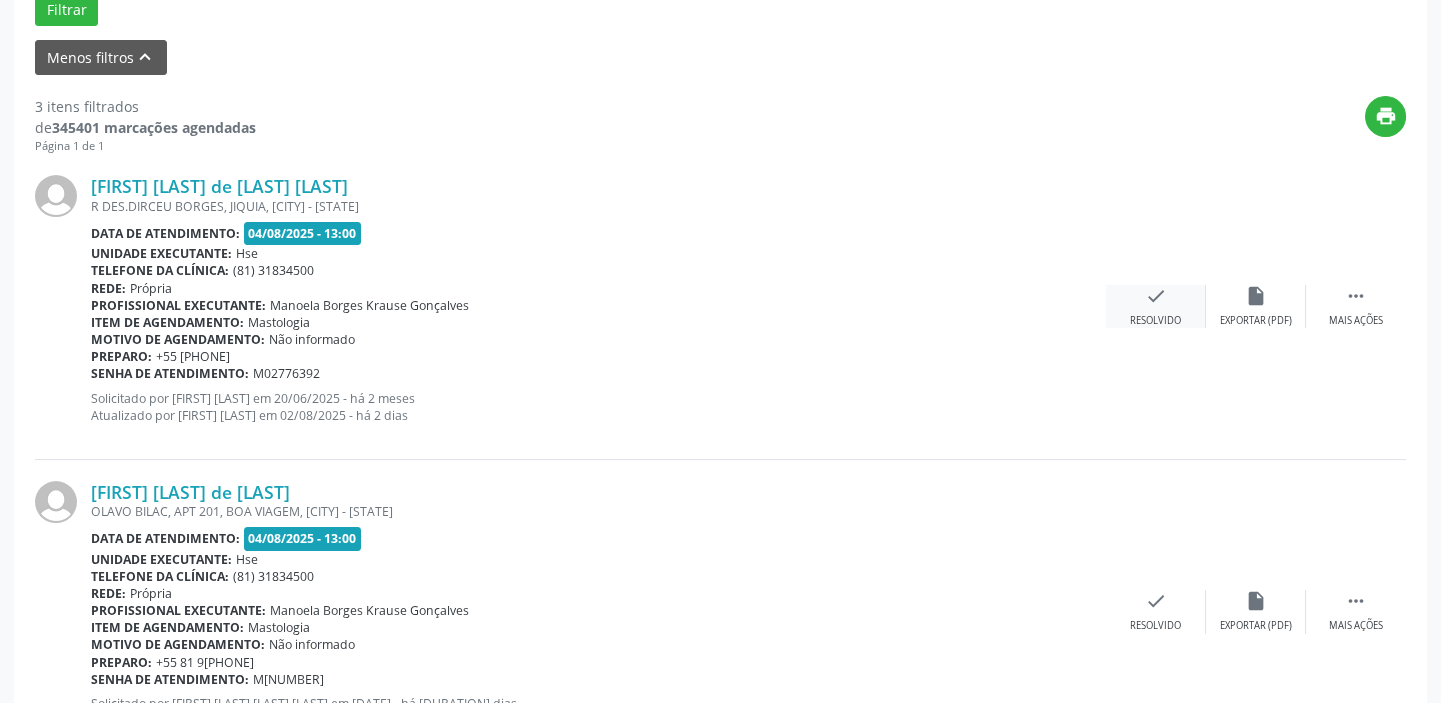 click on "check
Resolvido" at bounding box center (1156, 306) 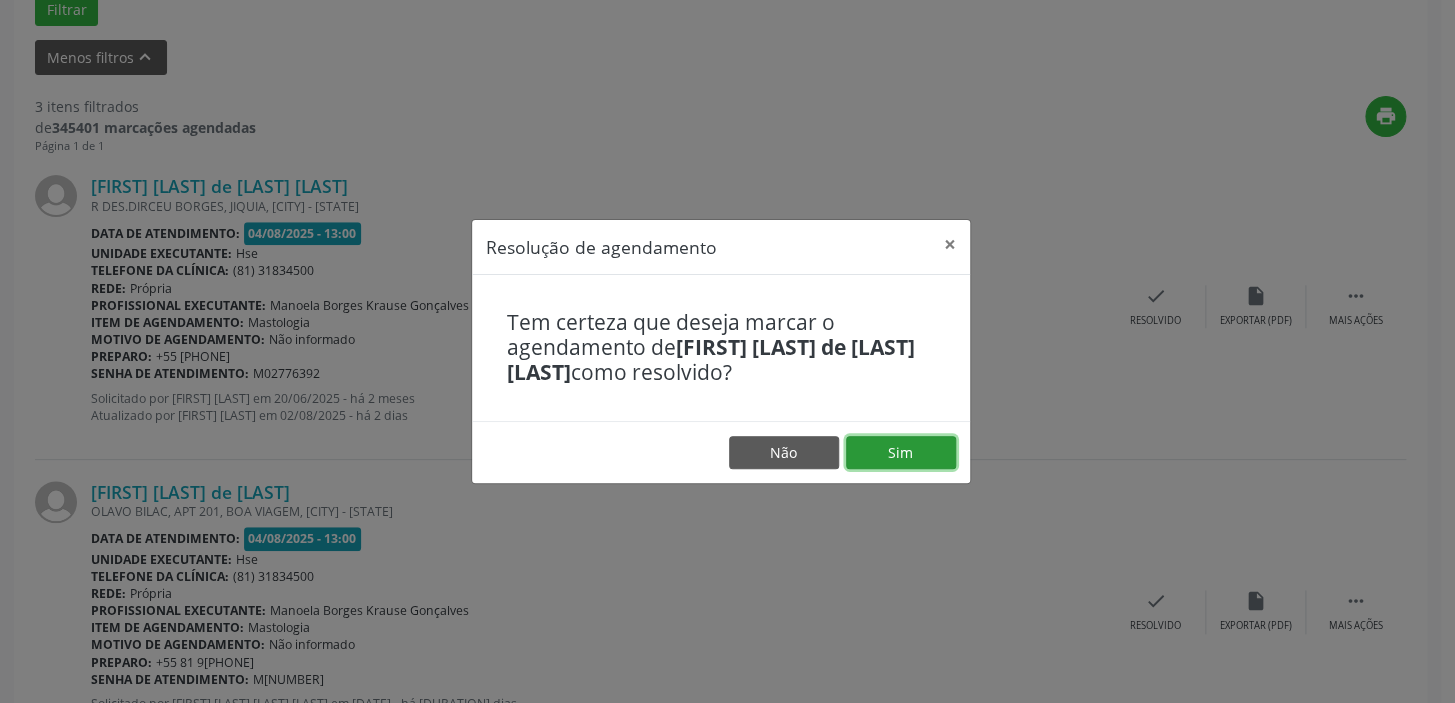 click on "Sim" at bounding box center (901, 453) 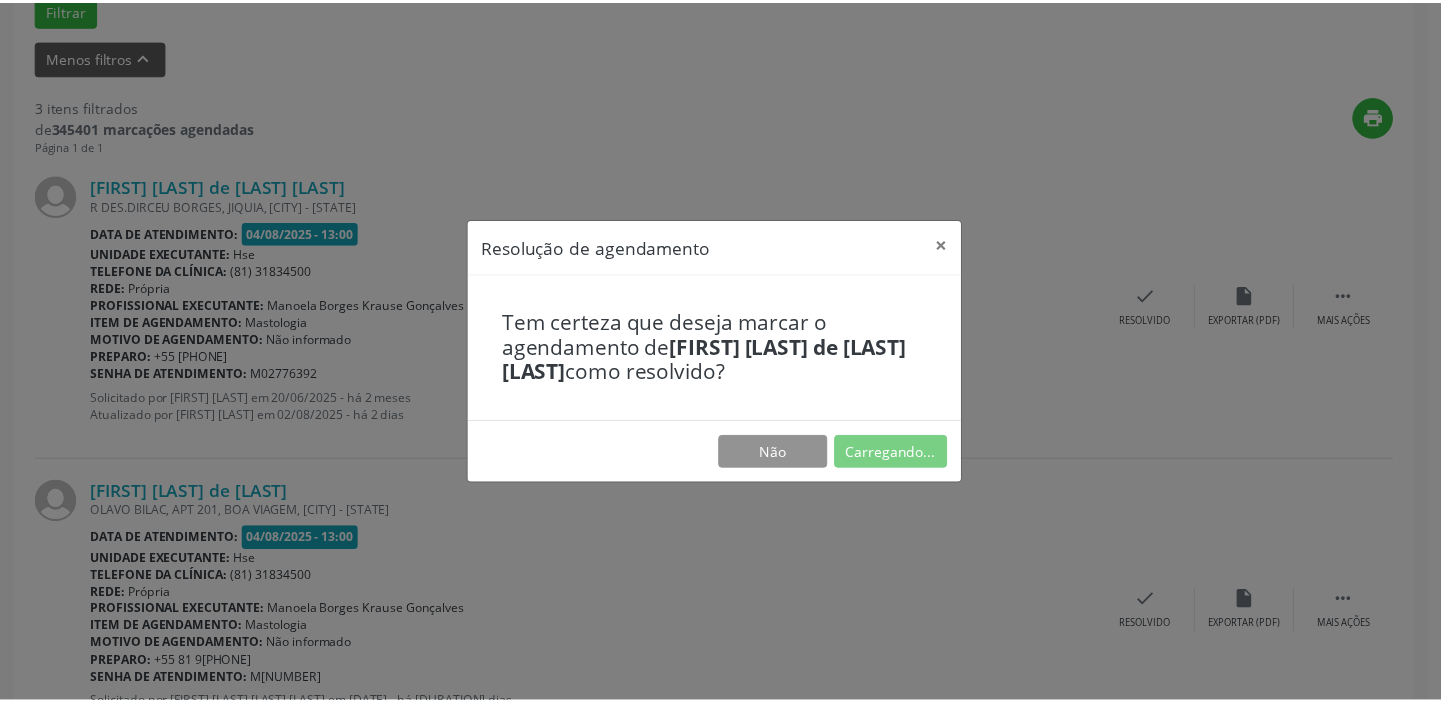scroll, scrollTop: 148, scrollLeft: 0, axis: vertical 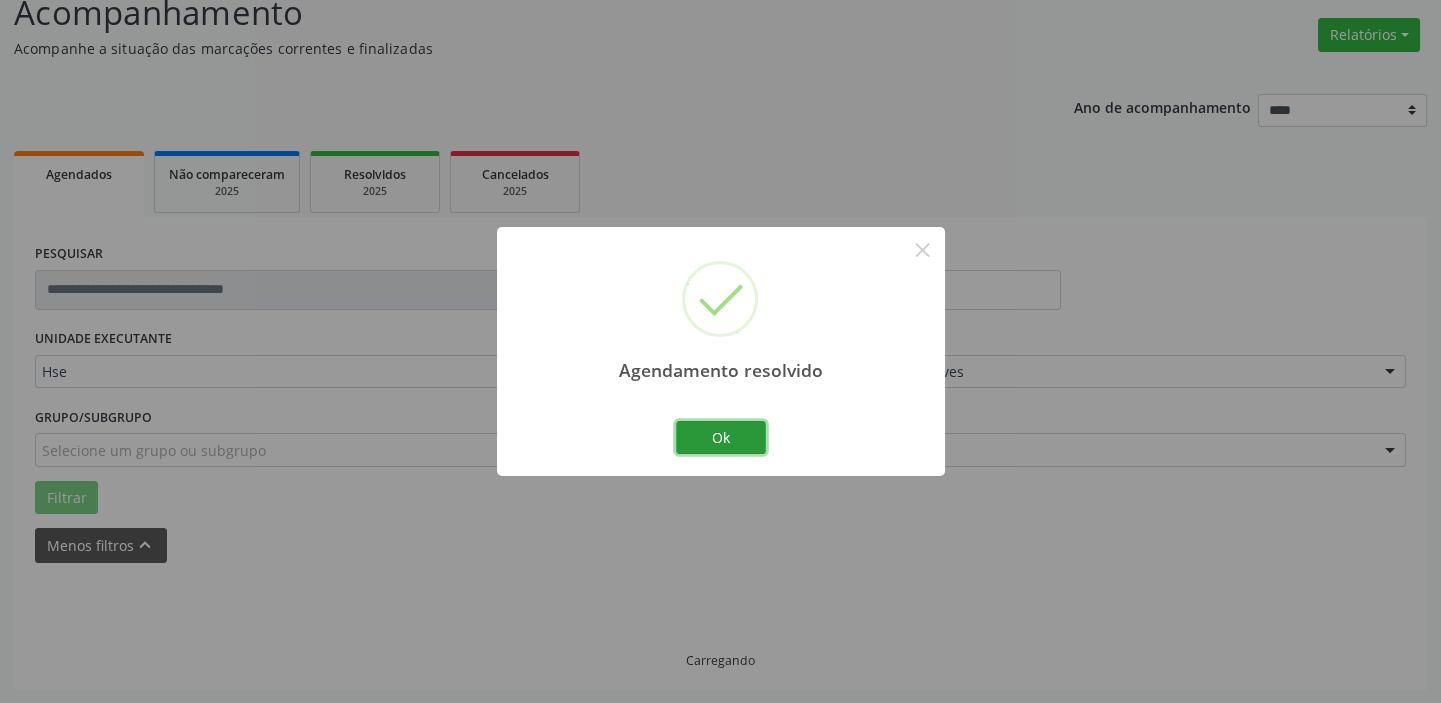 click on "Ok" at bounding box center (721, 438) 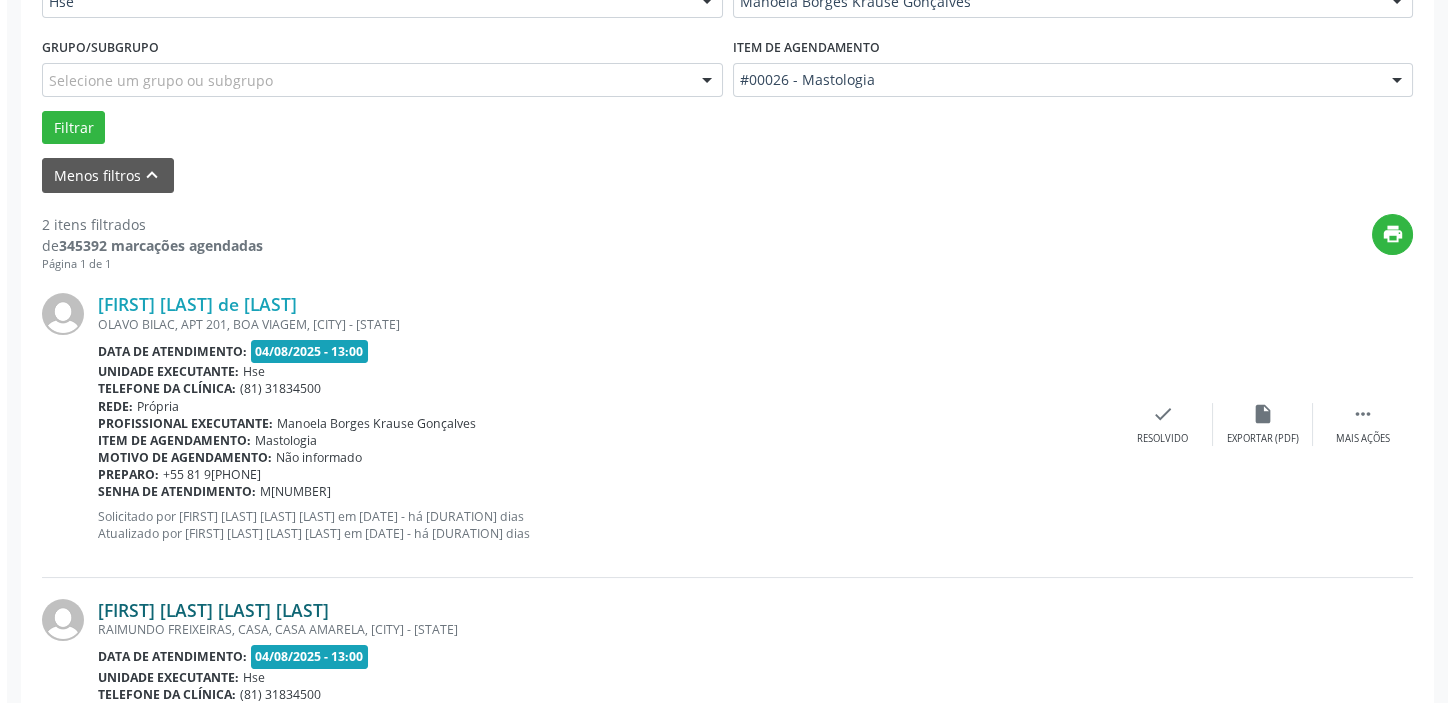 scroll, scrollTop: 693, scrollLeft: 0, axis: vertical 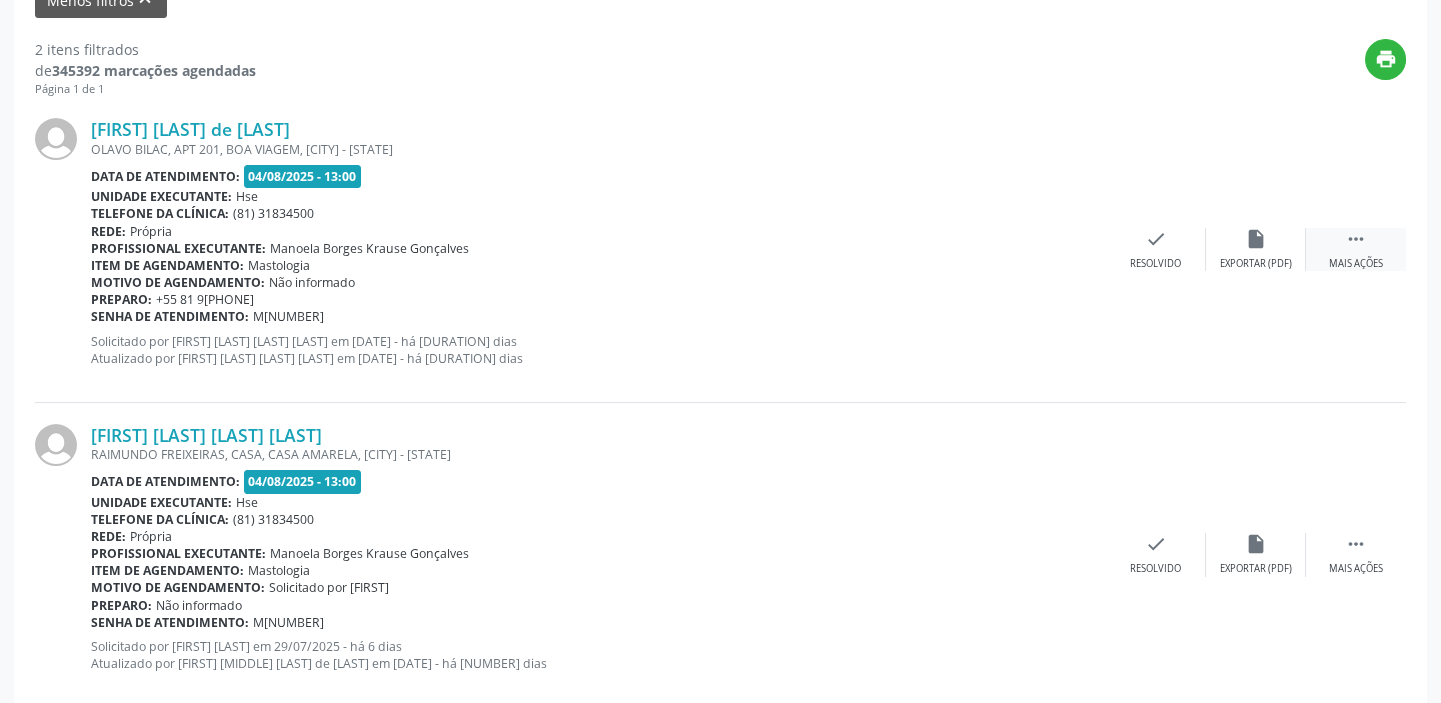 click on "Mais ações" at bounding box center [1356, 264] 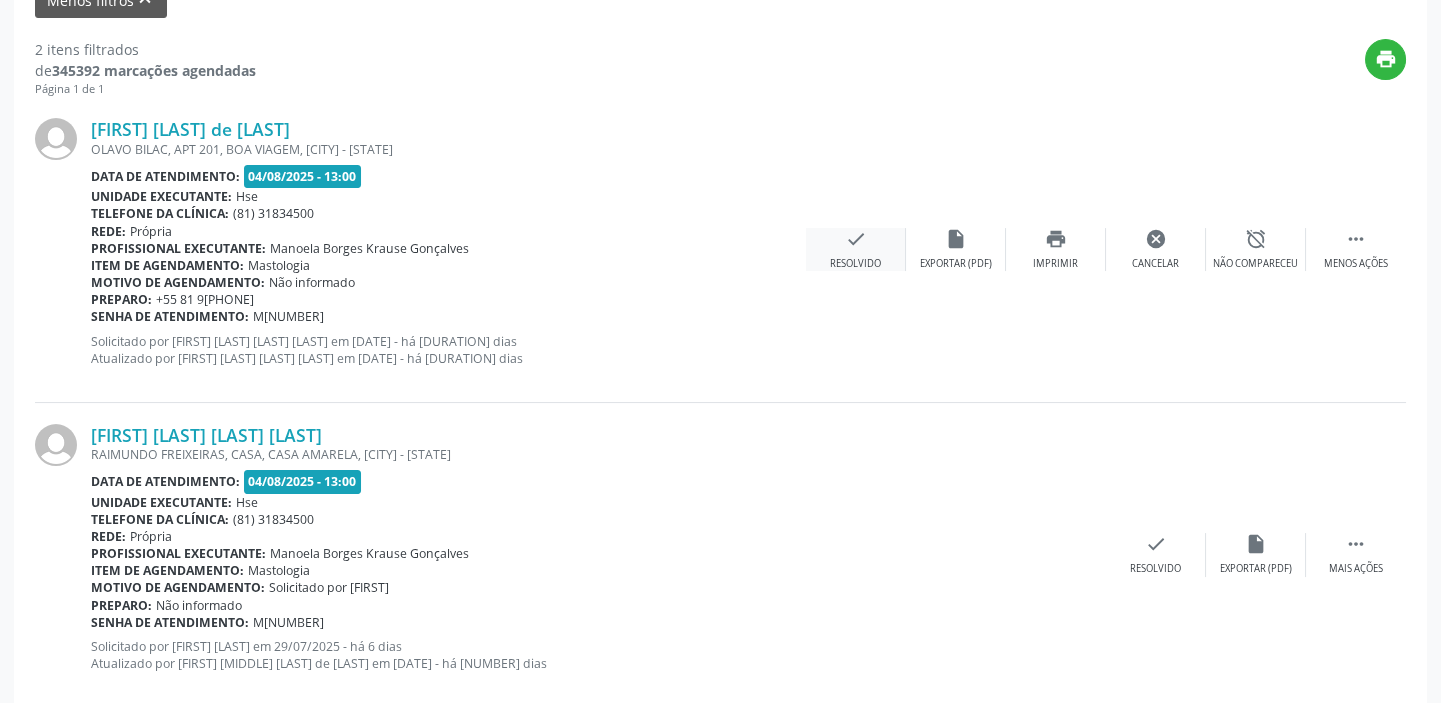 click on "check
Resolvido" at bounding box center [856, 249] 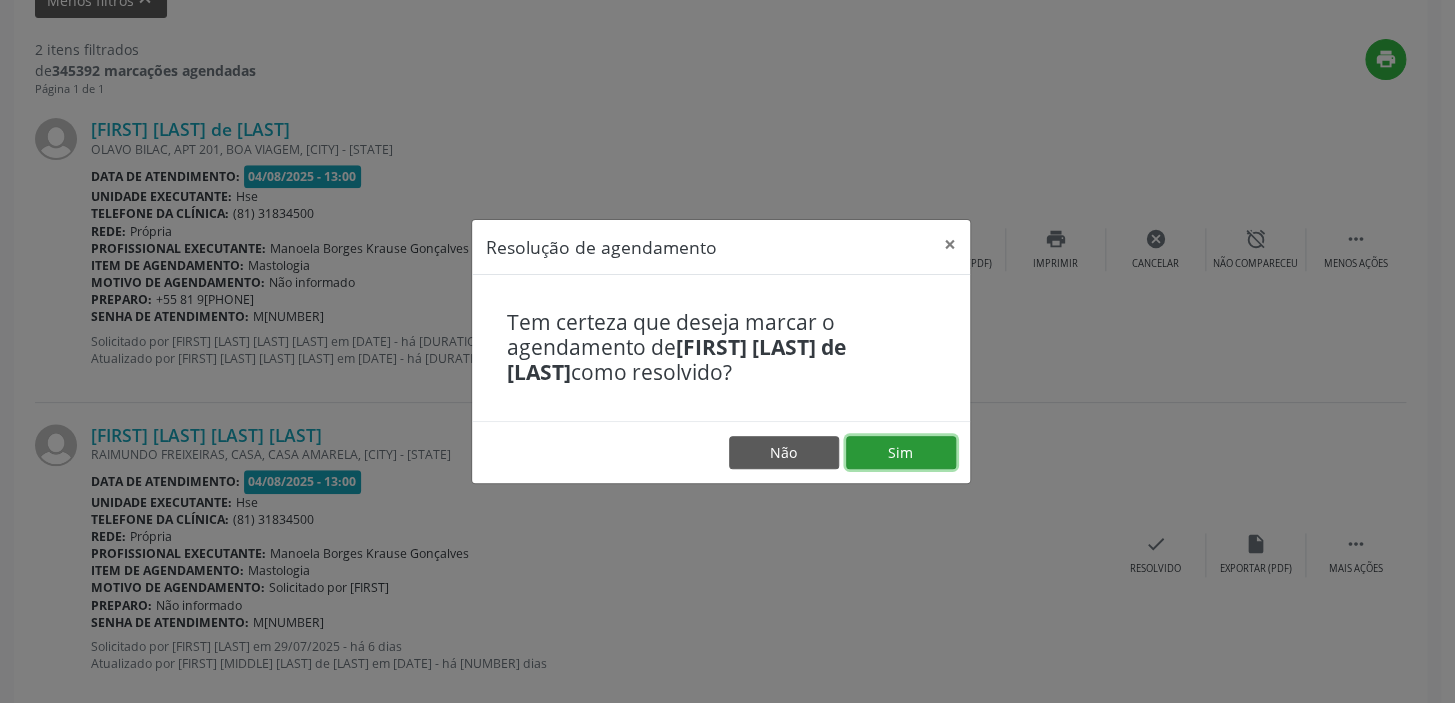 click on "Sim" at bounding box center [901, 453] 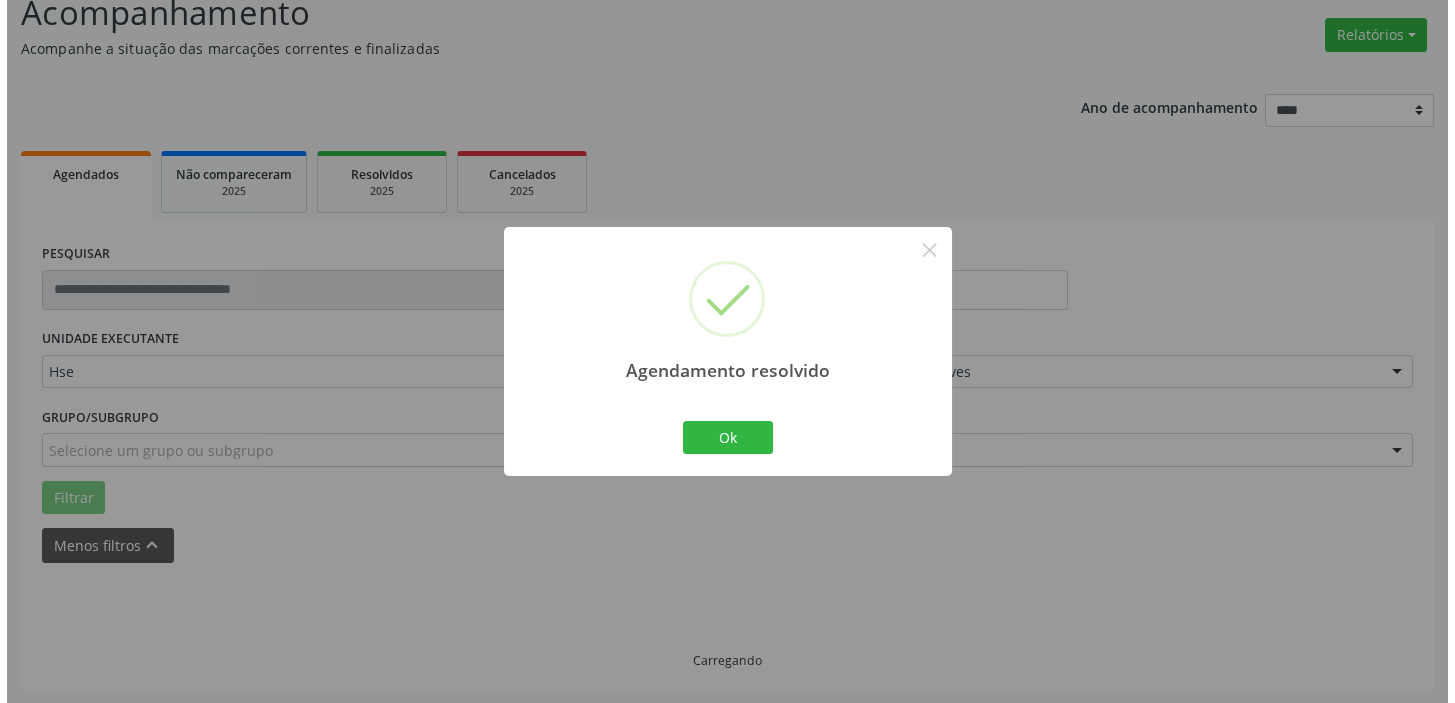 scroll, scrollTop: 426, scrollLeft: 0, axis: vertical 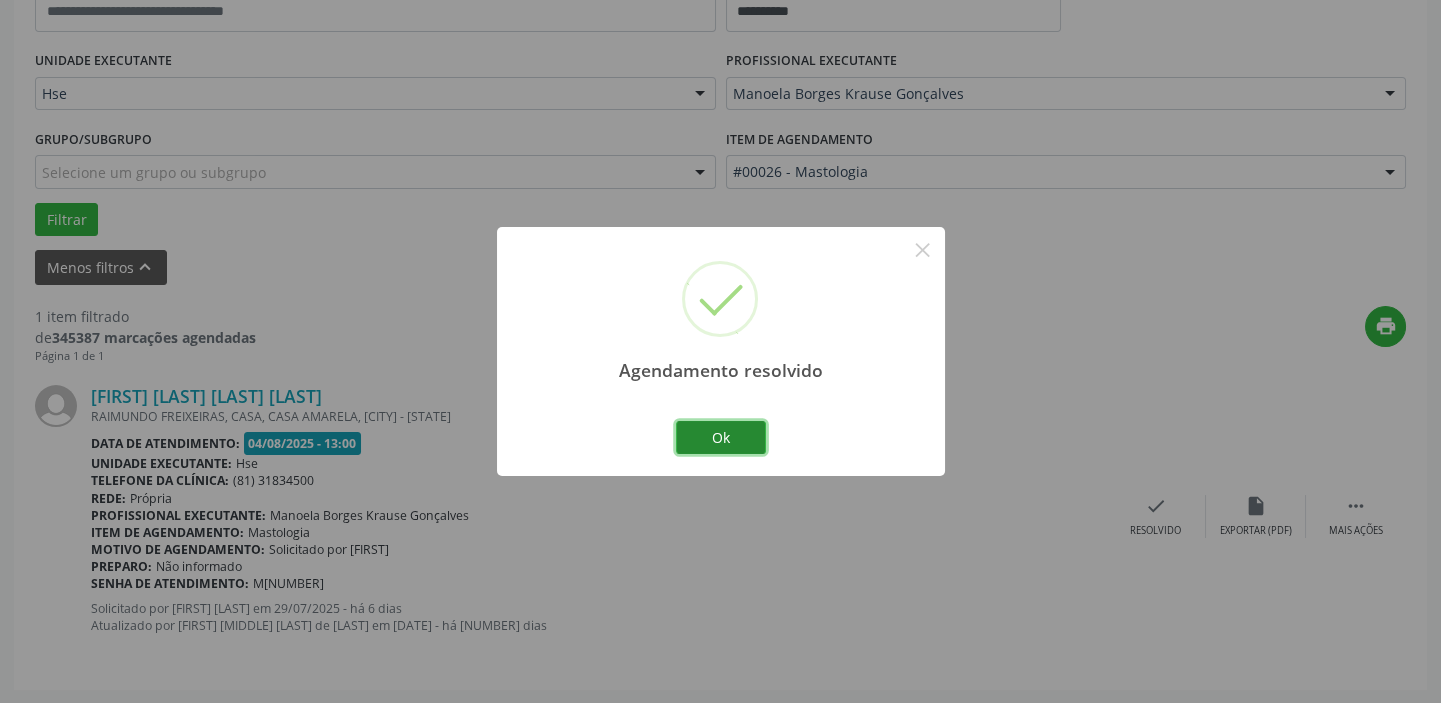 click on "Ok" at bounding box center [721, 438] 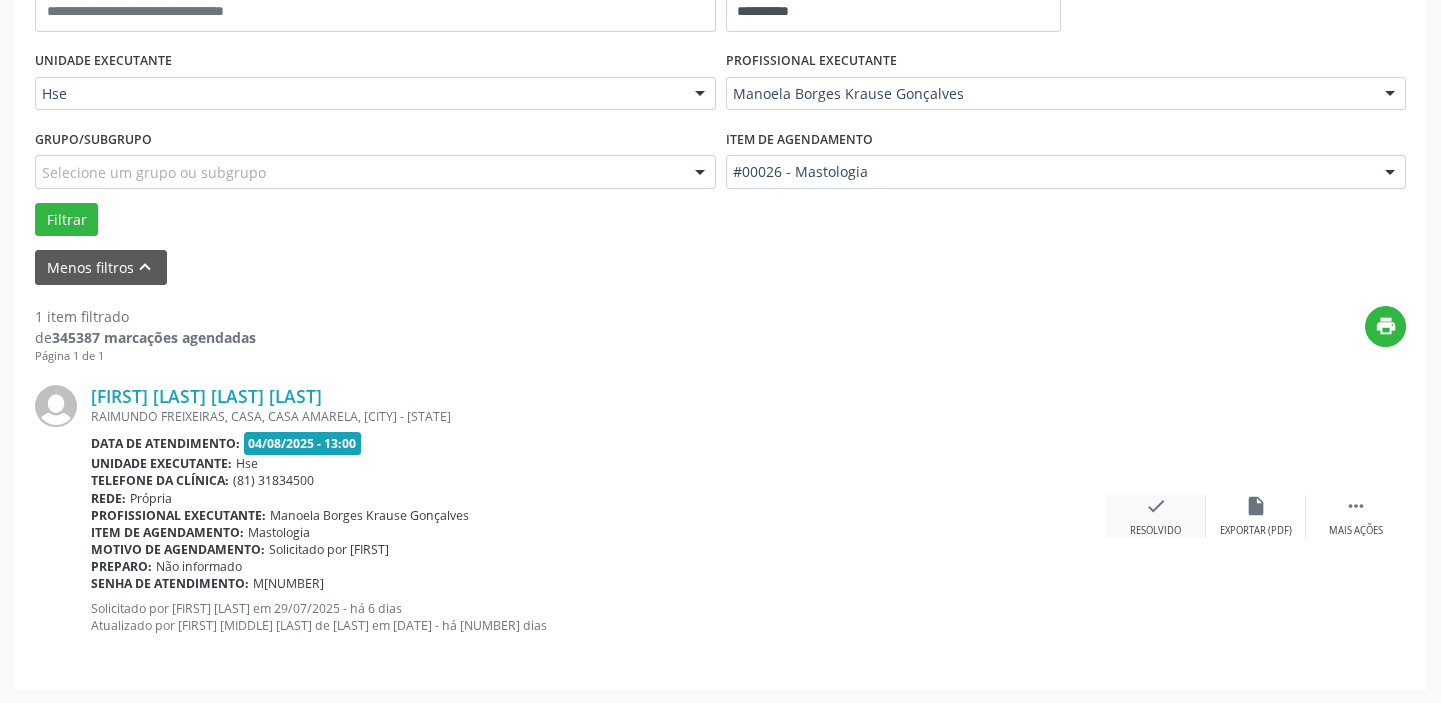 click on "check
Resolvido" at bounding box center [1156, 516] 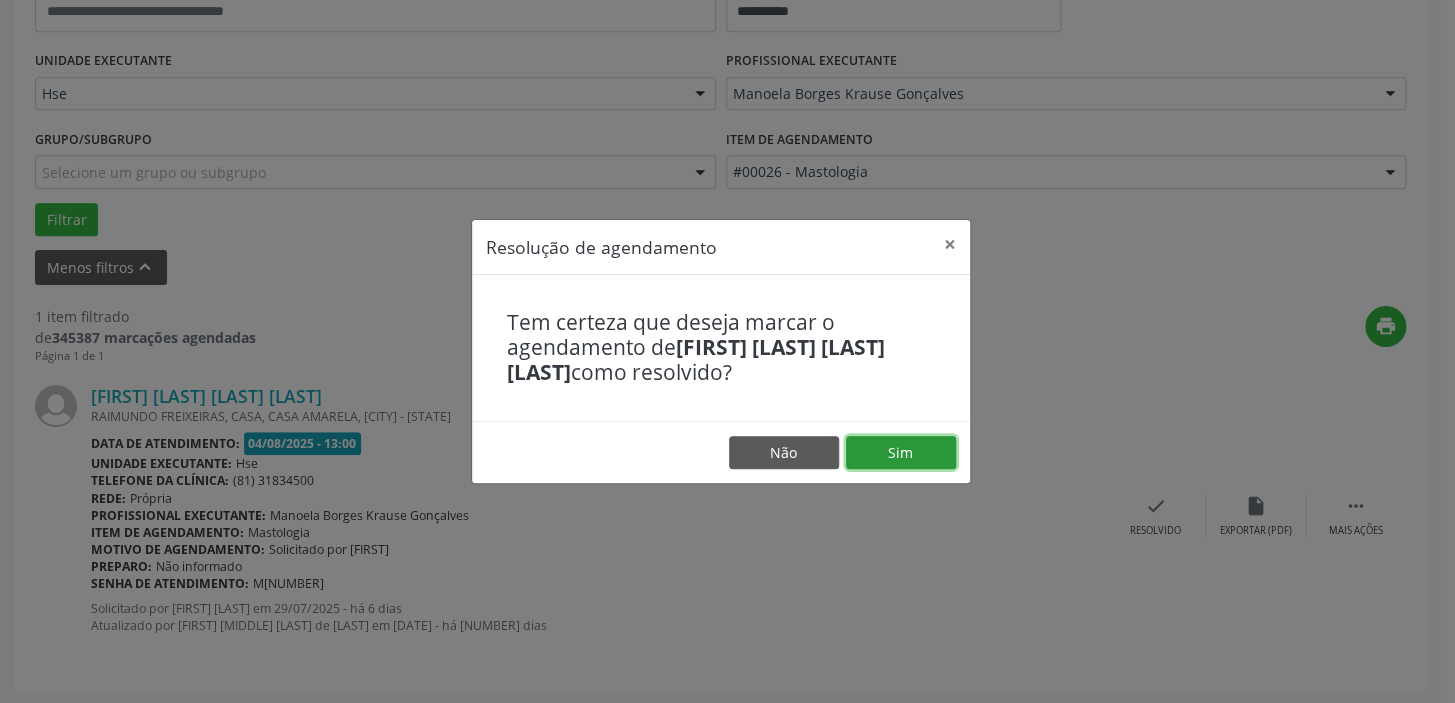 click on "Sim" at bounding box center [901, 453] 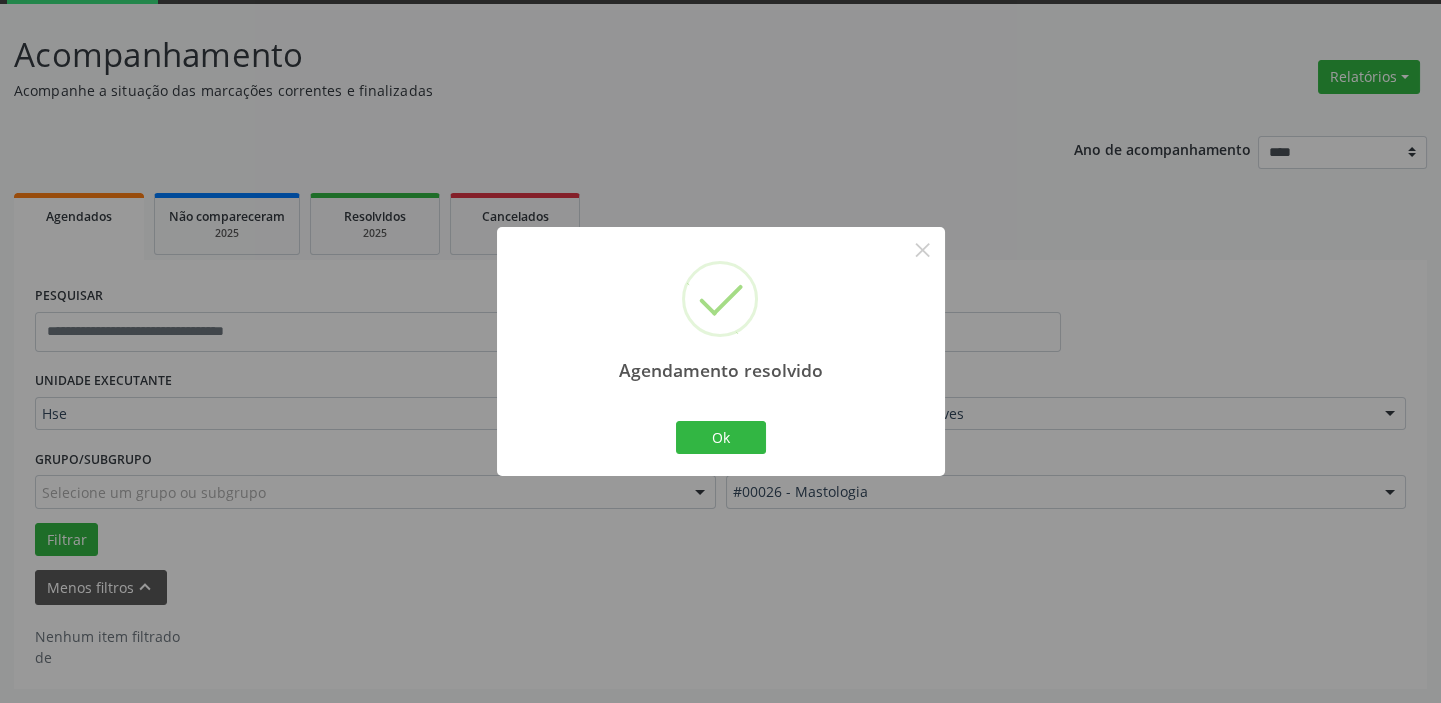scroll, scrollTop: 104, scrollLeft: 0, axis: vertical 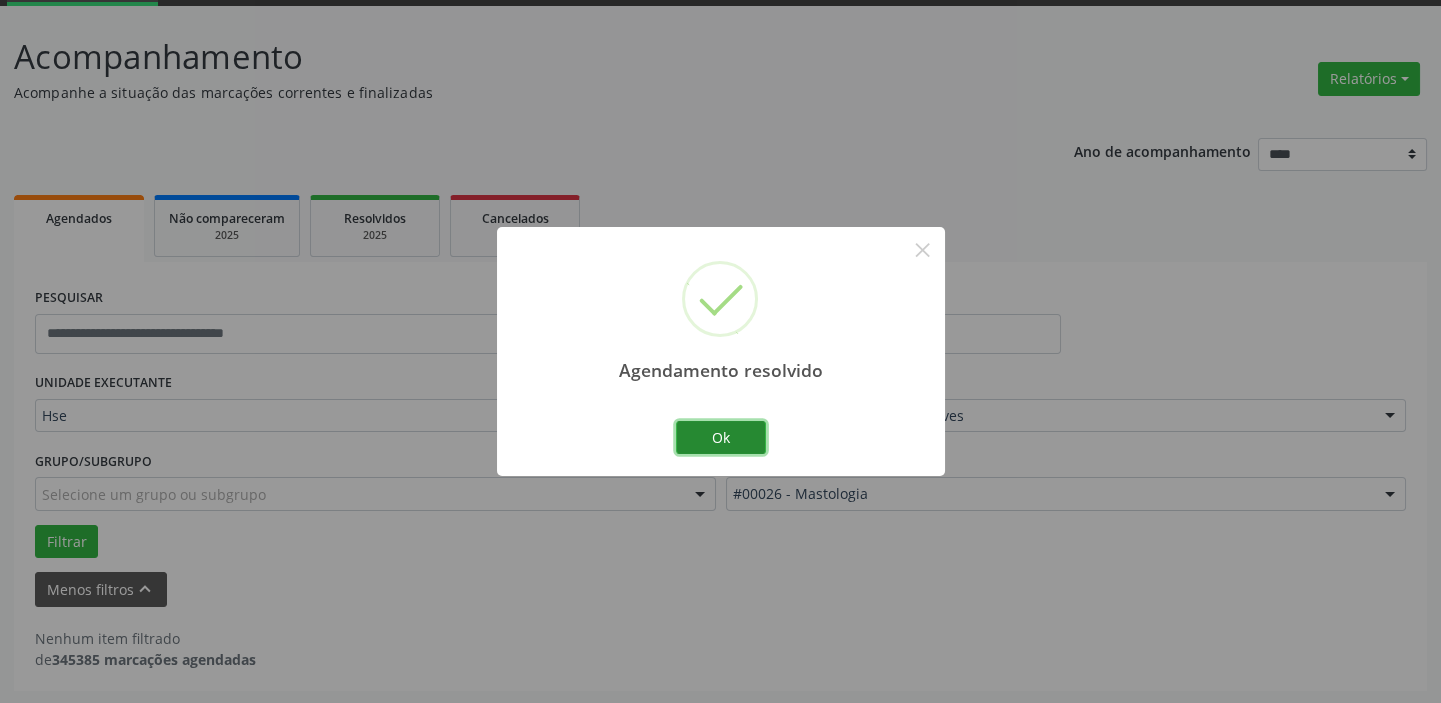 click on "Ok" at bounding box center (721, 438) 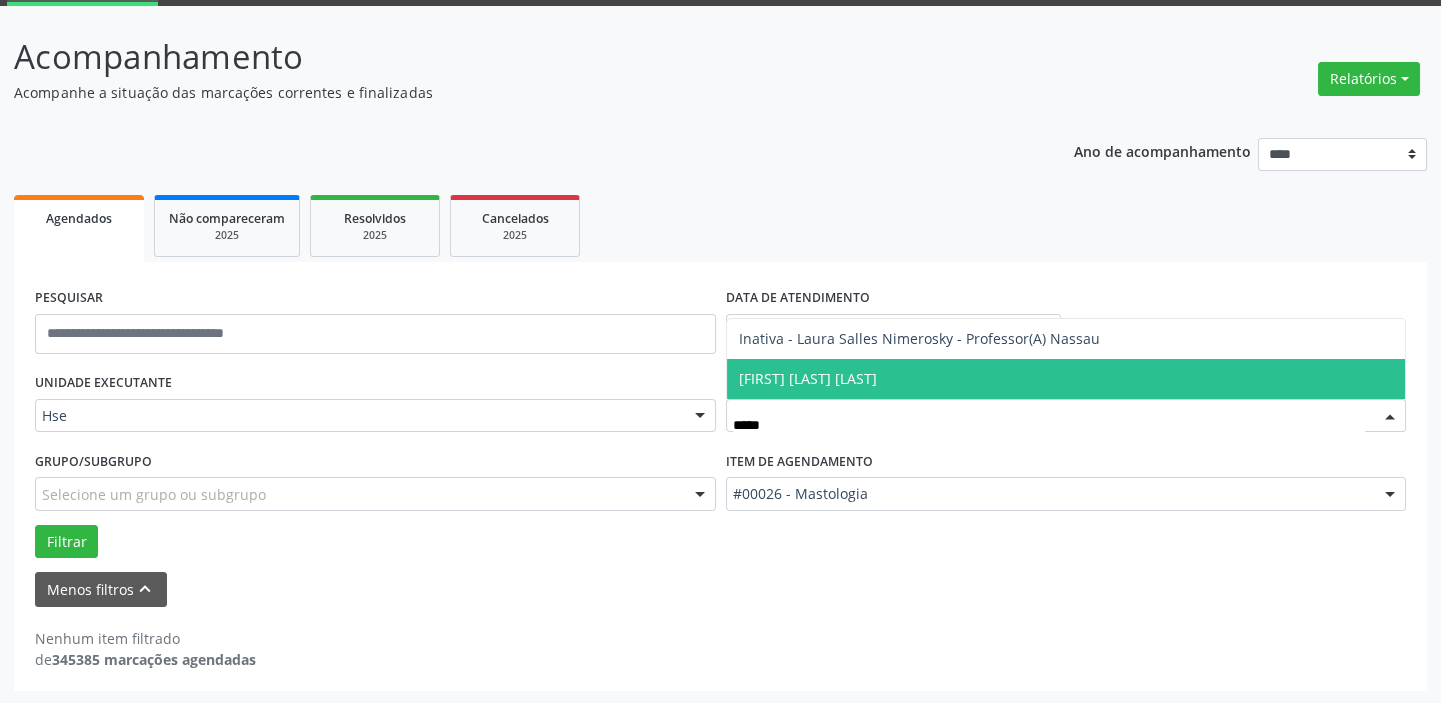 type on "*****" 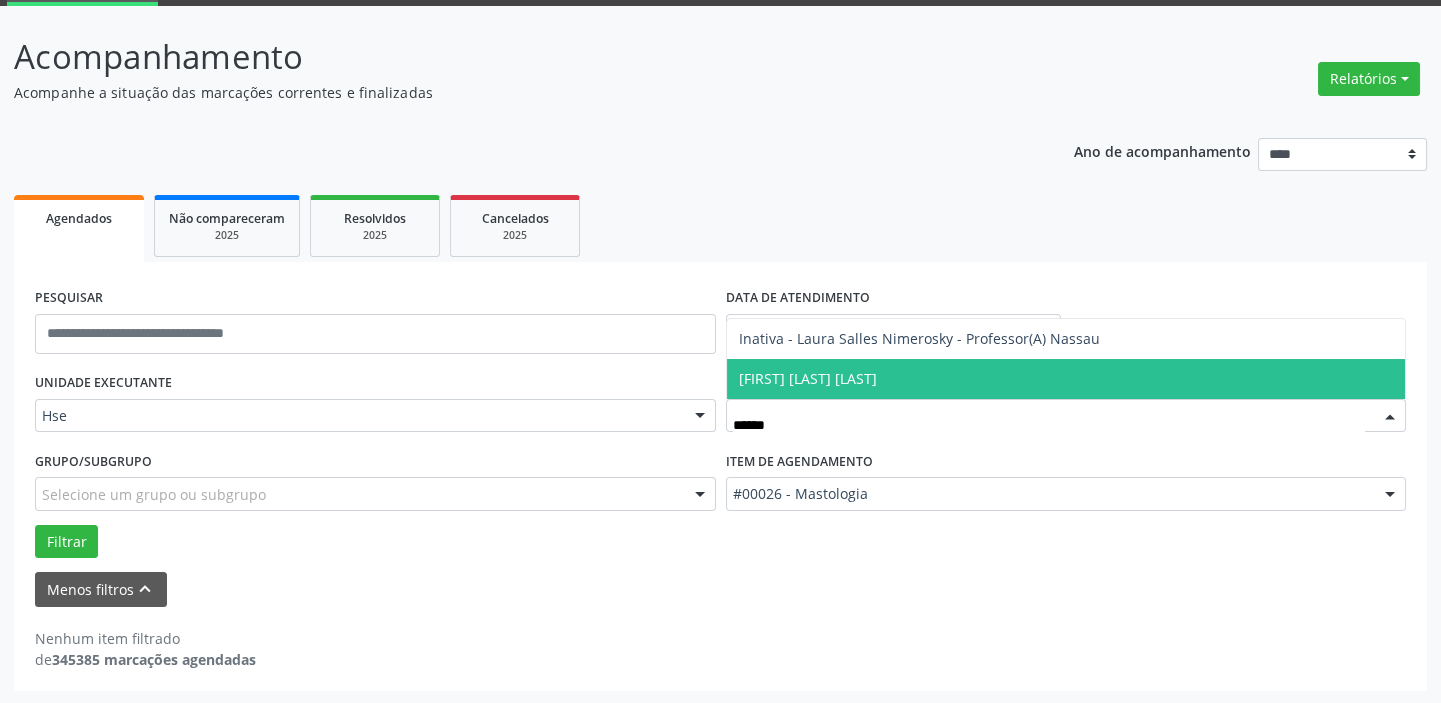 click on "[FIRST] [LAST] [LAST]" at bounding box center [808, 378] 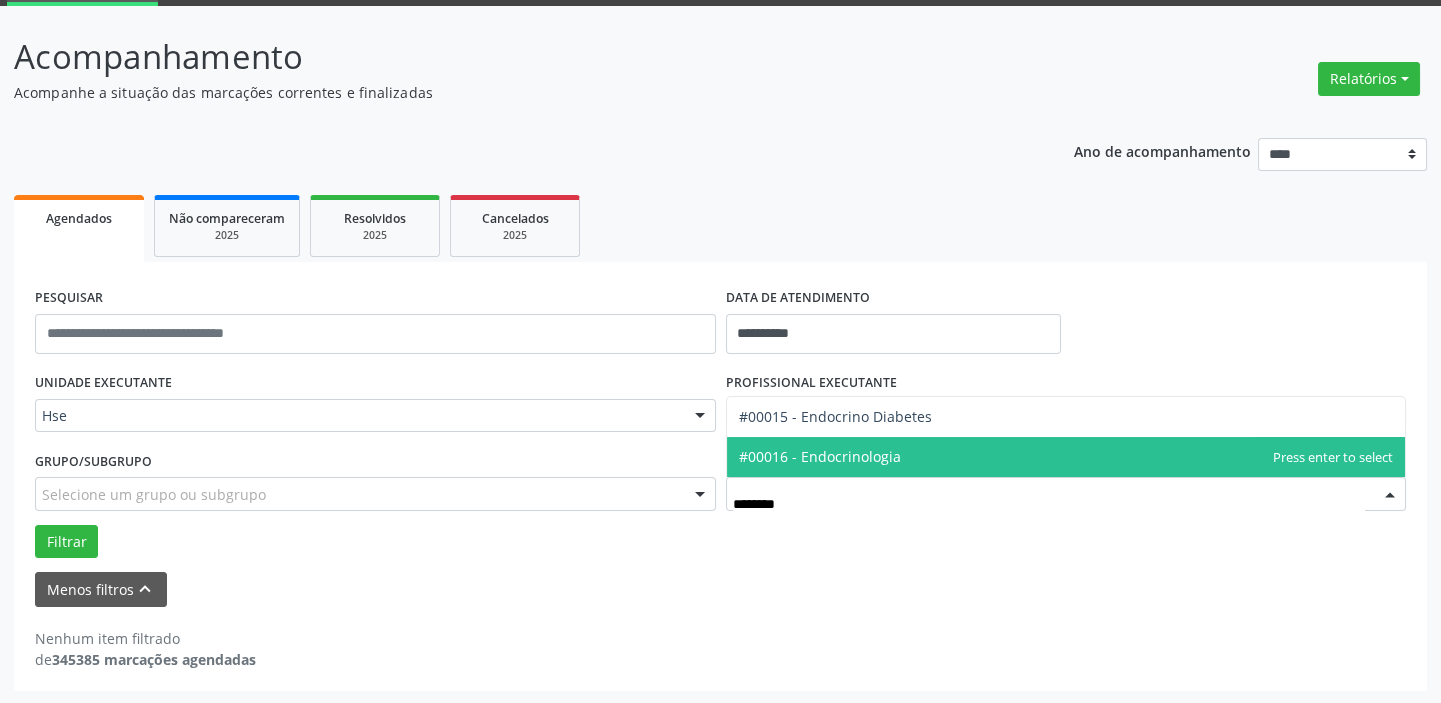 type on "*******" 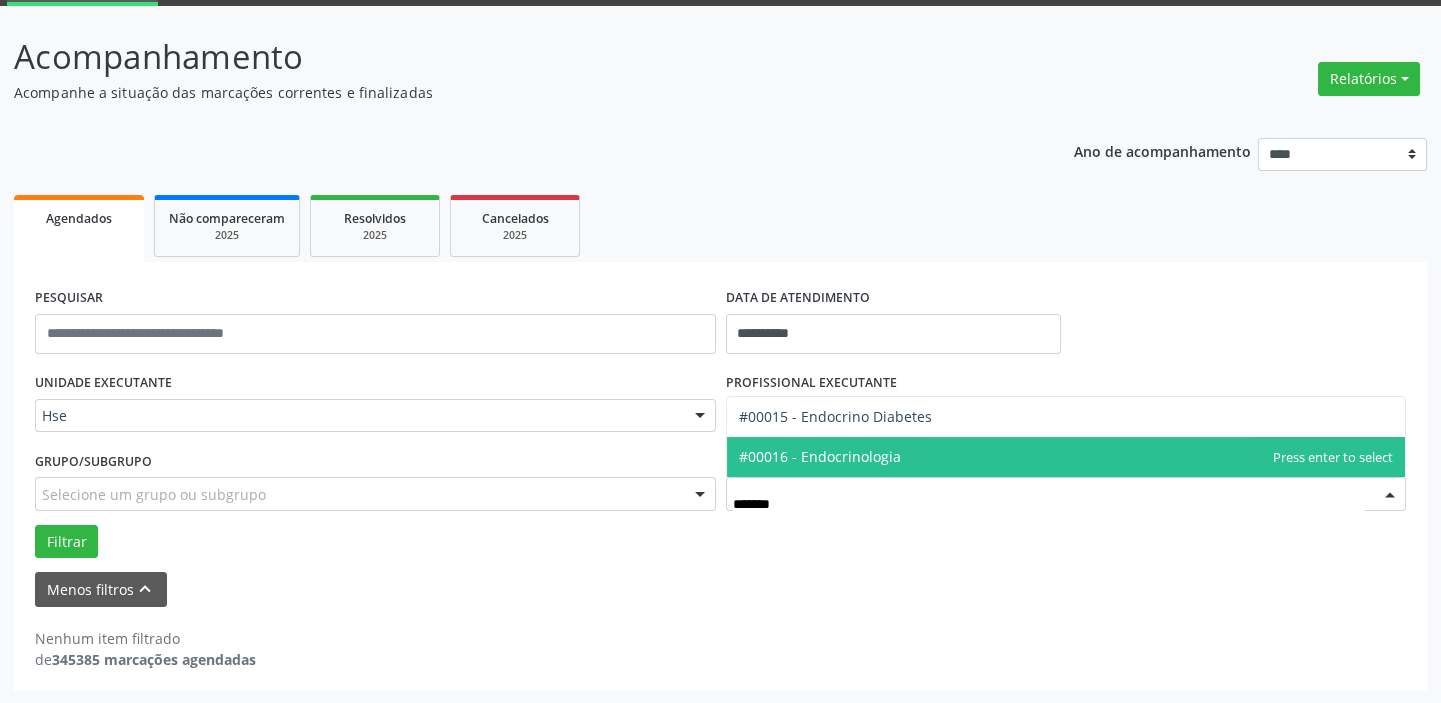 drag, startPoint x: 983, startPoint y: 458, endPoint x: 864, endPoint y: 479, distance: 120.83874 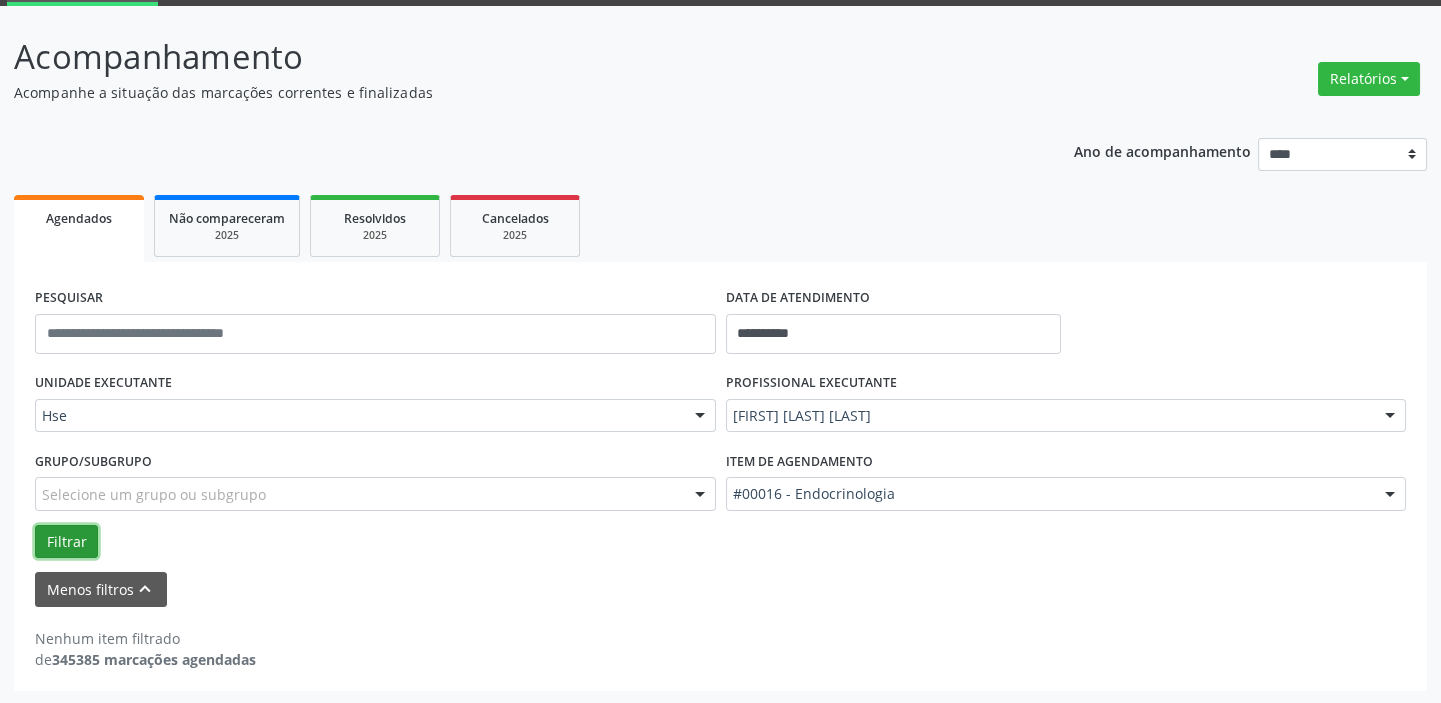 click on "Filtrar" at bounding box center (66, 542) 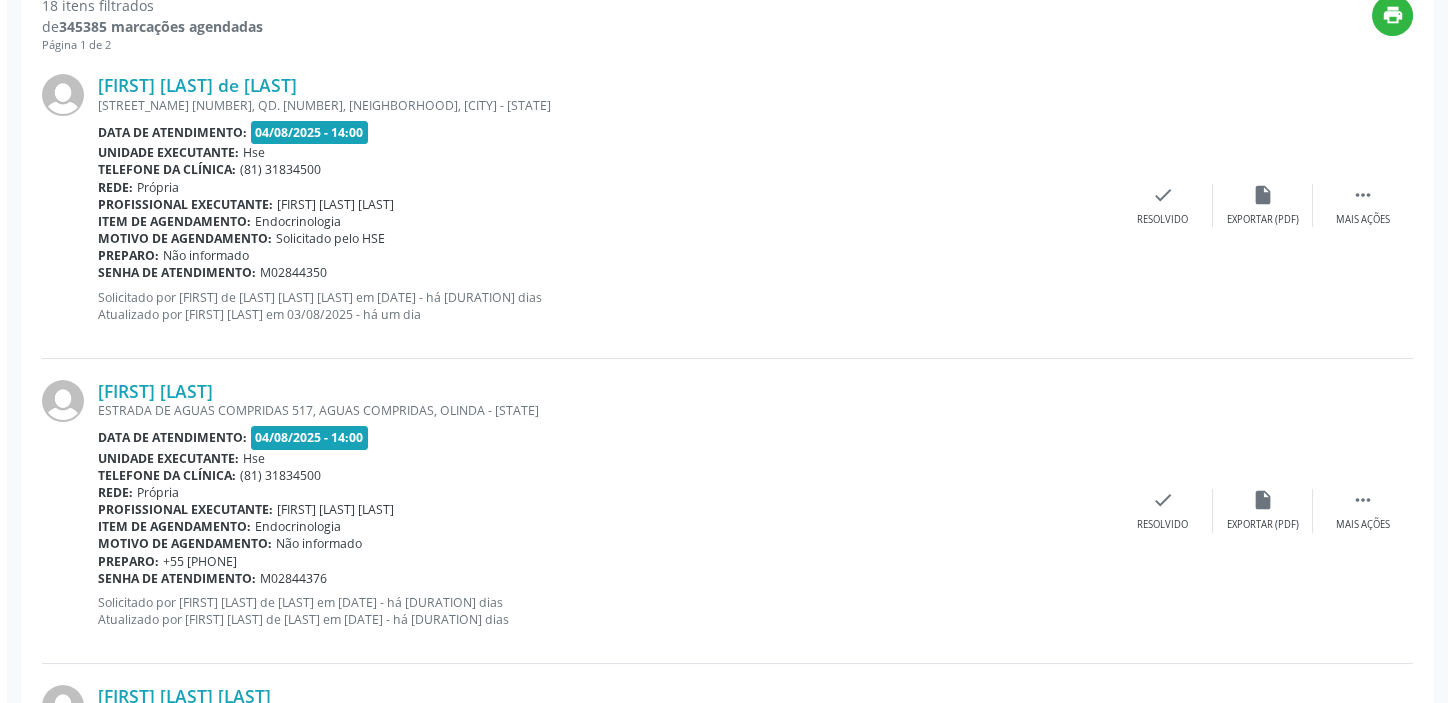 scroll, scrollTop: 740, scrollLeft: 0, axis: vertical 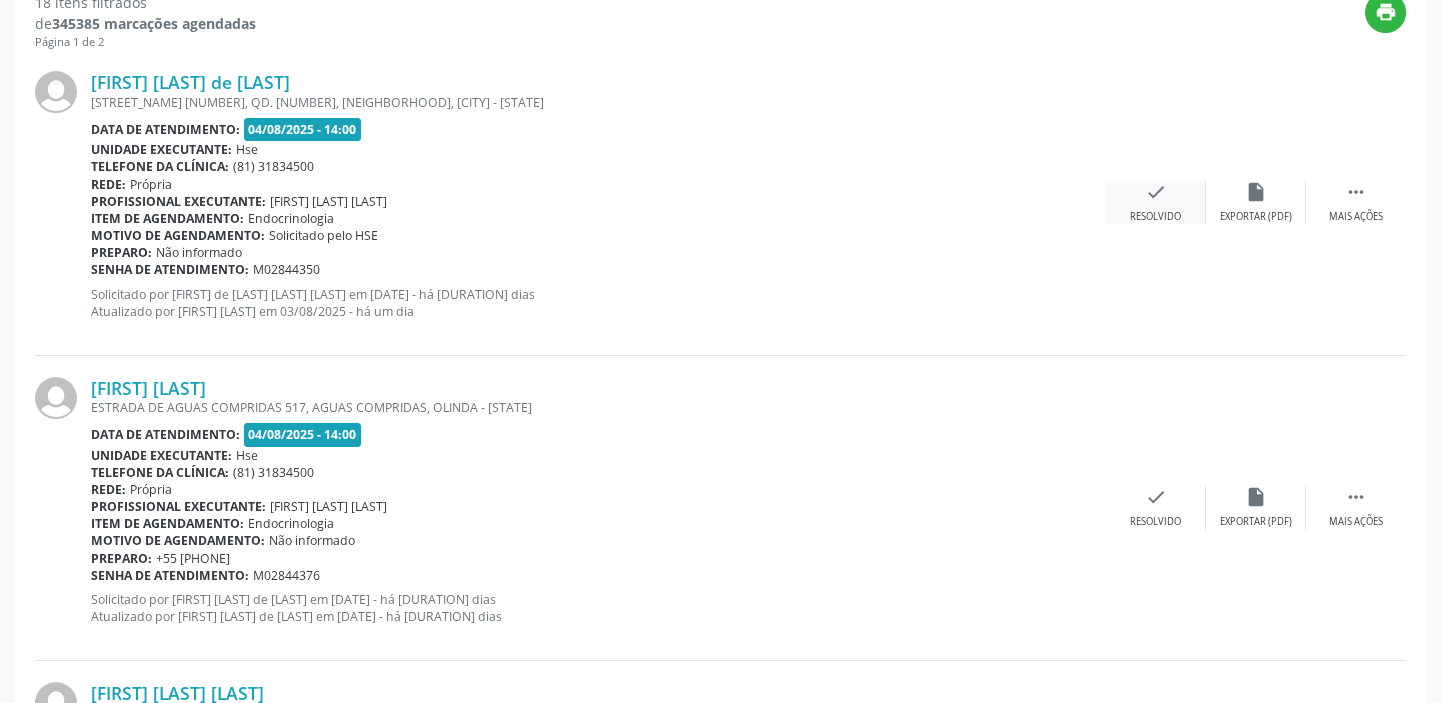 click on "check" at bounding box center [1156, 192] 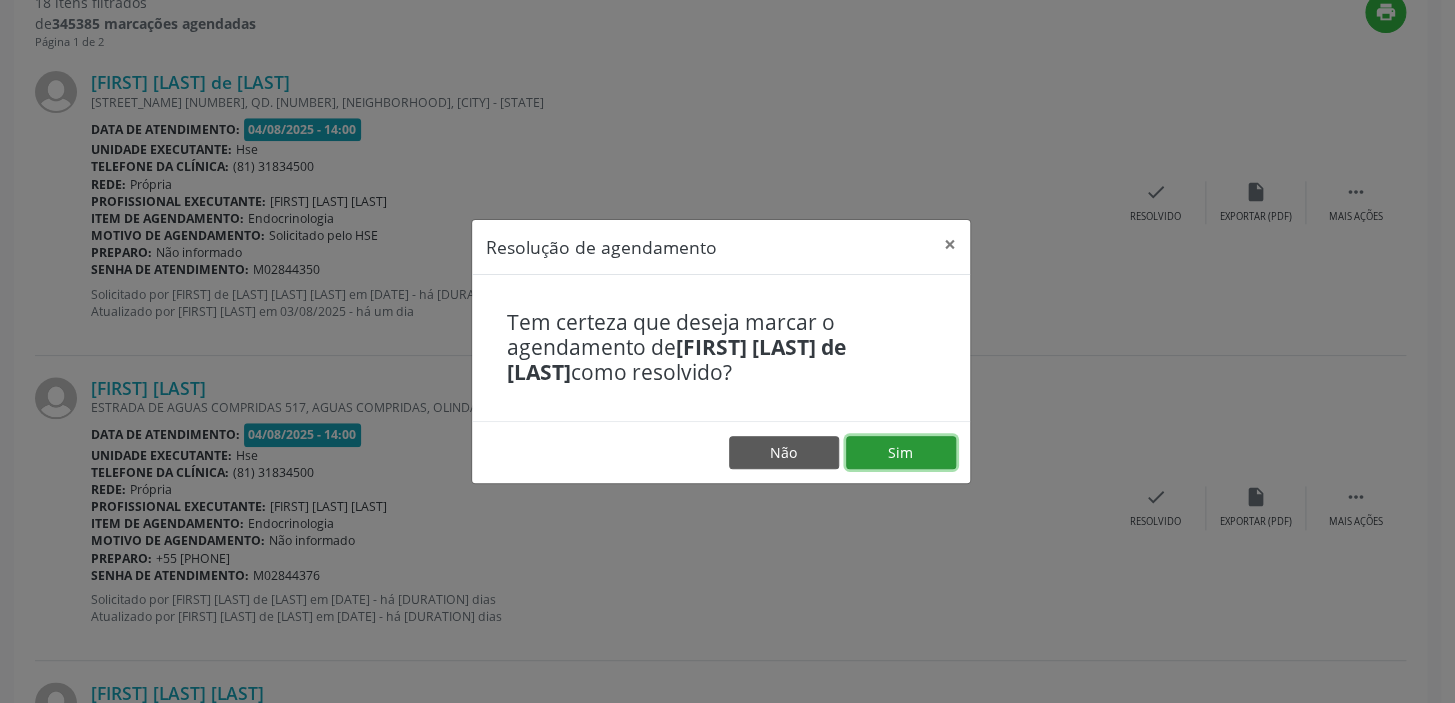 click on "Sim" at bounding box center [901, 453] 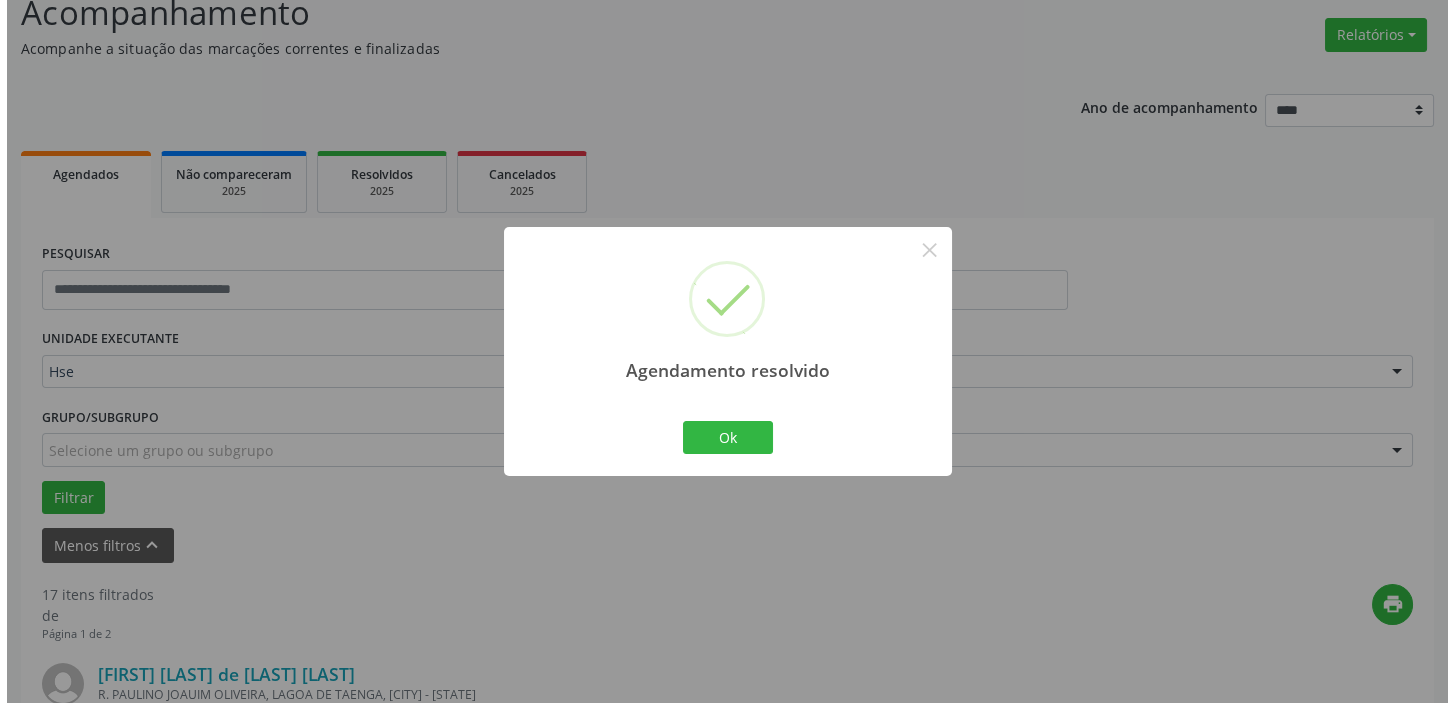 scroll, scrollTop: 740, scrollLeft: 0, axis: vertical 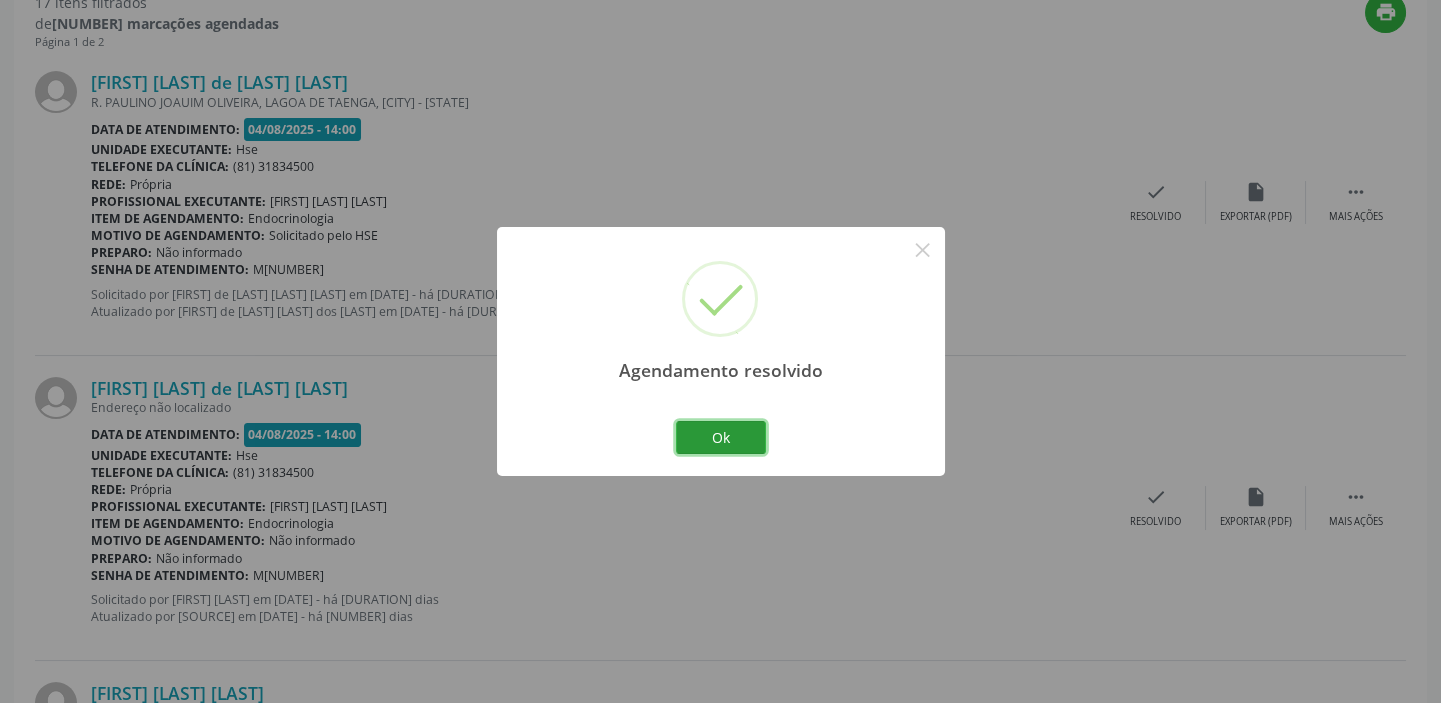 drag, startPoint x: 732, startPoint y: 453, endPoint x: 750, endPoint y: 447, distance: 18.973665 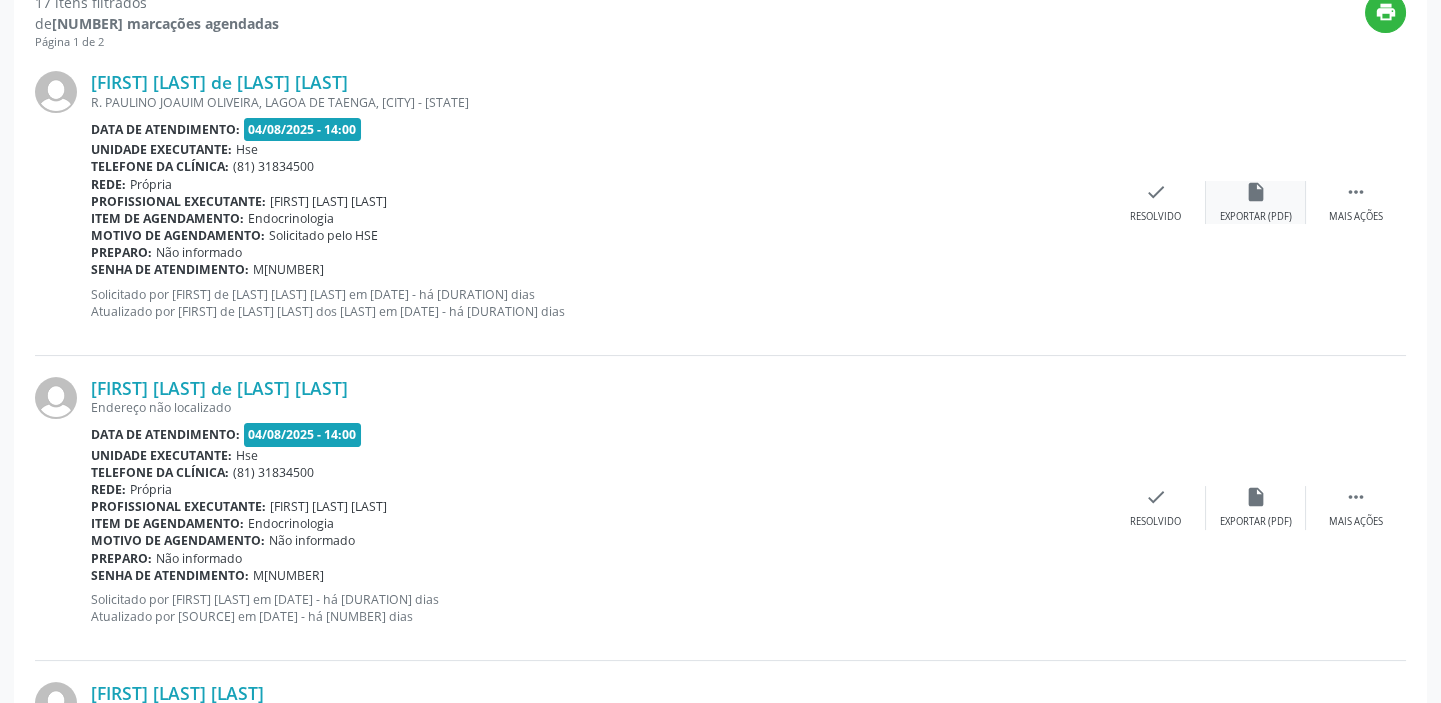 click on "insert_drive_file
Exportar (PDF)" at bounding box center (1256, 202) 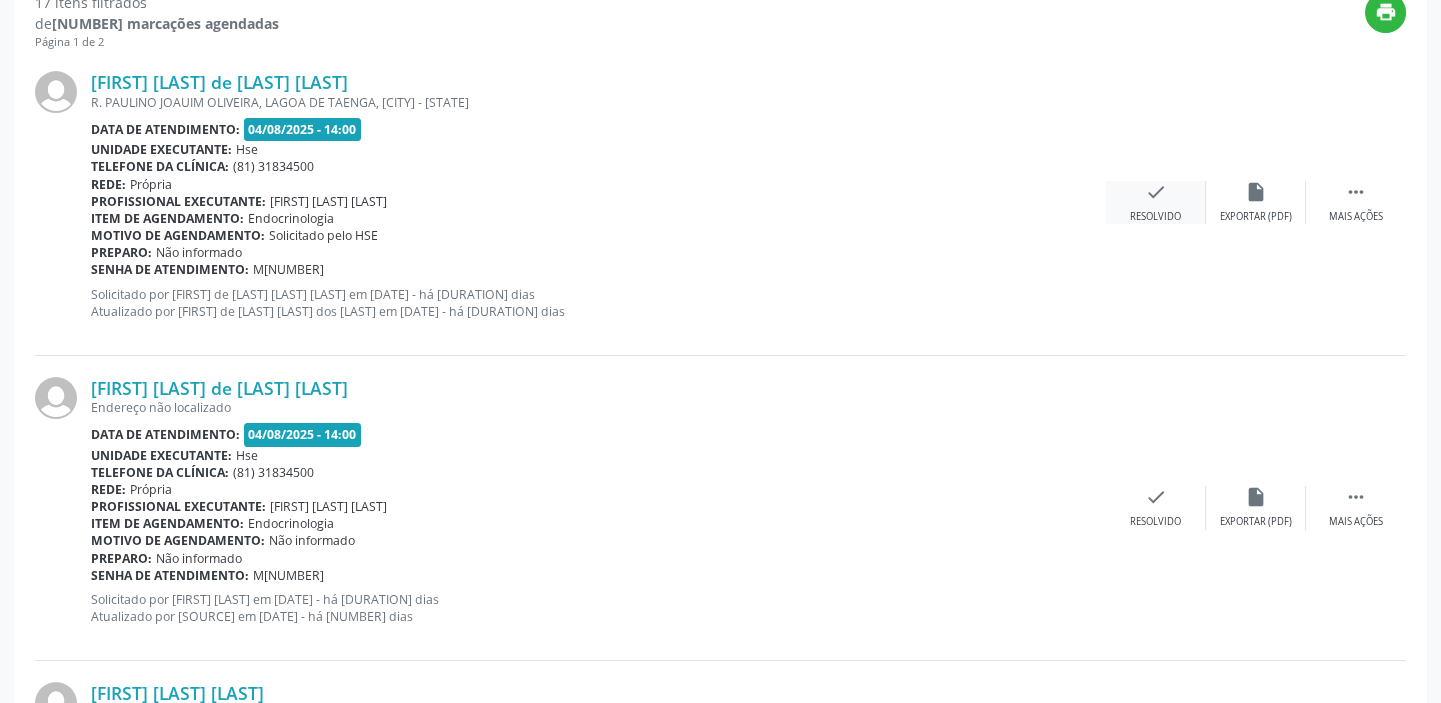 click on "check
Resolvido" at bounding box center (1156, 202) 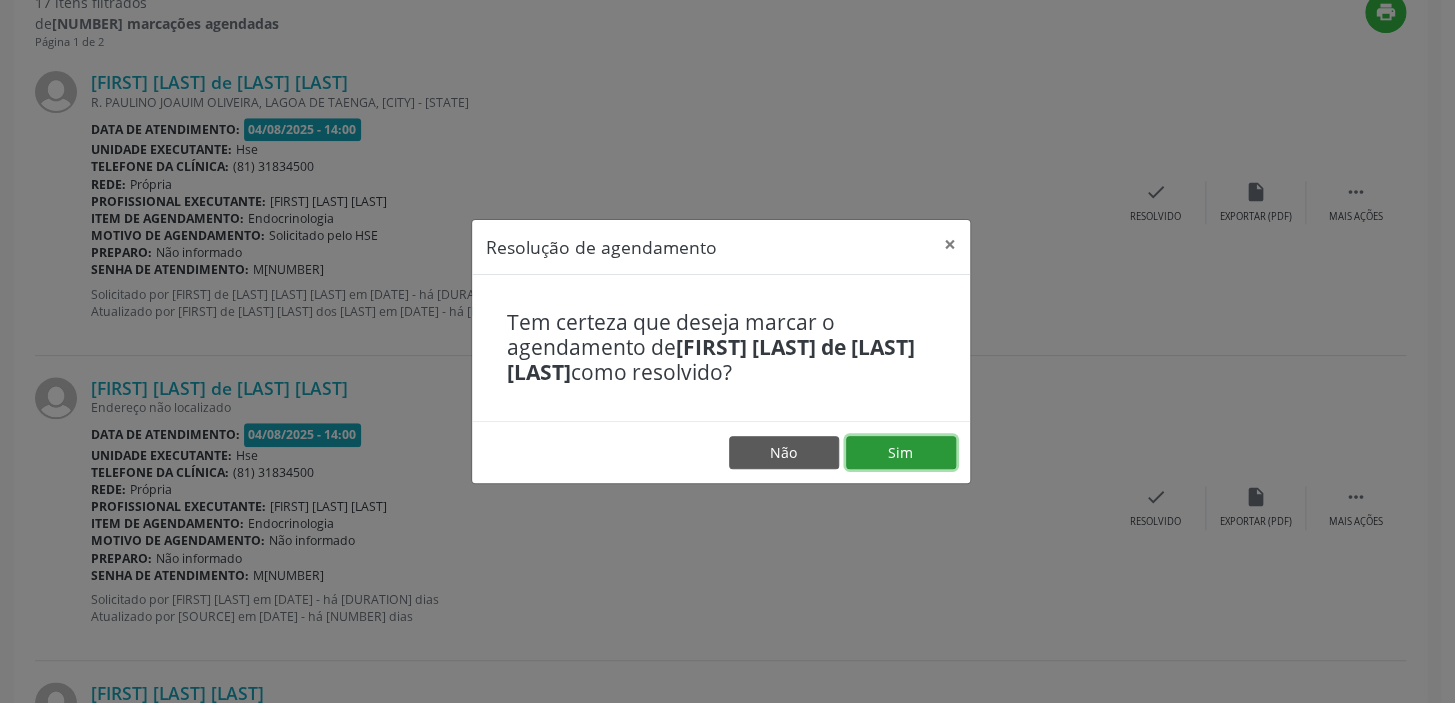 click on "Sim" at bounding box center (901, 453) 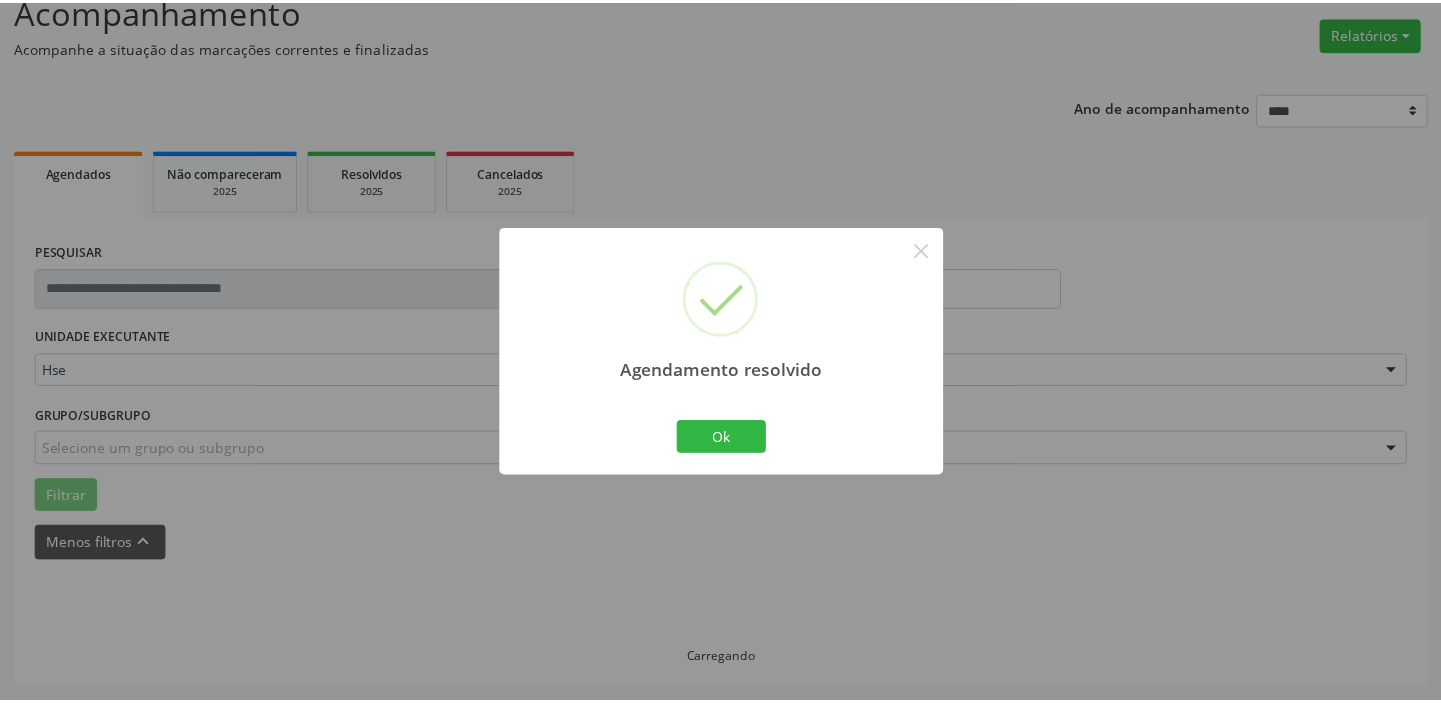 scroll, scrollTop: 148, scrollLeft: 0, axis: vertical 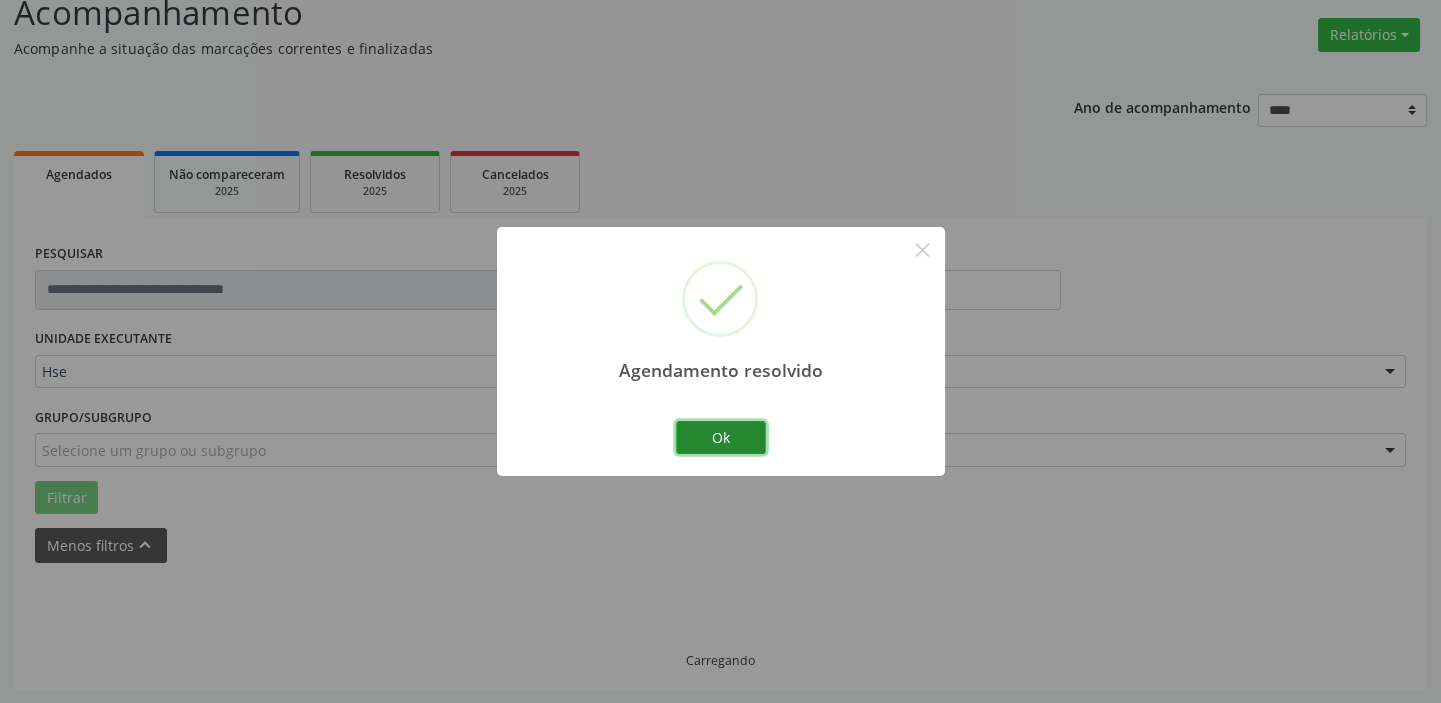 click on "Ok" at bounding box center (721, 438) 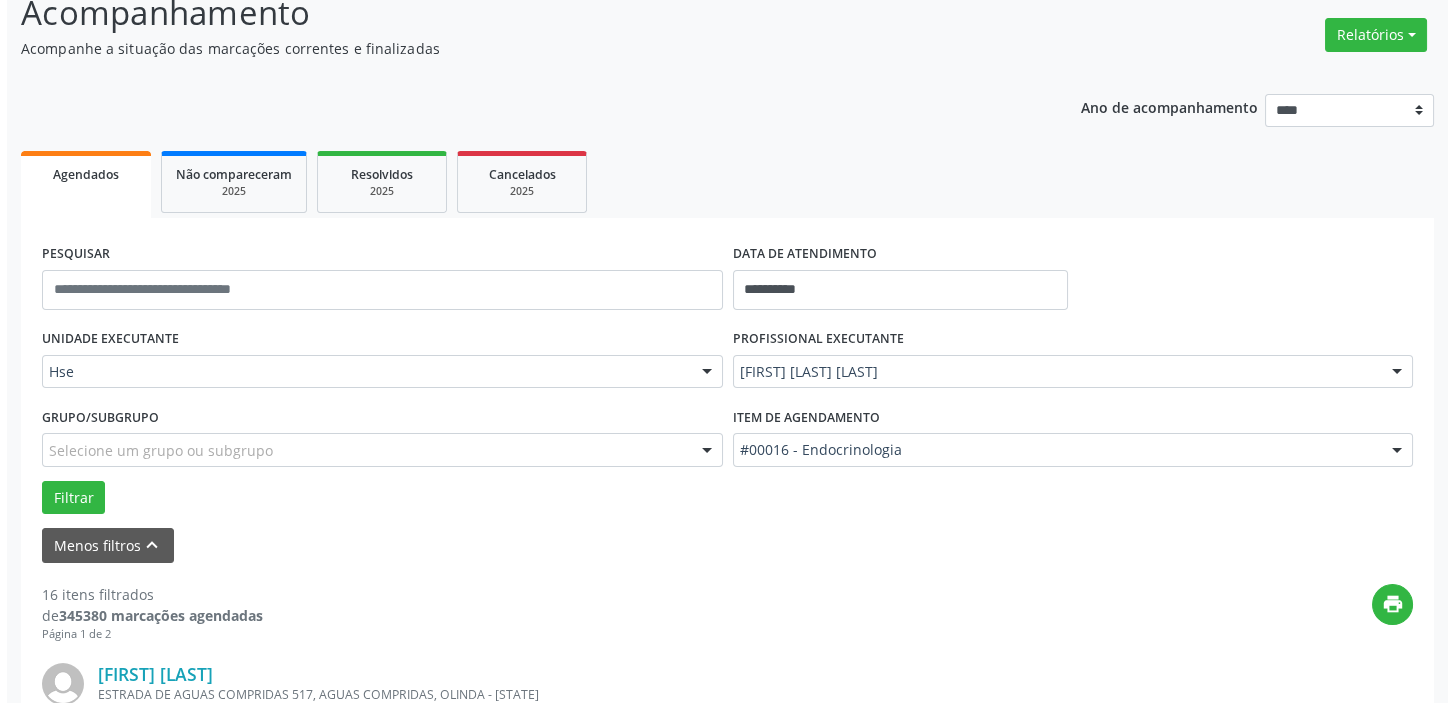 scroll, scrollTop: 511, scrollLeft: 0, axis: vertical 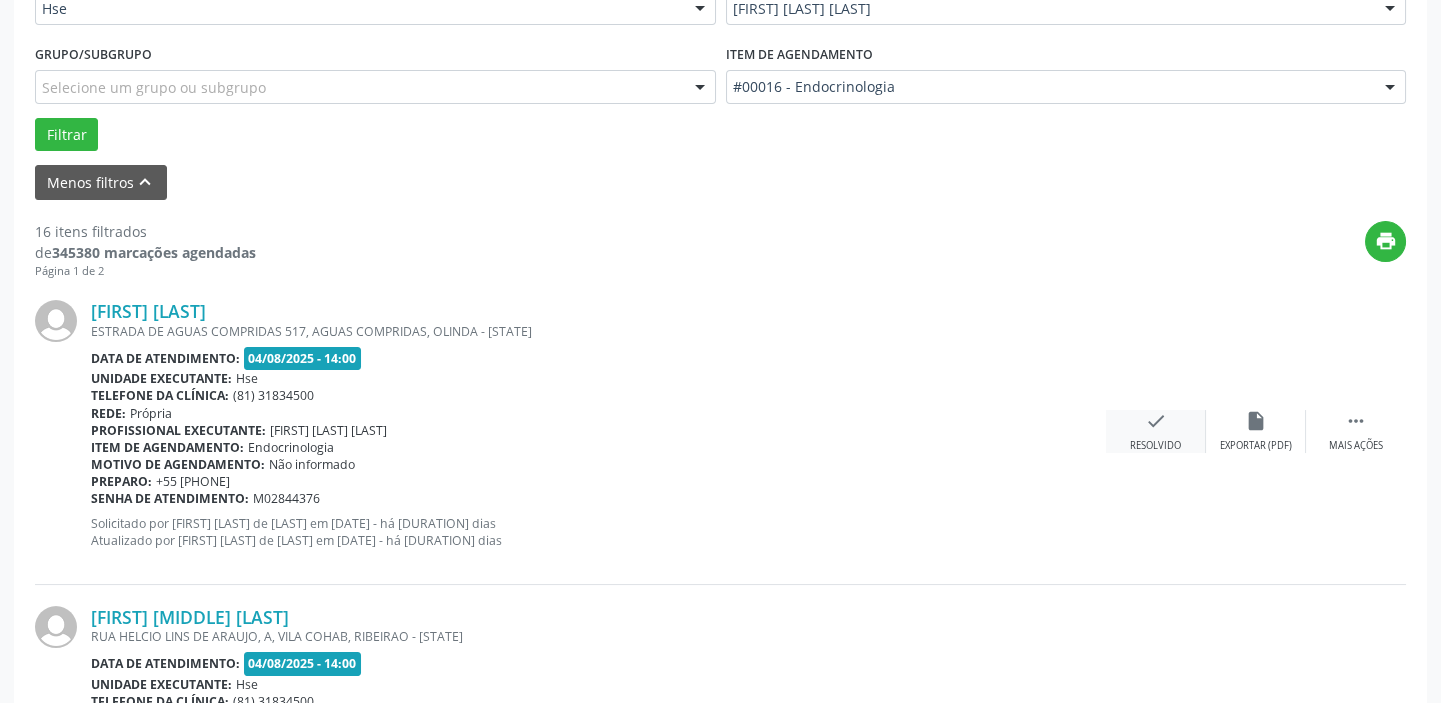 click on "check
Resolvido" at bounding box center [1156, 431] 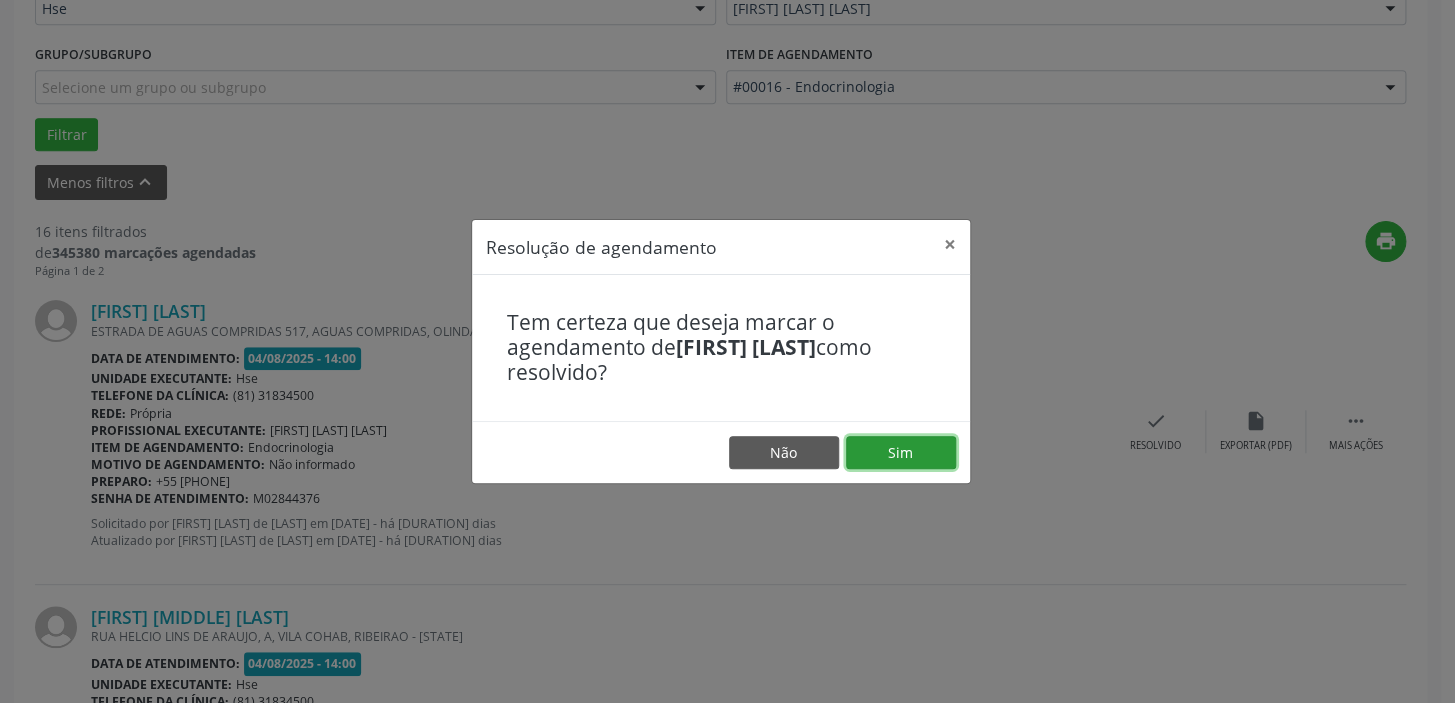 click on "Sim" at bounding box center (901, 453) 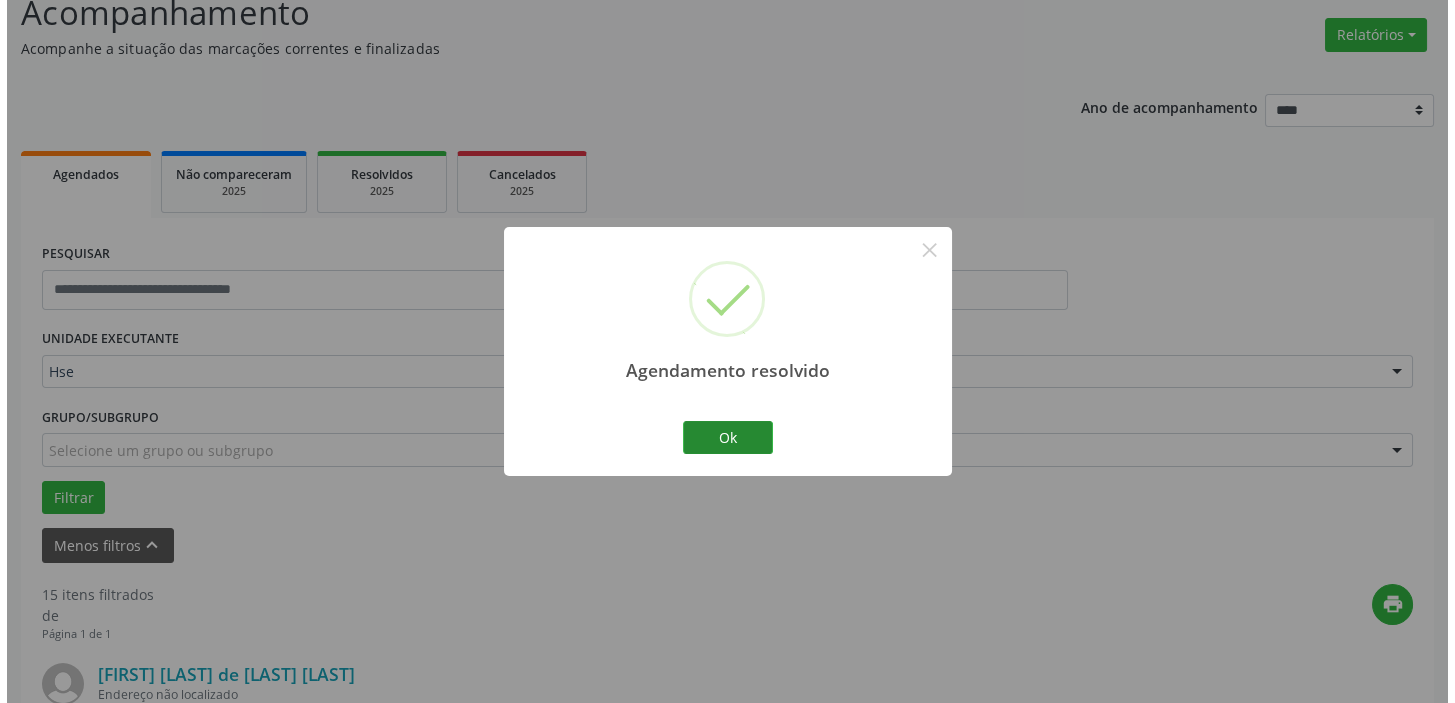 scroll, scrollTop: 511, scrollLeft: 0, axis: vertical 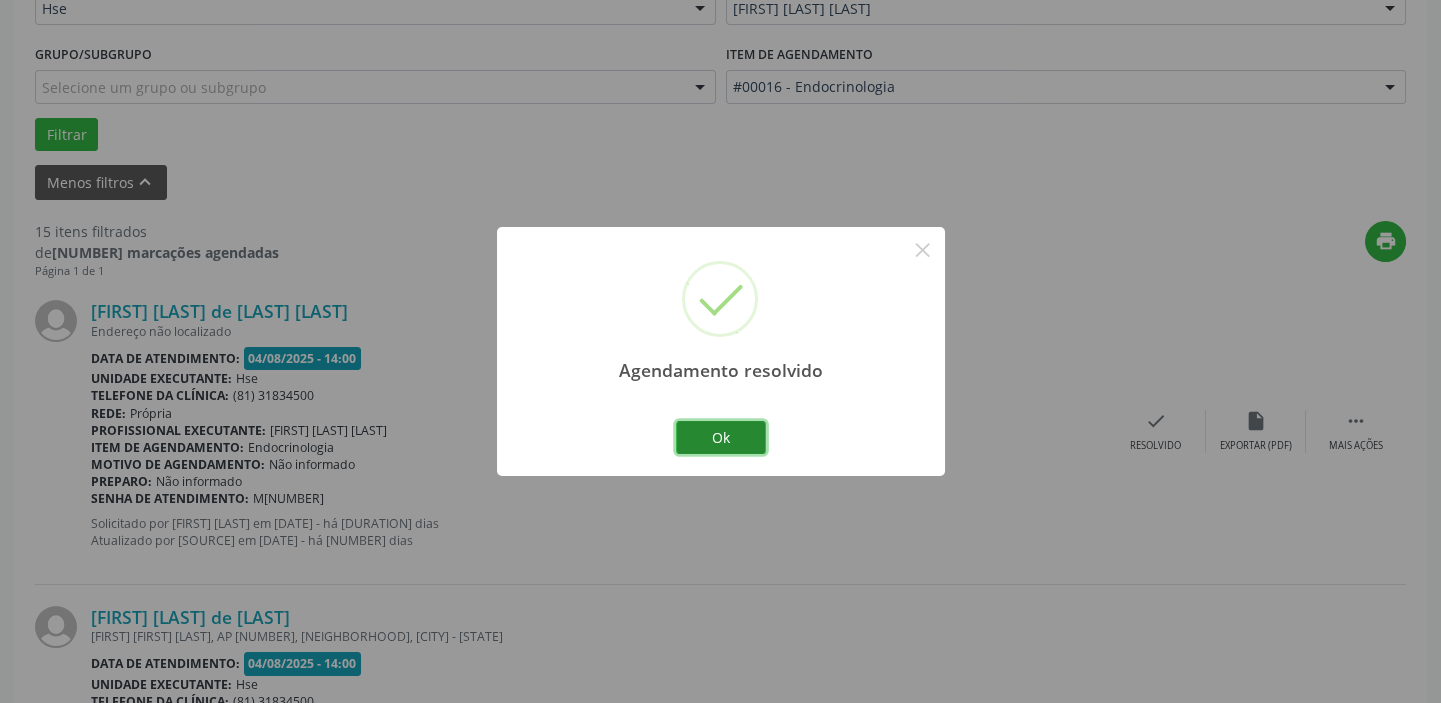 click on "Ok" at bounding box center (721, 438) 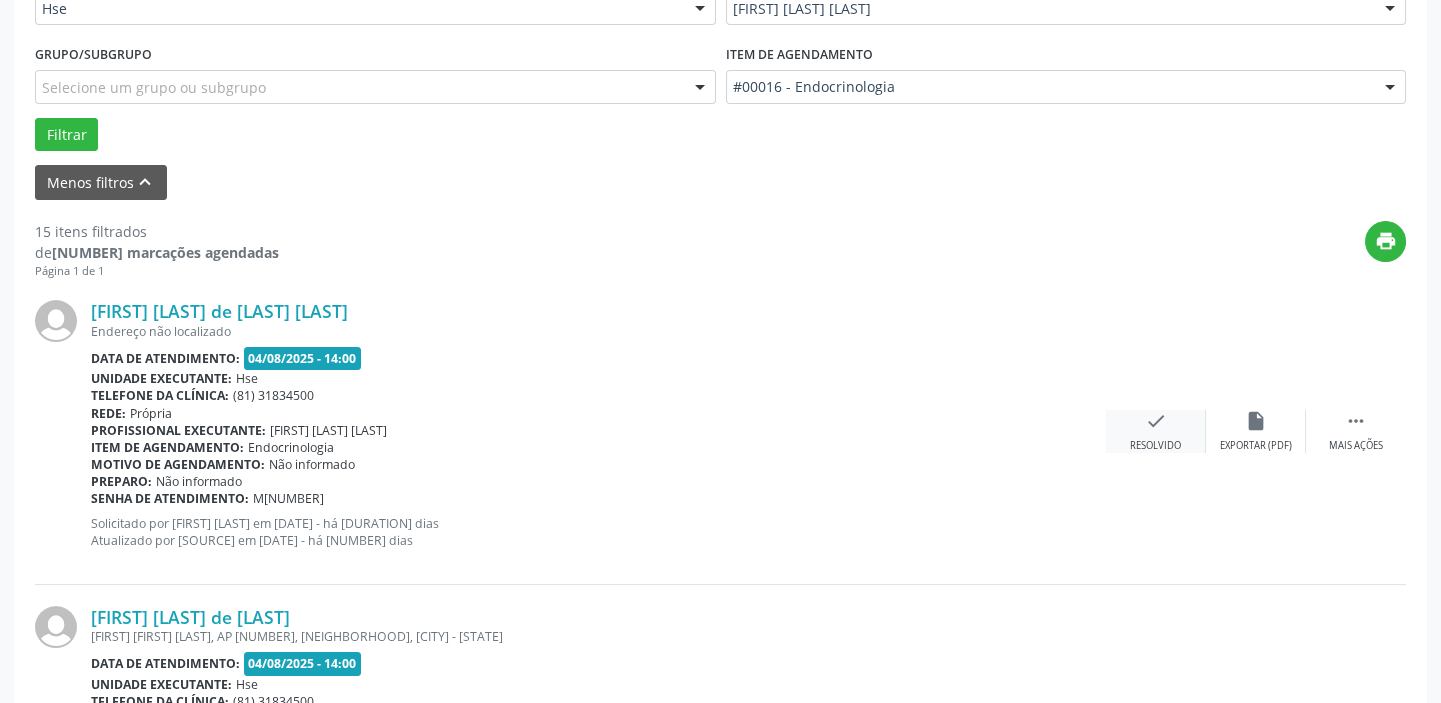 click on "check
Resolvido" at bounding box center (1156, 431) 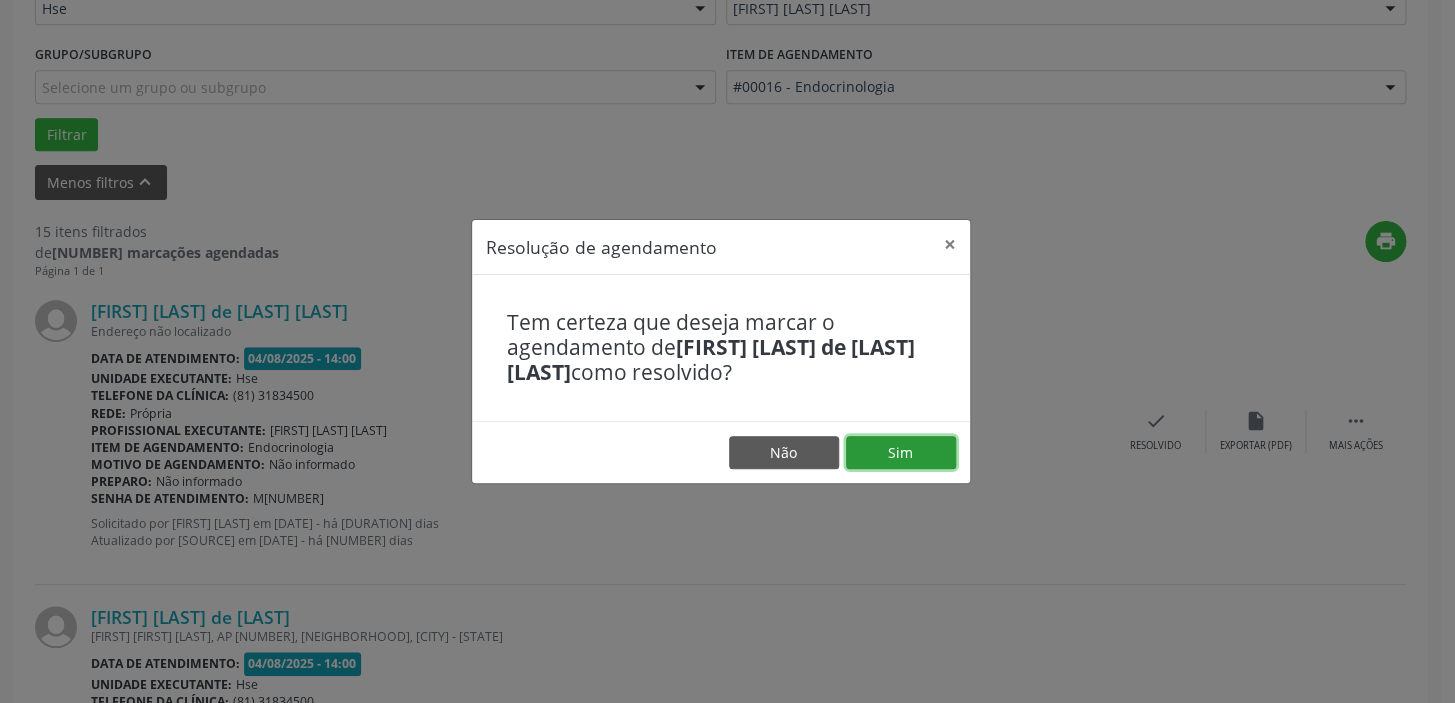 click on "Sim" at bounding box center [901, 453] 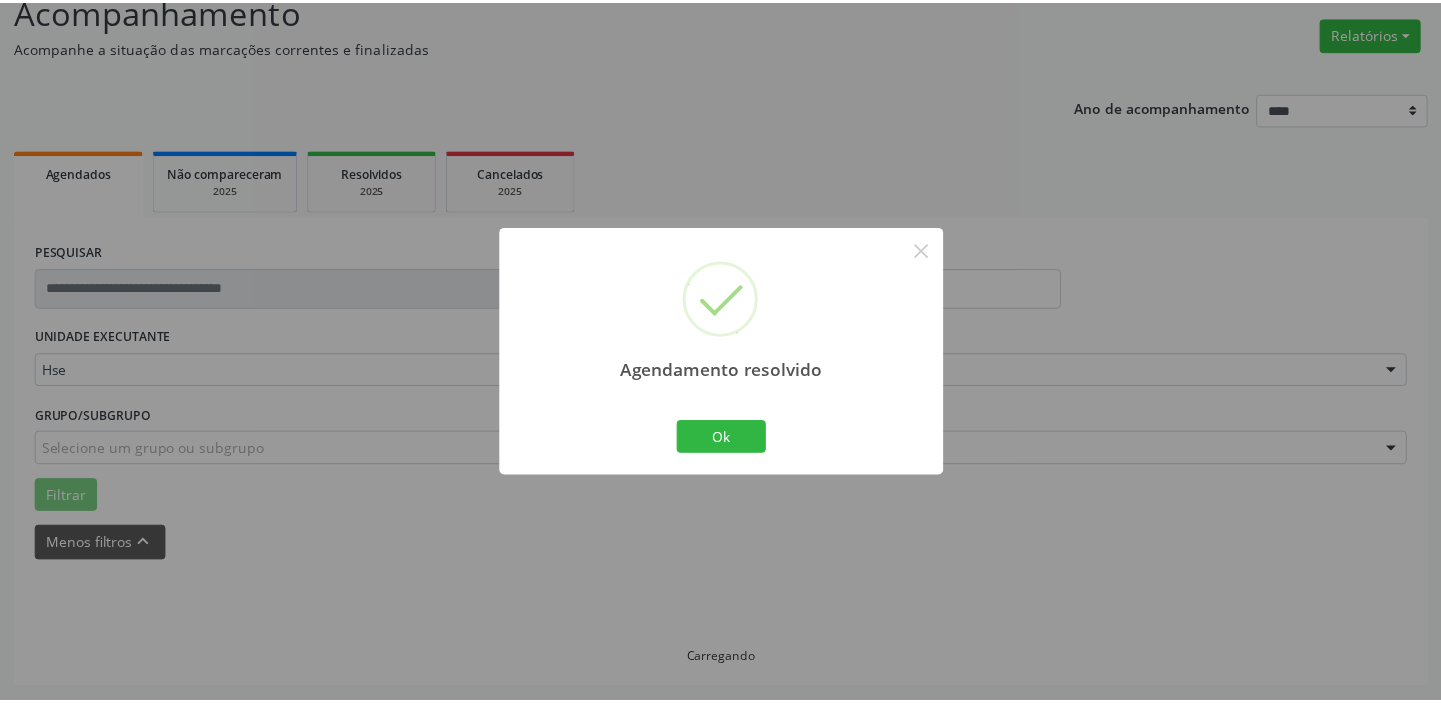 scroll, scrollTop: 148, scrollLeft: 0, axis: vertical 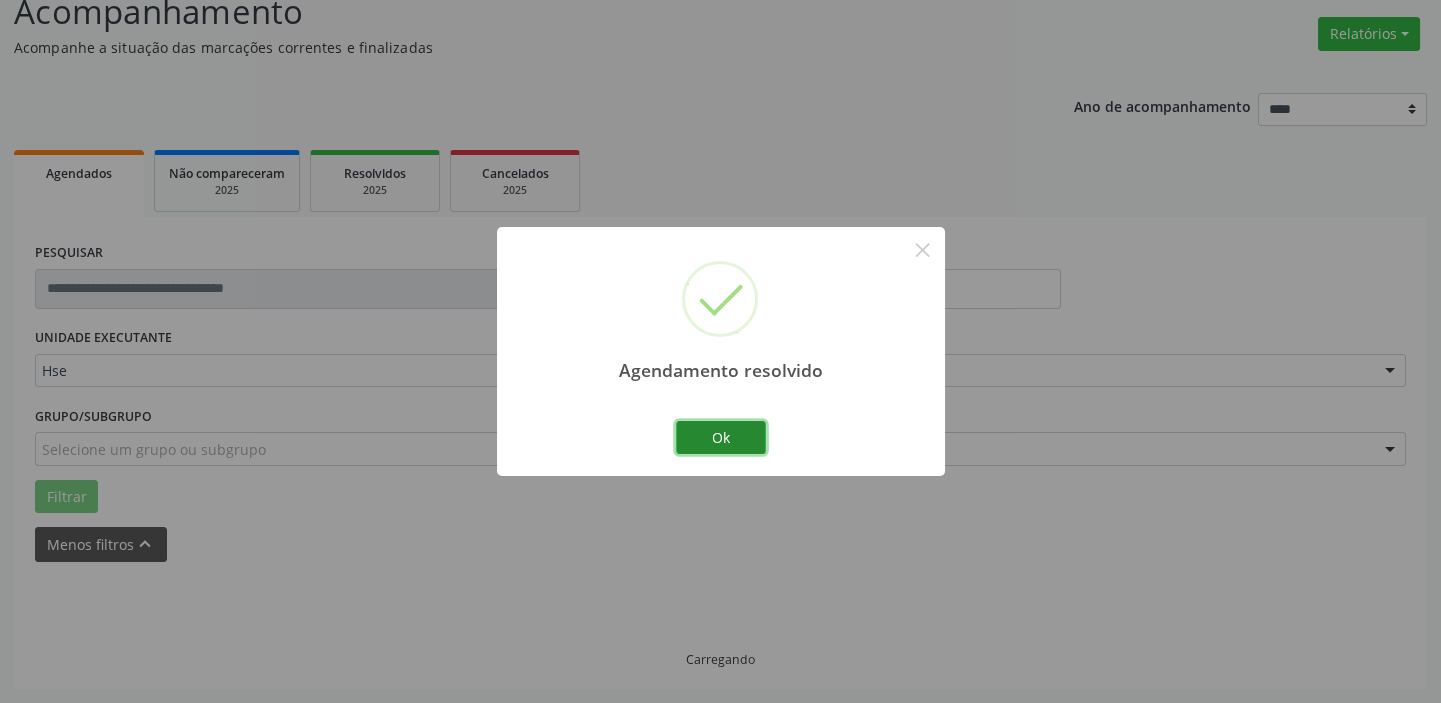 drag, startPoint x: 720, startPoint y: 446, endPoint x: 750, endPoint y: 439, distance: 30.805843 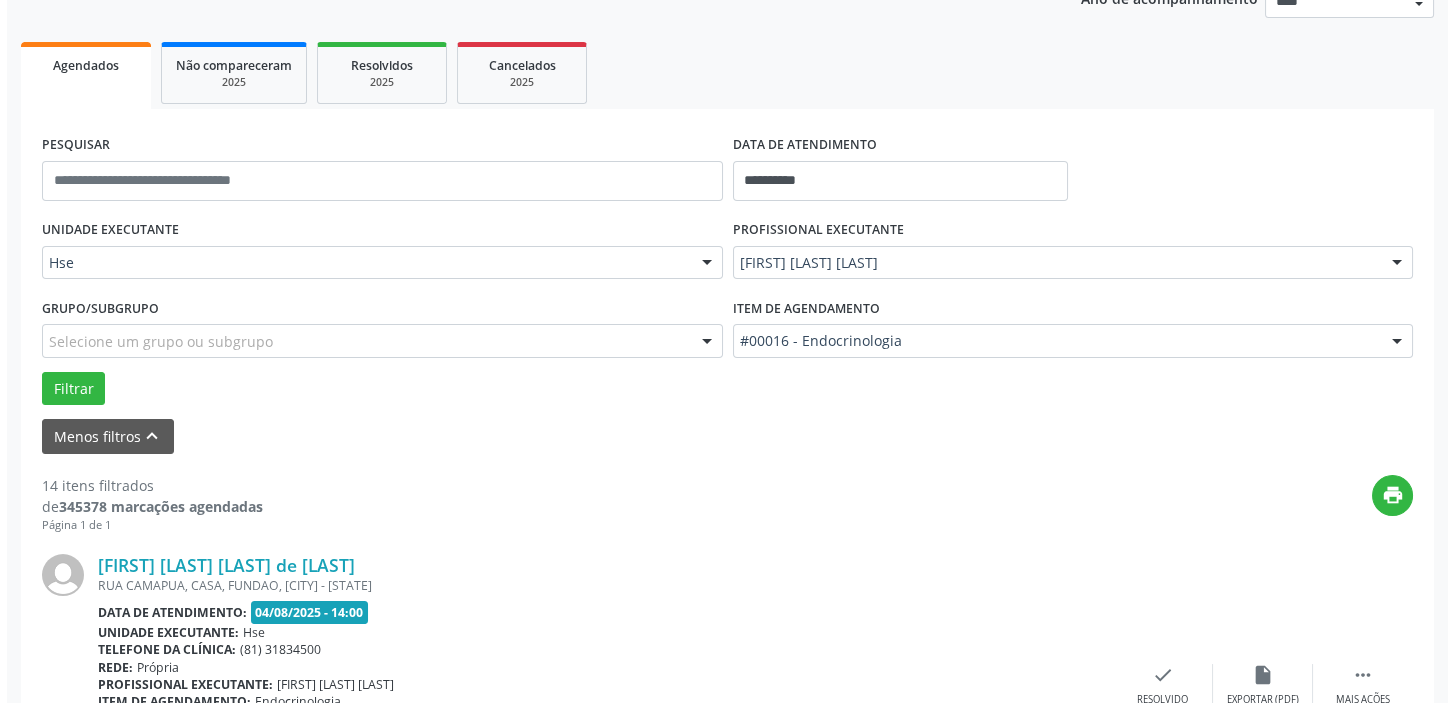 scroll, scrollTop: 532, scrollLeft: 0, axis: vertical 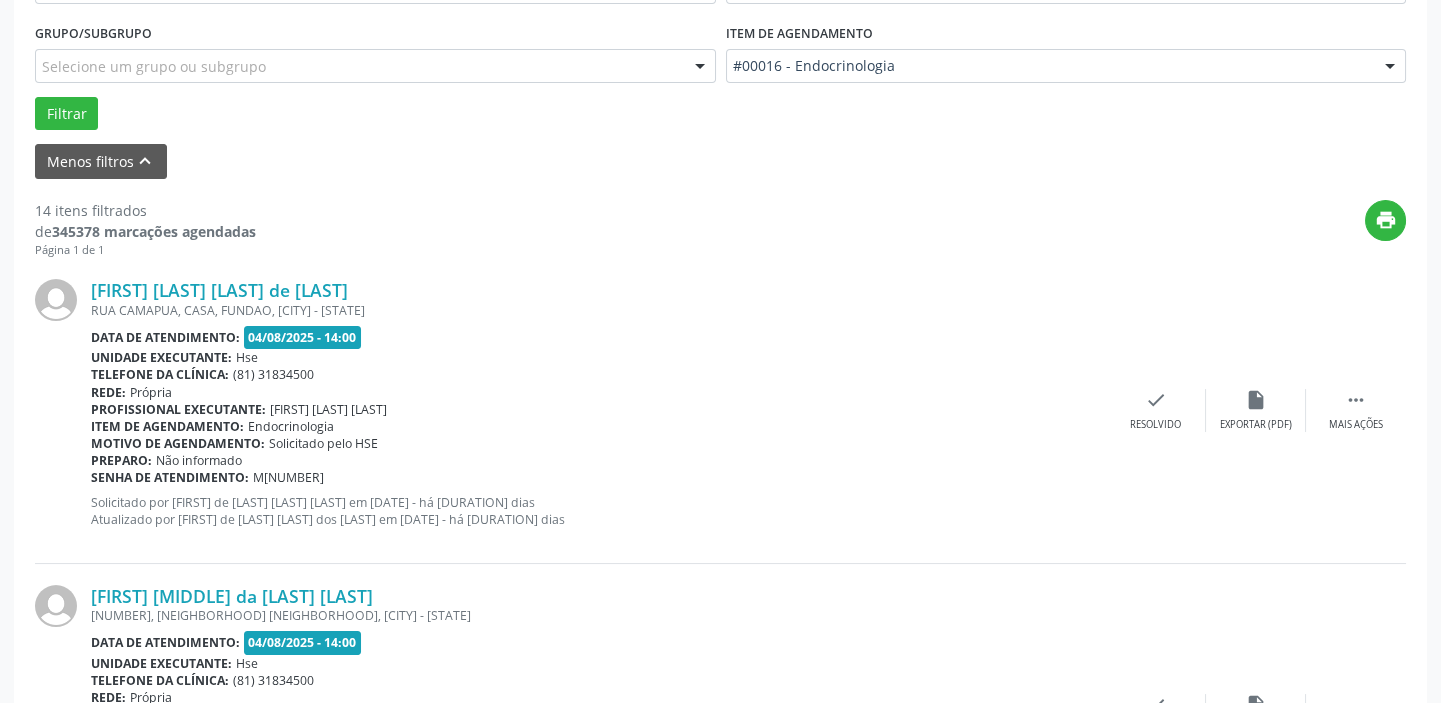 click on "[FIRST] [LAST] [LAST] de [LAST]
RUA CAMAPUA, CASA, FUNDAO, [CITY] - [STATE]
Data de atendimento:
[DATE] - [TIME]
Unidade executante:
Hse
Telefone da clínica:
([PHONE])
Rede:
Própria
Profissional executante:
[FIRST] [LAST] [LAST]
Item de agendamento:
Endocrinologia
Motivo de agendamento:
Solicitado pelo HSE
Preparo:
Não informado
Senha de atendimento:
M02844341
Solicitado por [FIRST] de [LAST] [LAST] [LAST] em [DATE] - há [DURATION] dias
Atualizado por [FIRST] de [LAST] [LAST] [LAST] em [DATE] - há [DURATION] dias

Mais ações
insert_drive_file
Exportar (PDF)
check
Resolvido" at bounding box center (720, 410) 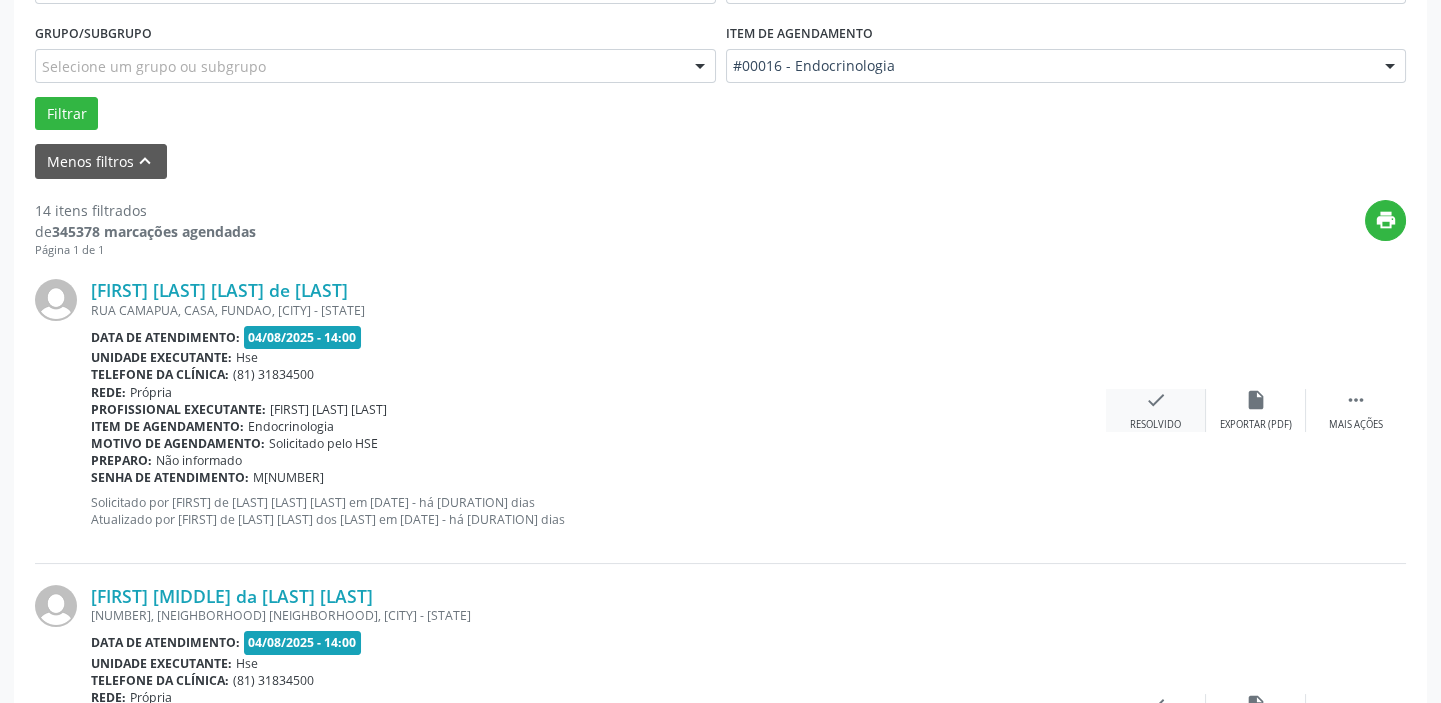 click on "Resolvido" at bounding box center (1155, 425) 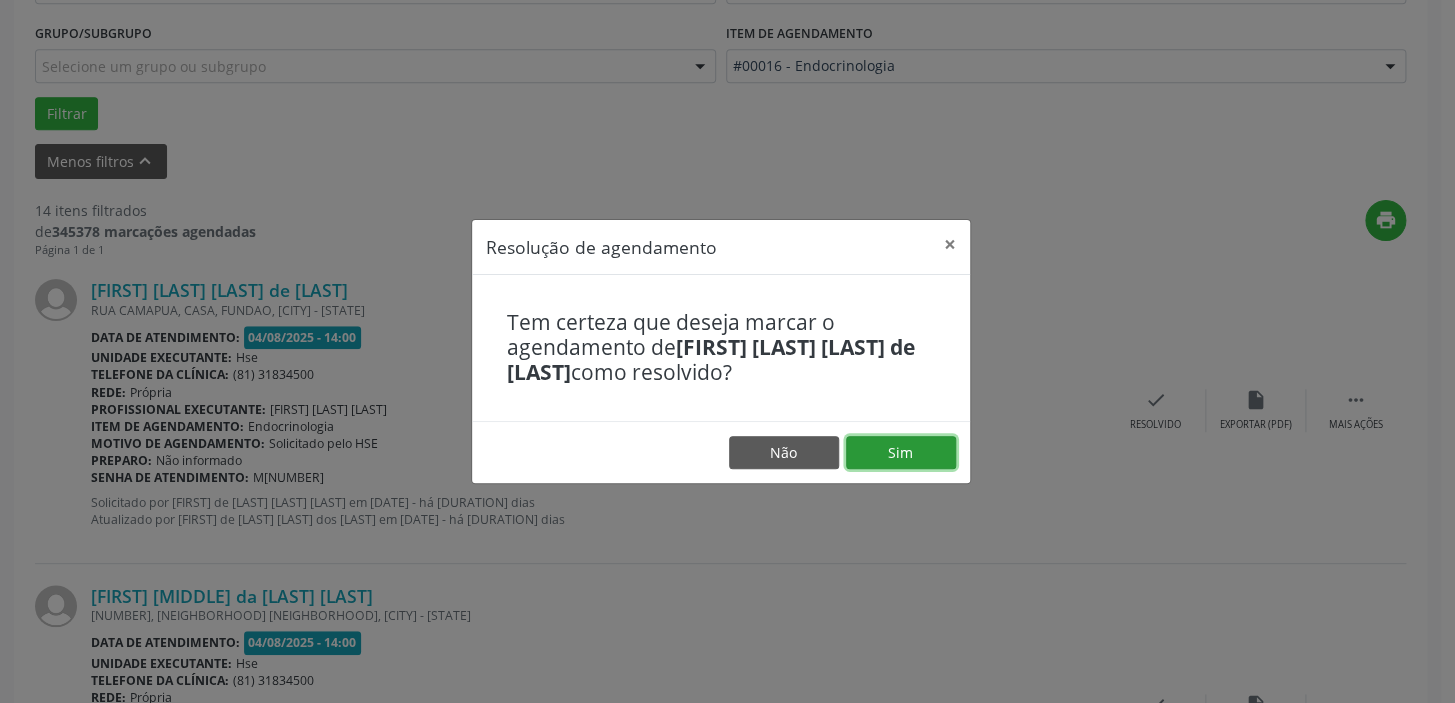 click on "Sim" at bounding box center [901, 453] 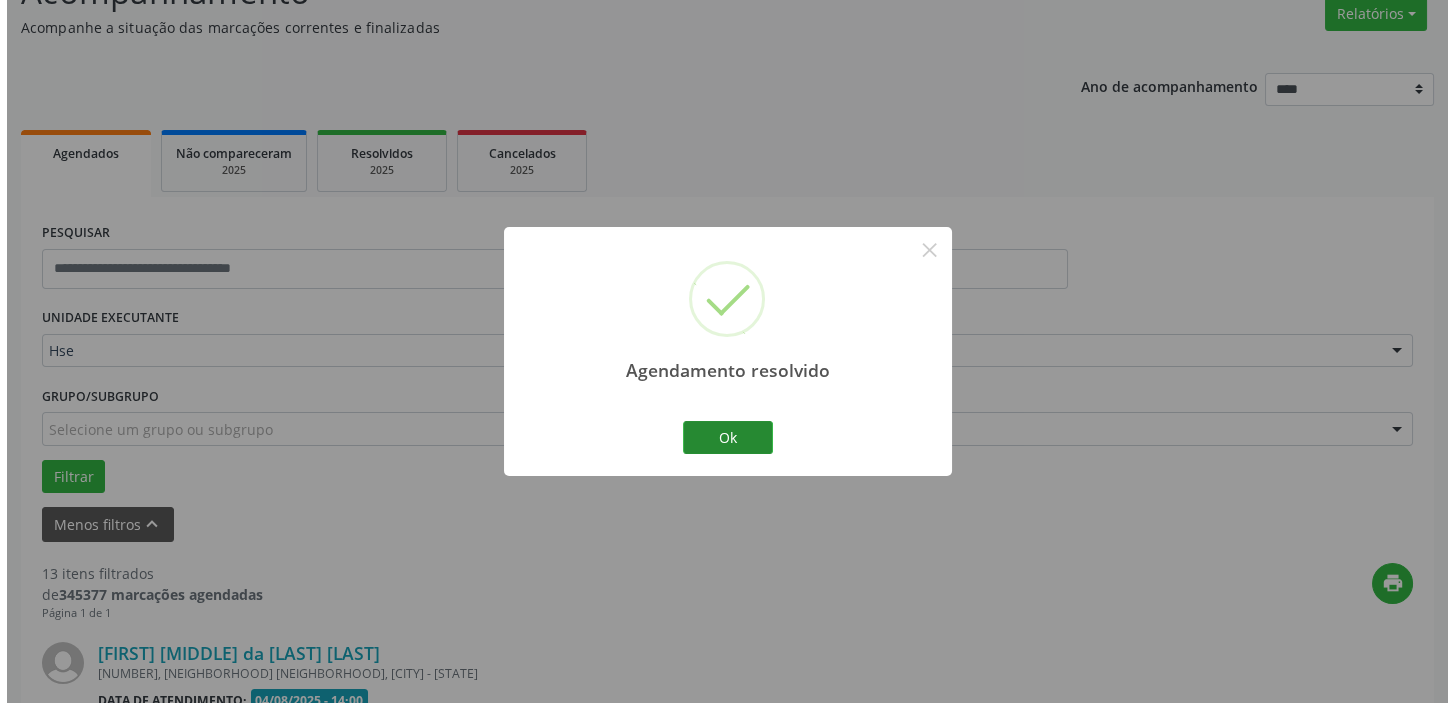 scroll, scrollTop: 532, scrollLeft: 0, axis: vertical 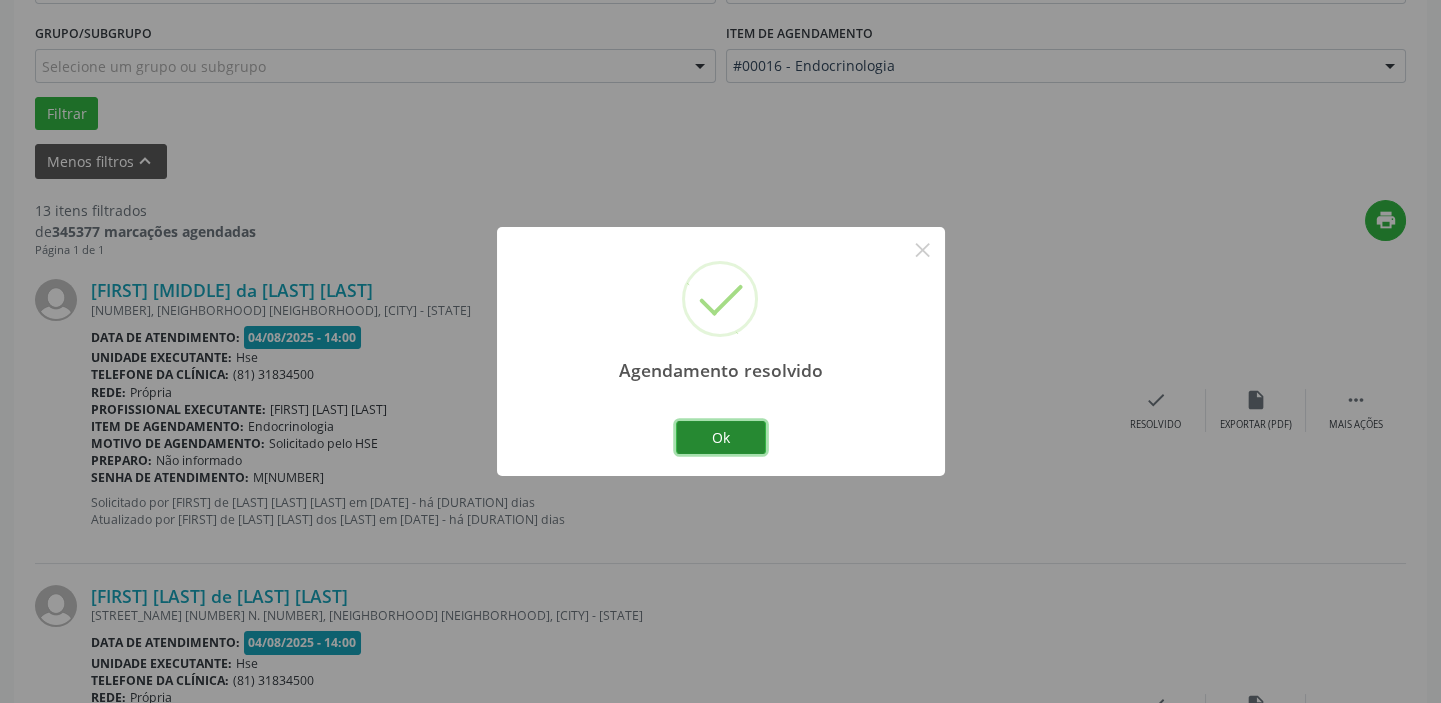 click on "Ok" at bounding box center (721, 438) 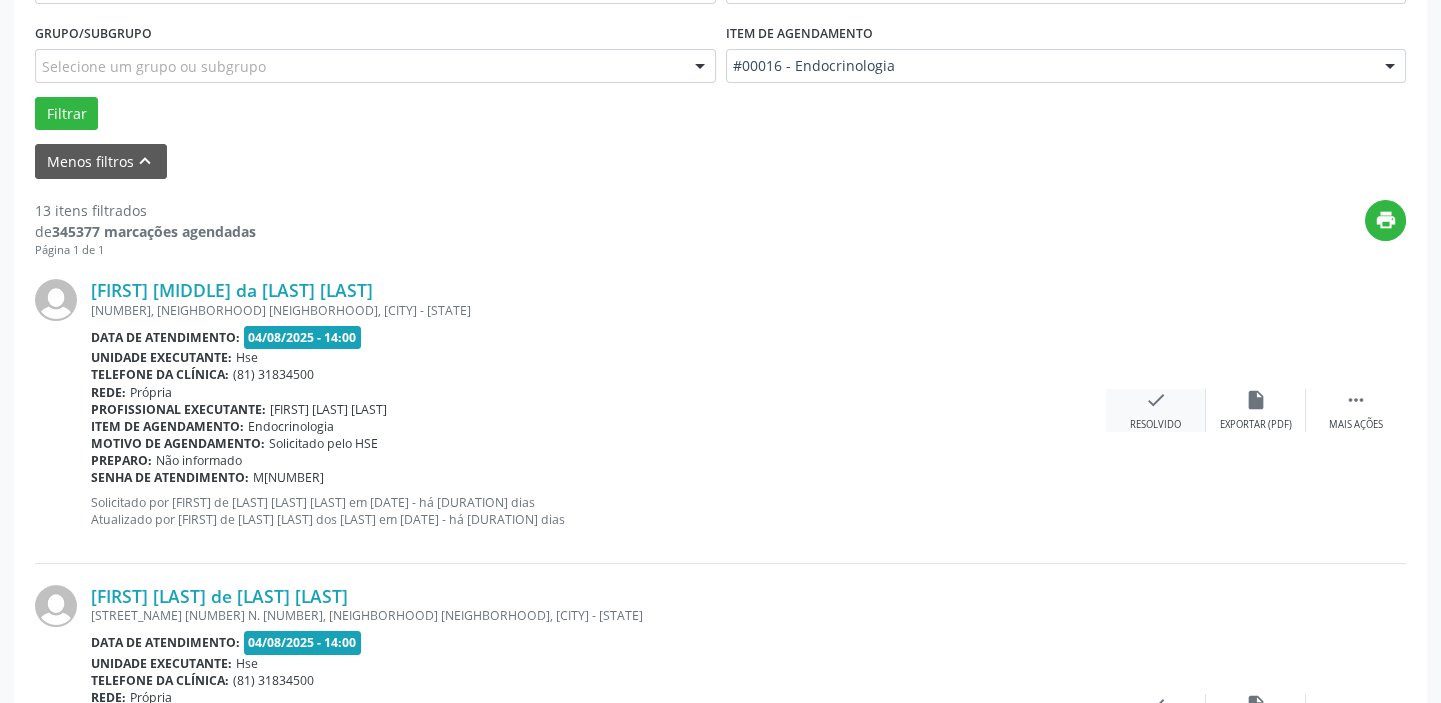 click on "check
Resolvido" at bounding box center [1156, 410] 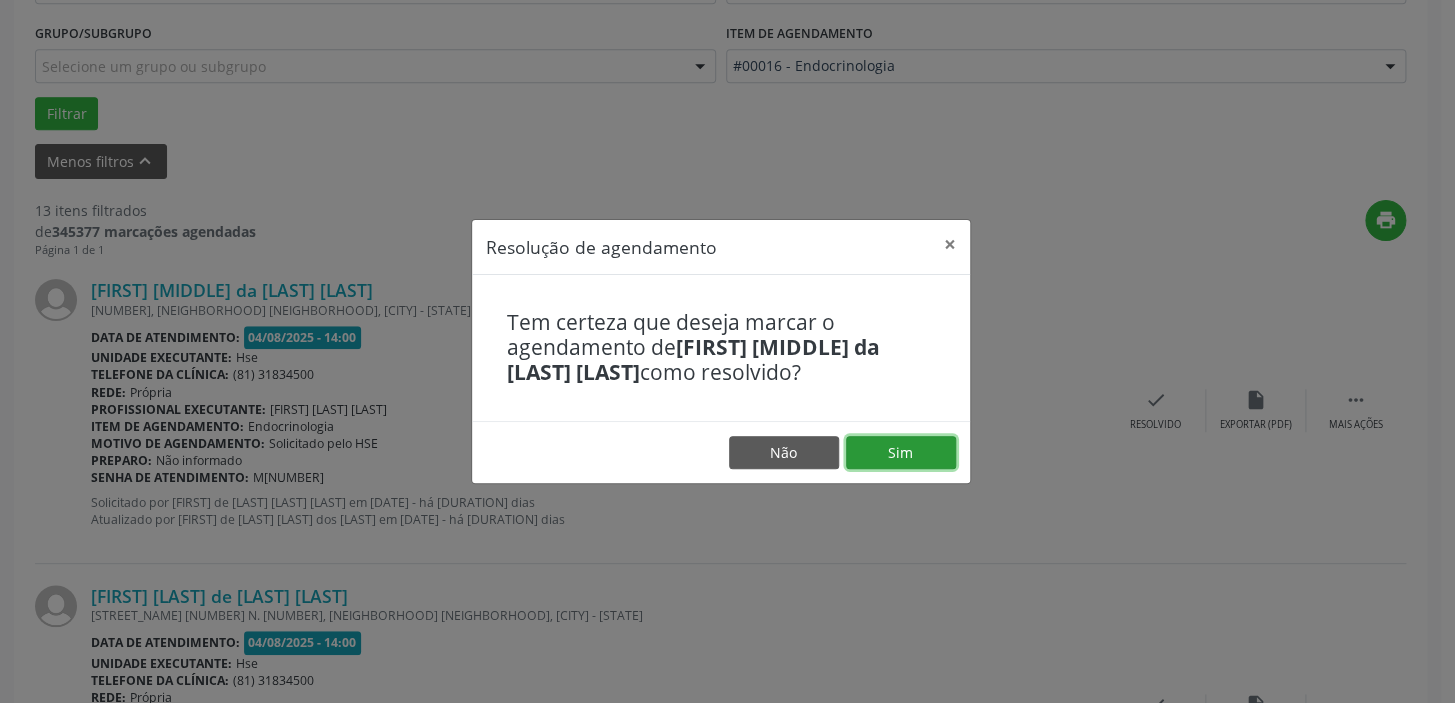 click on "Sim" at bounding box center (901, 453) 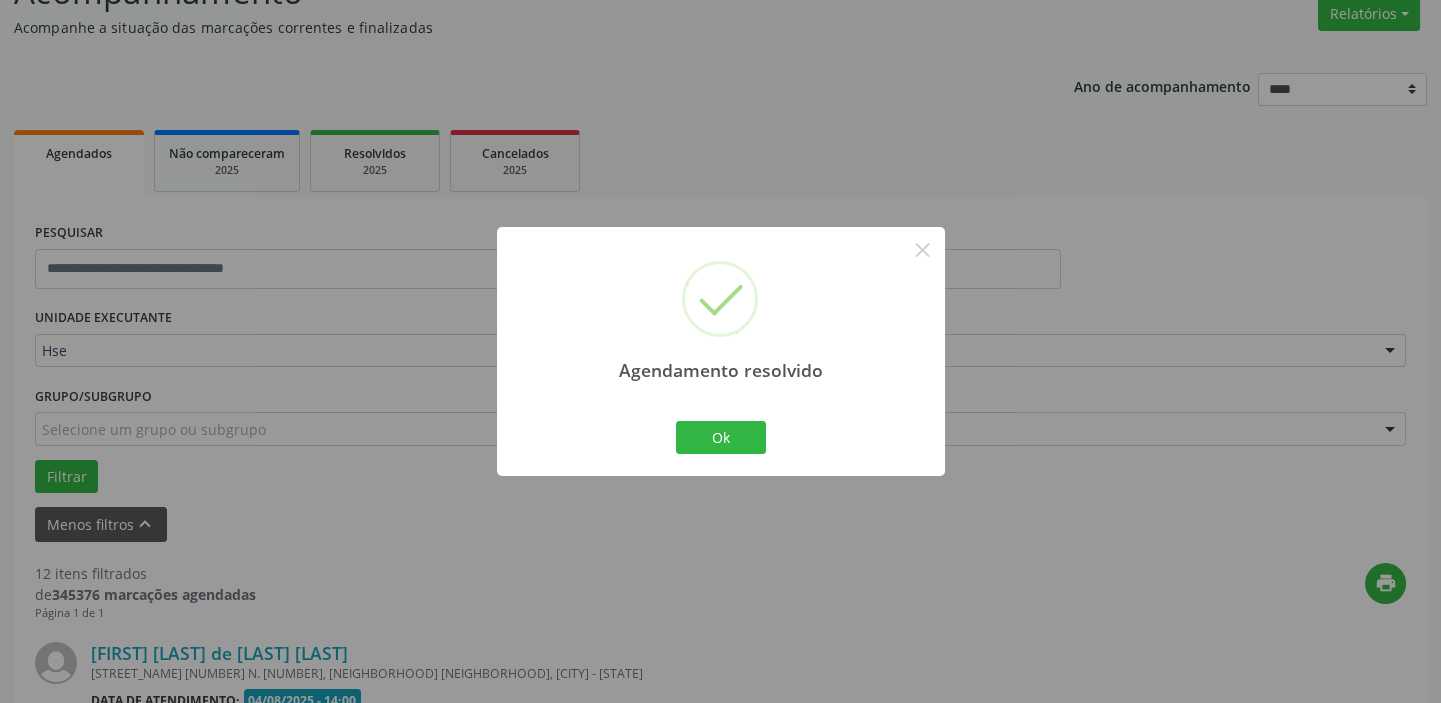 scroll, scrollTop: 532, scrollLeft: 0, axis: vertical 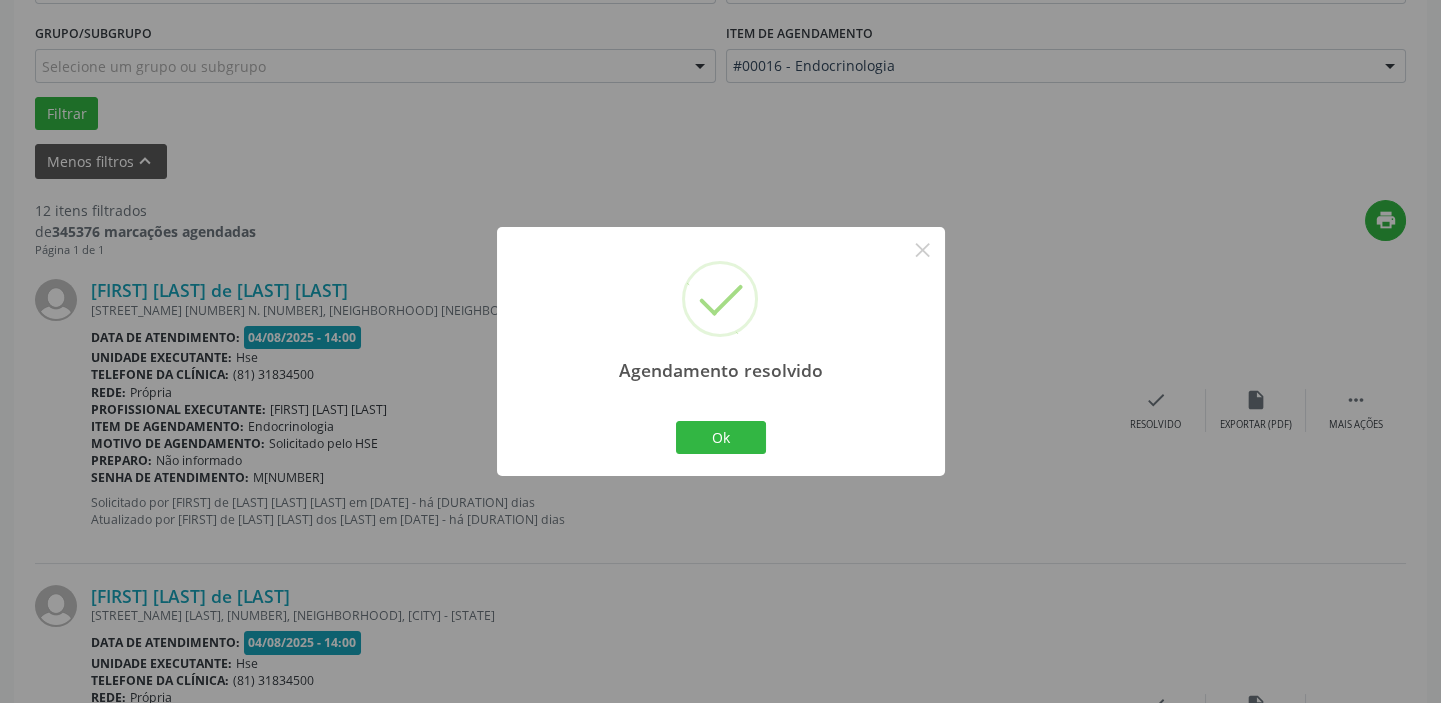click on "Ok Cancel" at bounding box center (720, 437) 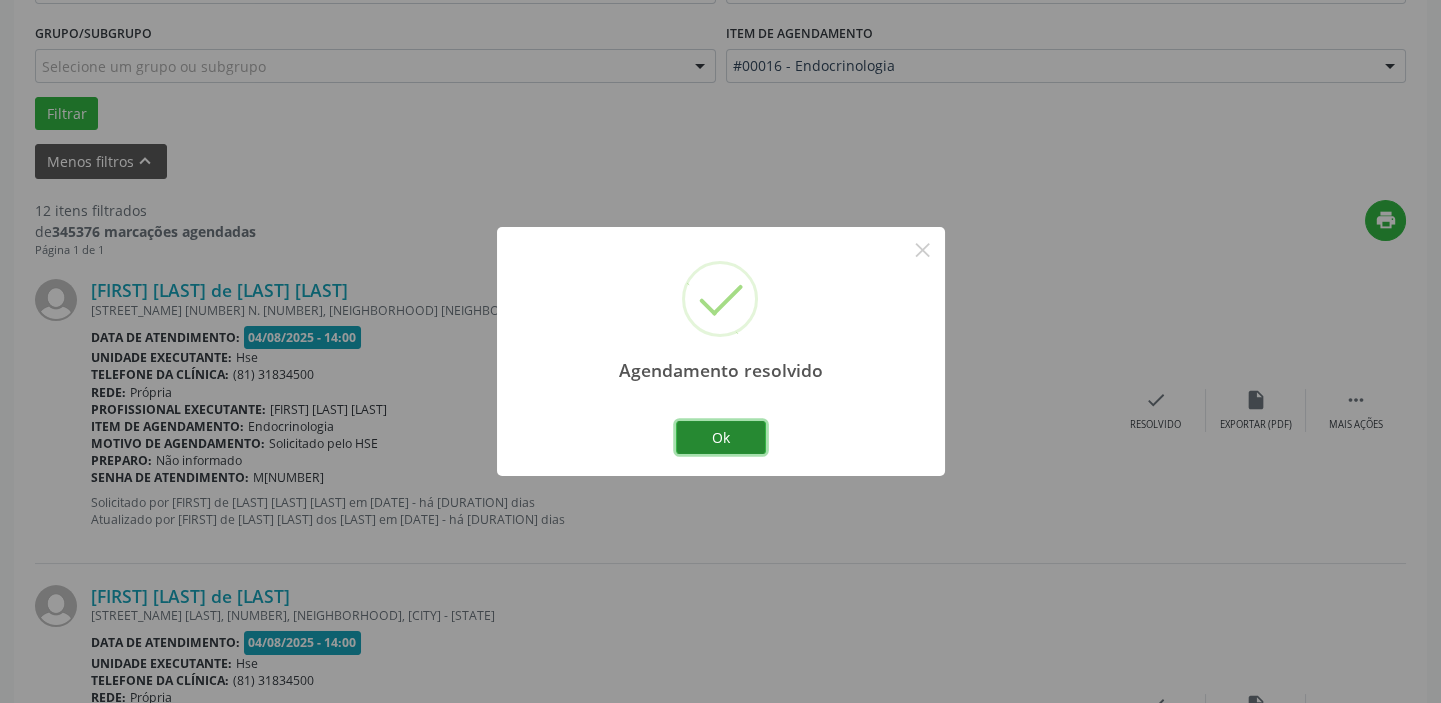 click on "Ok" at bounding box center (721, 438) 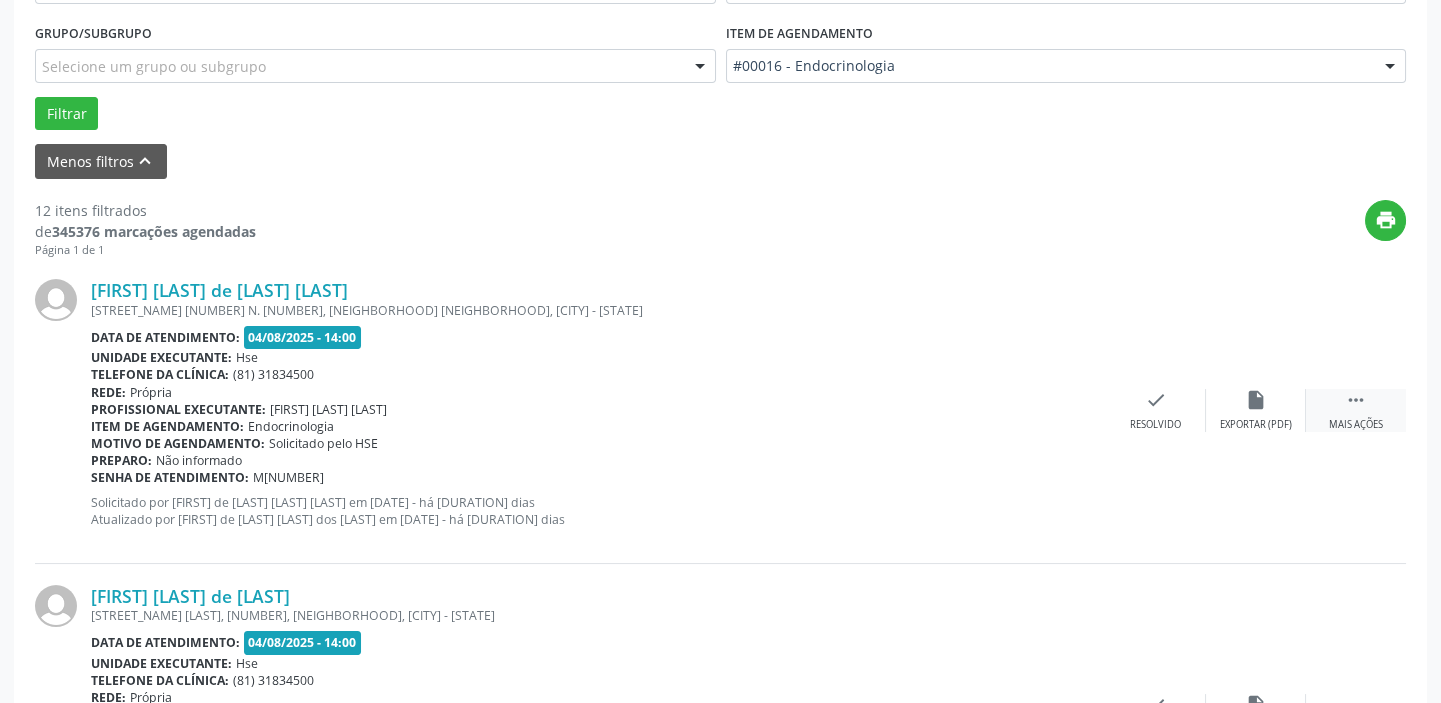 click on "
Mais ações" at bounding box center (1356, 410) 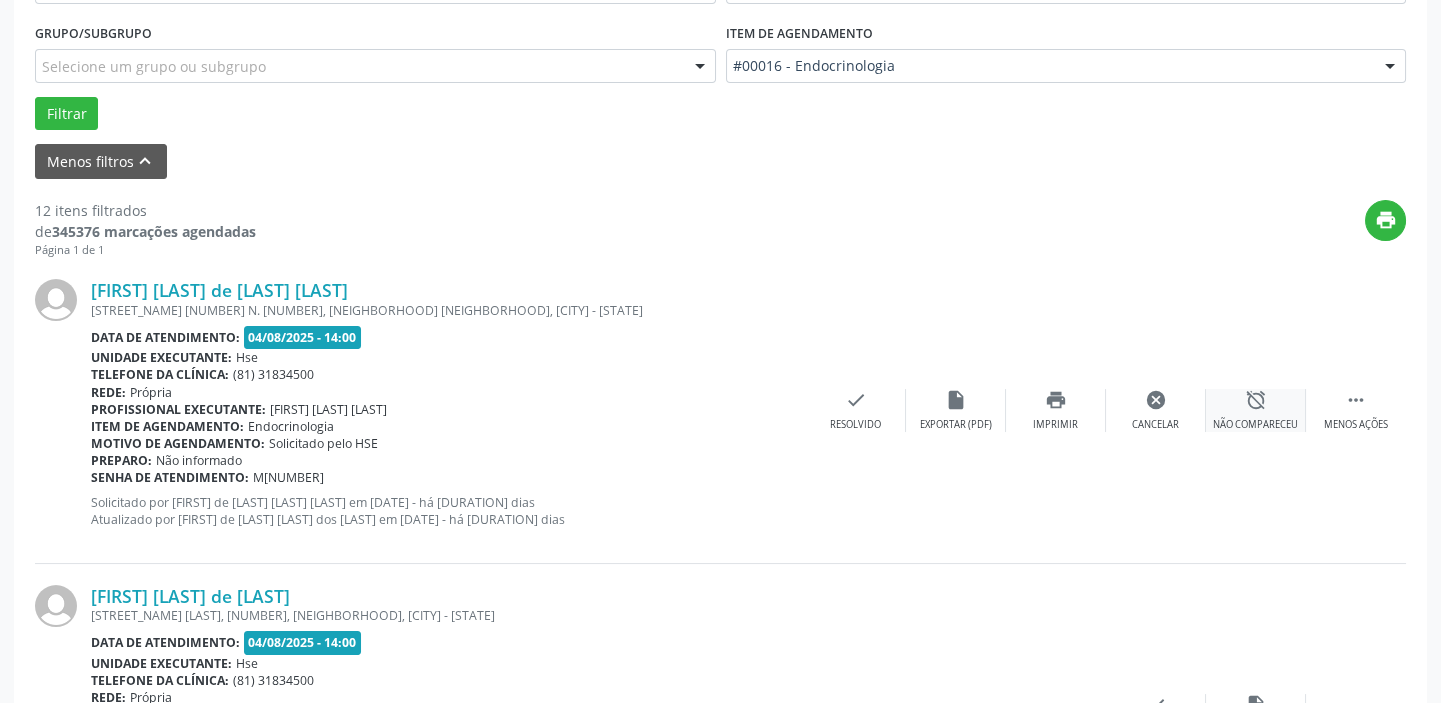 click on "alarm_off" at bounding box center [1256, 400] 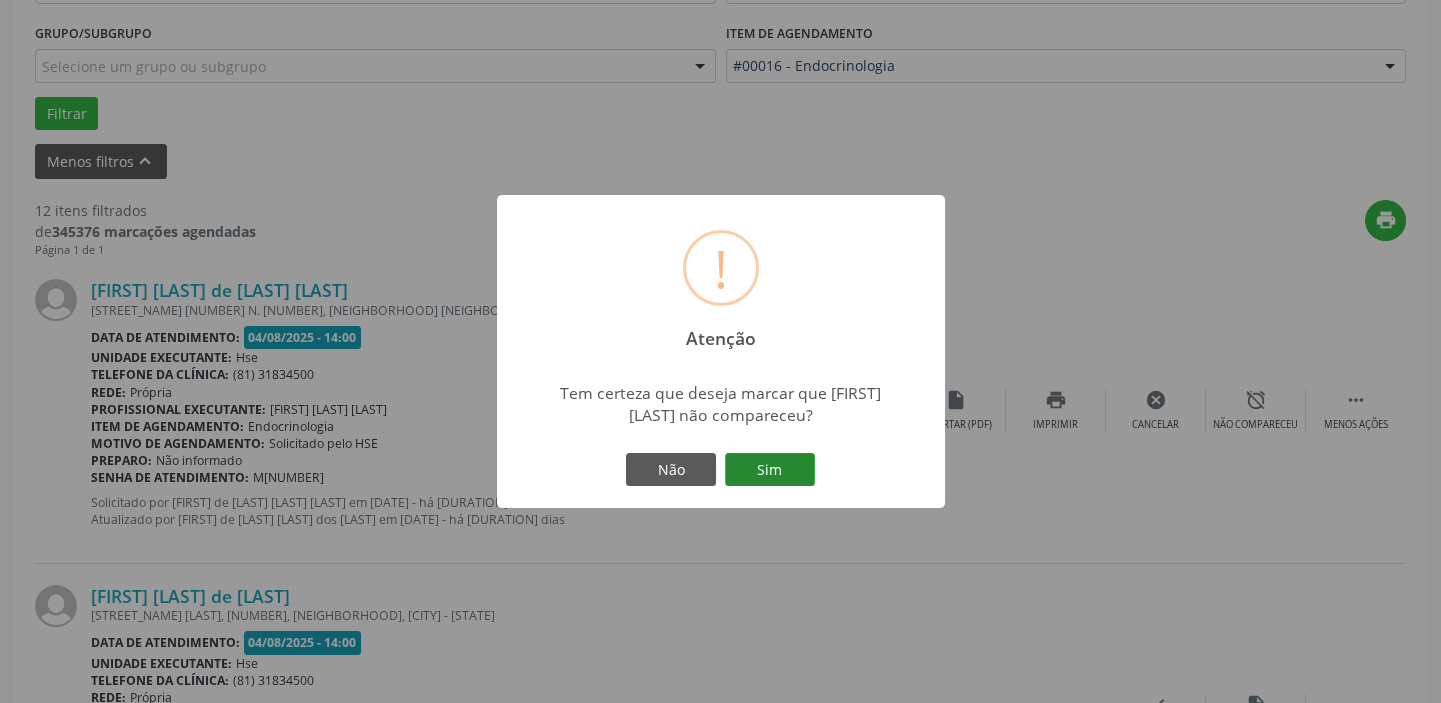 click on "Sim" at bounding box center (770, 470) 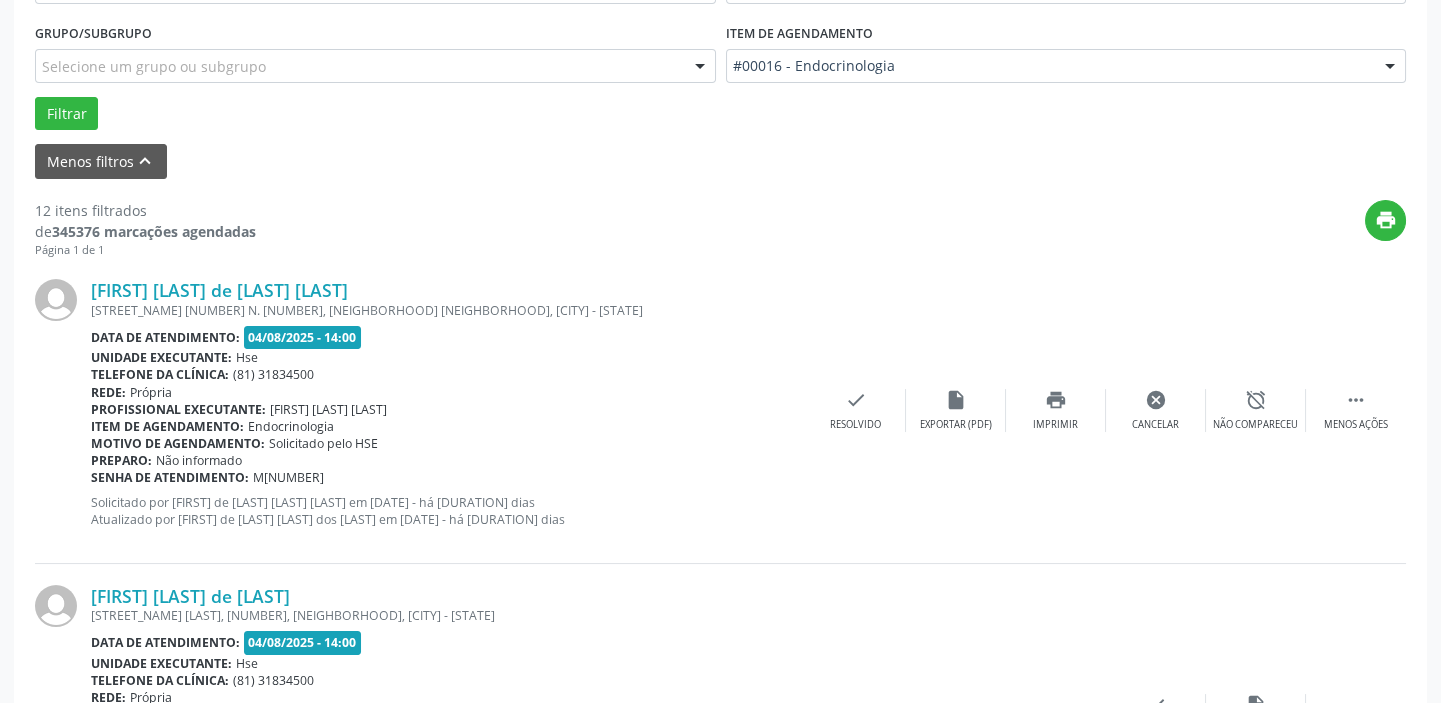 scroll, scrollTop: 169, scrollLeft: 0, axis: vertical 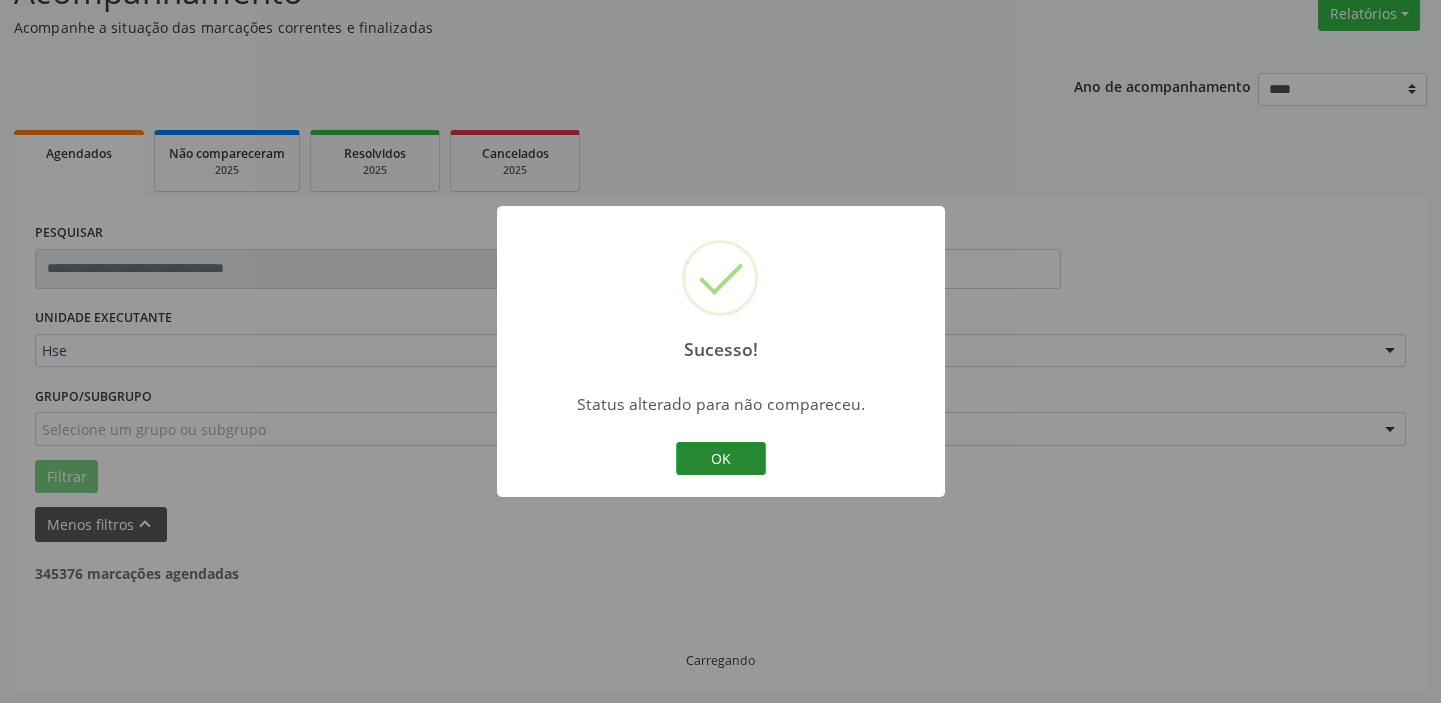 drag, startPoint x: 723, startPoint y: 470, endPoint x: 709, endPoint y: 469, distance: 14.035668 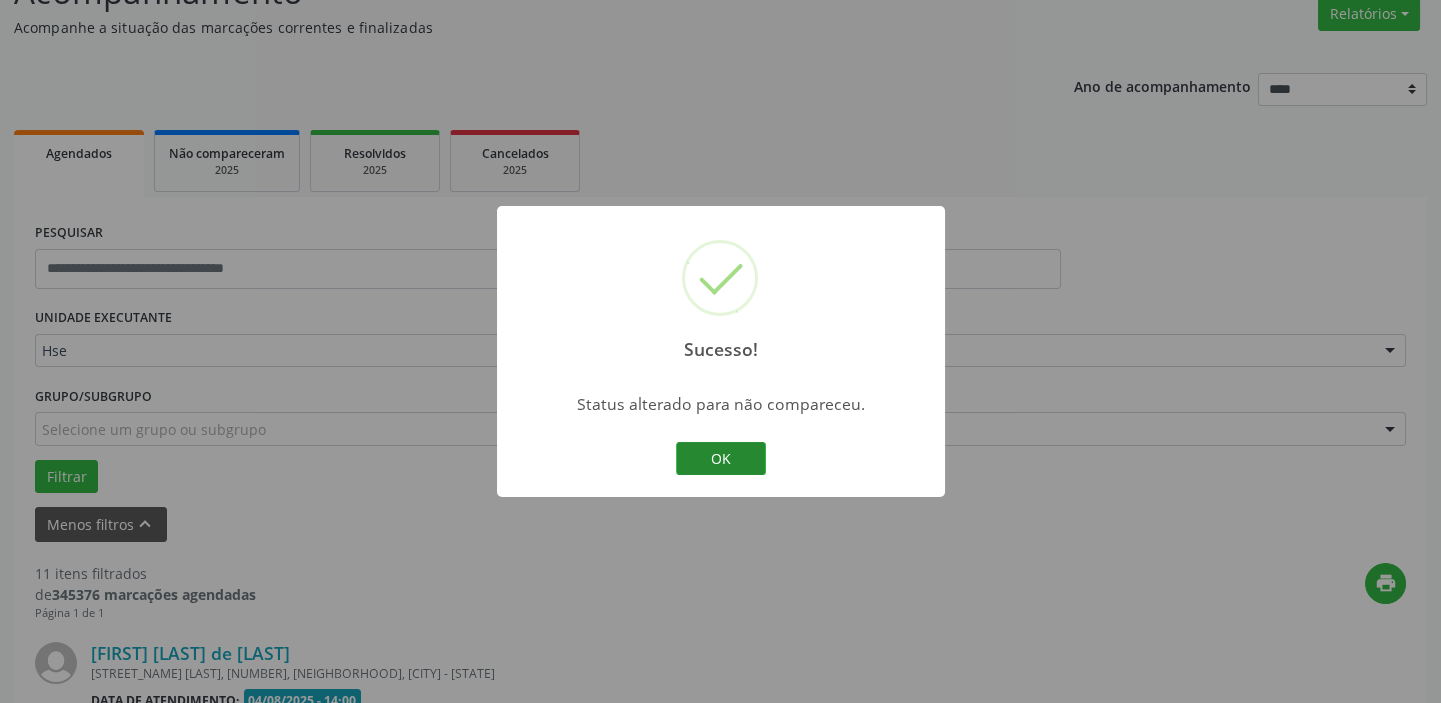 scroll, scrollTop: 532, scrollLeft: 0, axis: vertical 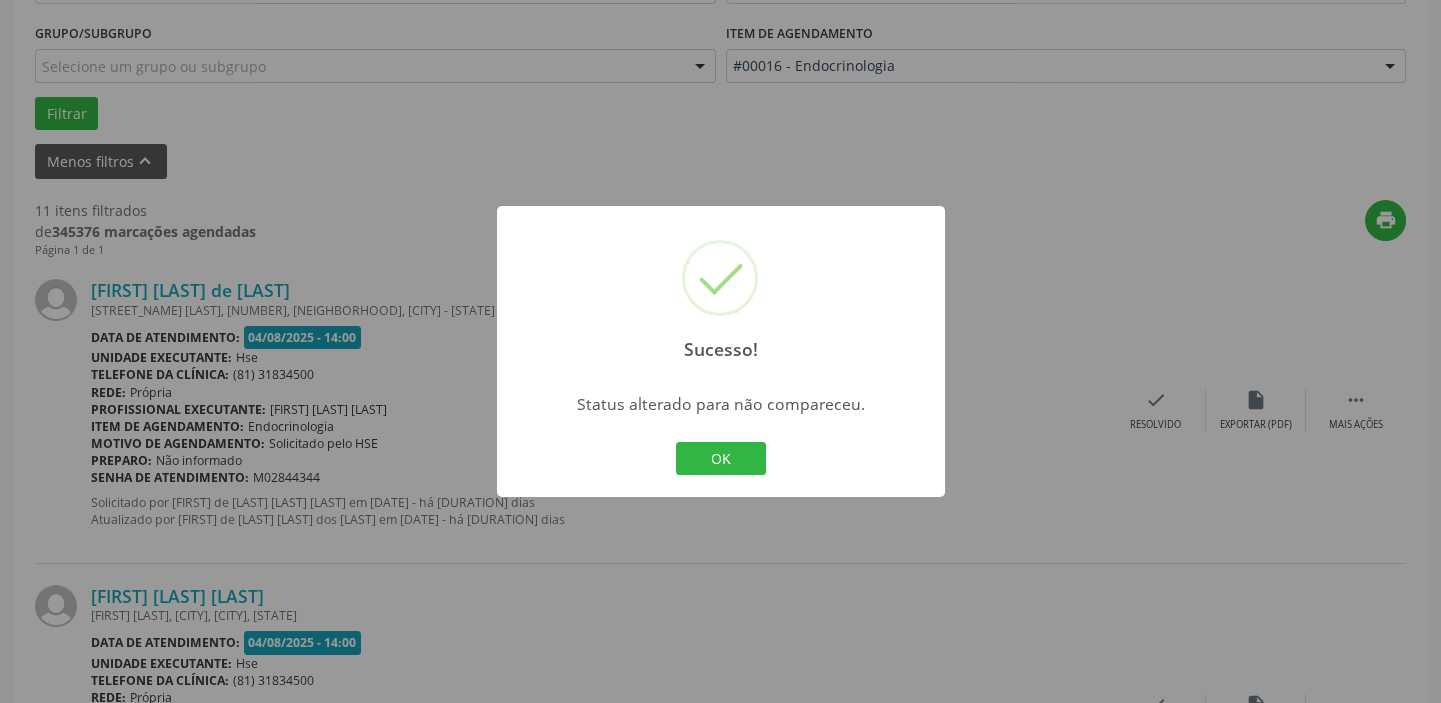 click on "OK" at bounding box center [721, 459] 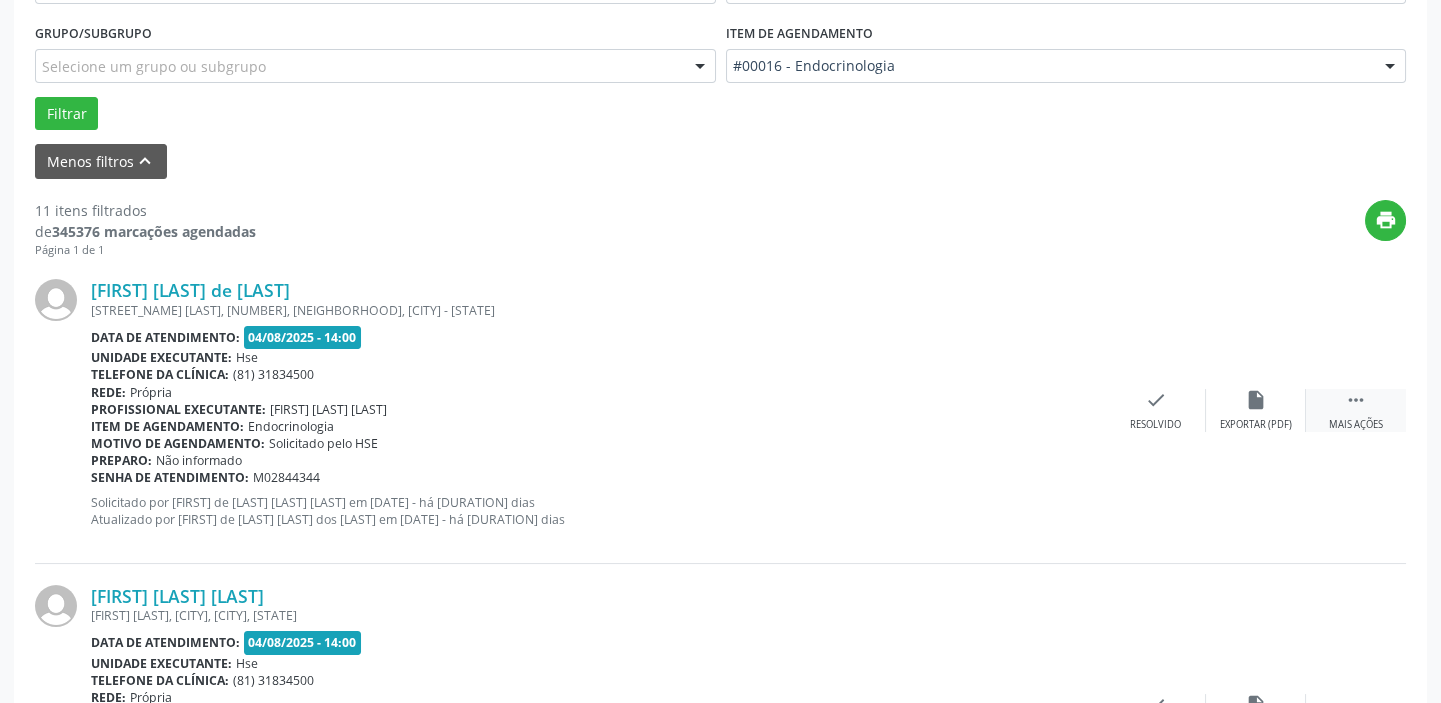 click on "
Mais ações" at bounding box center (1356, 410) 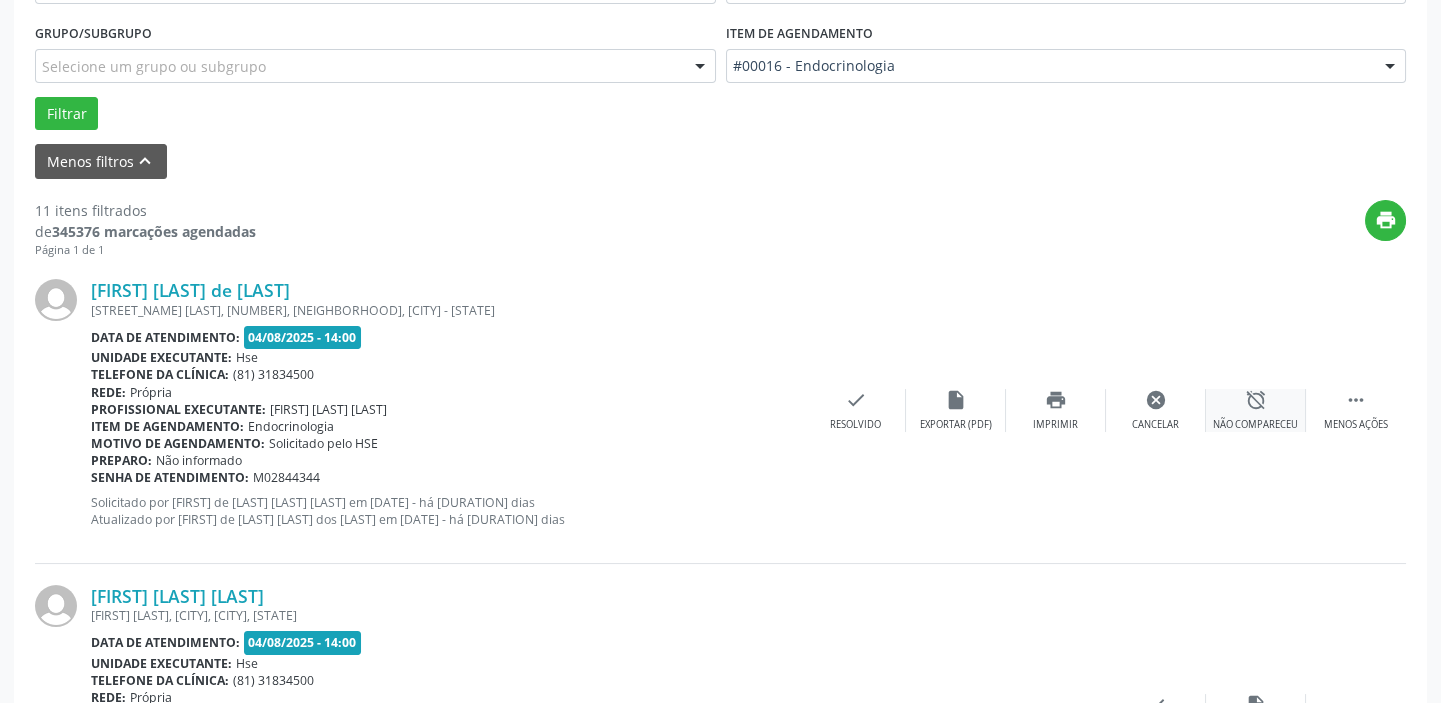 click on "alarm_off
Não compareceu" at bounding box center (1256, 410) 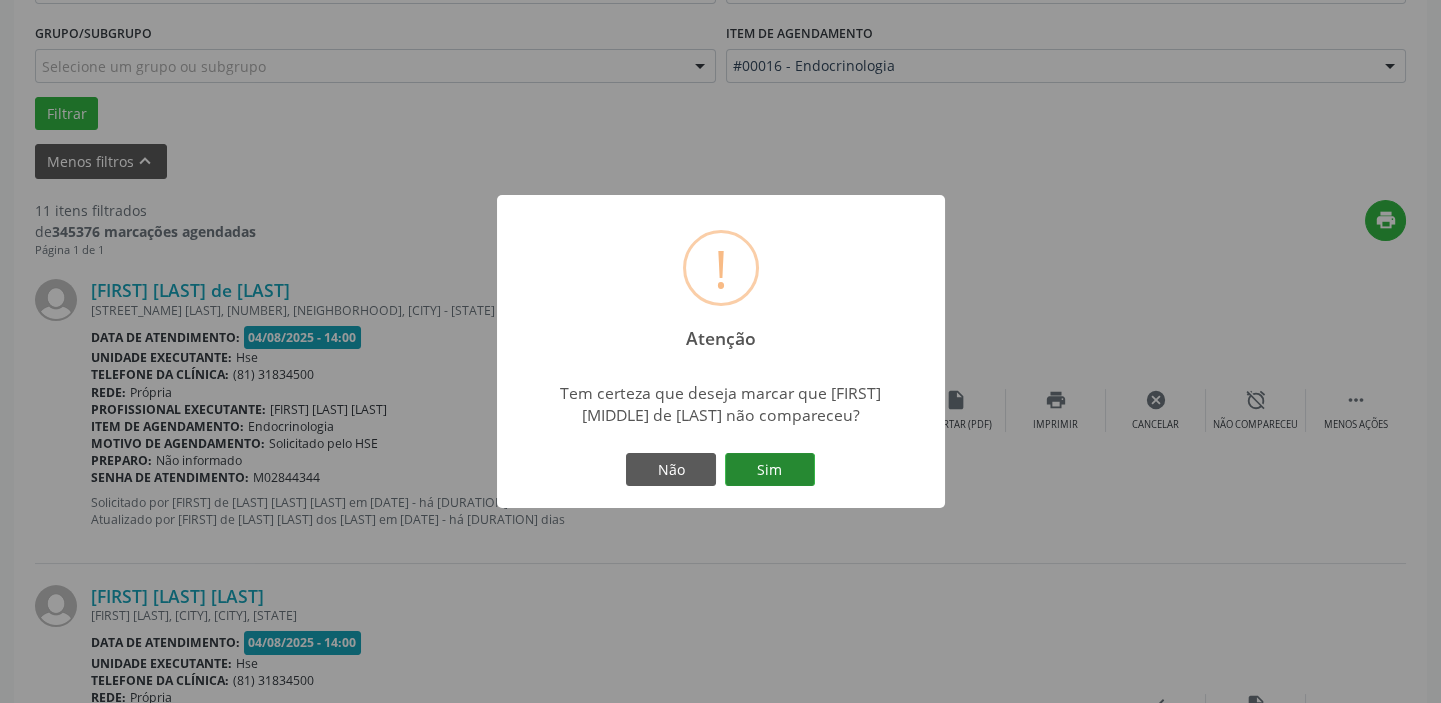 click on "Sim" at bounding box center (770, 470) 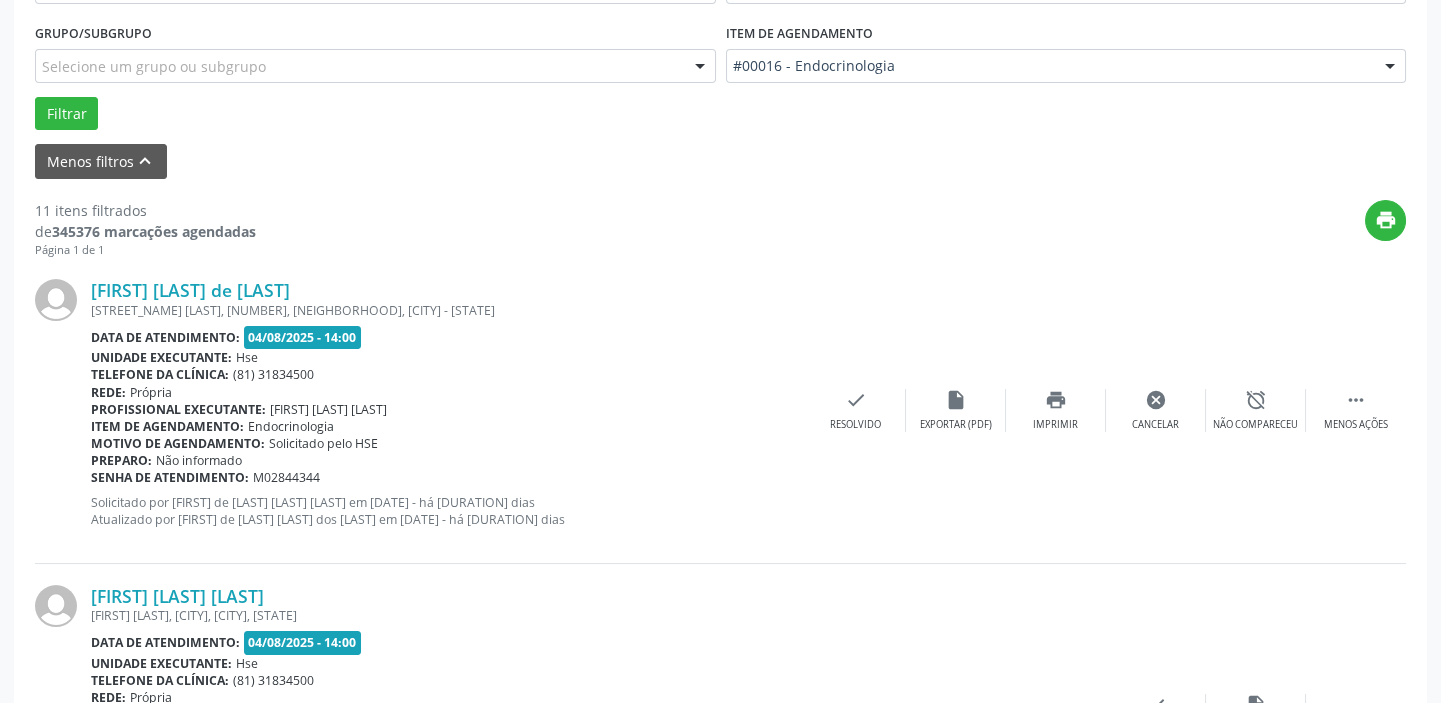 scroll, scrollTop: 169, scrollLeft: 0, axis: vertical 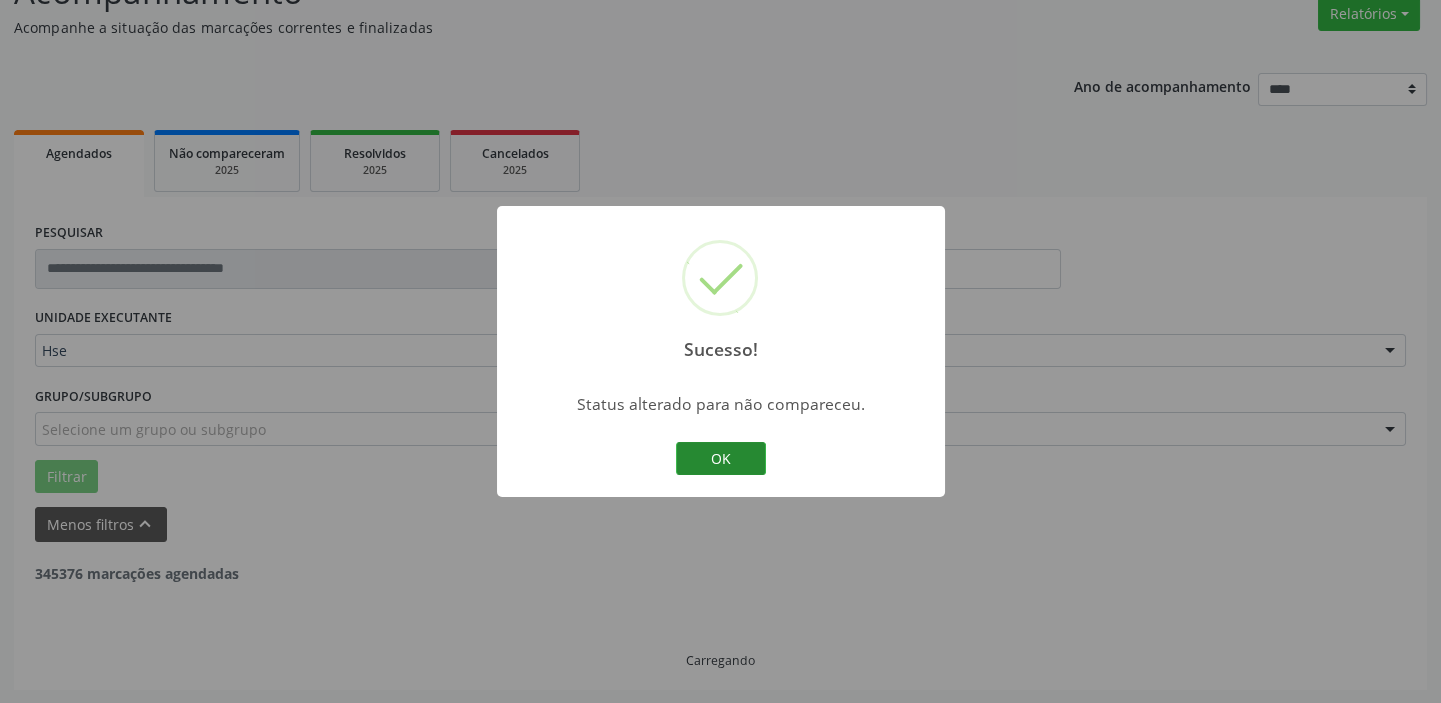 click on "OK" at bounding box center (721, 459) 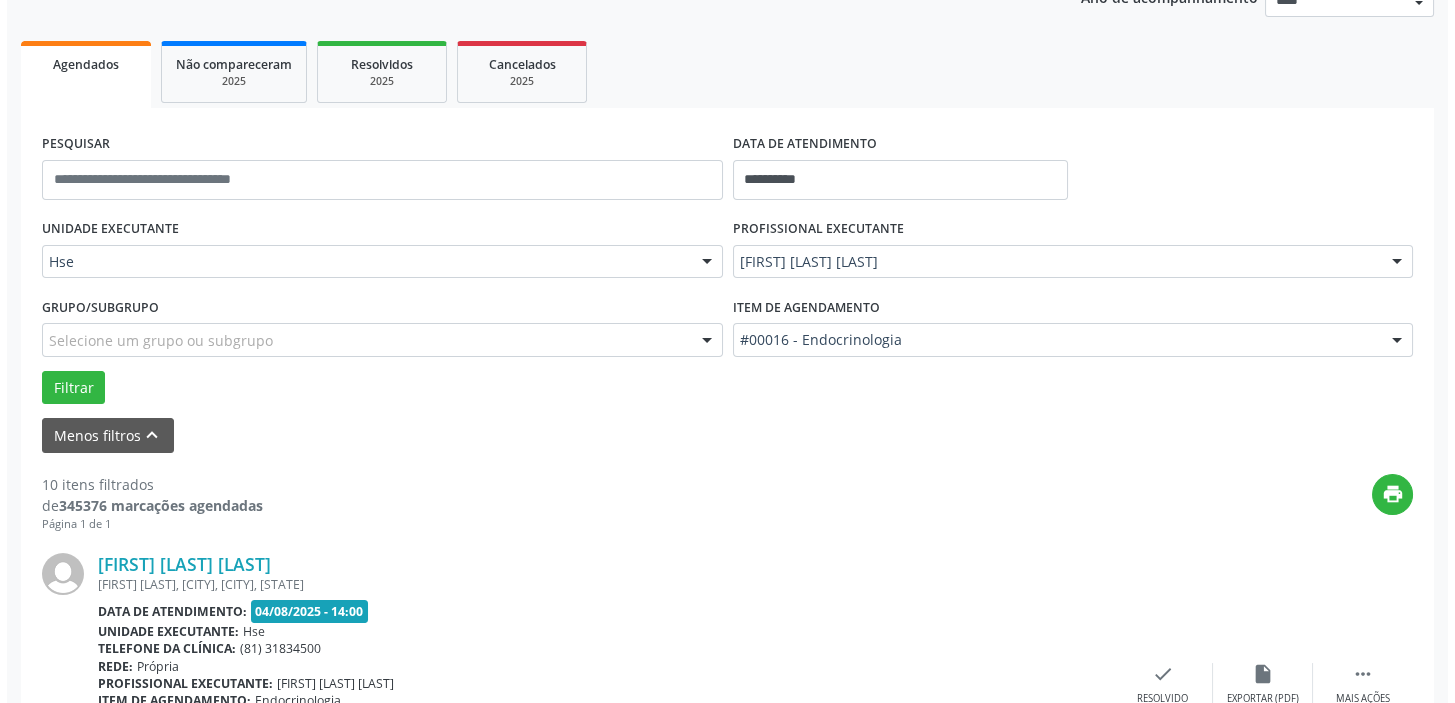 scroll, scrollTop: 532, scrollLeft: 0, axis: vertical 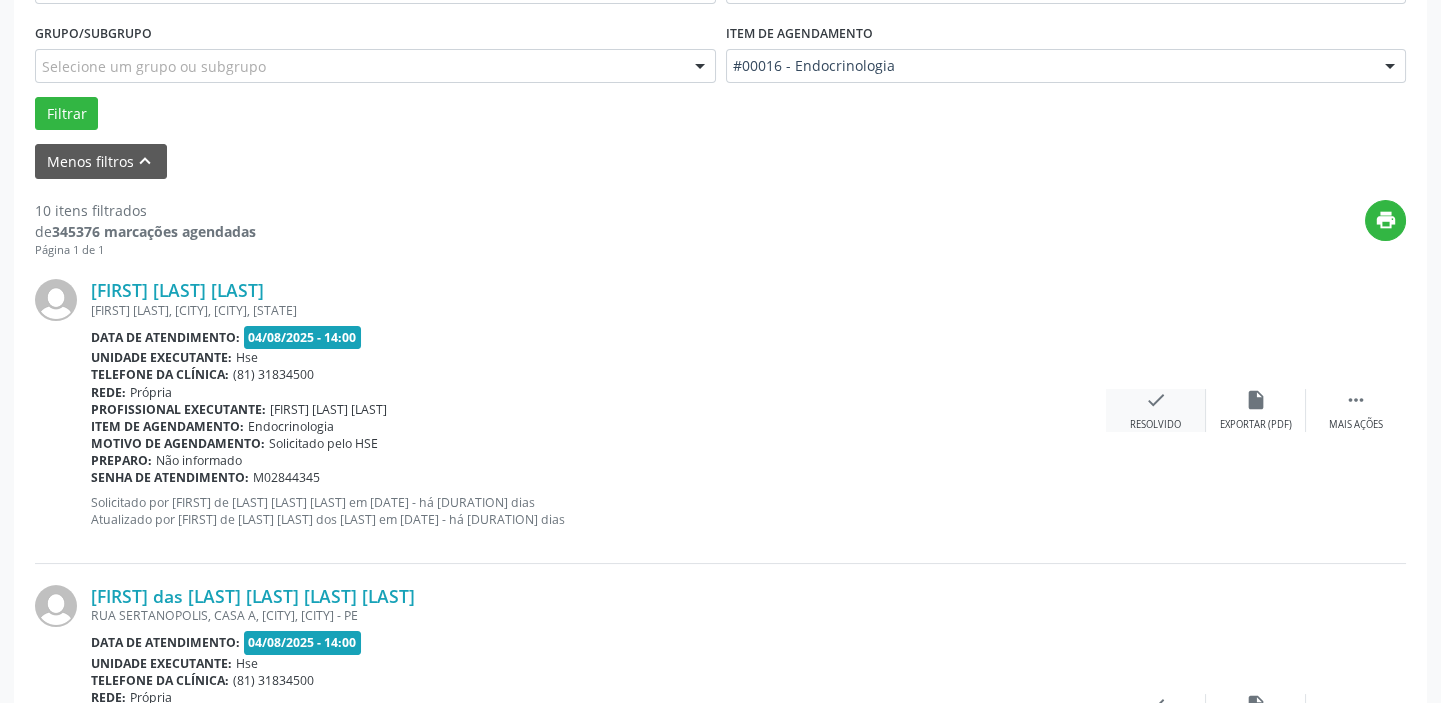 click on "check
Resolvido" at bounding box center [1156, 410] 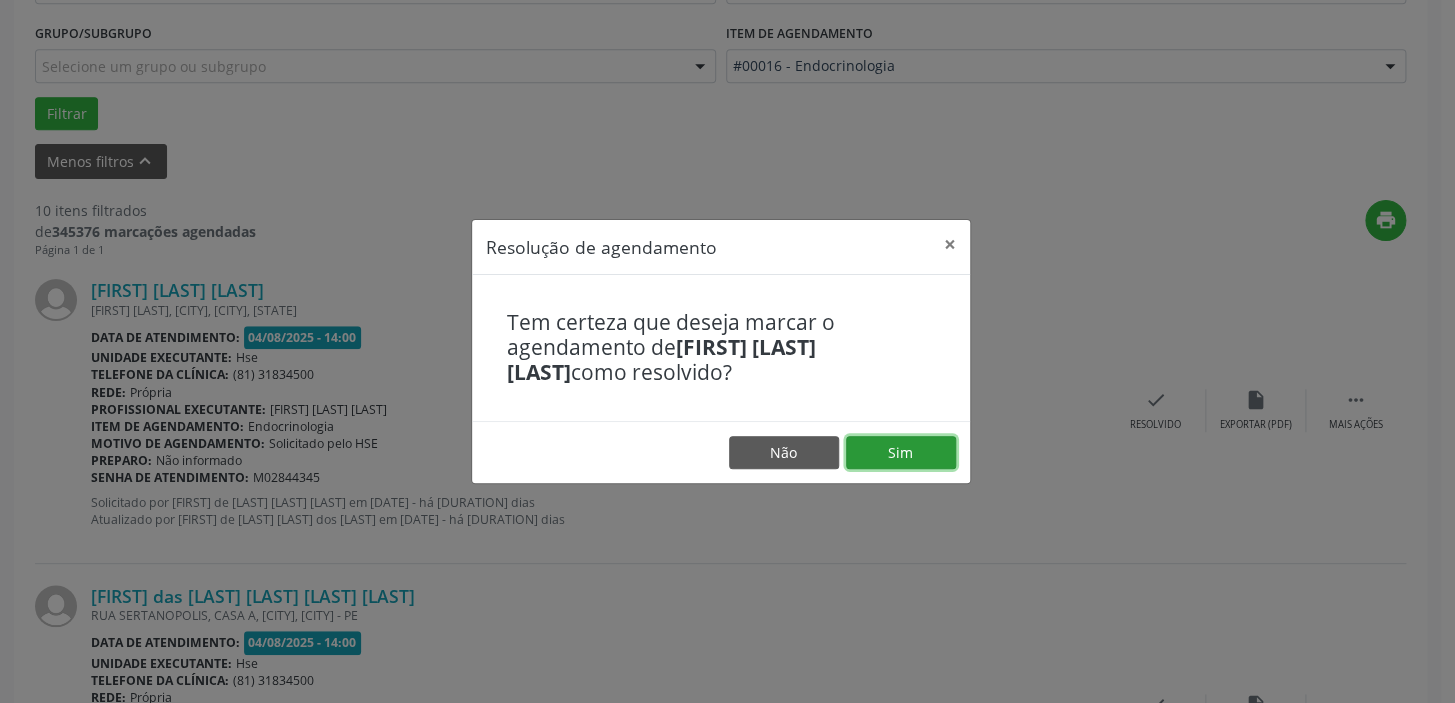 click on "Sim" at bounding box center (901, 453) 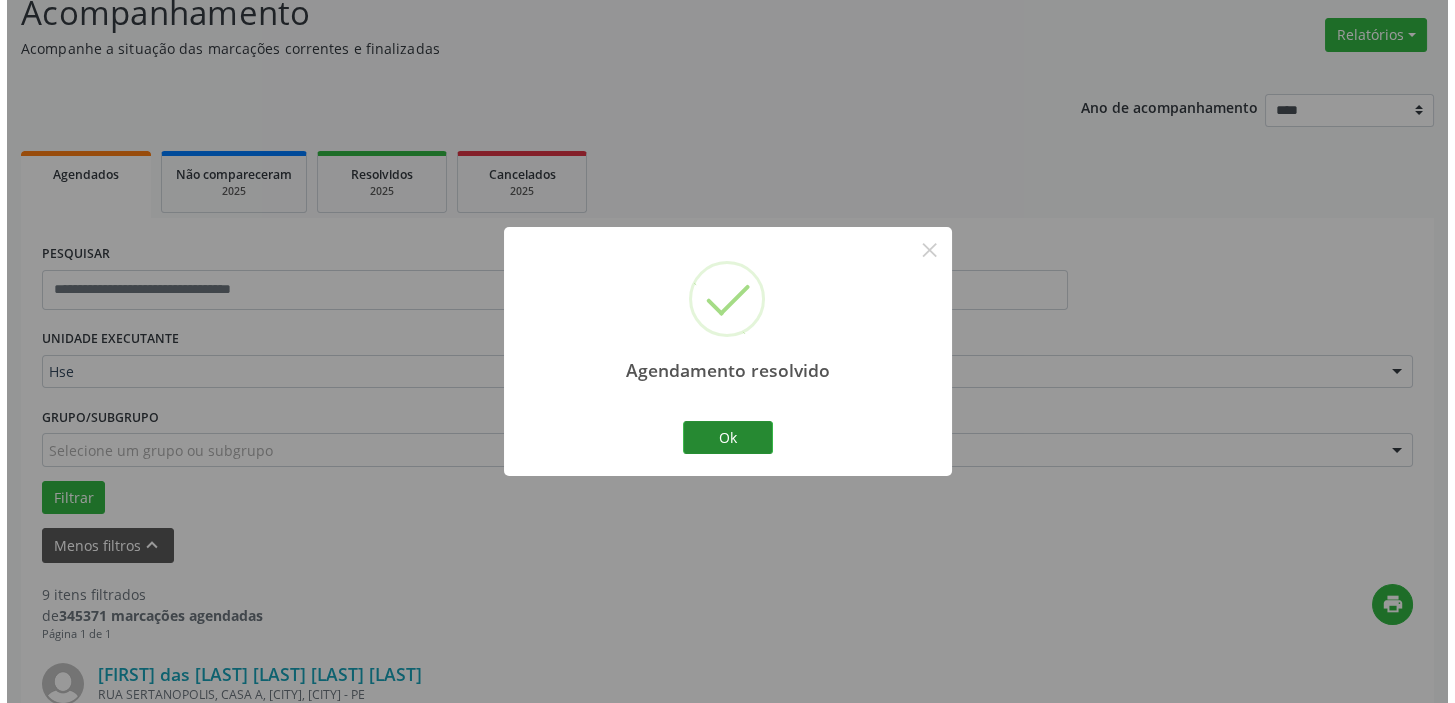 scroll, scrollTop: 532, scrollLeft: 0, axis: vertical 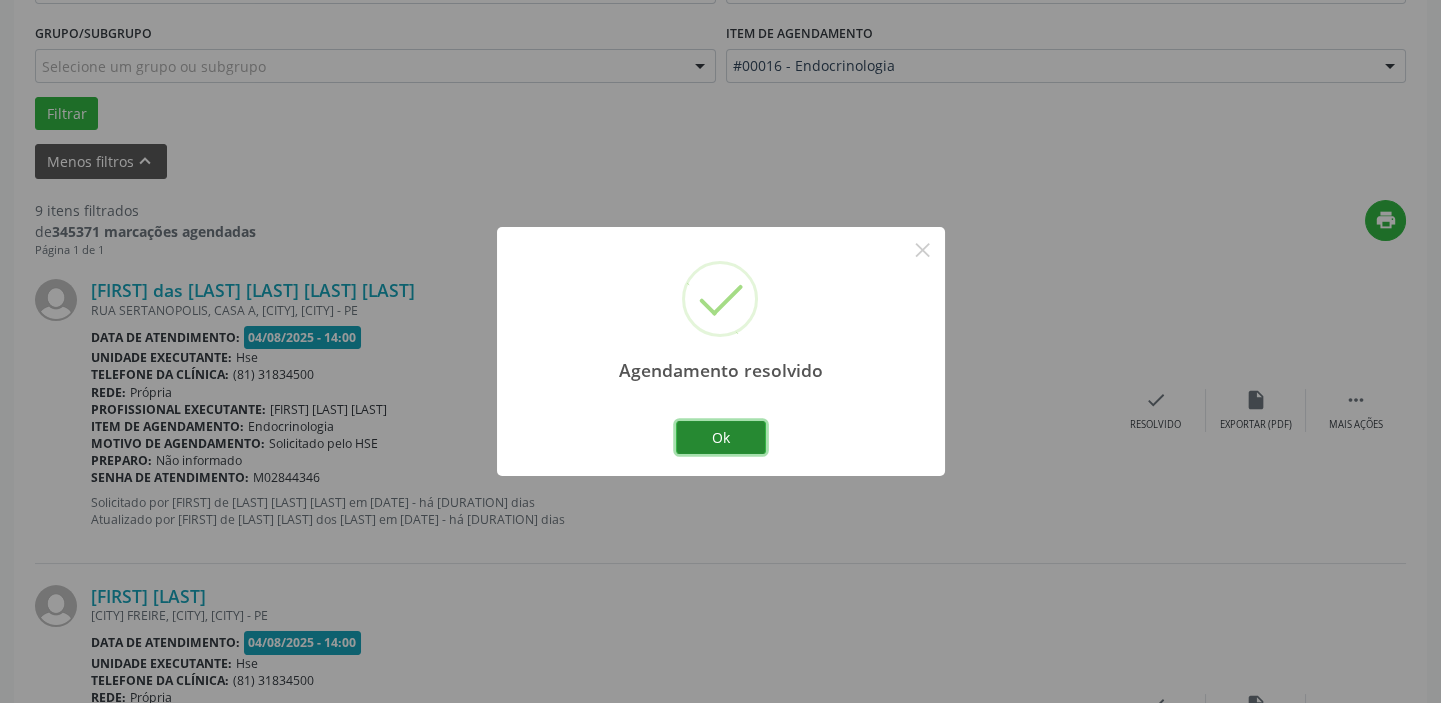 click on "Ok" at bounding box center [721, 438] 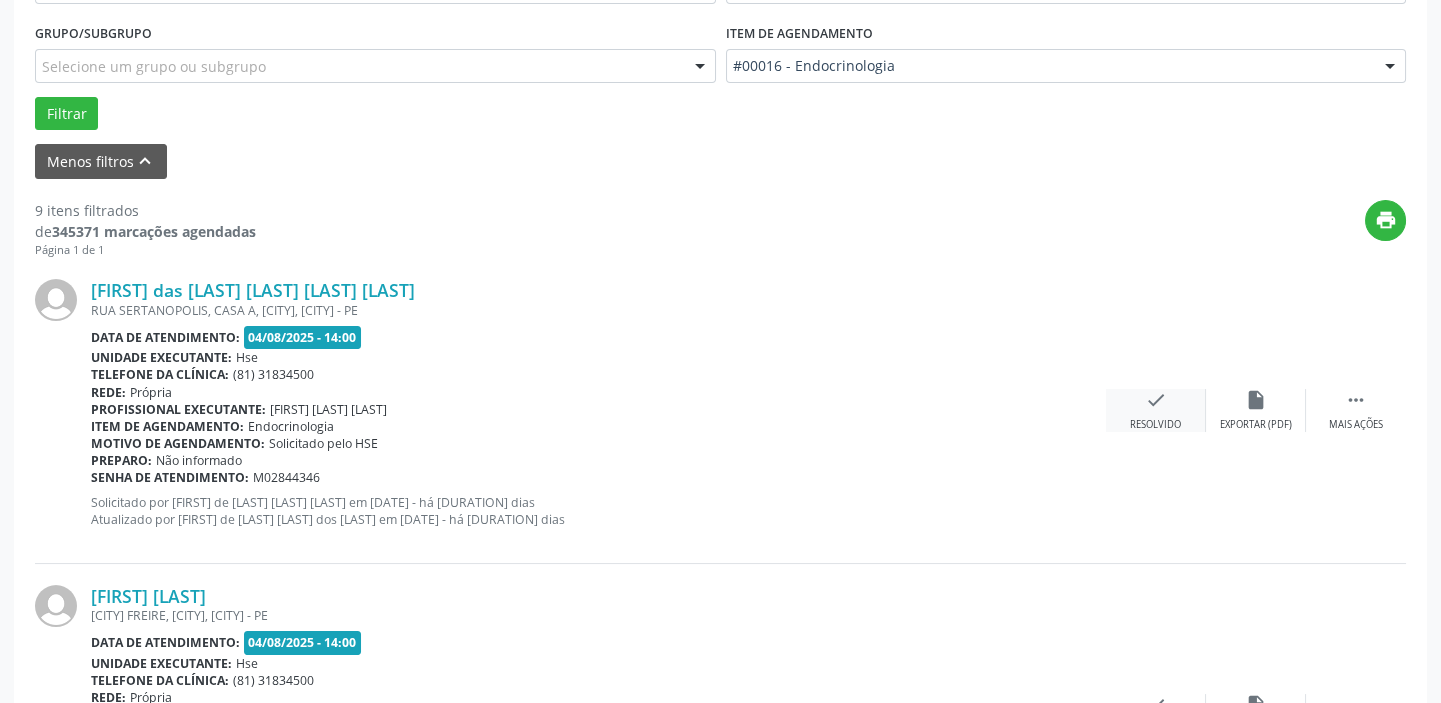 click on "check
Resolvido" at bounding box center [1156, 410] 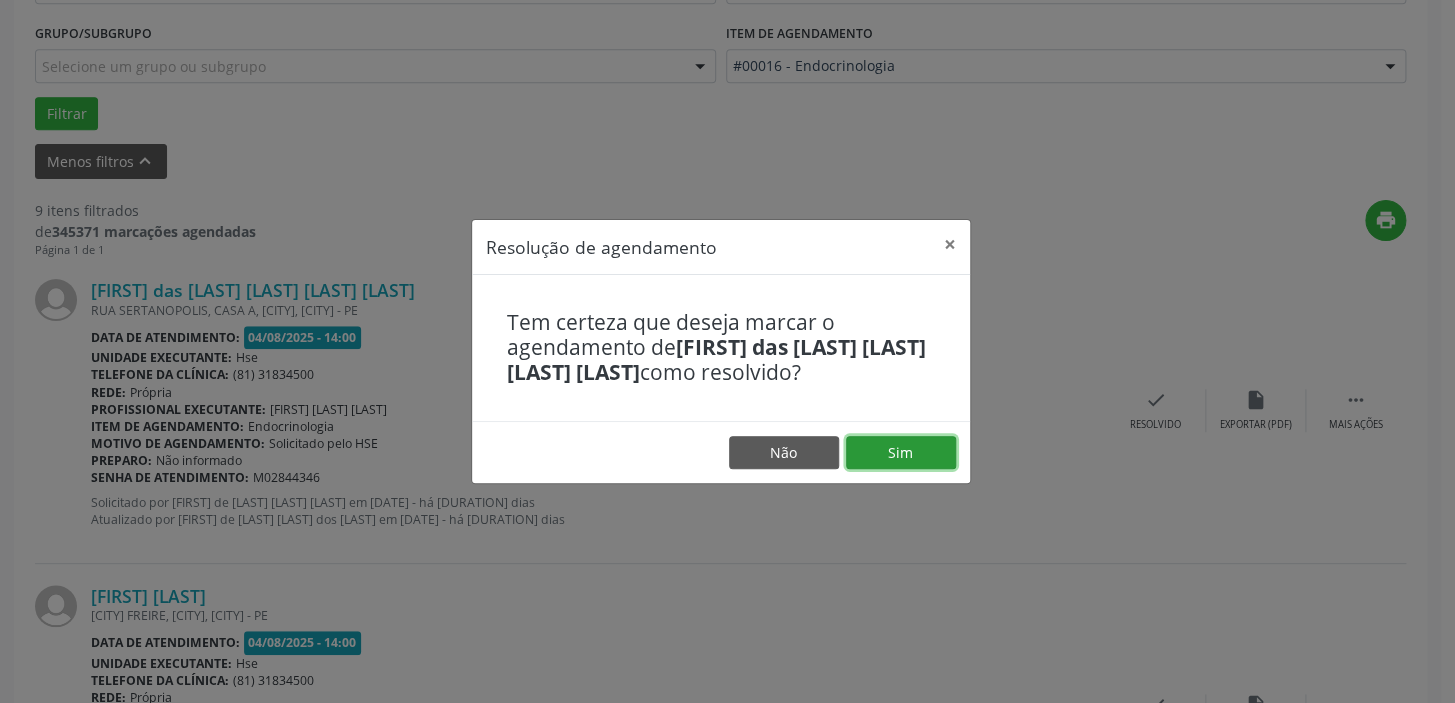 click on "Sim" at bounding box center [901, 453] 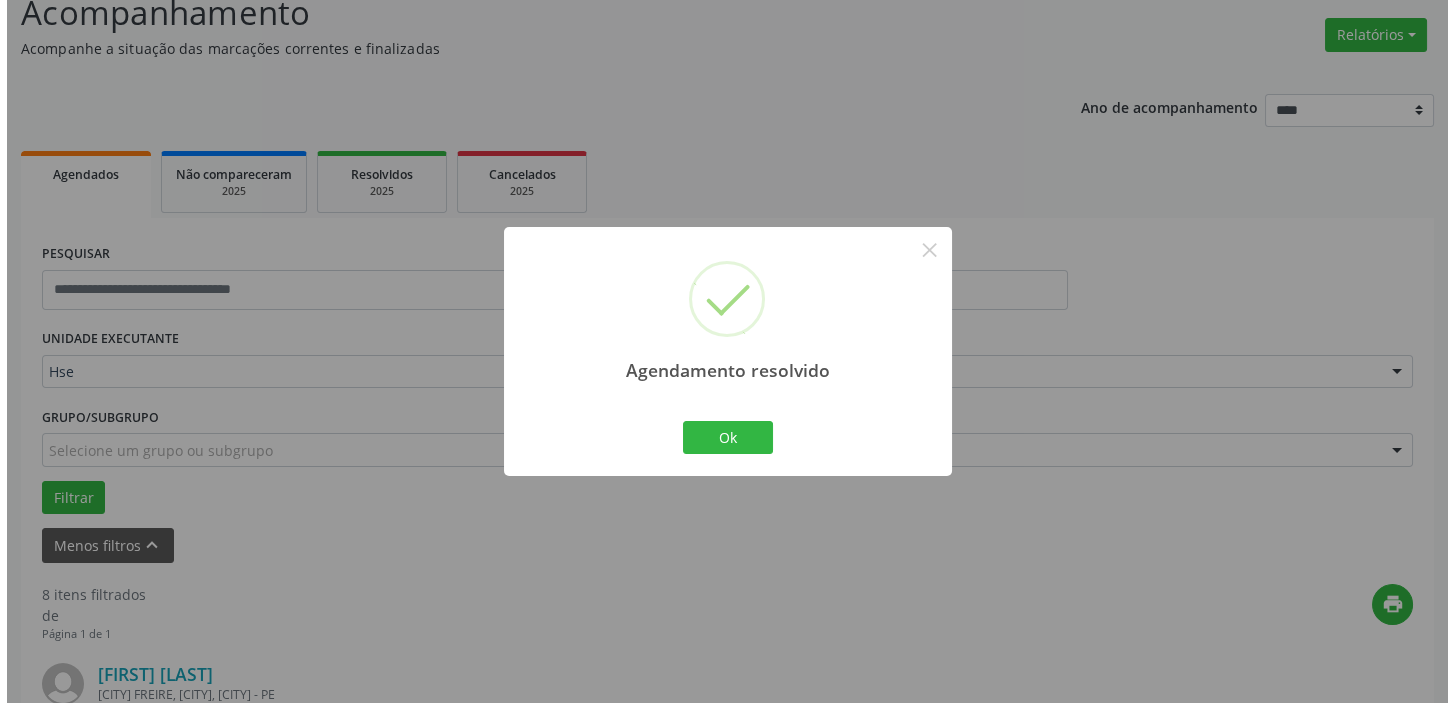 scroll, scrollTop: 532, scrollLeft: 0, axis: vertical 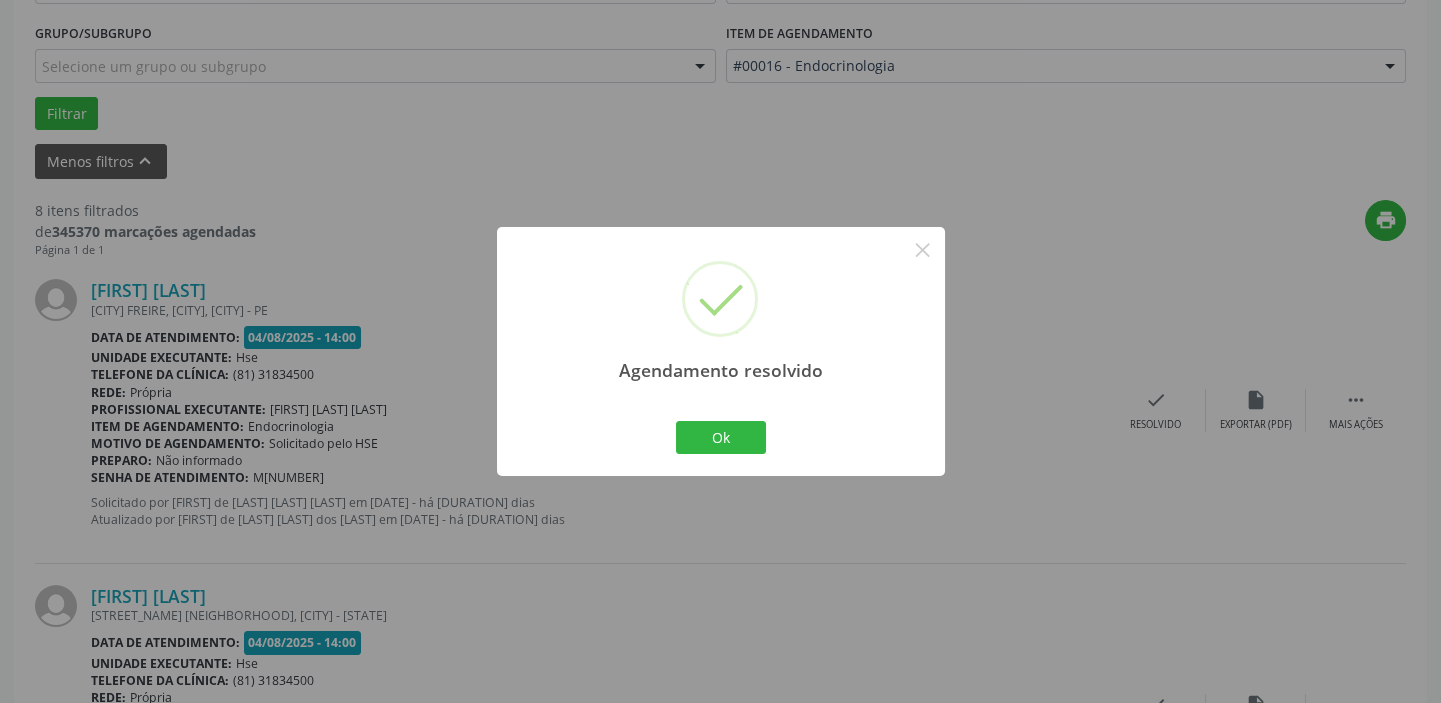 click on "Ok Cancel" at bounding box center [720, 437] 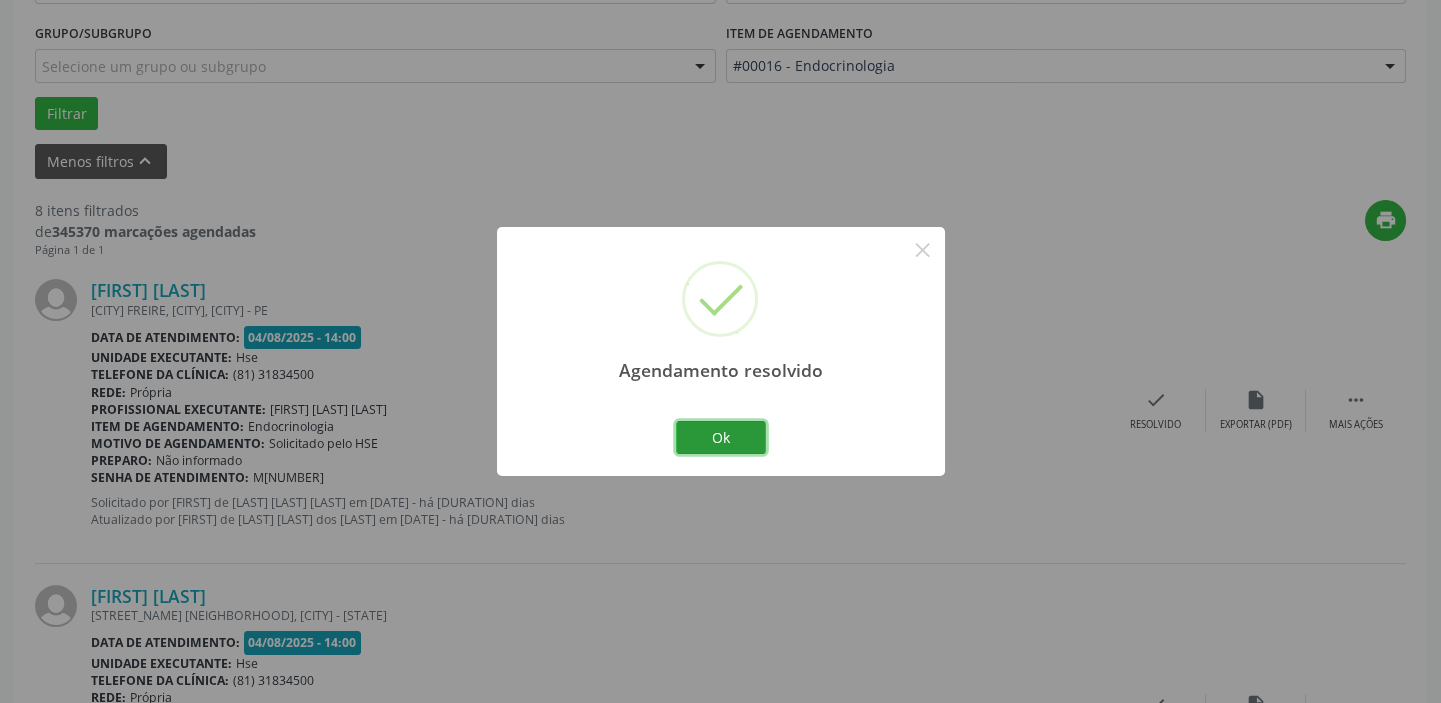 drag, startPoint x: 719, startPoint y: 446, endPoint x: 771, endPoint y: 439, distance: 52.46904 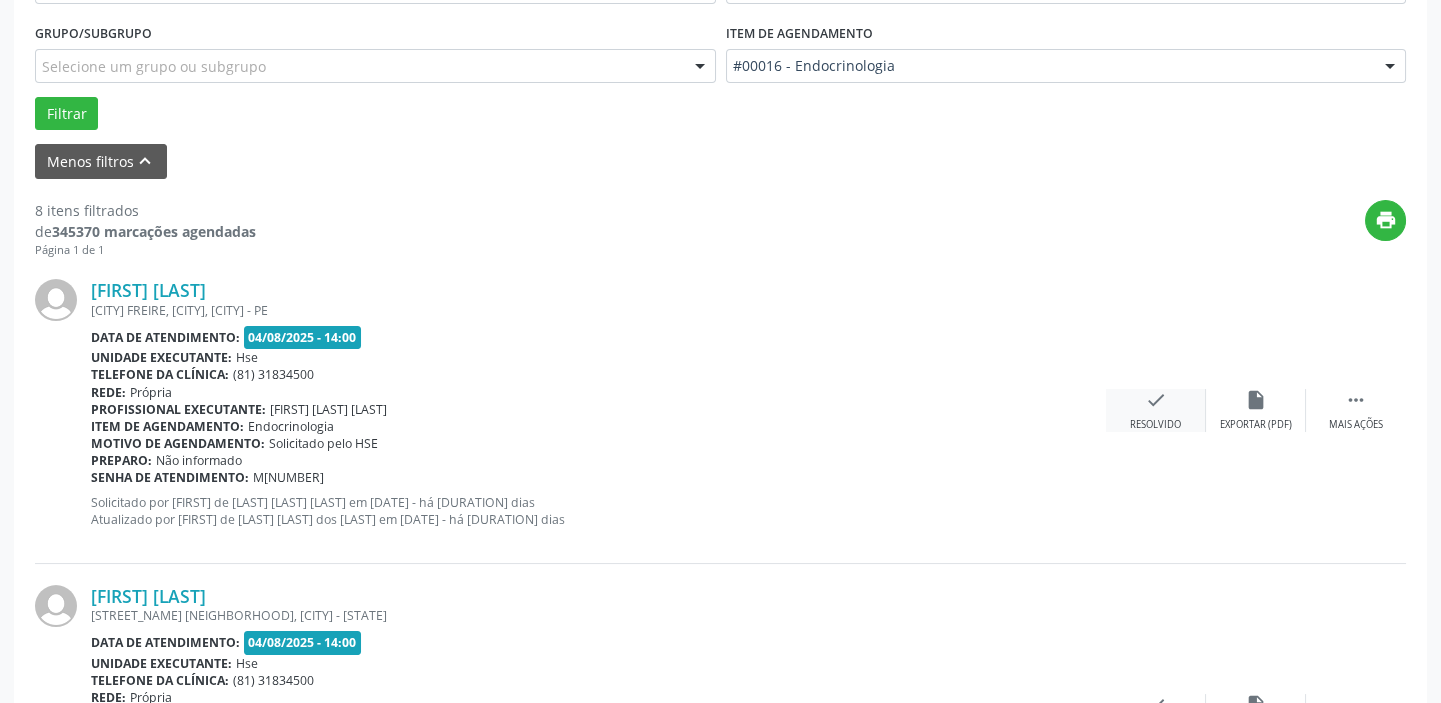 click on "Resolvido" at bounding box center (1155, 425) 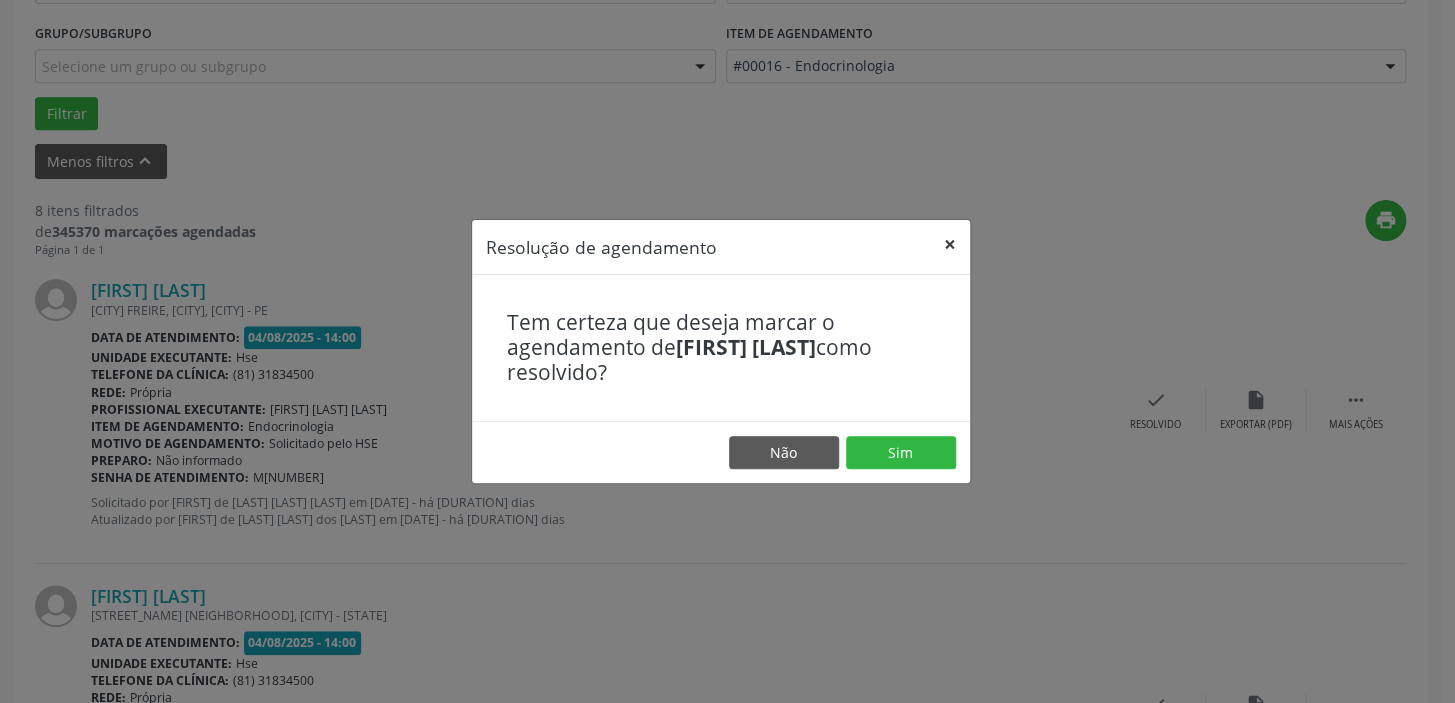 click on "×" at bounding box center [950, 244] 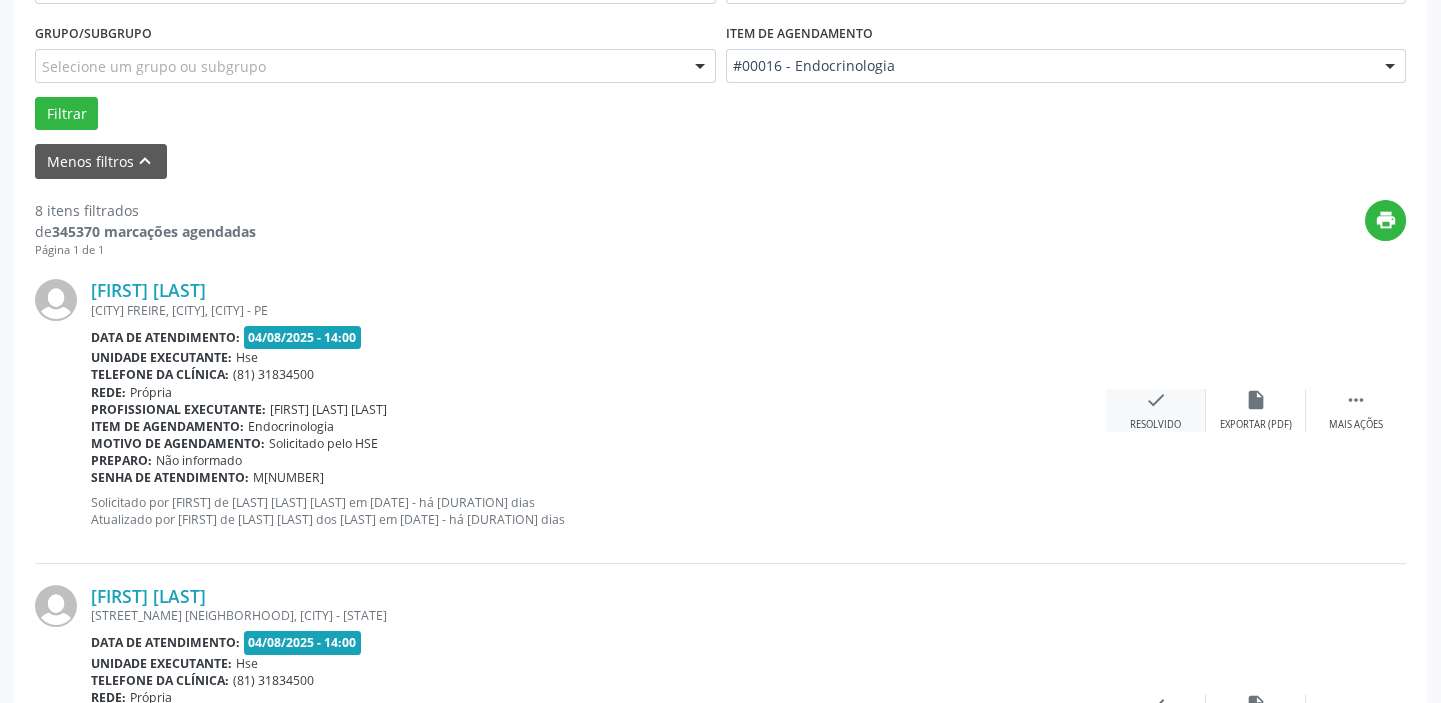 click on "check
Resolvido" at bounding box center [1156, 410] 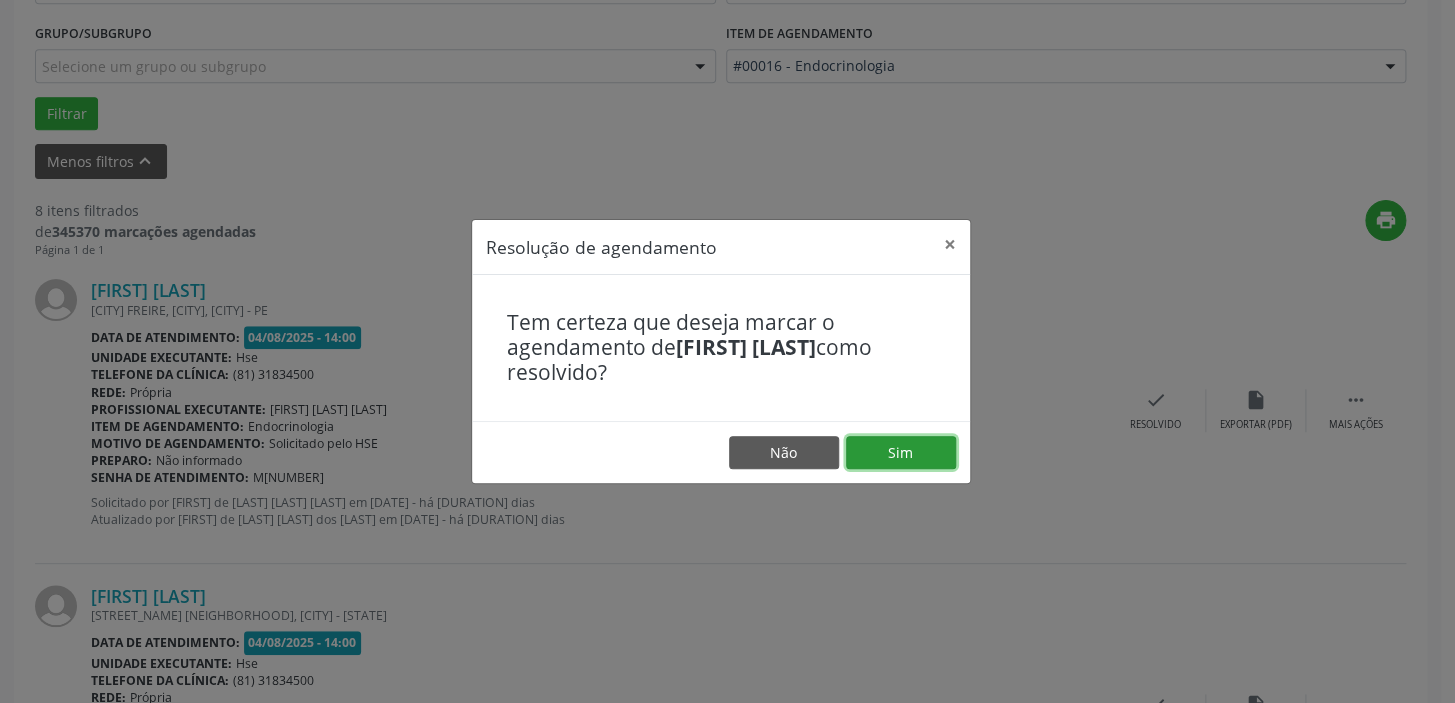 click on "Sim" at bounding box center [901, 453] 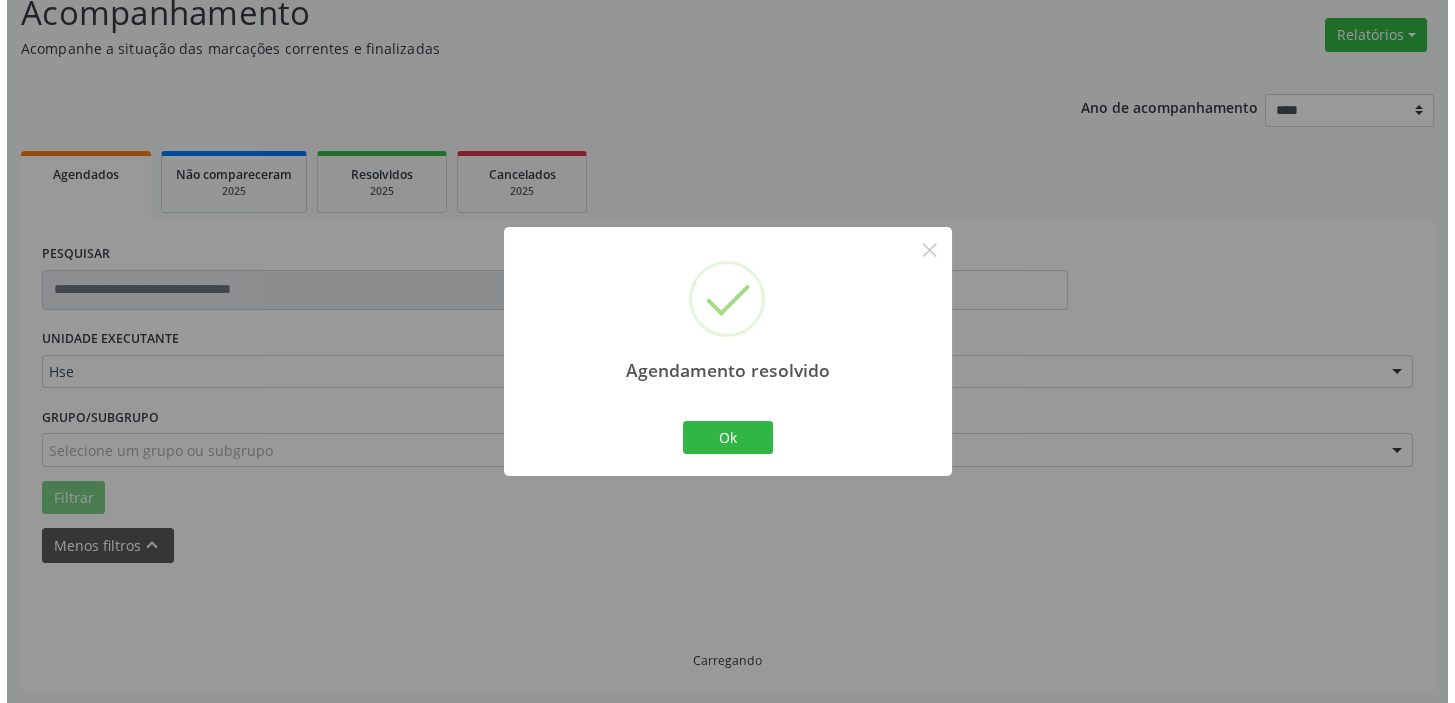 scroll, scrollTop: 532, scrollLeft: 0, axis: vertical 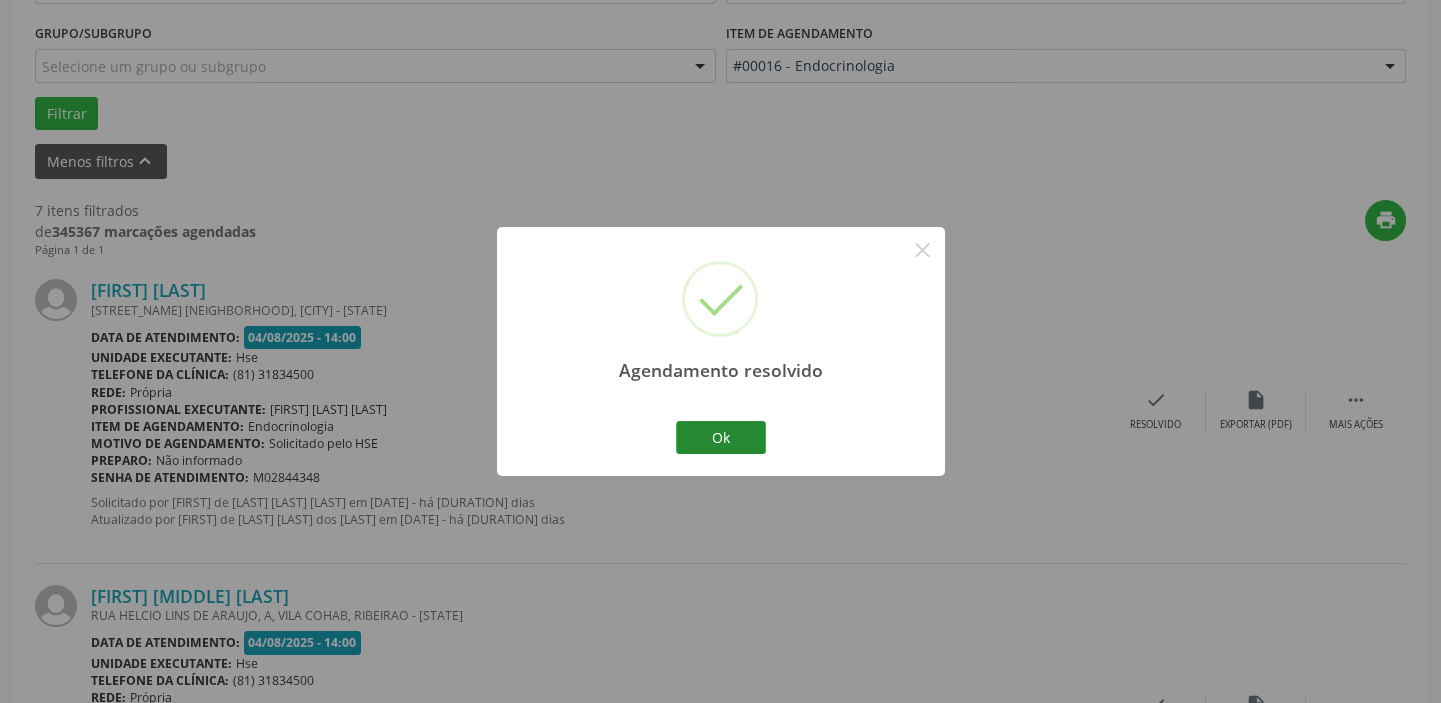click on "Ok Cancel" at bounding box center (720, 437) 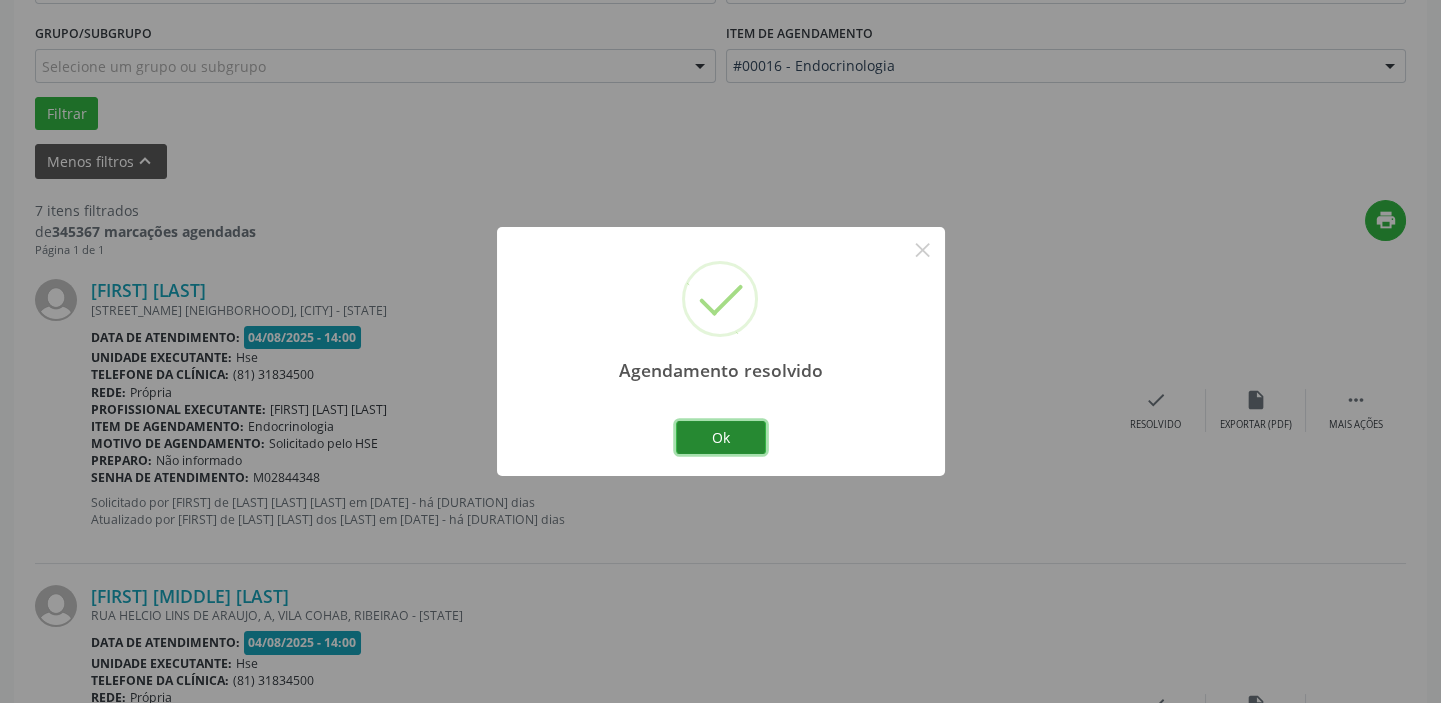 click on "Ok" at bounding box center [721, 438] 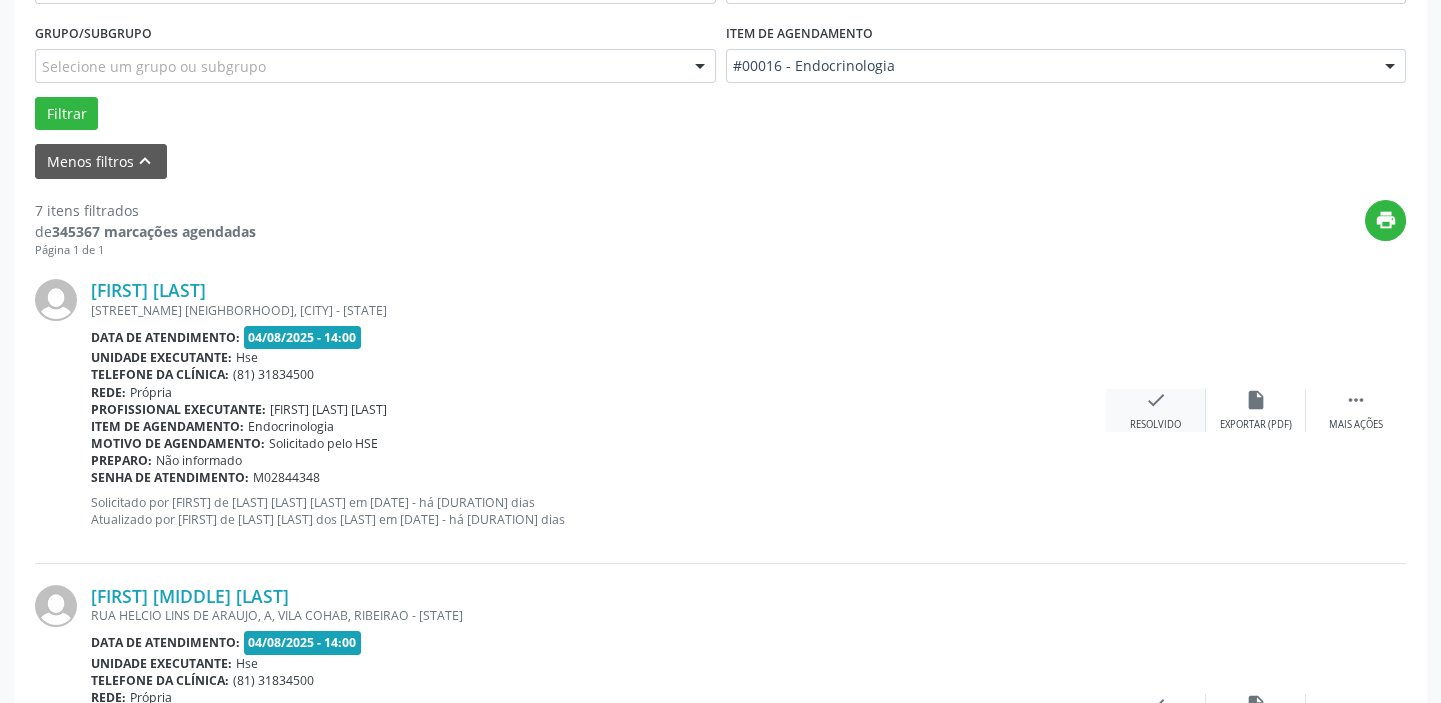 click on "check
Resolvido" at bounding box center [1156, 410] 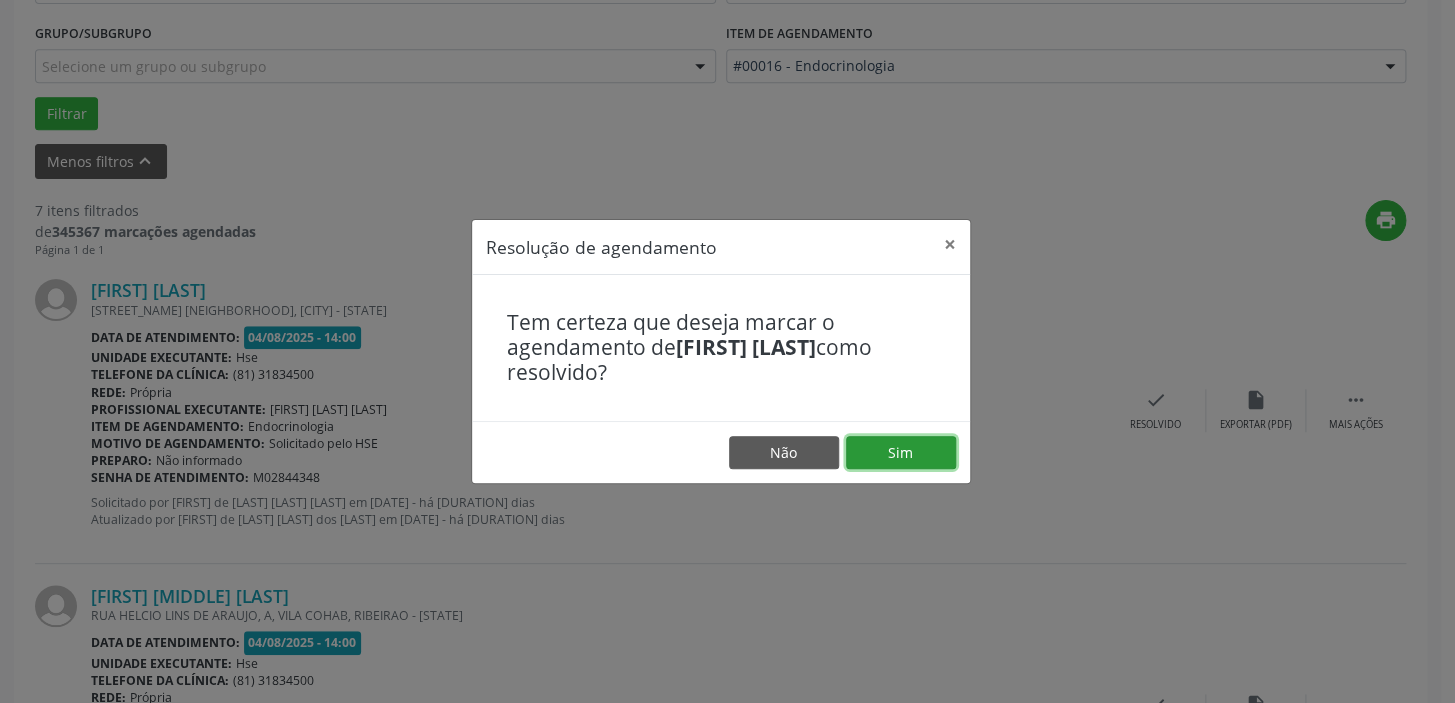 click on "Sim" at bounding box center (901, 453) 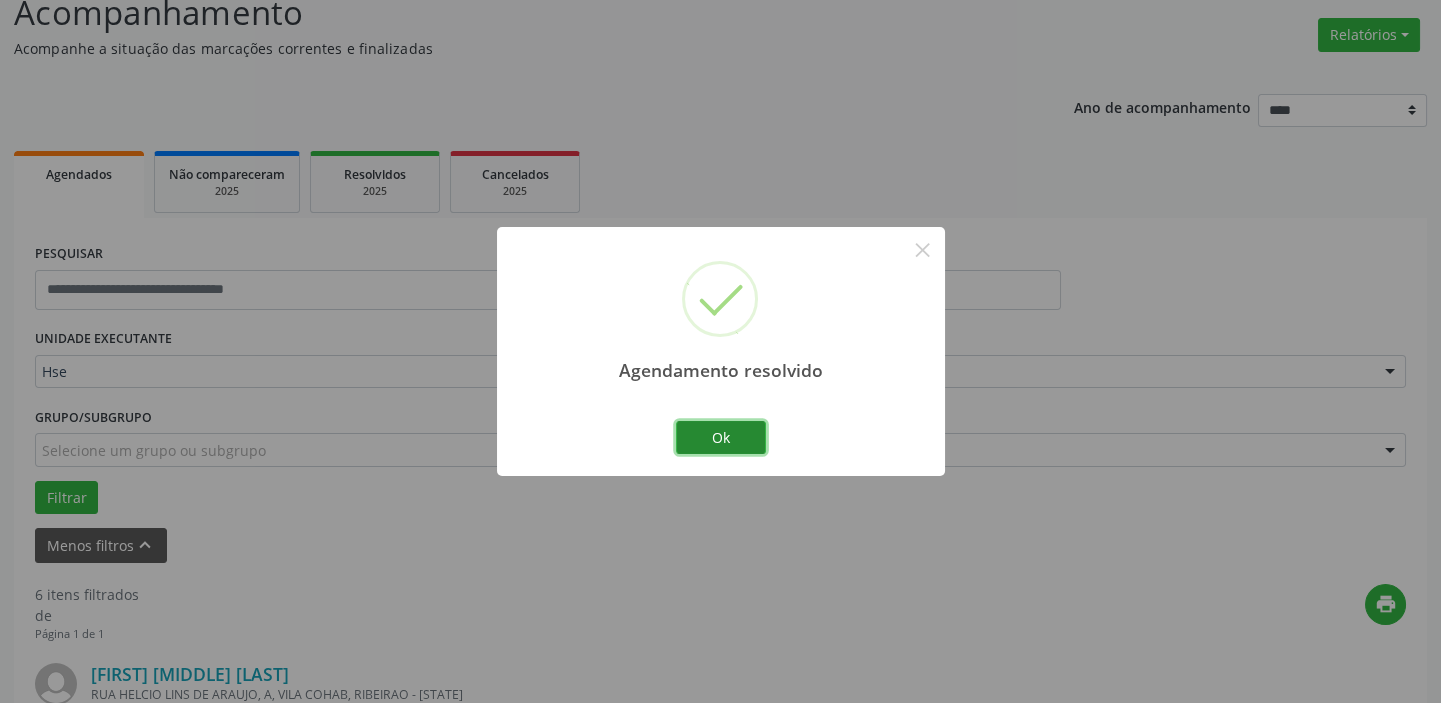 click on "Ok" at bounding box center [721, 438] 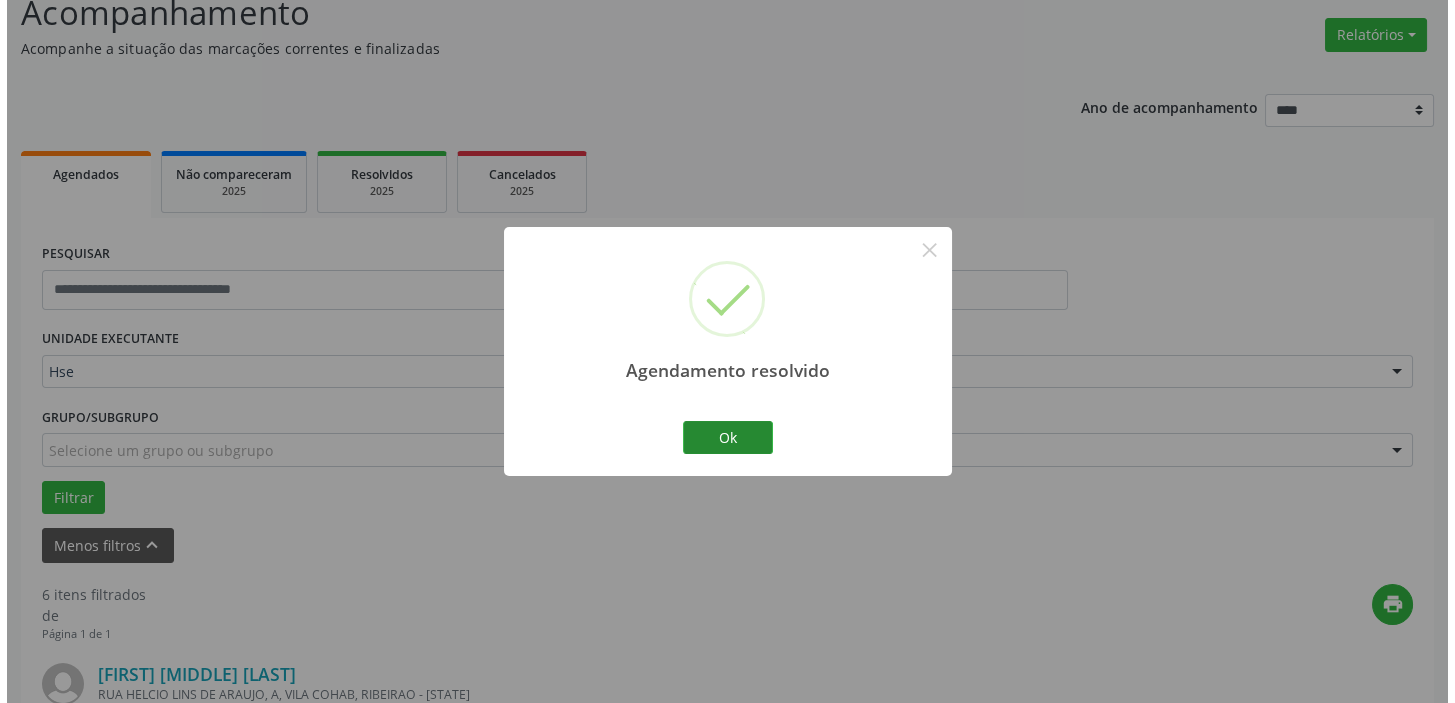 scroll, scrollTop: 532, scrollLeft: 0, axis: vertical 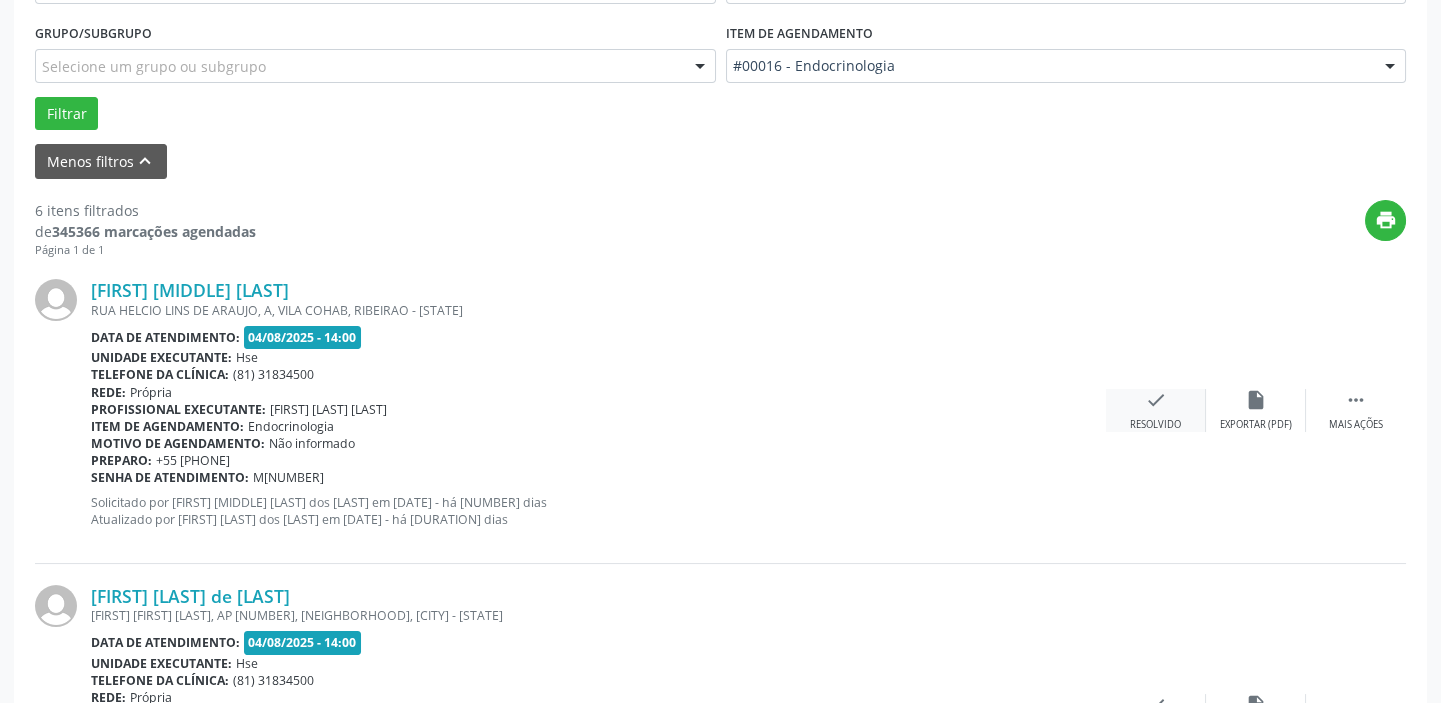 click on "Resolvido" at bounding box center [1155, 425] 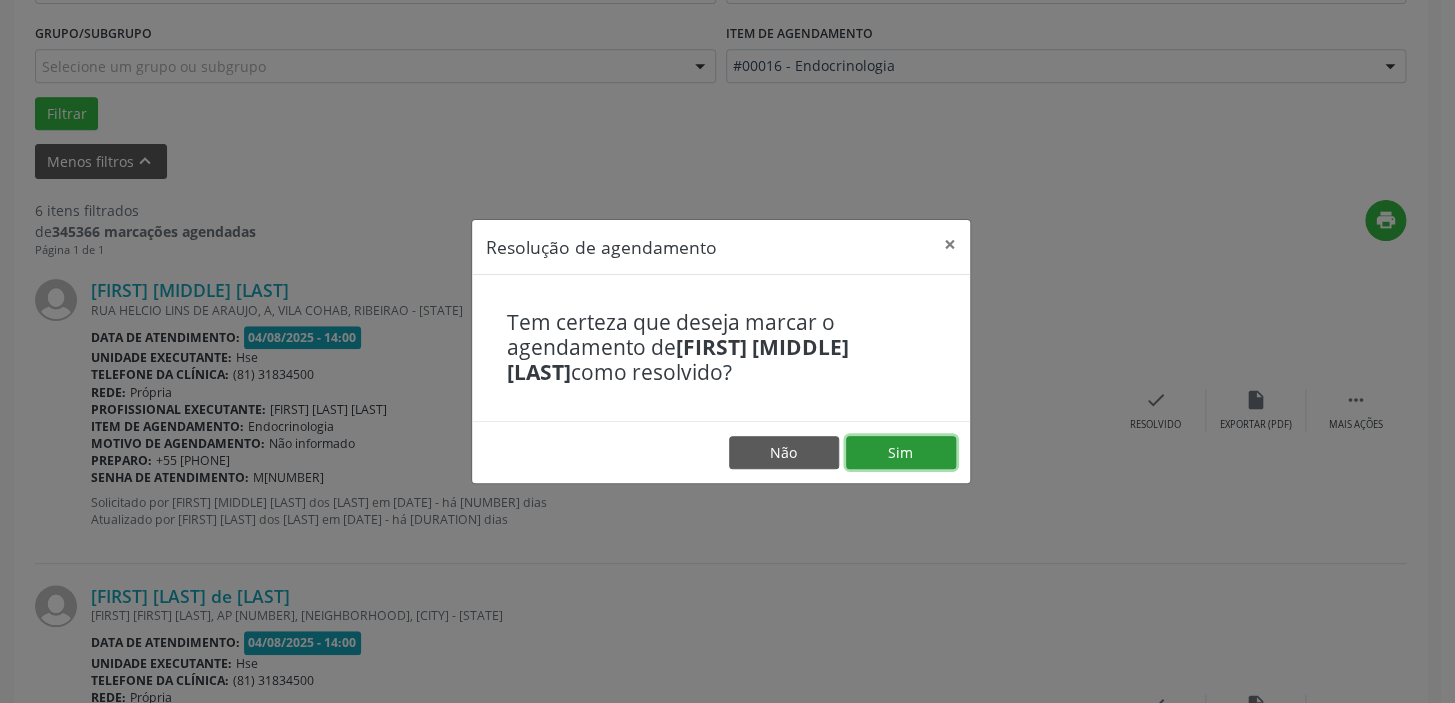 drag, startPoint x: 916, startPoint y: 444, endPoint x: 900, endPoint y: 445, distance: 16.03122 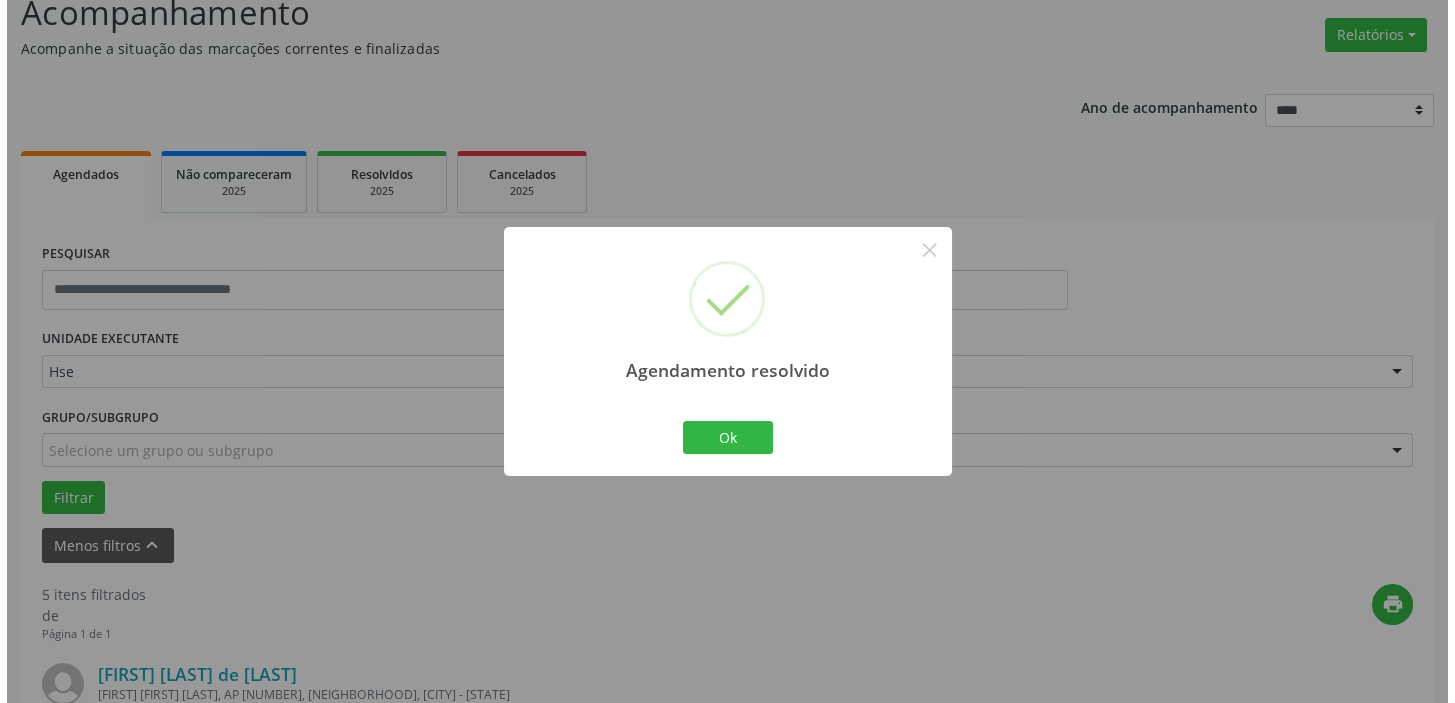 scroll, scrollTop: 532, scrollLeft: 0, axis: vertical 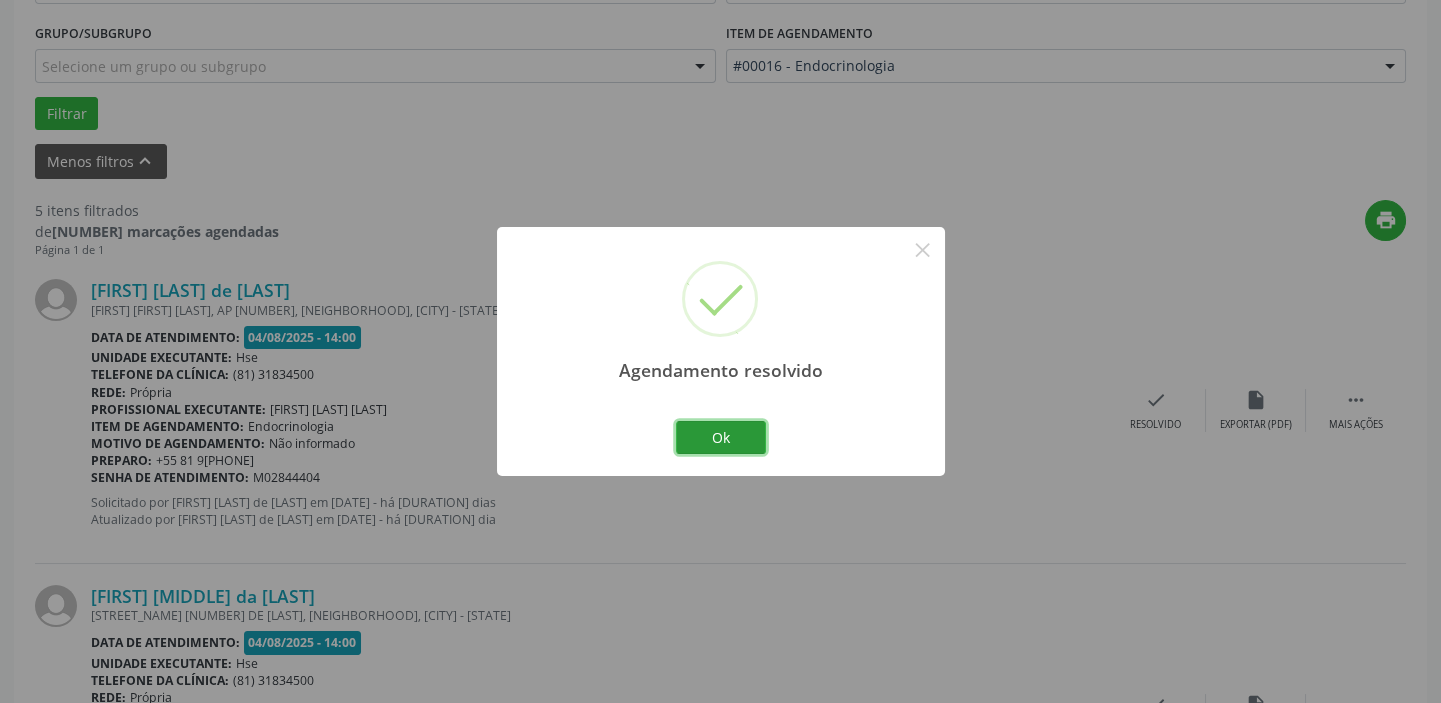 click on "Ok" at bounding box center (721, 438) 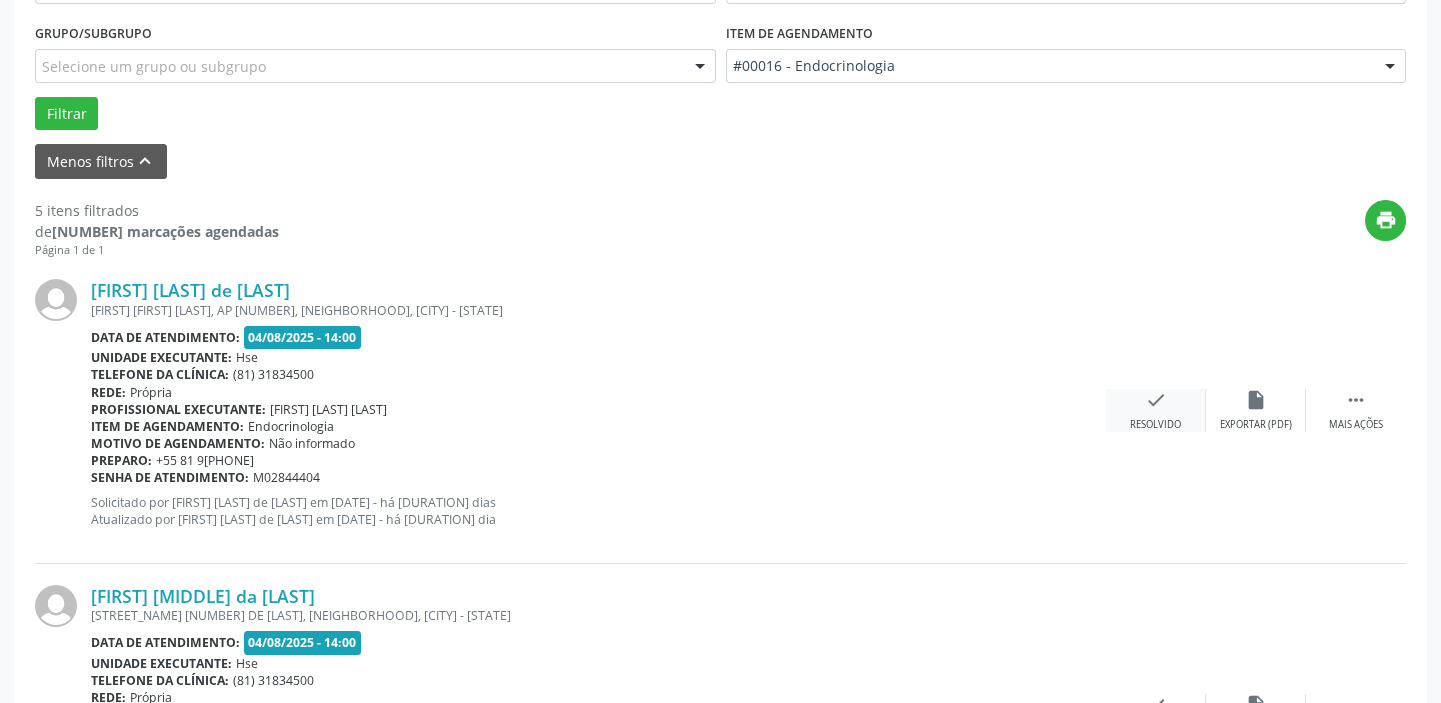 click on "check
Resolvido" at bounding box center (1156, 410) 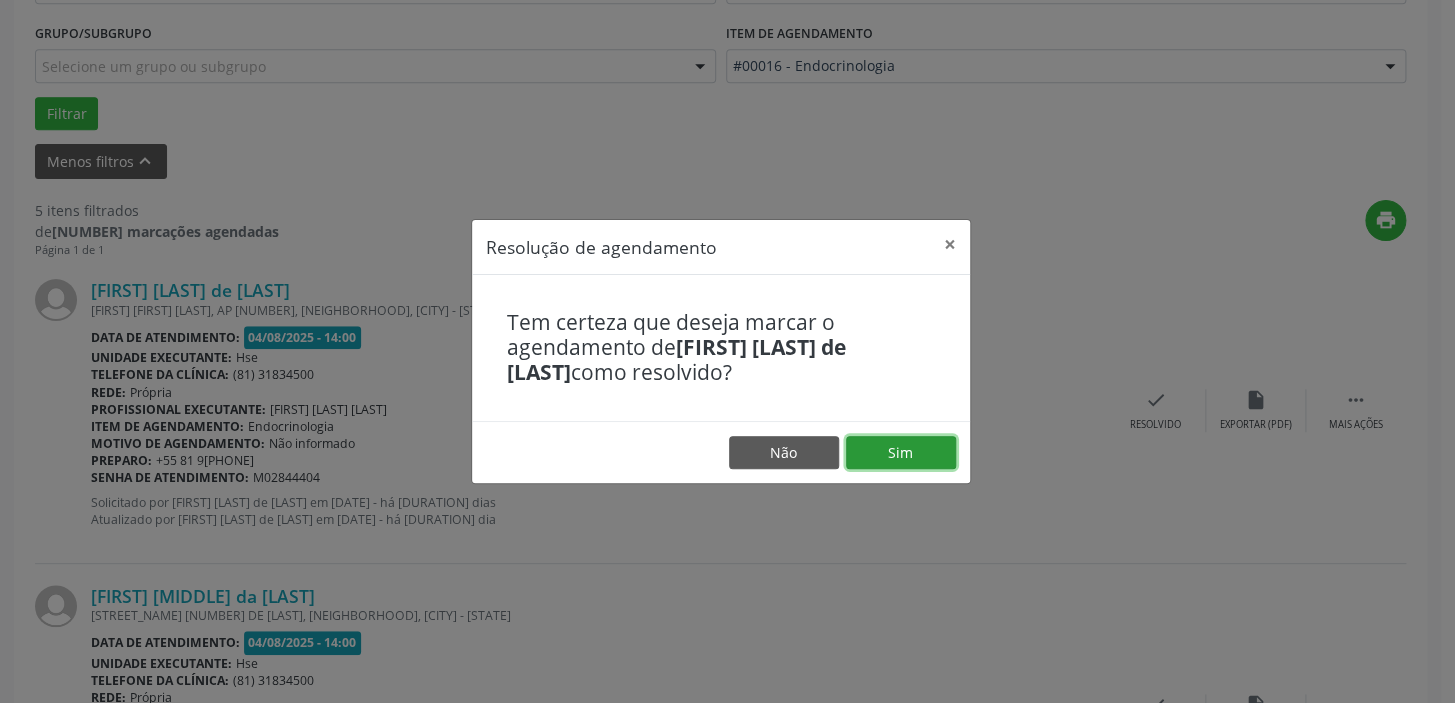 click on "Sim" at bounding box center [901, 453] 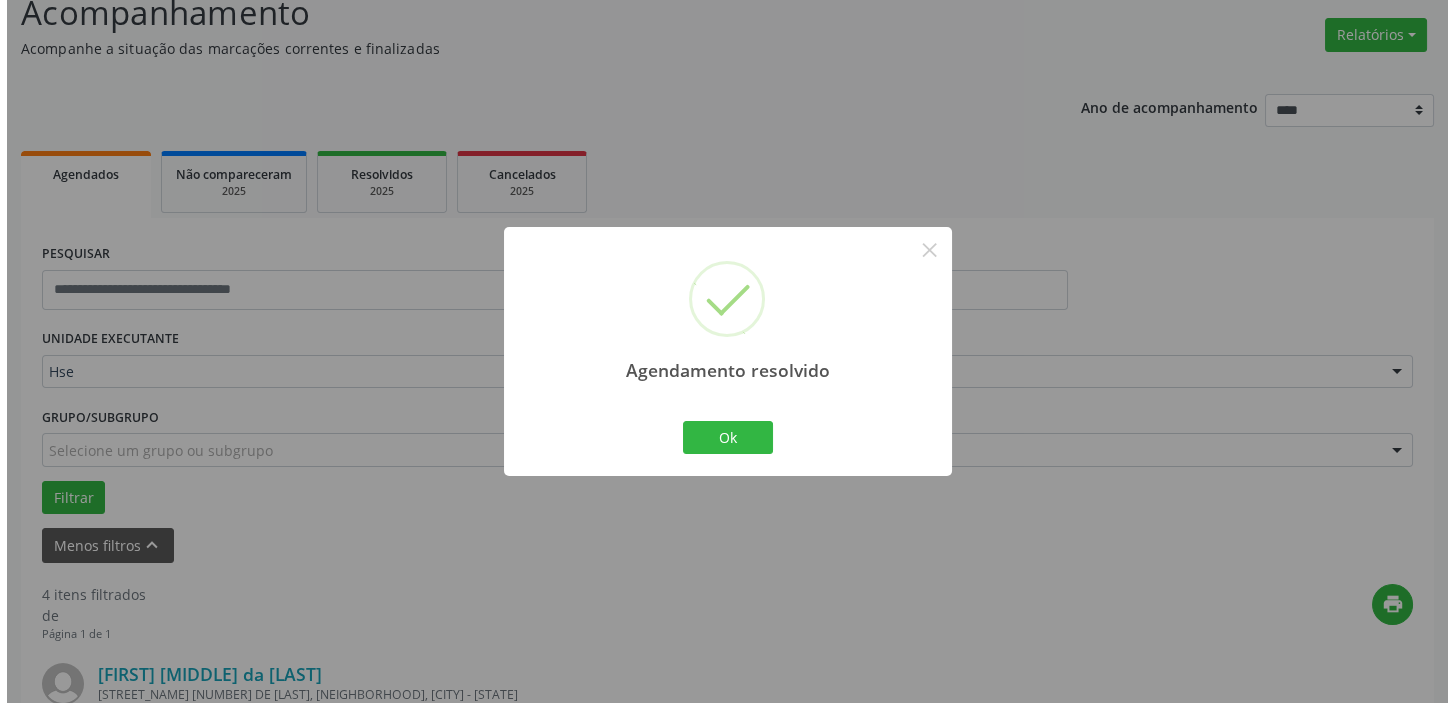 scroll, scrollTop: 532, scrollLeft: 0, axis: vertical 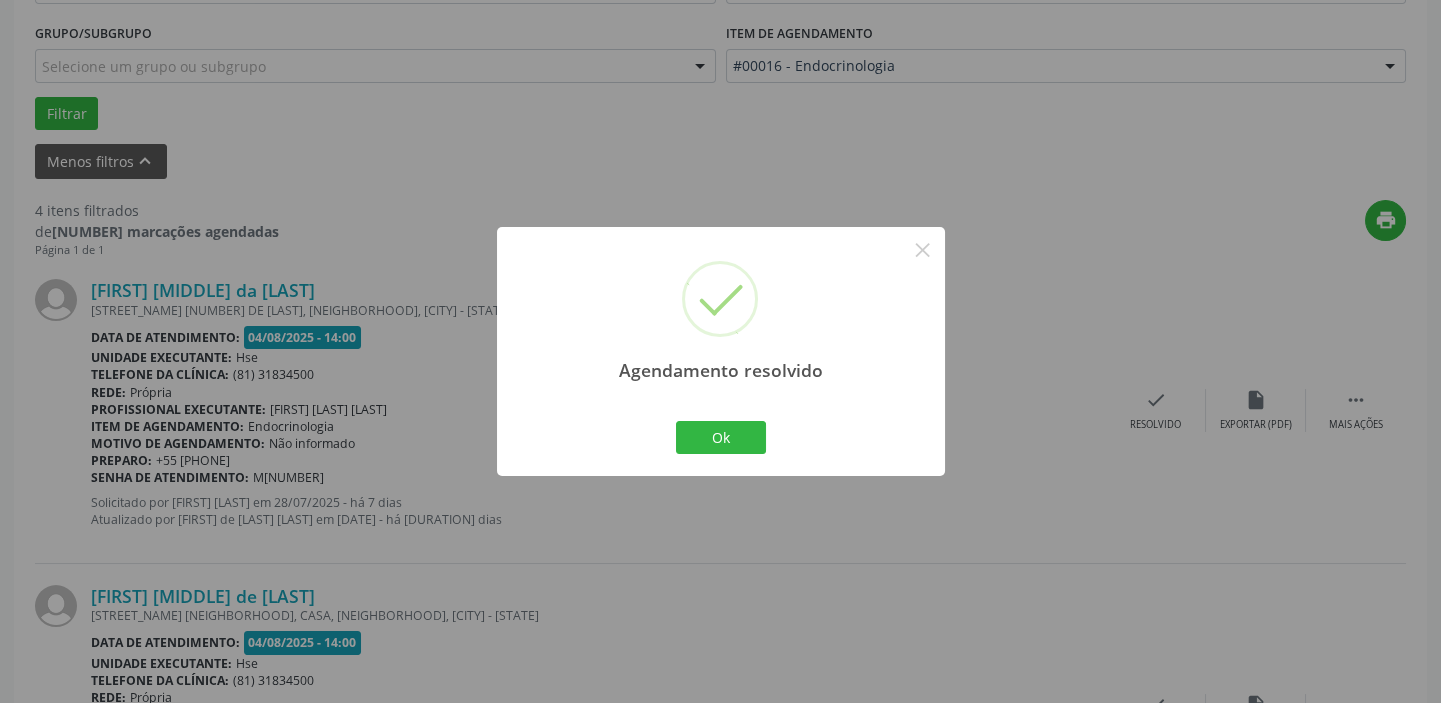 click on "Agendamento resolvido × Ok Cancel" at bounding box center [721, 351] 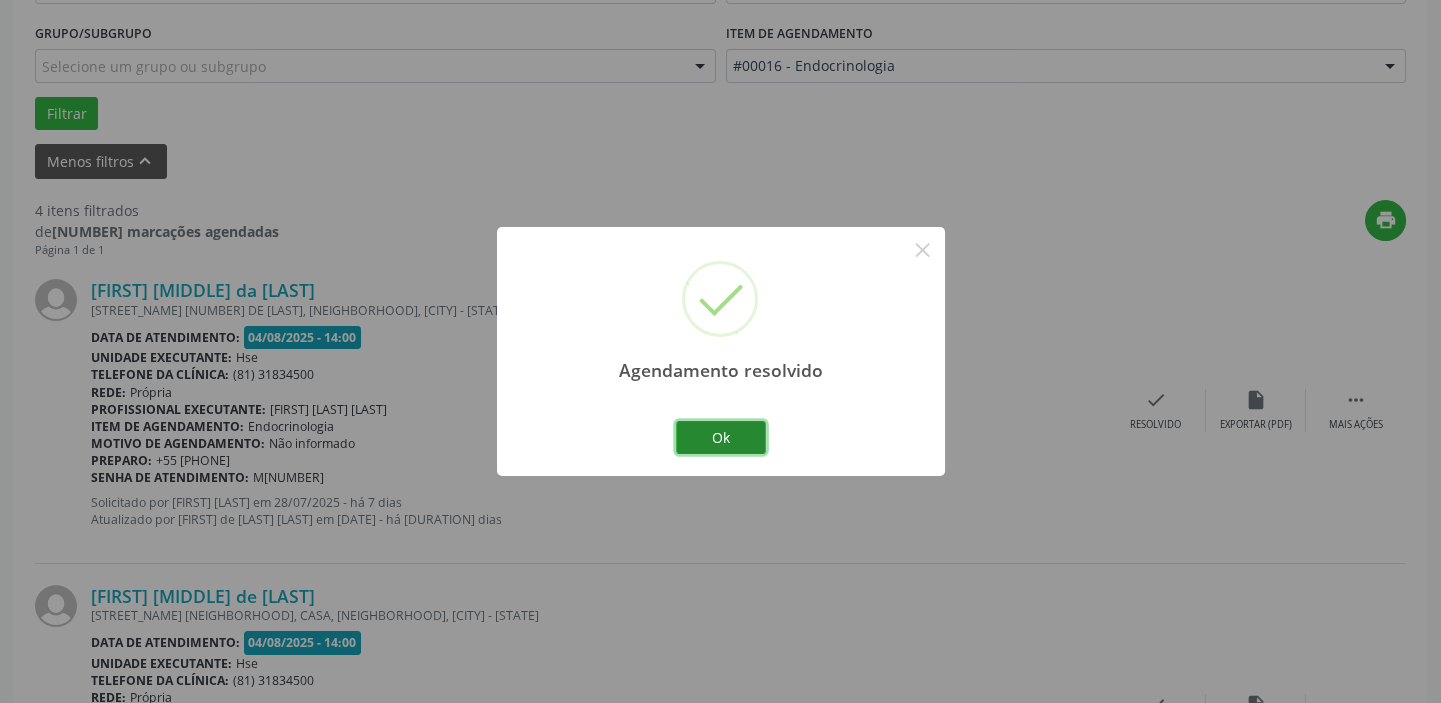 click on "Ok" at bounding box center (721, 438) 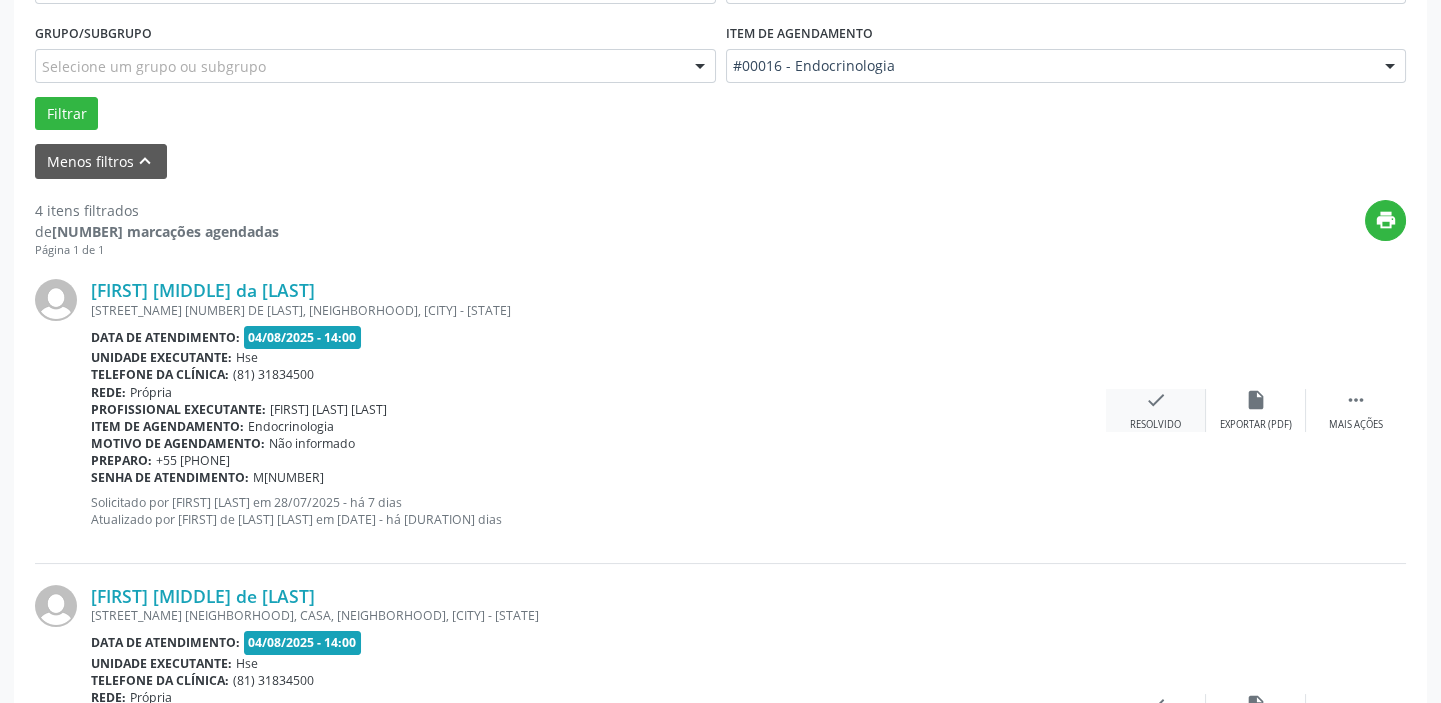 click on "check
Resolvido" at bounding box center [1156, 410] 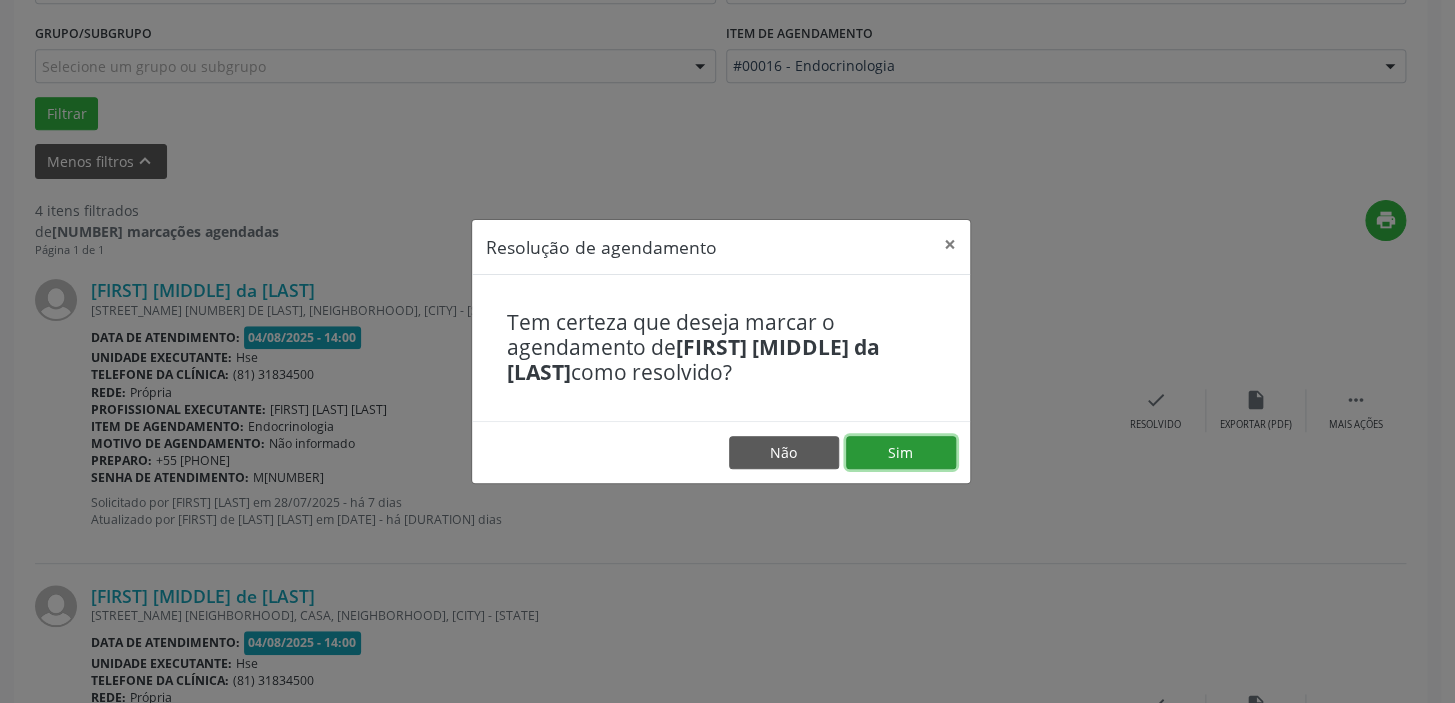 click on "Sim" at bounding box center [901, 453] 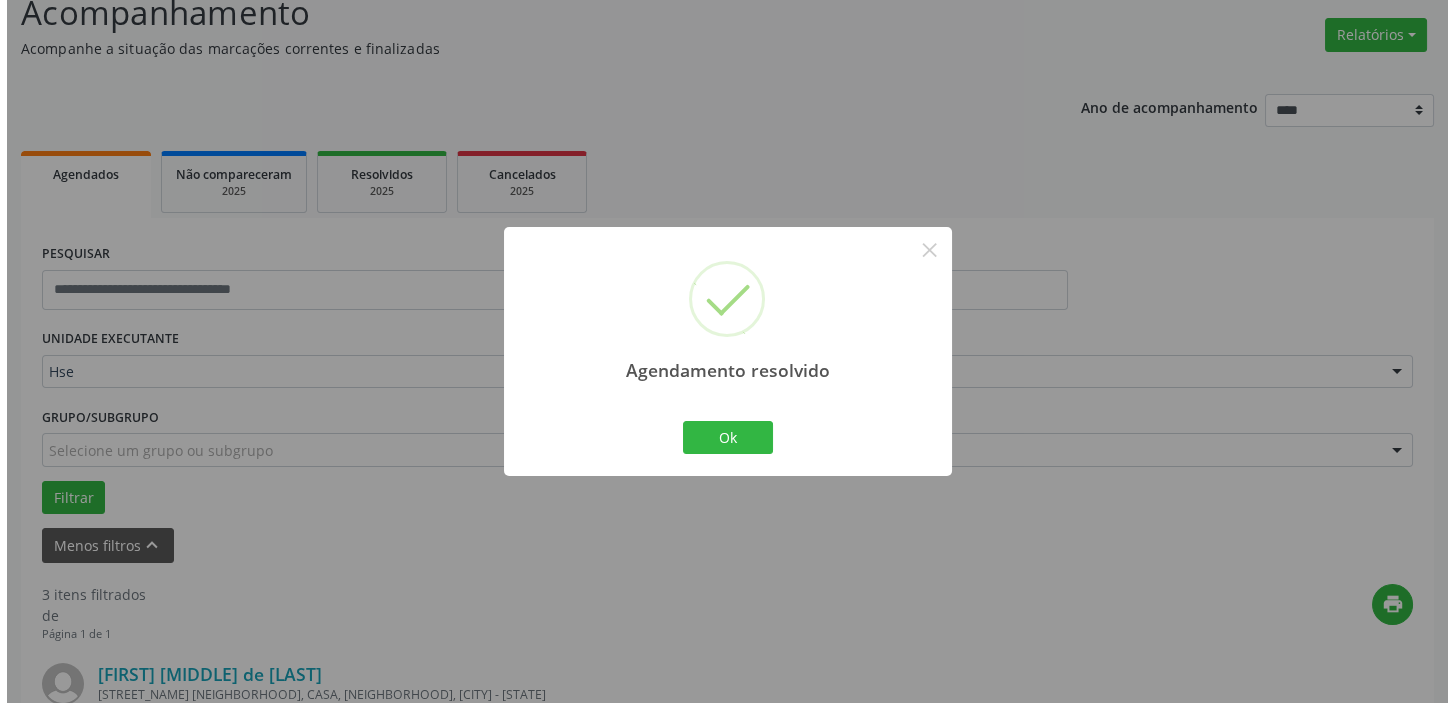 scroll, scrollTop: 532, scrollLeft: 0, axis: vertical 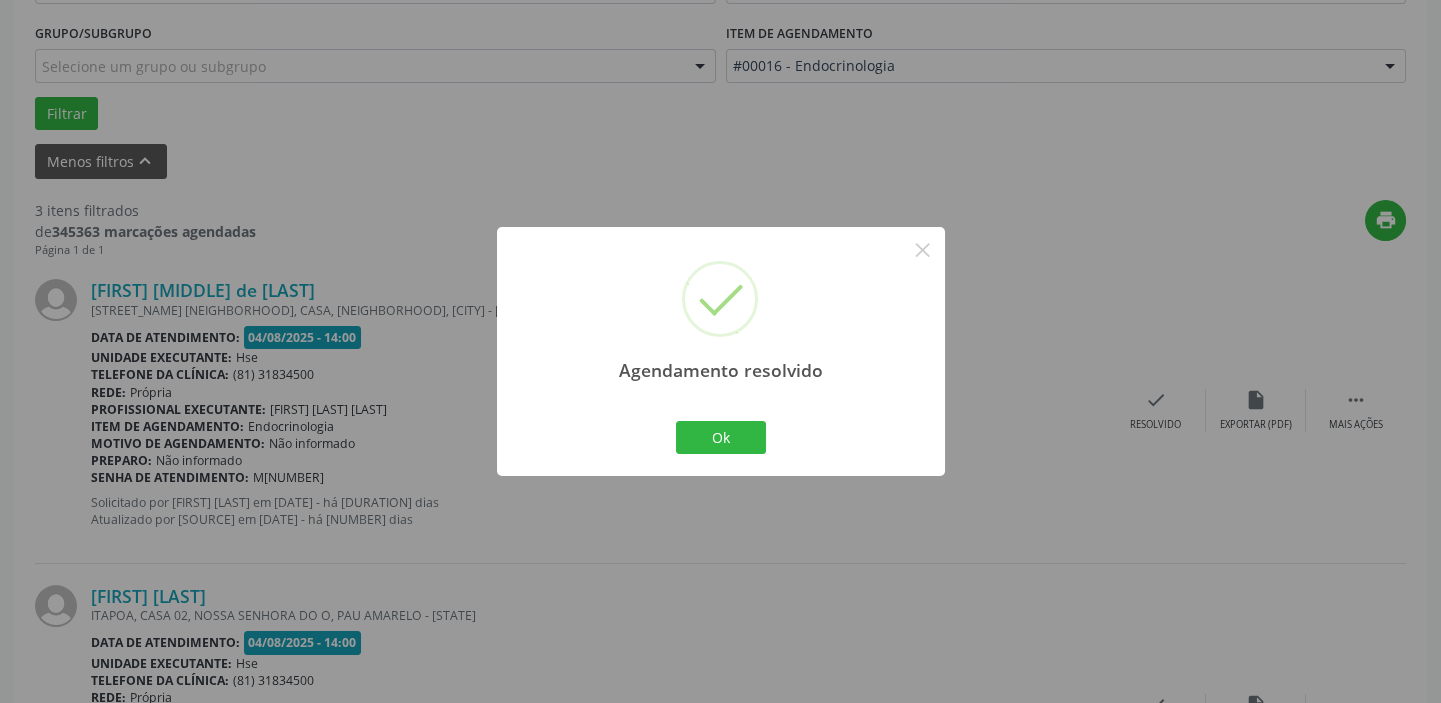 click on "Ok Cancel" at bounding box center (720, 437) 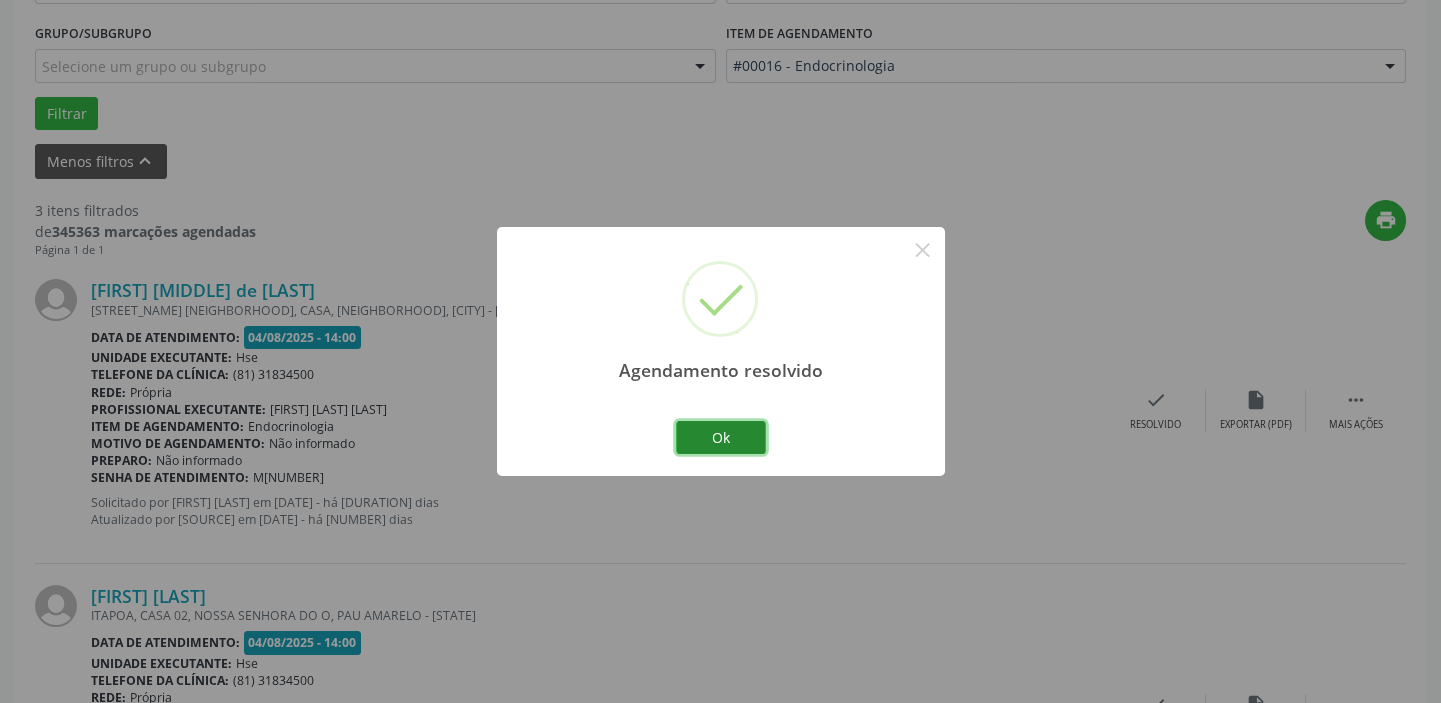 click on "Ok" at bounding box center (721, 438) 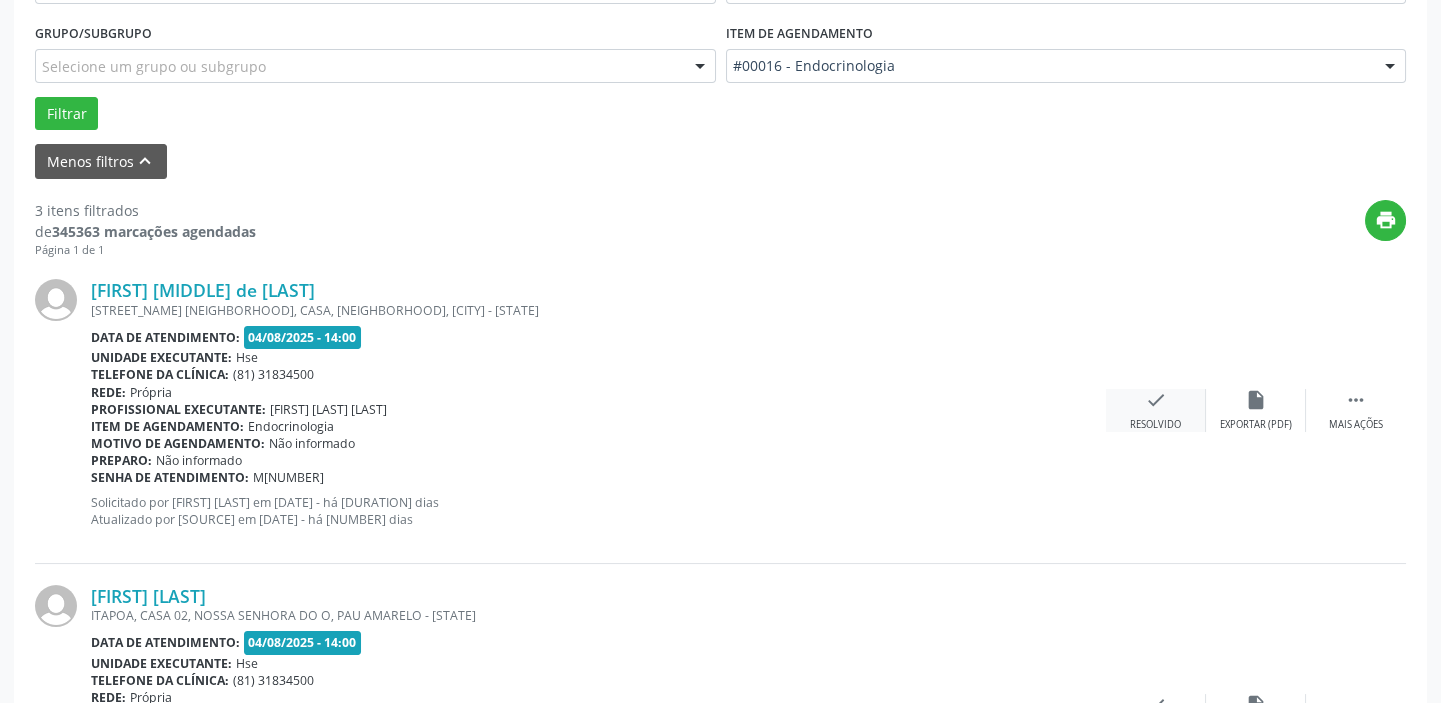 click on "check
Resolvido" at bounding box center [1156, 410] 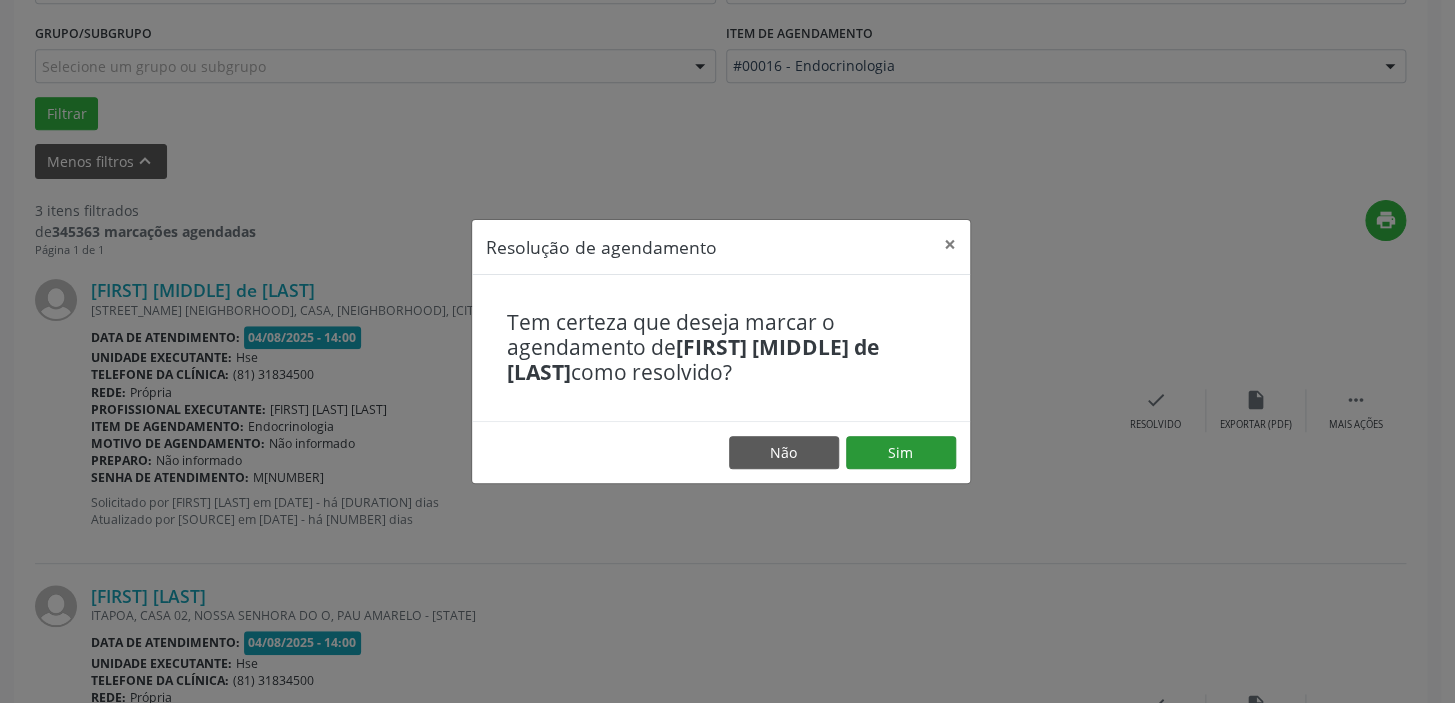 drag, startPoint x: 897, startPoint y: 472, endPoint x: 896, endPoint y: 456, distance: 16.03122 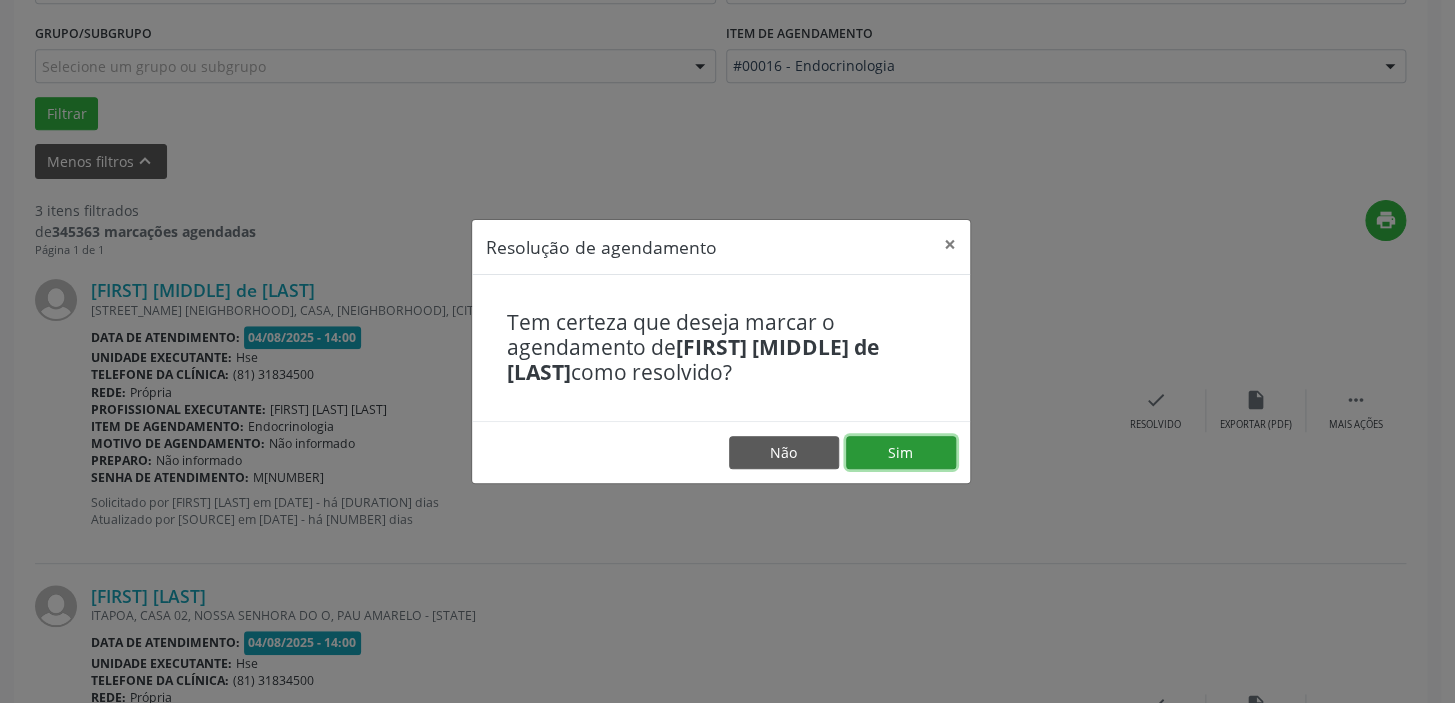click on "Sim" at bounding box center [901, 453] 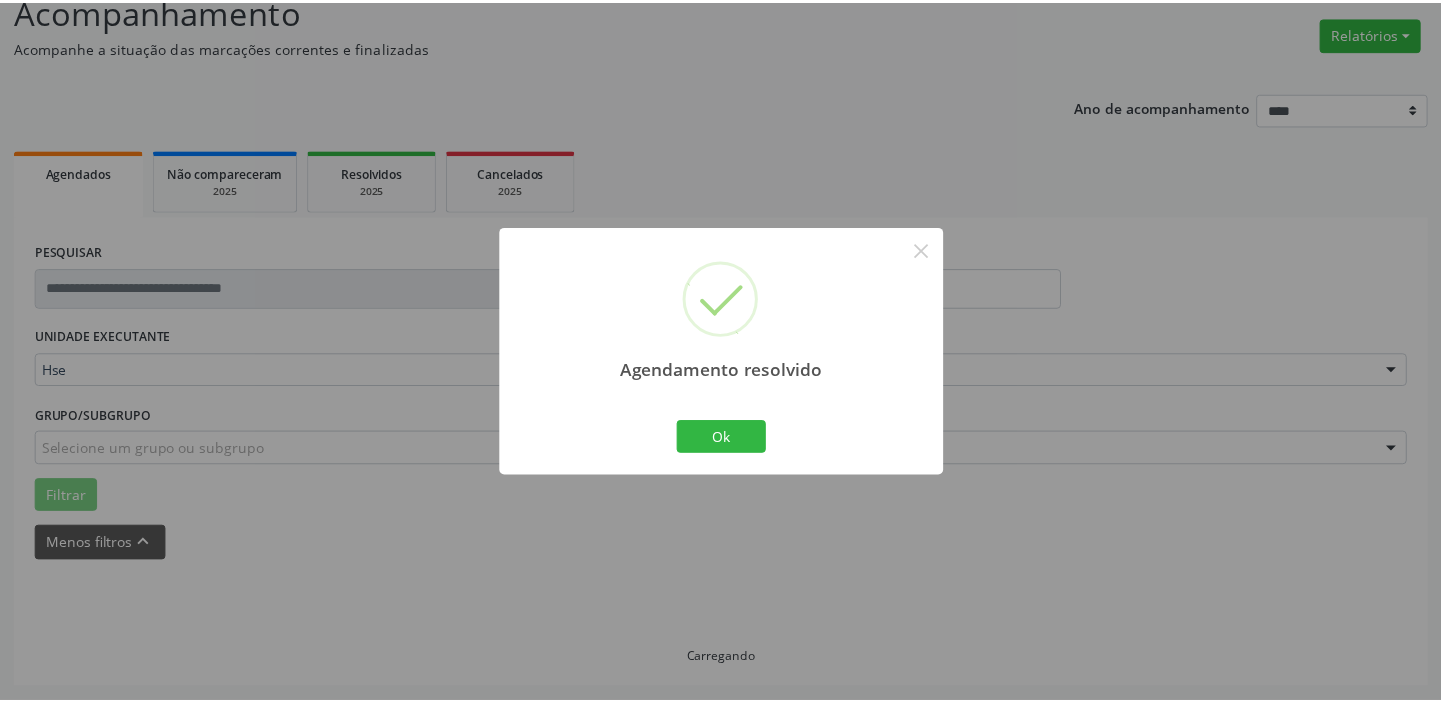 scroll, scrollTop: 148, scrollLeft: 0, axis: vertical 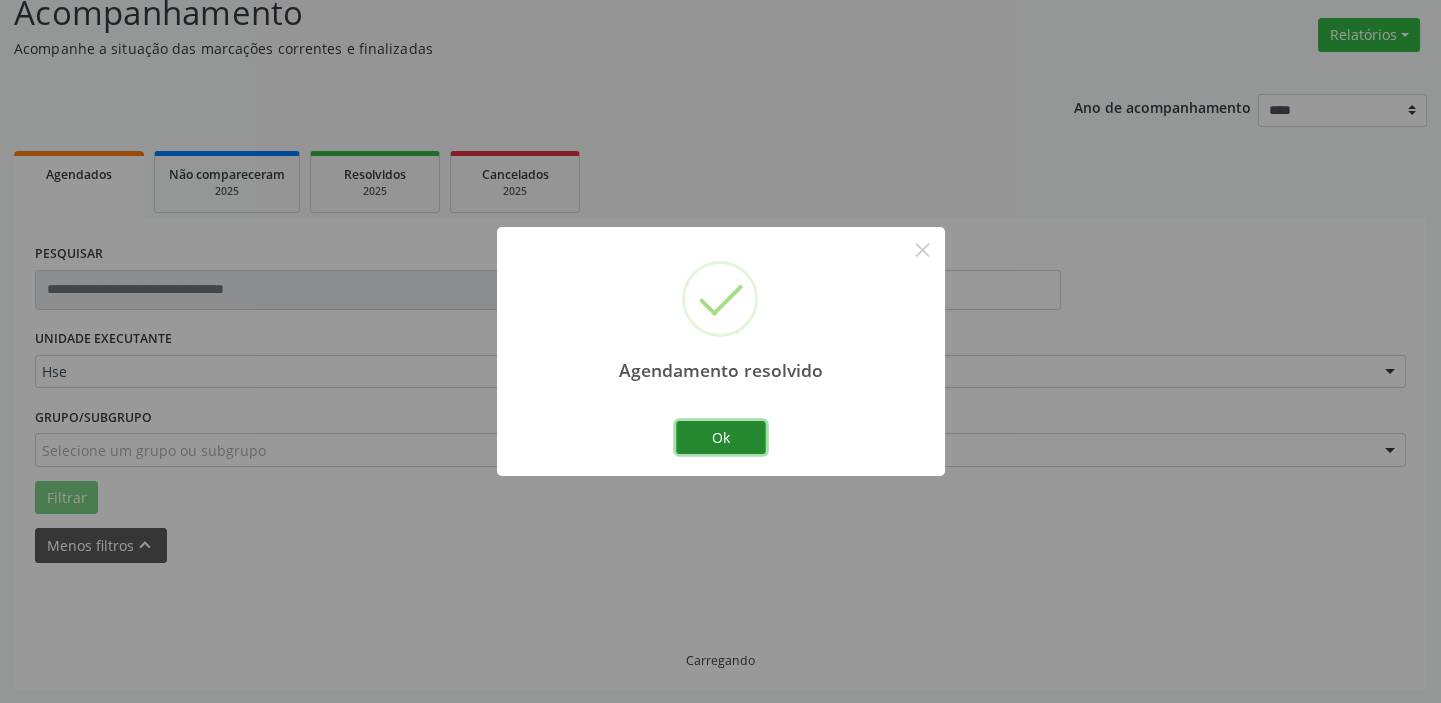 click on "Ok" at bounding box center (721, 438) 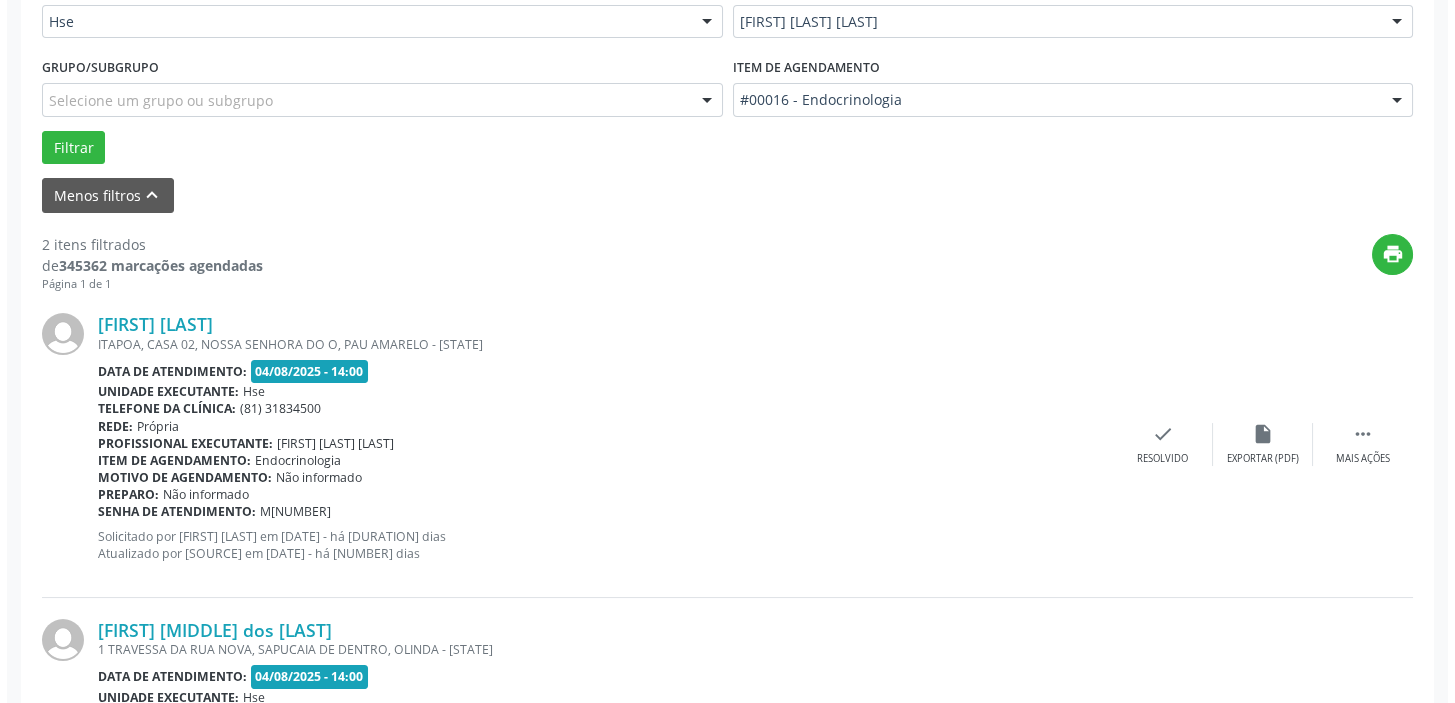 scroll, scrollTop: 511, scrollLeft: 0, axis: vertical 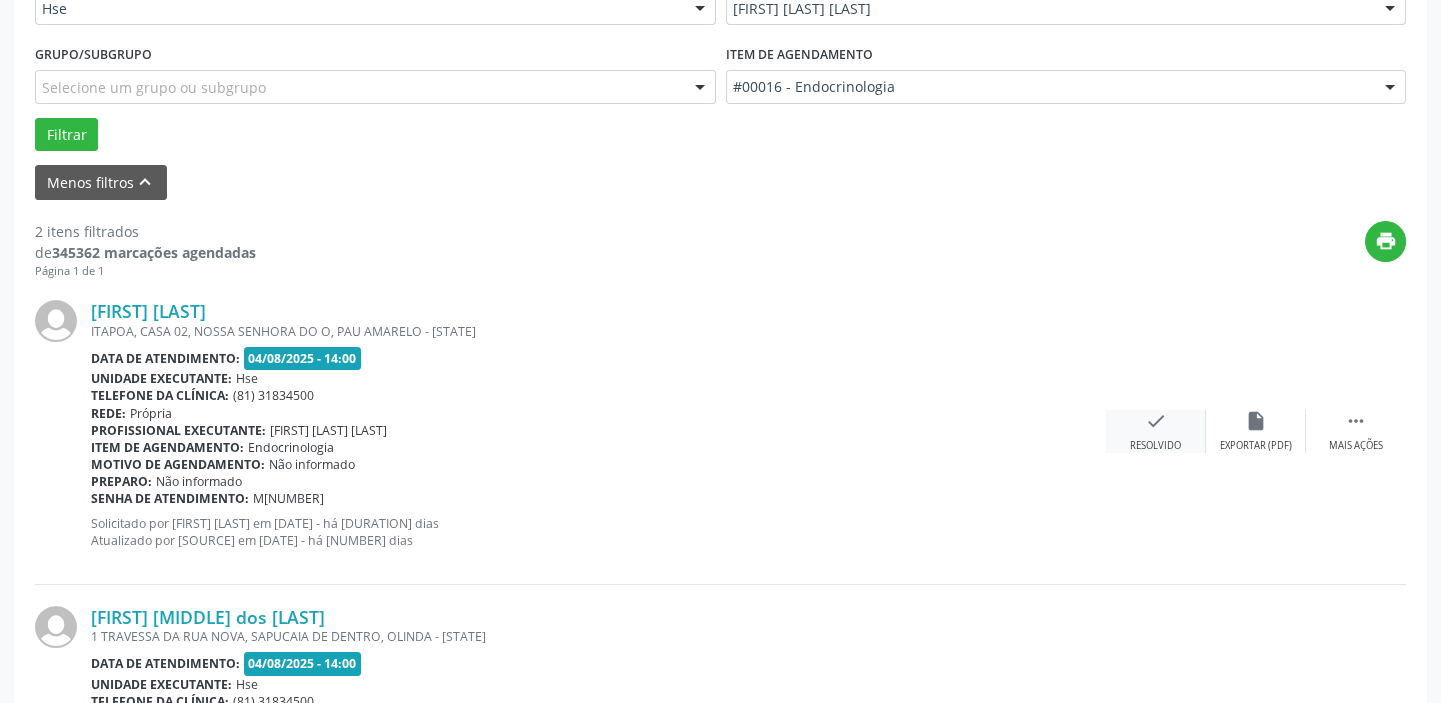 click on "Resolvido" at bounding box center (1155, 446) 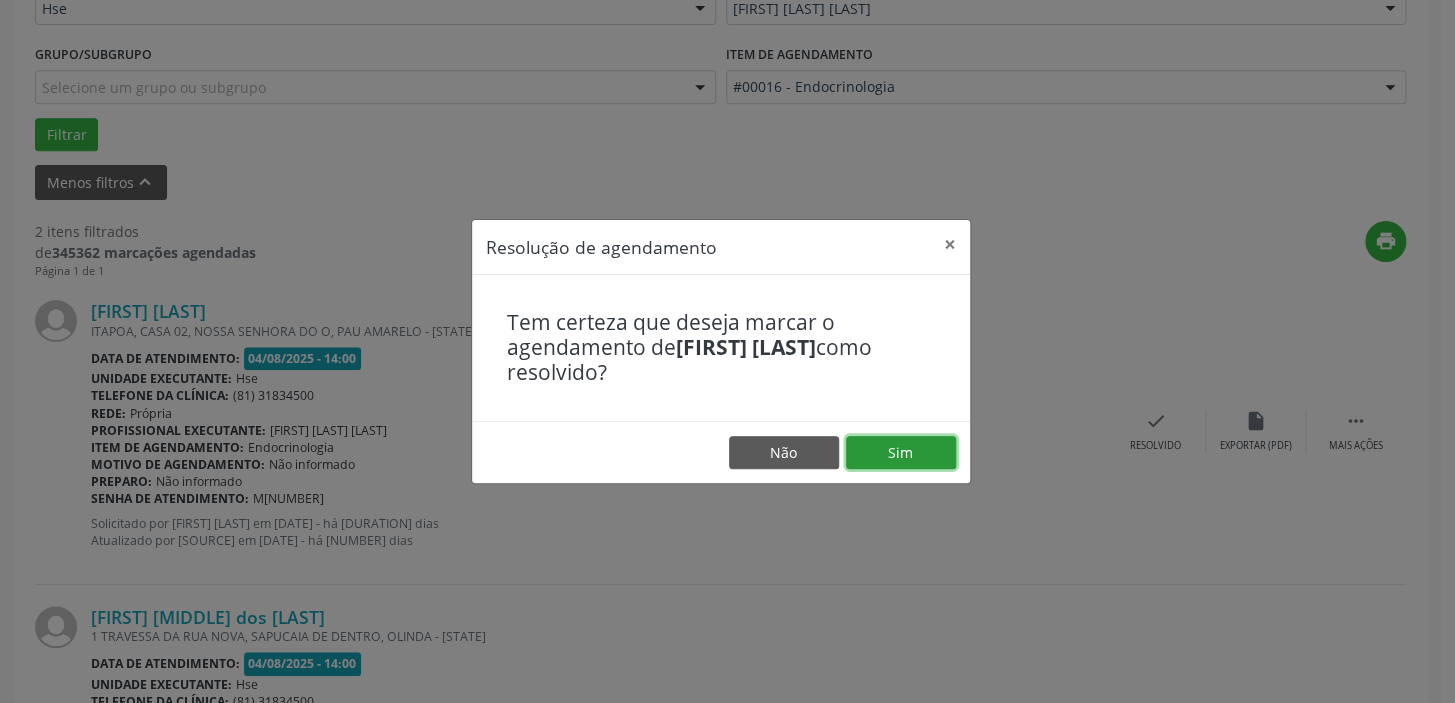 click on "Sim" at bounding box center (901, 453) 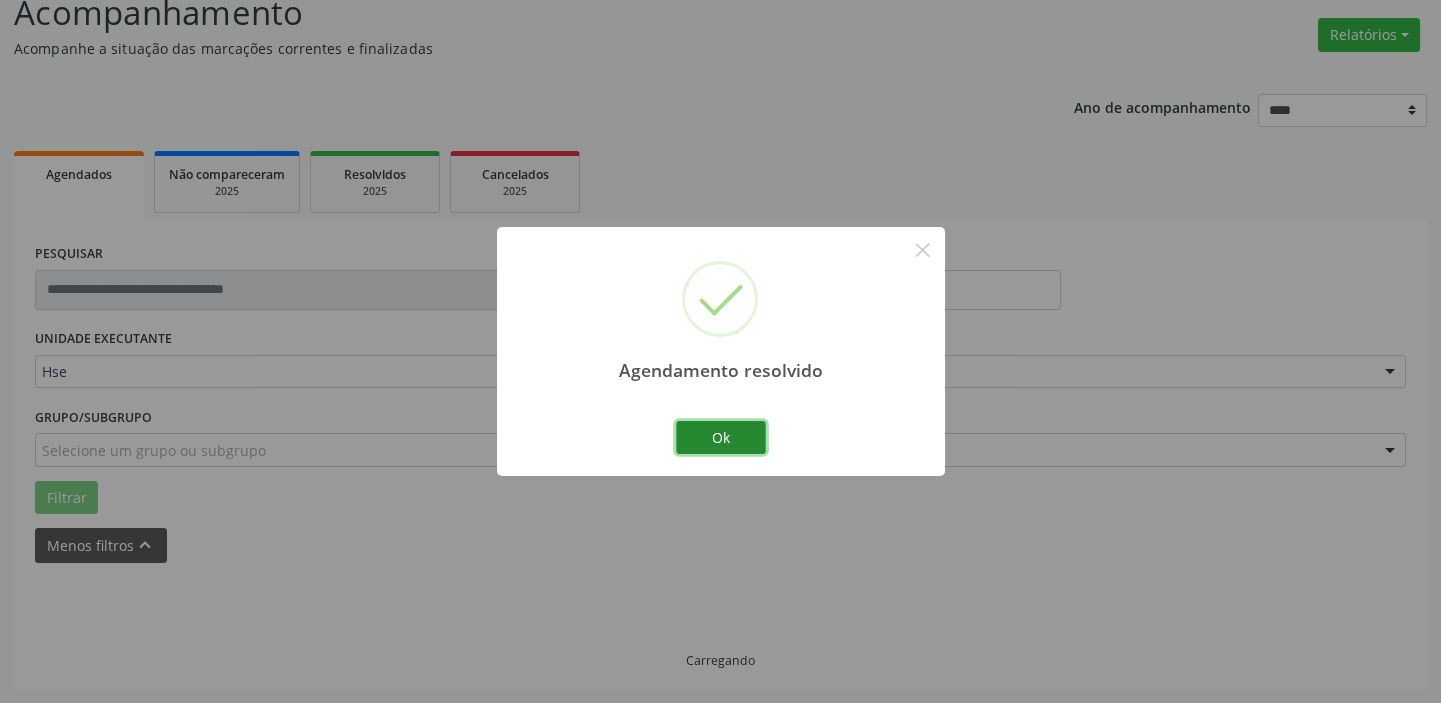 click on "Ok" at bounding box center (721, 438) 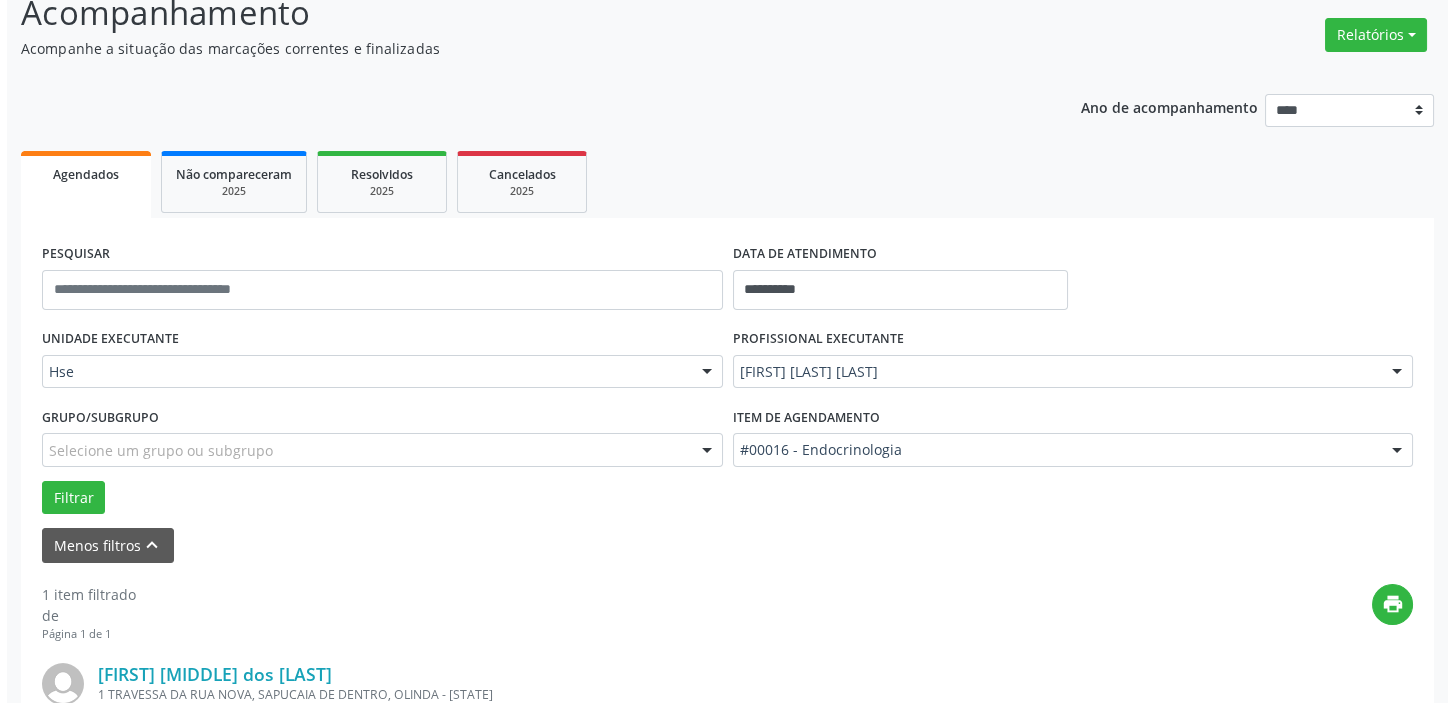 scroll, scrollTop: 426, scrollLeft: 0, axis: vertical 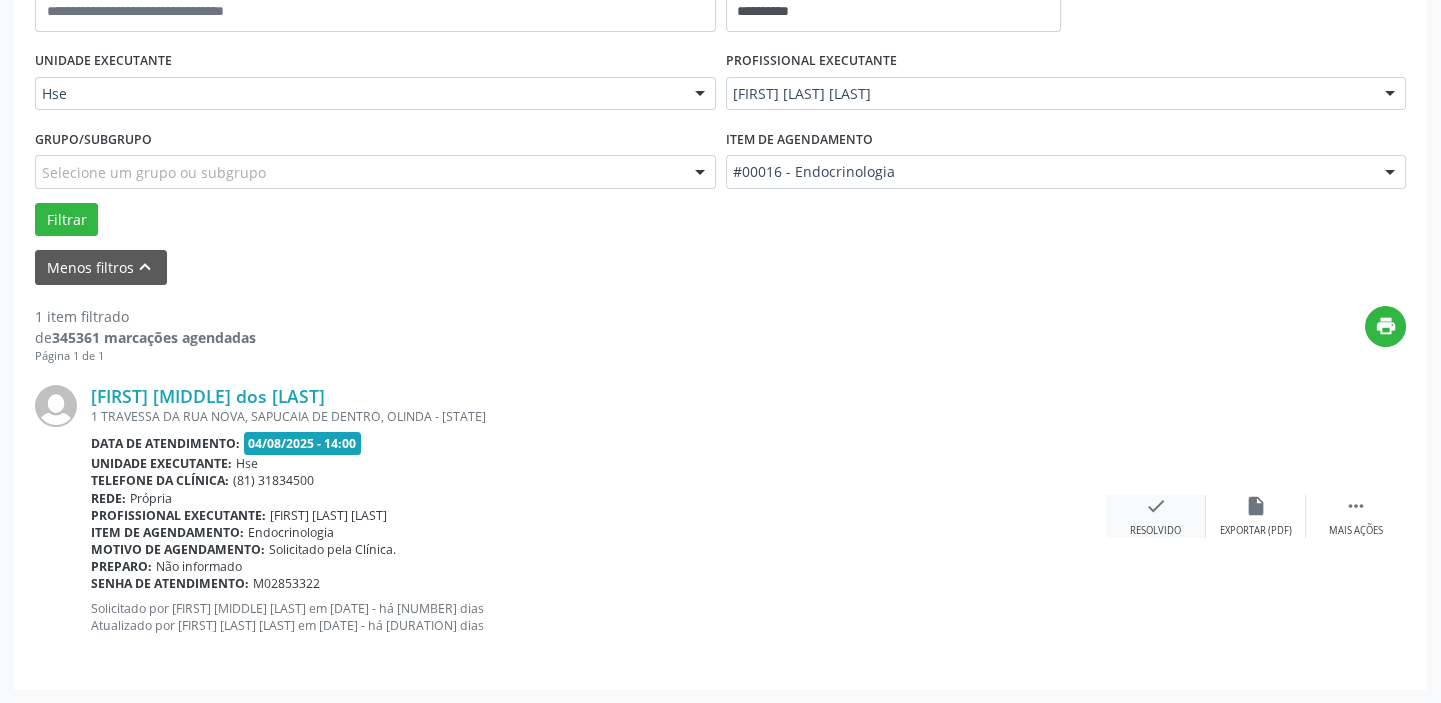 click on "check
Resolvido" at bounding box center [1156, 516] 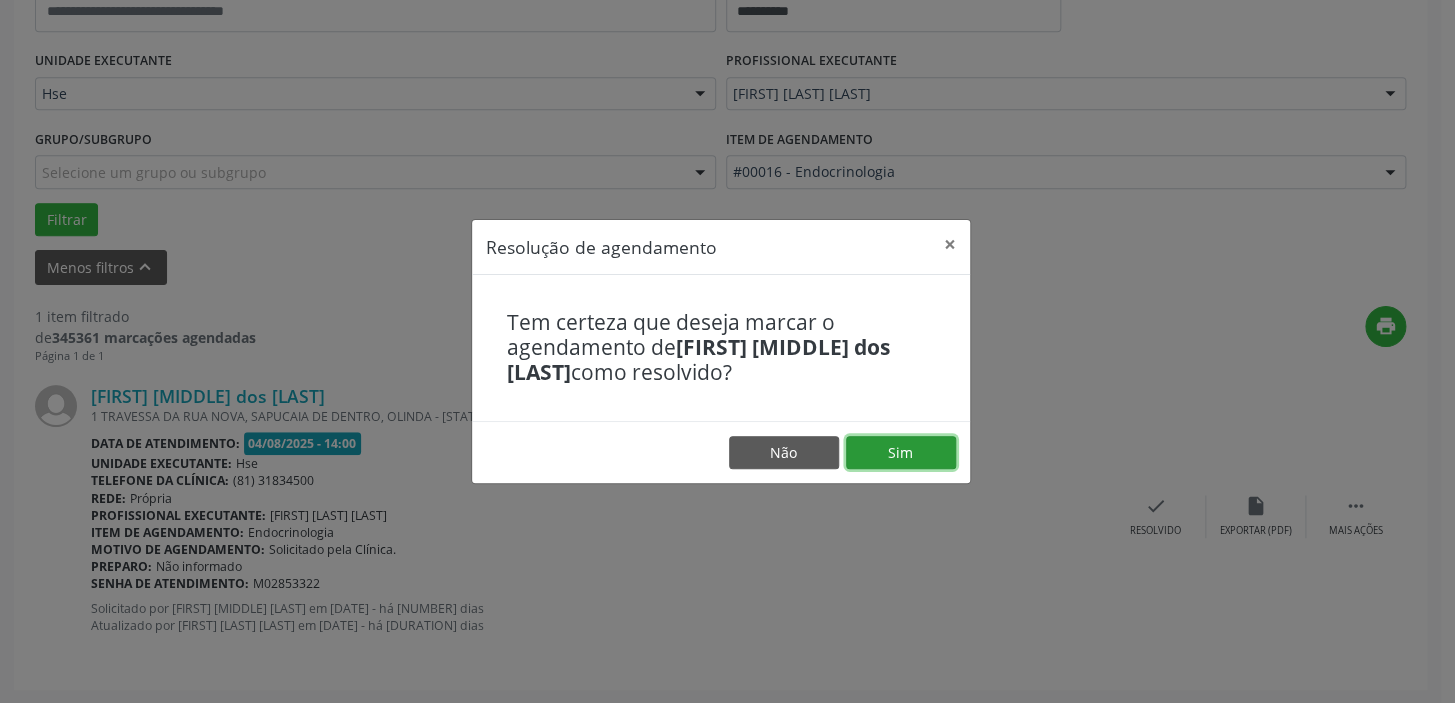 click on "Sim" at bounding box center (901, 453) 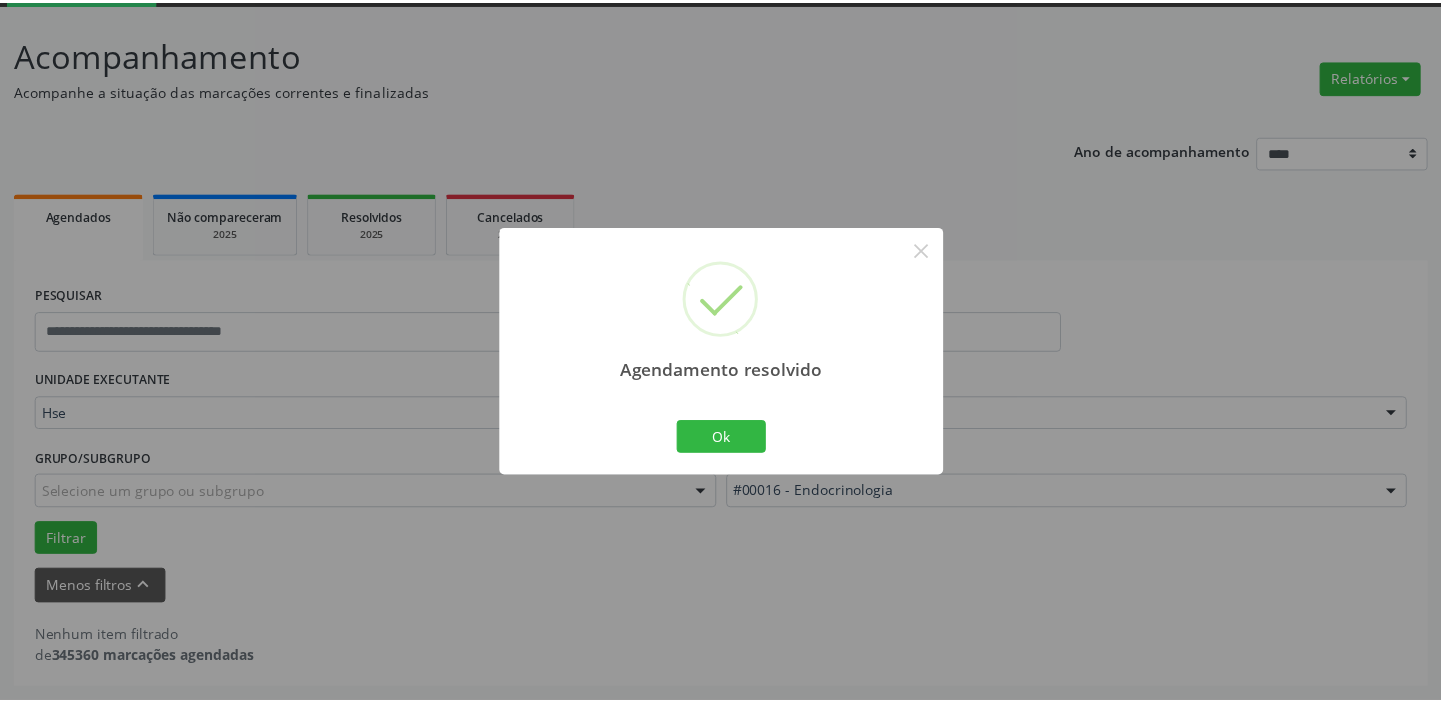 scroll, scrollTop: 104, scrollLeft: 0, axis: vertical 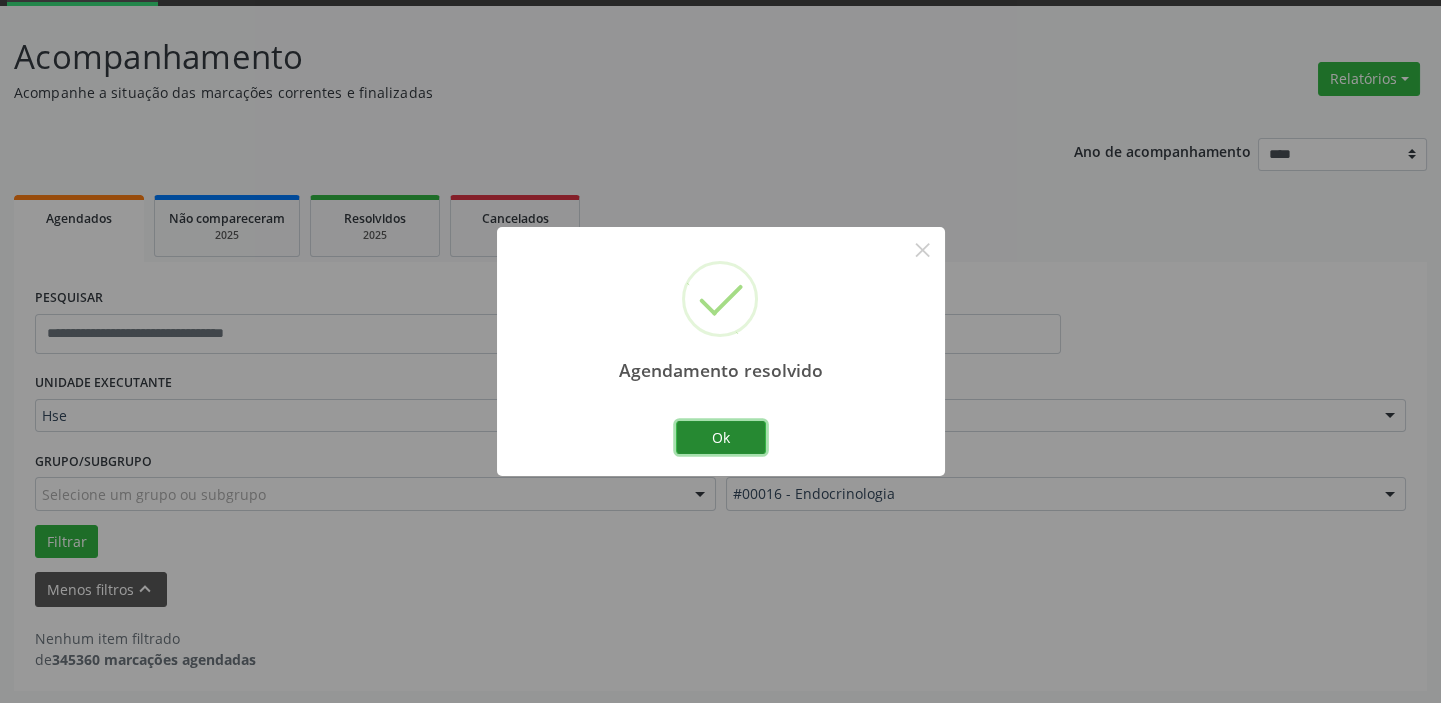 click on "Ok" at bounding box center [721, 438] 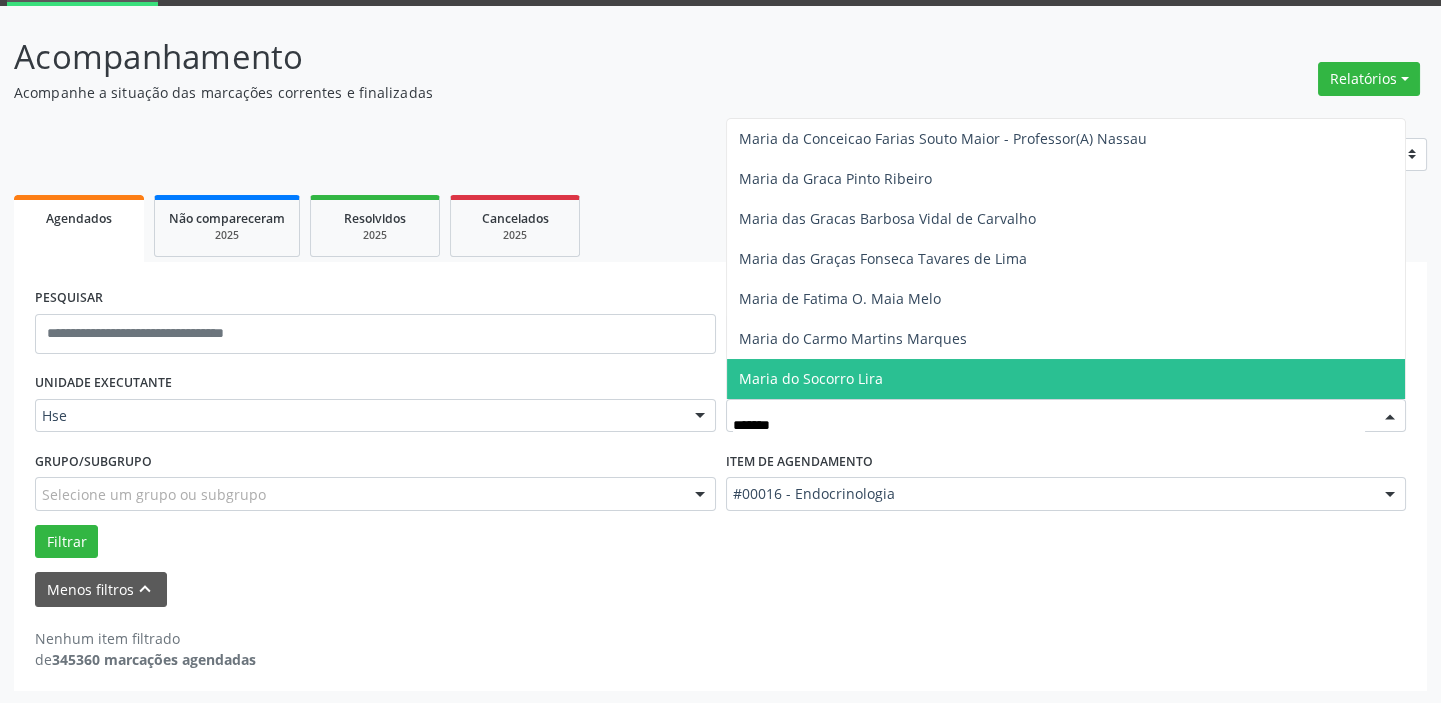 type on "********" 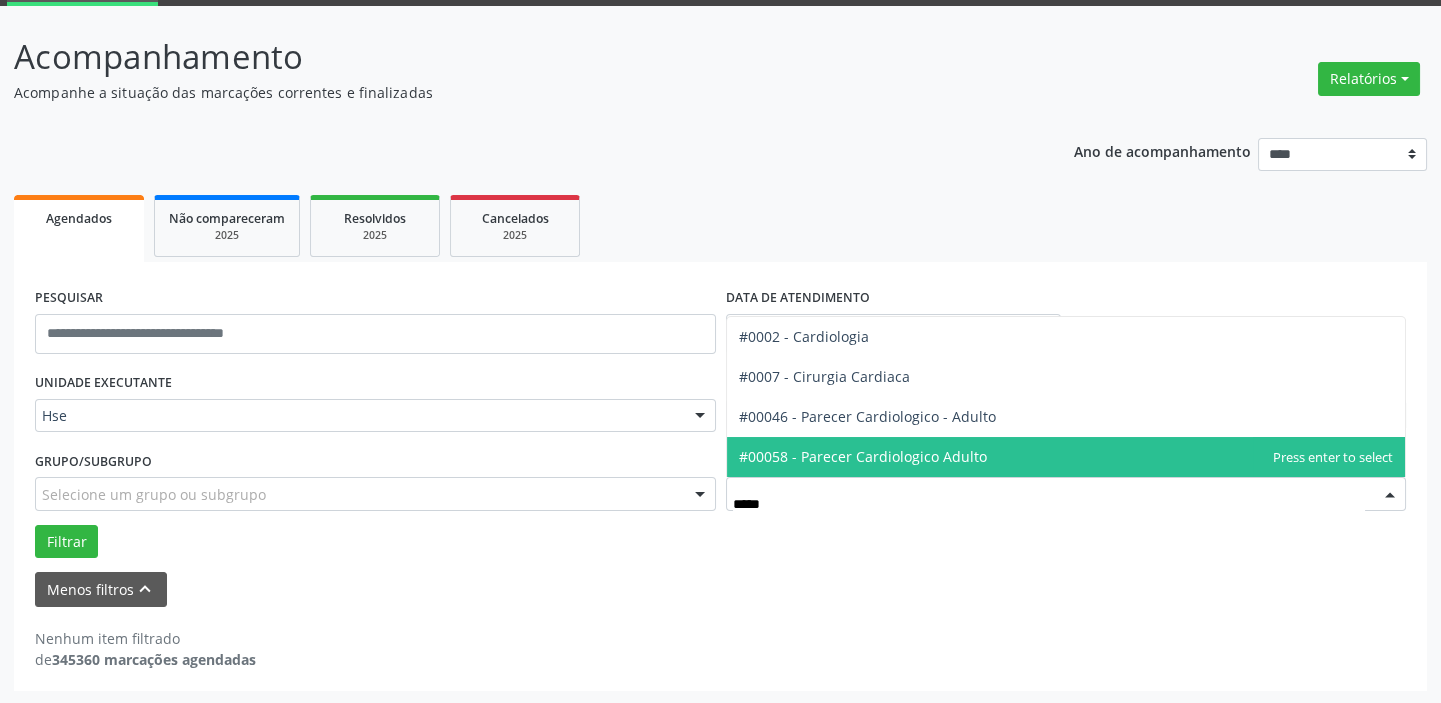 type on "******" 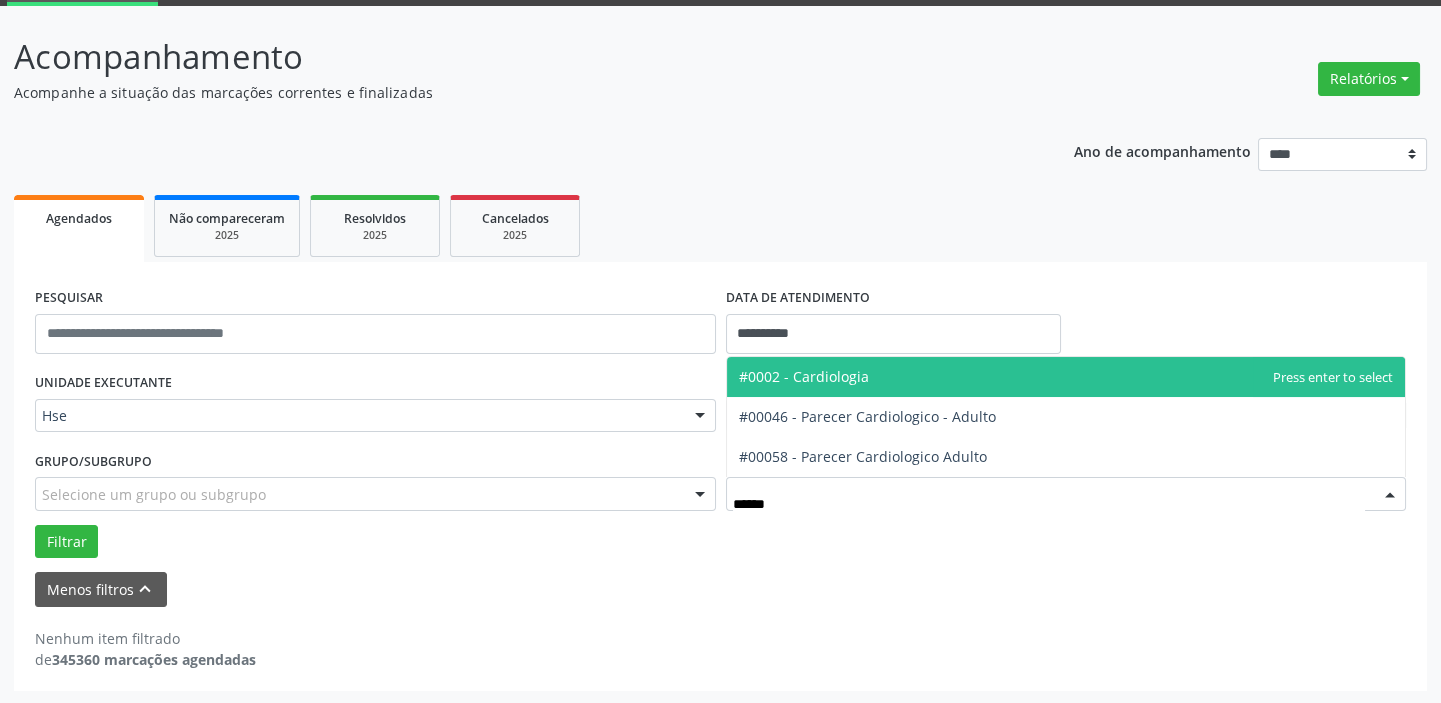 click on "#0002 - Cardiologia" at bounding box center (804, 376) 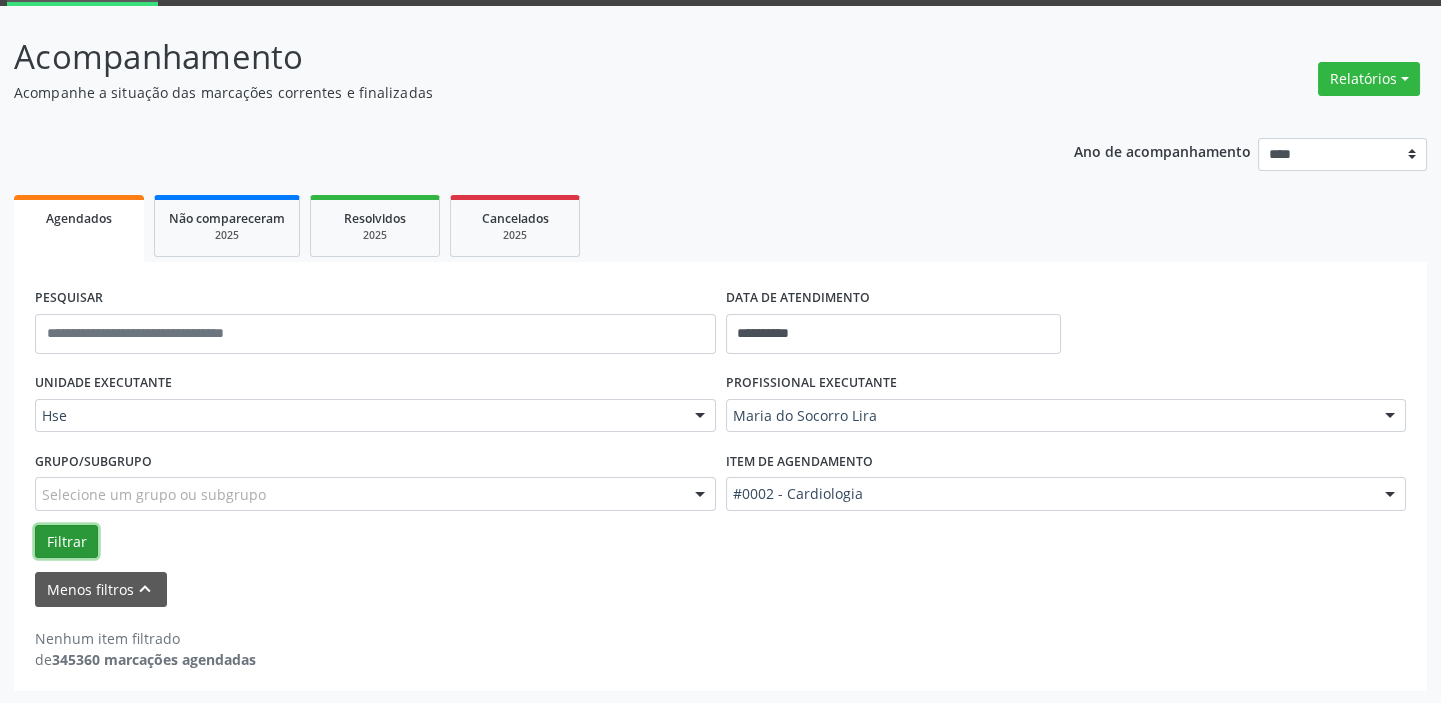 click on "Filtrar" at bounding box center (66, 542) 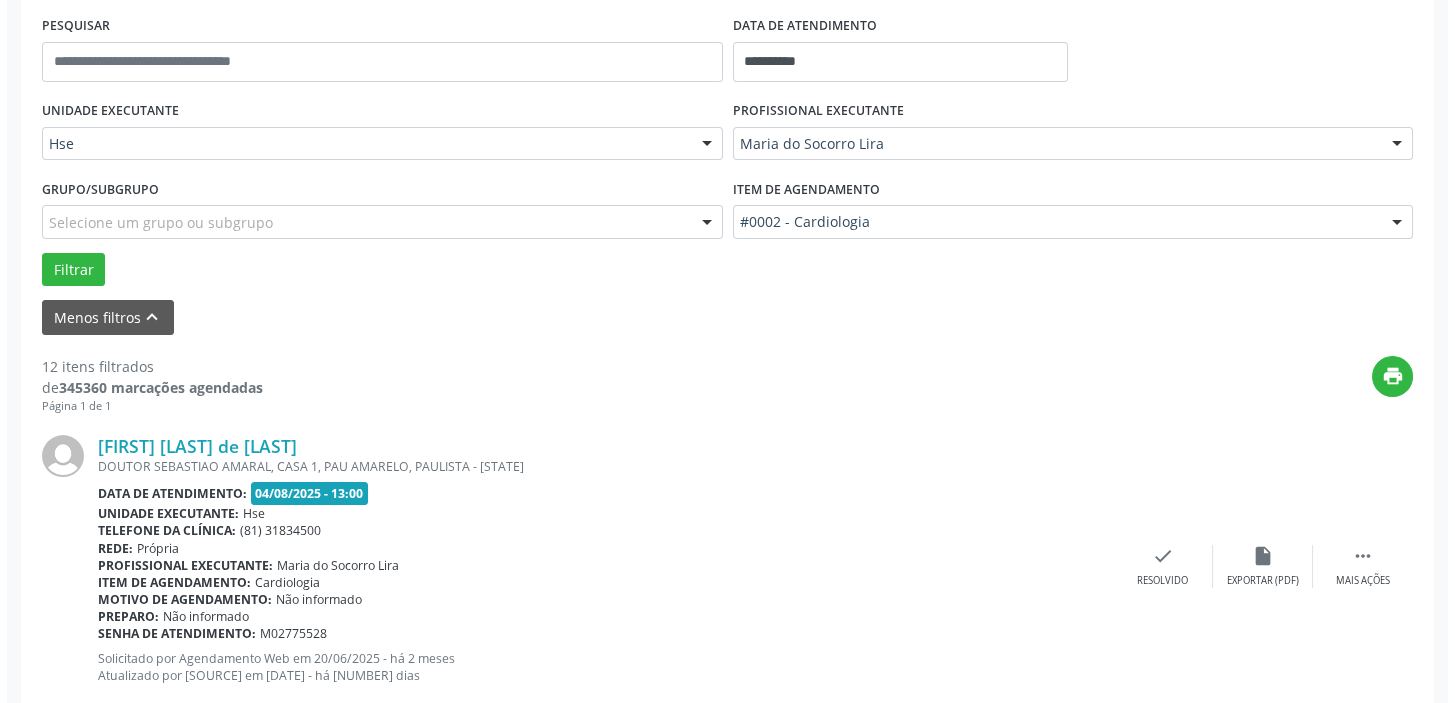 scroll, scrollTop: 532, scrollLeft: 0, axis: vertical 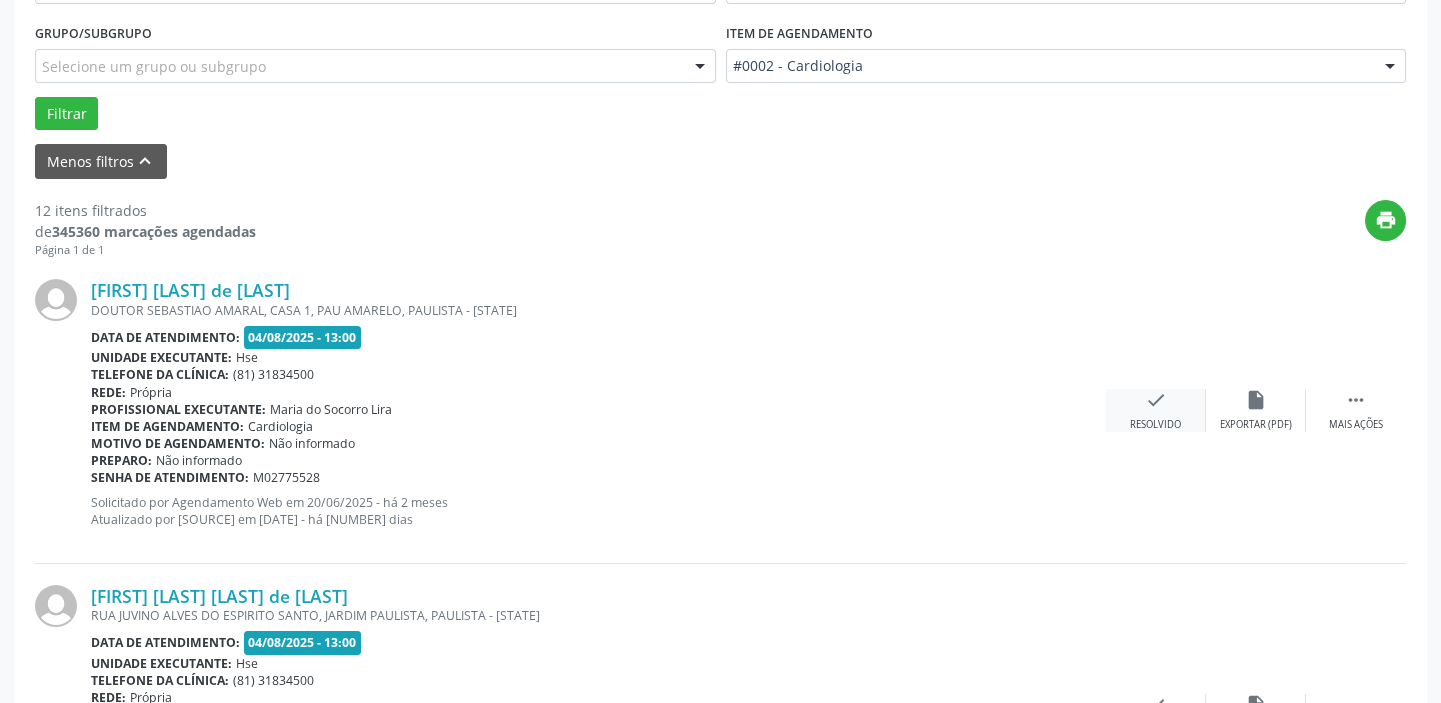 click on "check
Resolvido" at bounding box center [1156, 410] 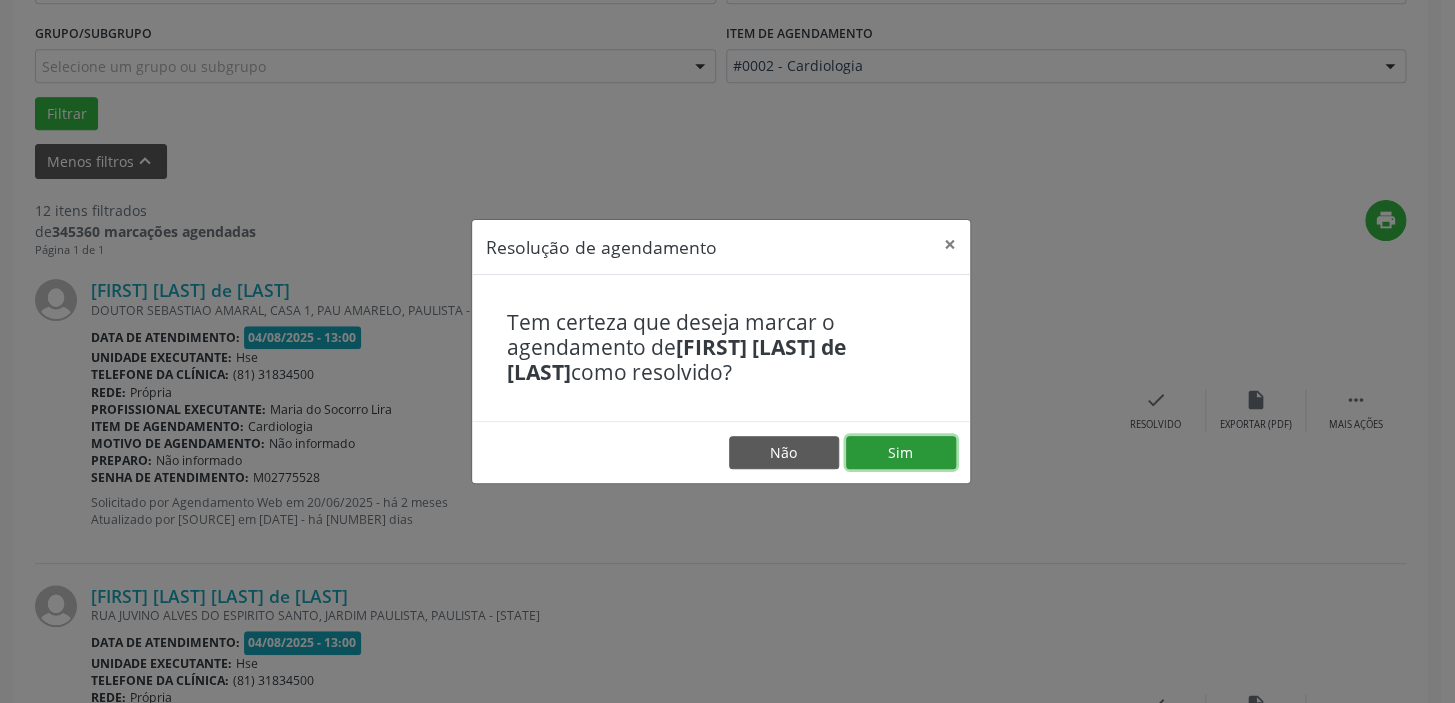 click on "Sim" at bounding box center [901, 453] 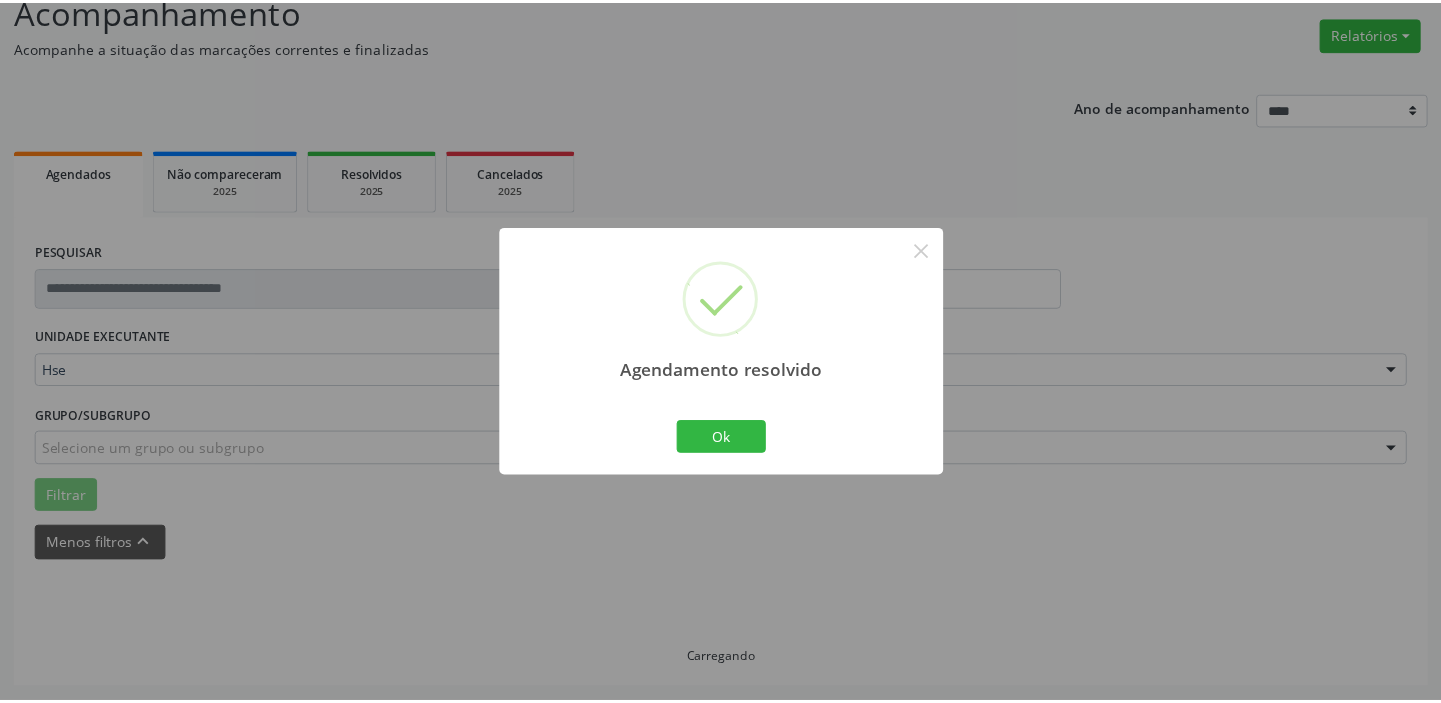 scroll, scrollTop: 148, scrollLeft: 0, axis: vertical 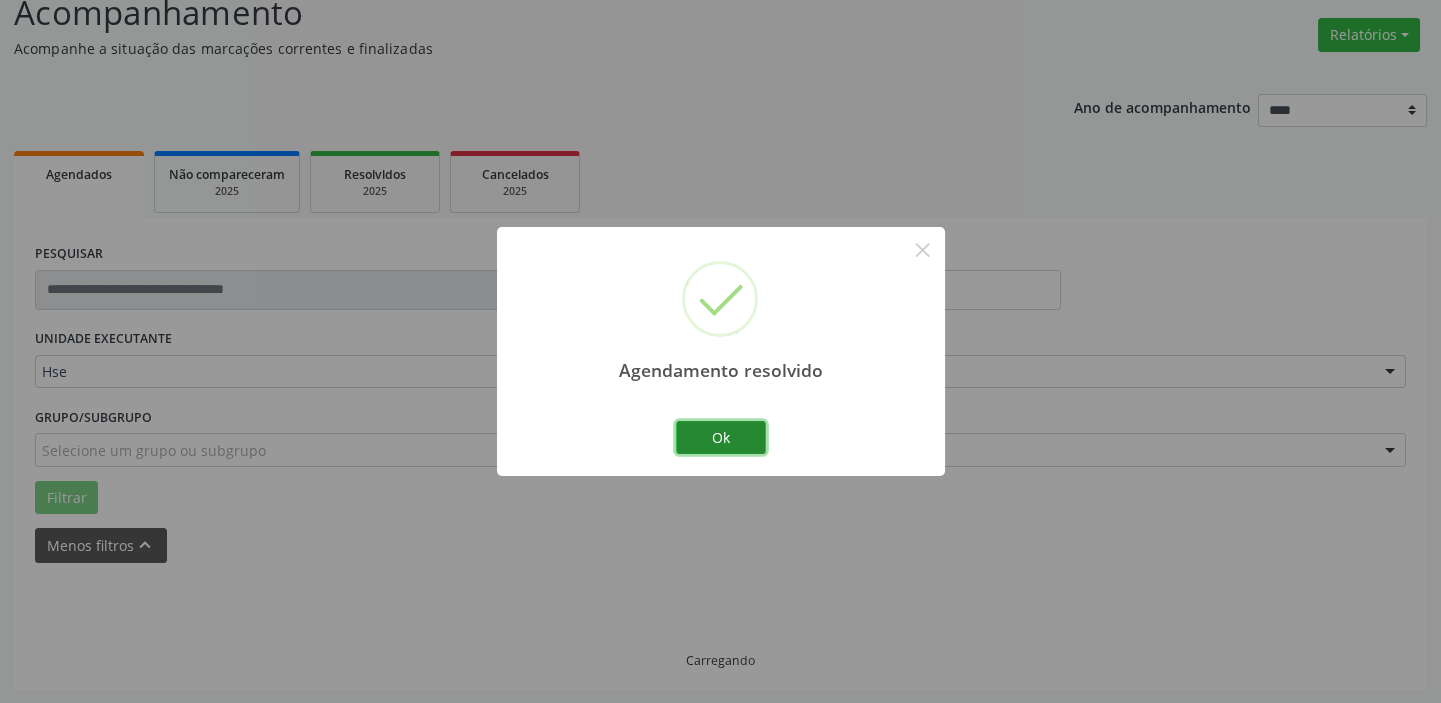 click on "Ok" at bounding box center [721, 438] 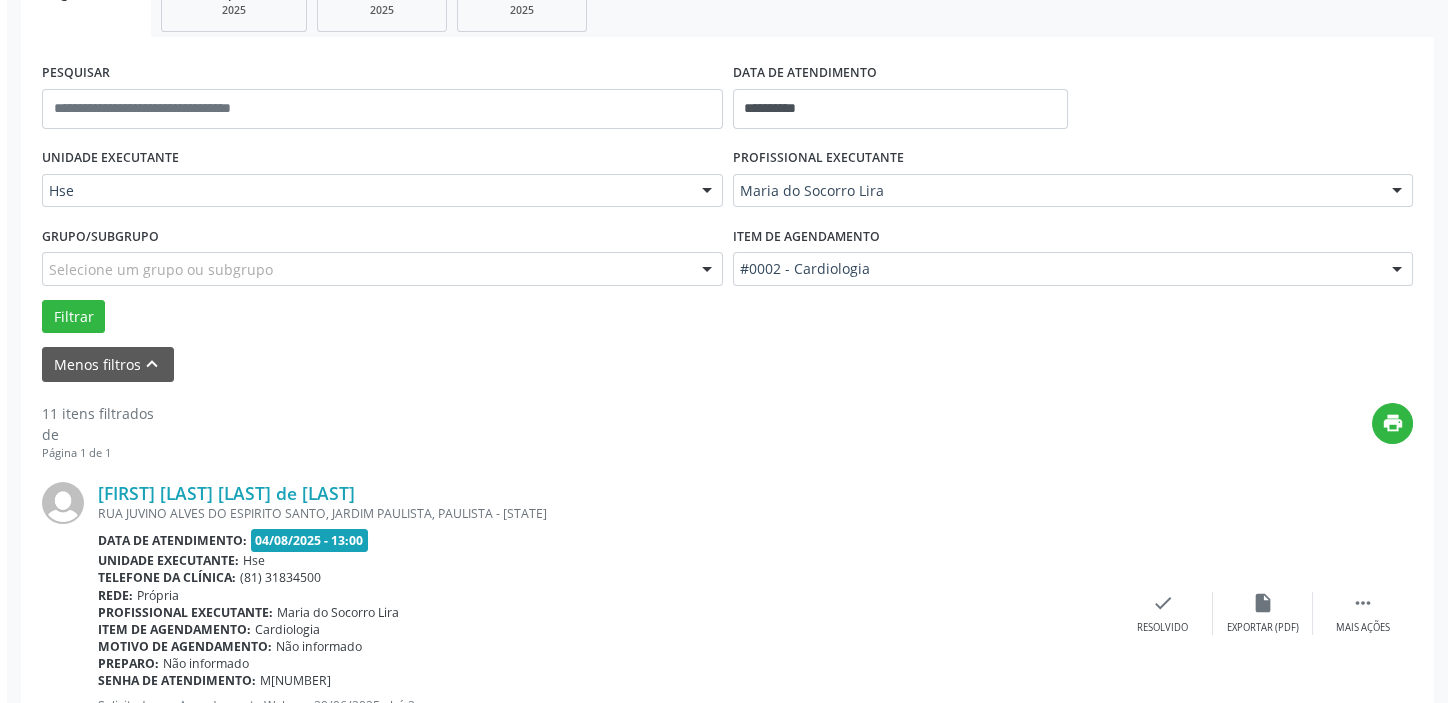 scroll, scrollTop: 330, scrollLeft: 0, axis: vertical 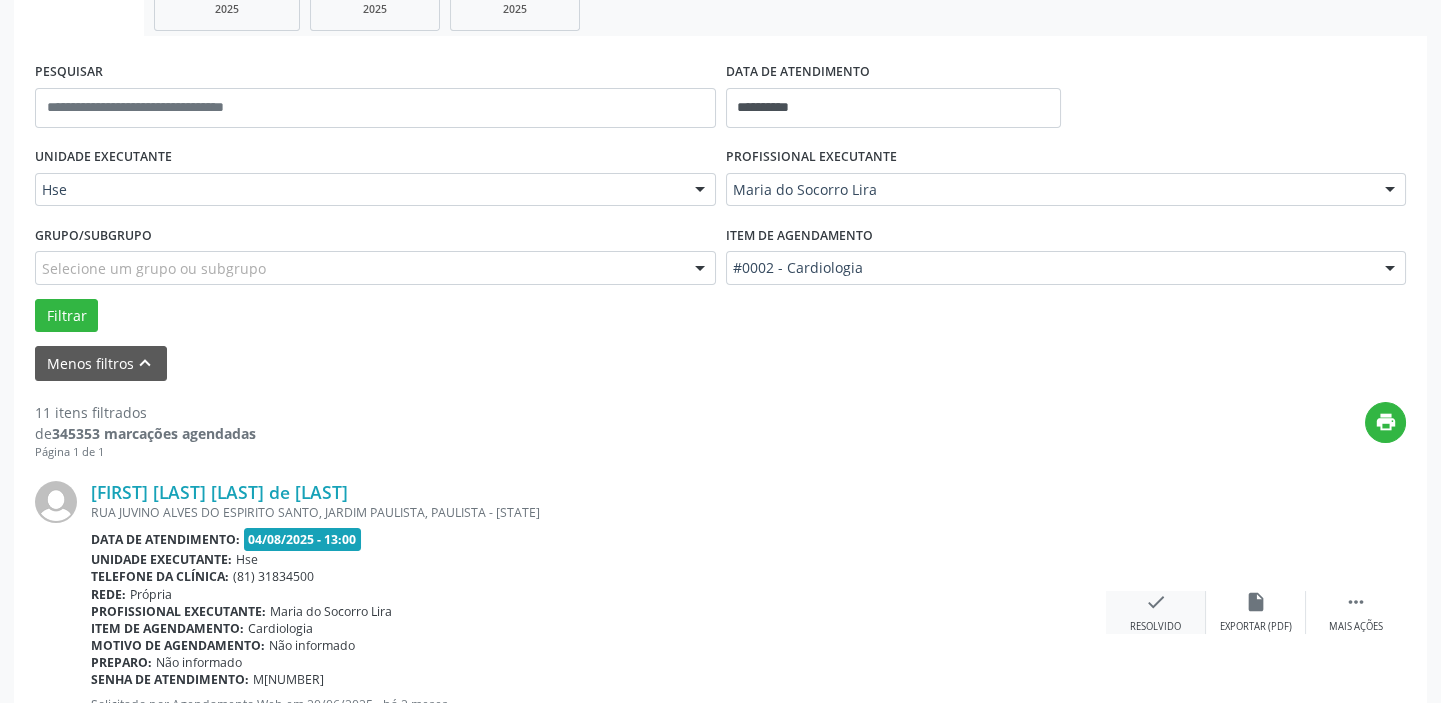 click on "check
Resolvido" at bounding box center (1156, 612) 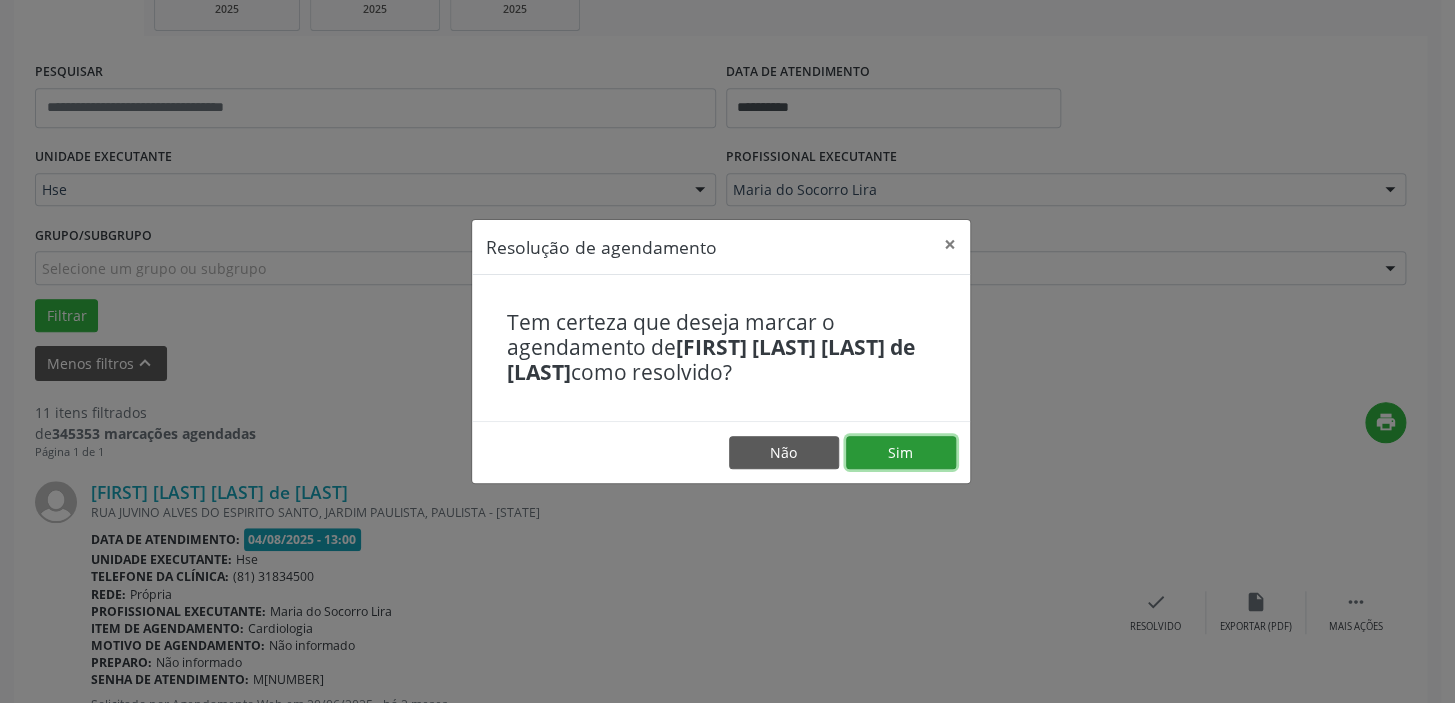 click on "Sim" at bounding box center [901, 453] 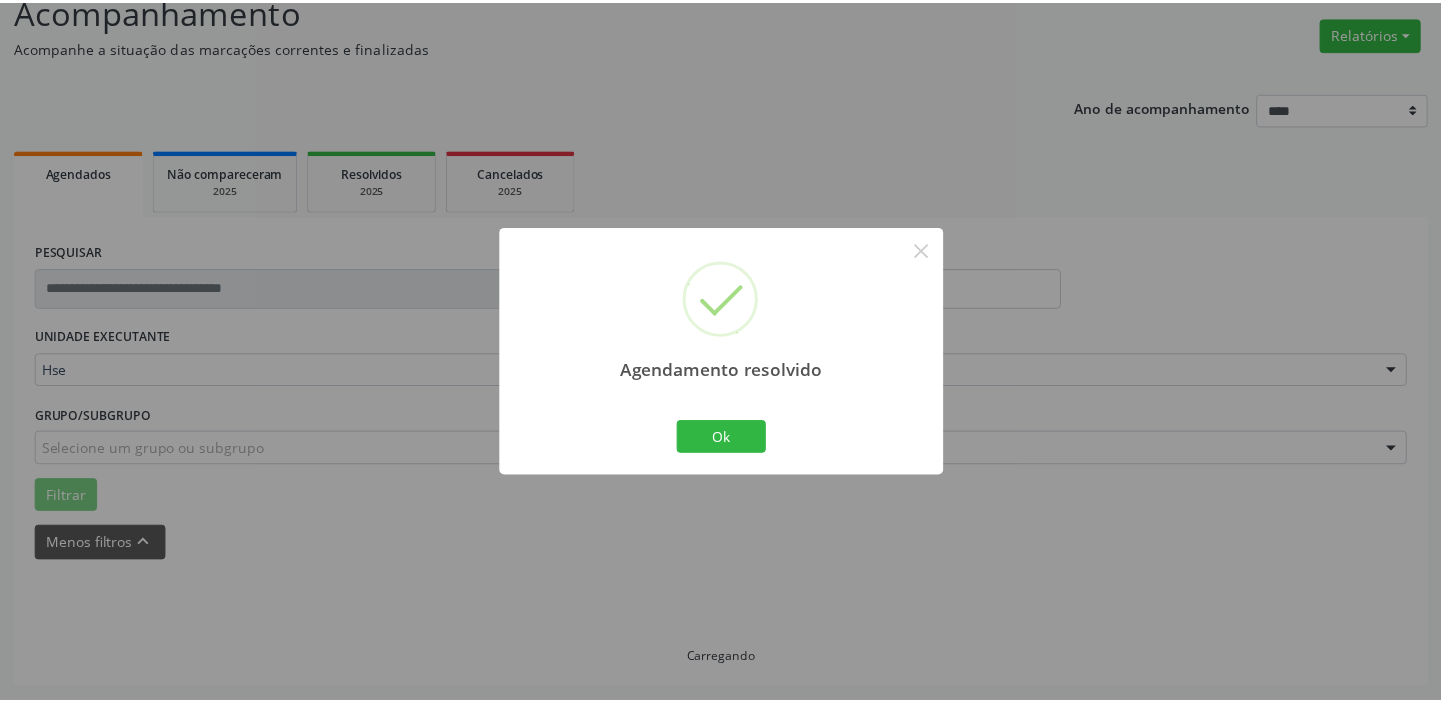 scroll, scrollTop: 148, scrollLeft: 0, axis: vertical 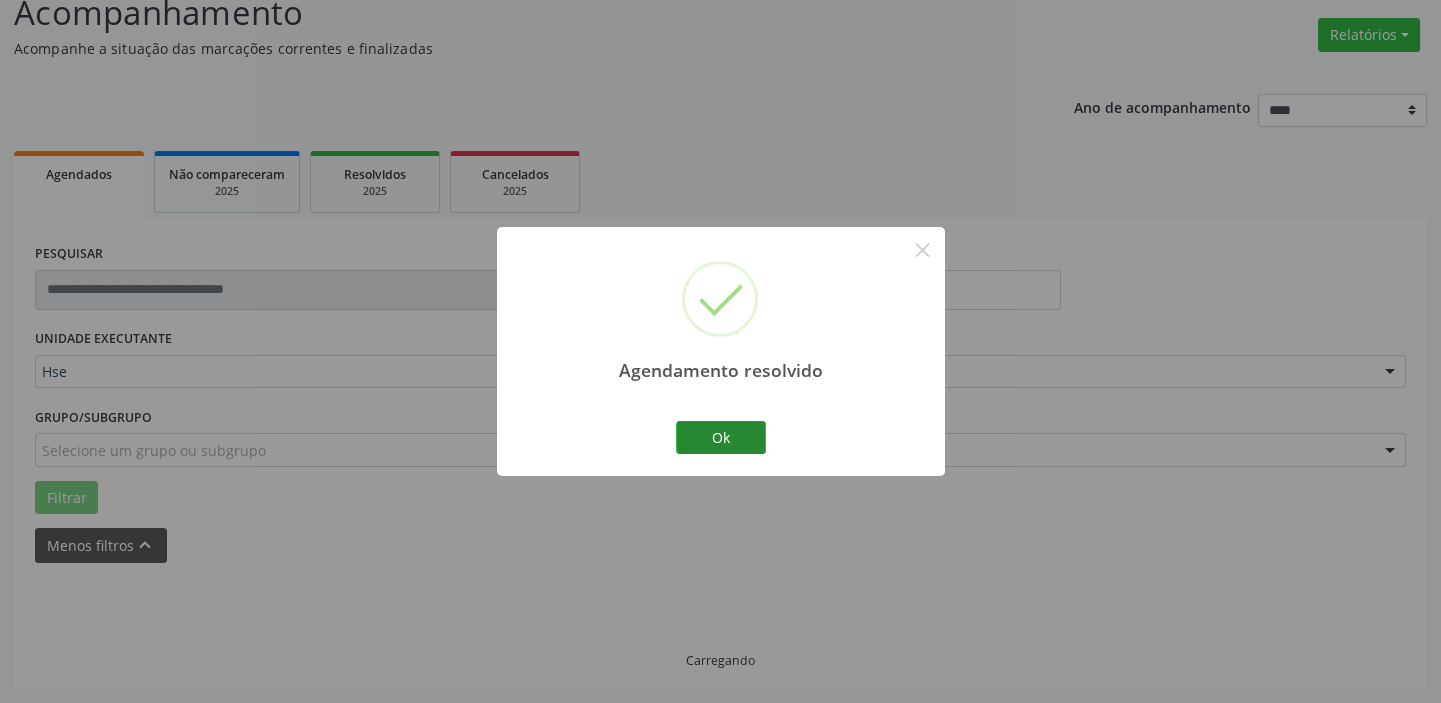 drag, startPoint x: 679, startPoint y: 456, endPoint x: 692, endPoint y: 450, distance: 14.3178215 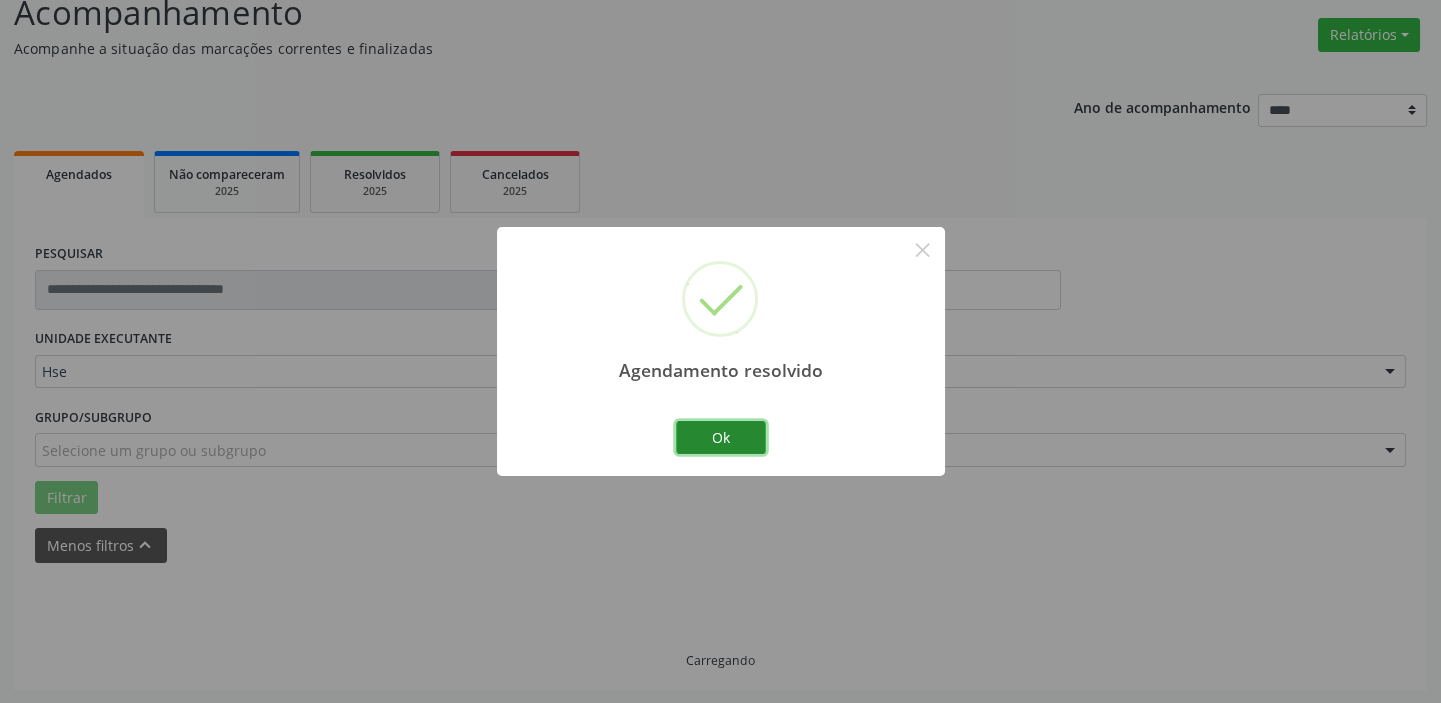 click on "Ok" at bounding box center (721, 438) 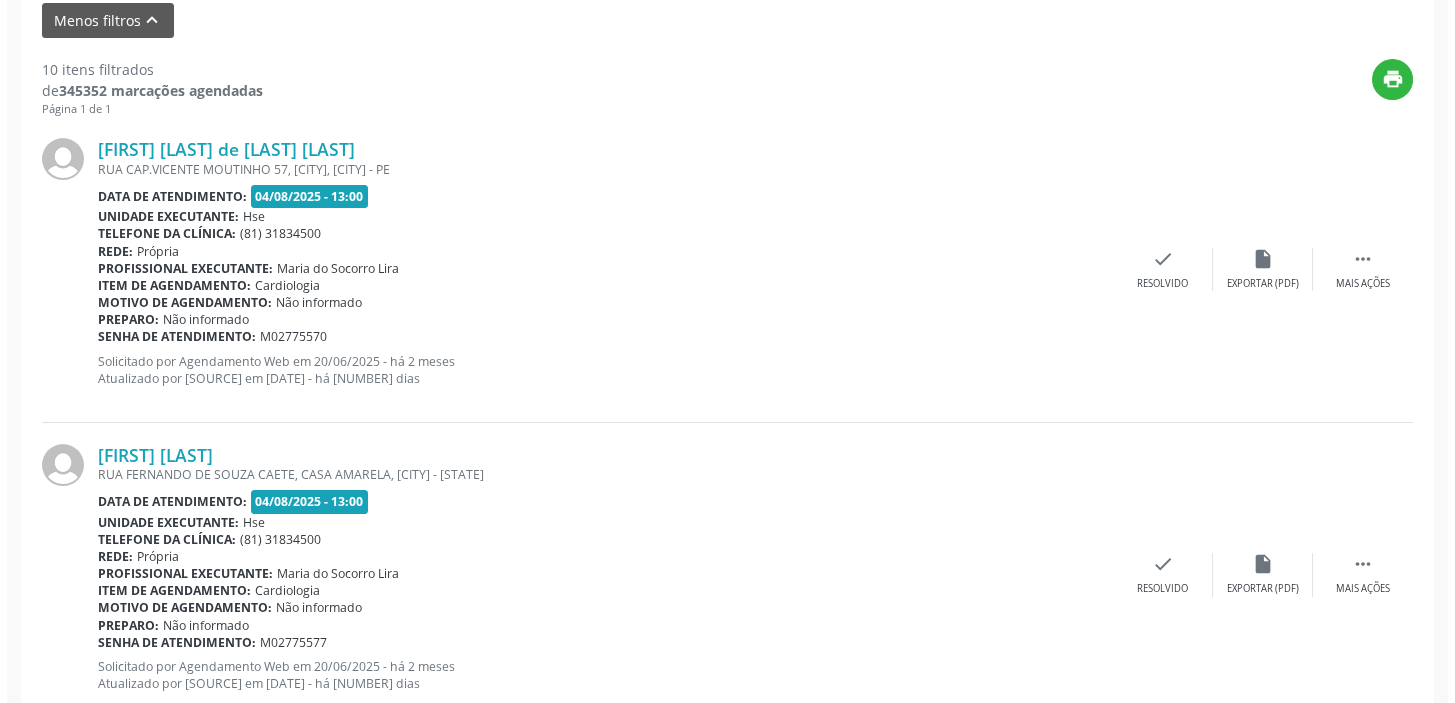scroll, scrollTop: 693, scrollLeft: 0, axis: vertical 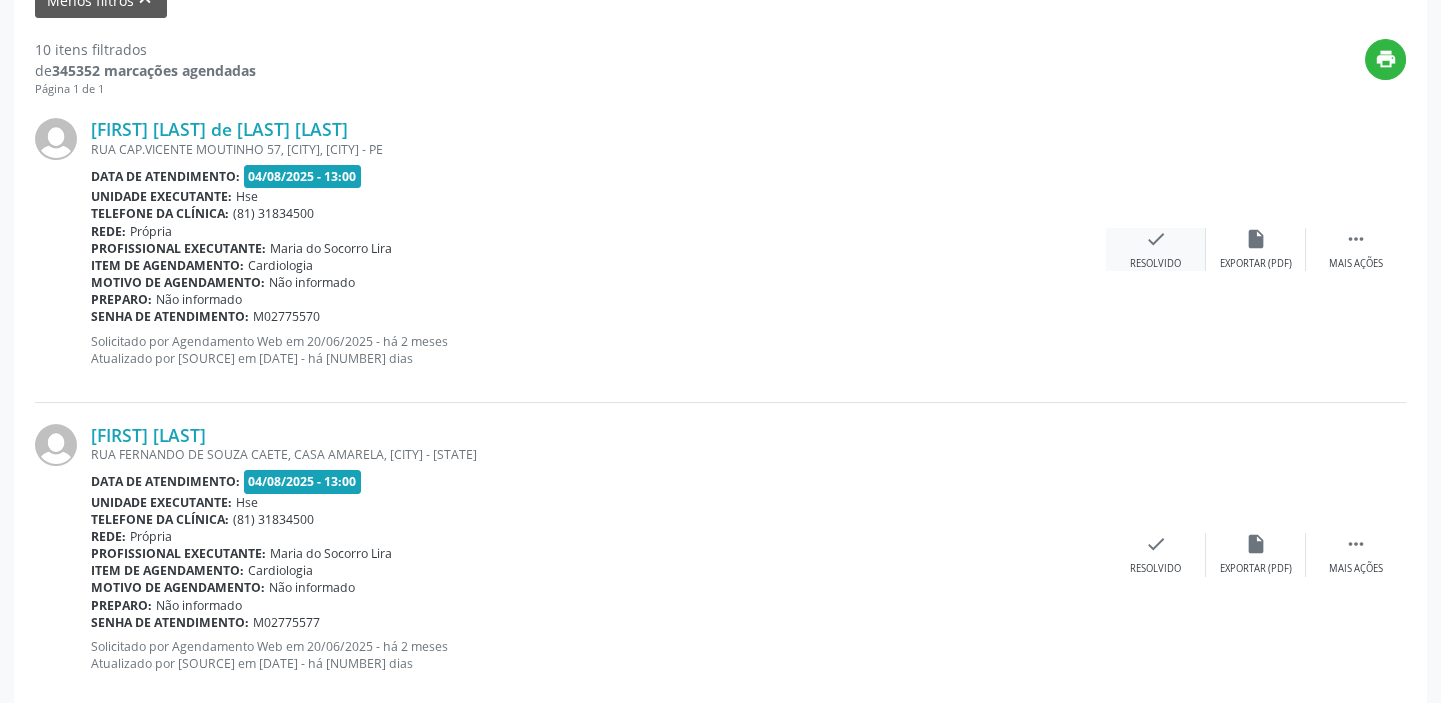 click on "Resolvido" at bounding box center (1155, 264) 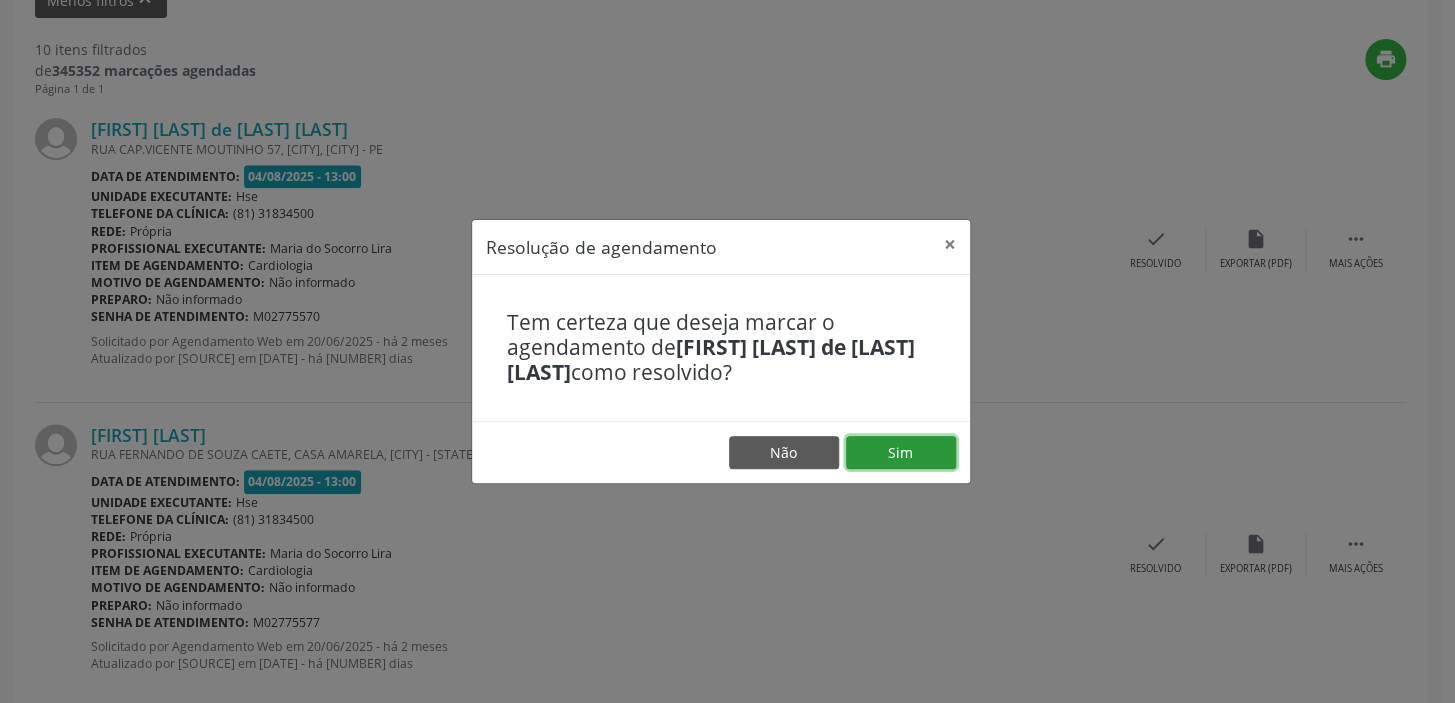 click on "Sim" at bounding box center [901, 453] 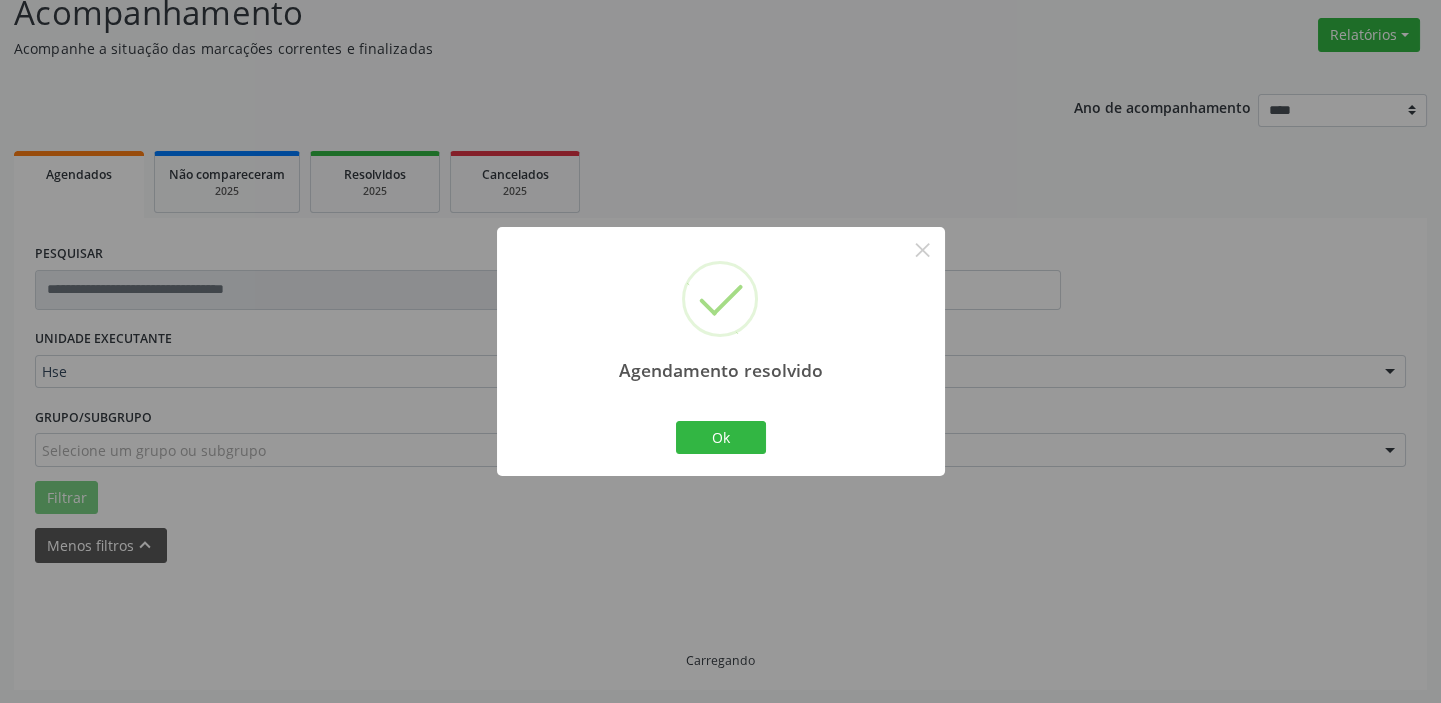 scroll, scrollTop: 693, scrollLeft: 0, axis: vertical 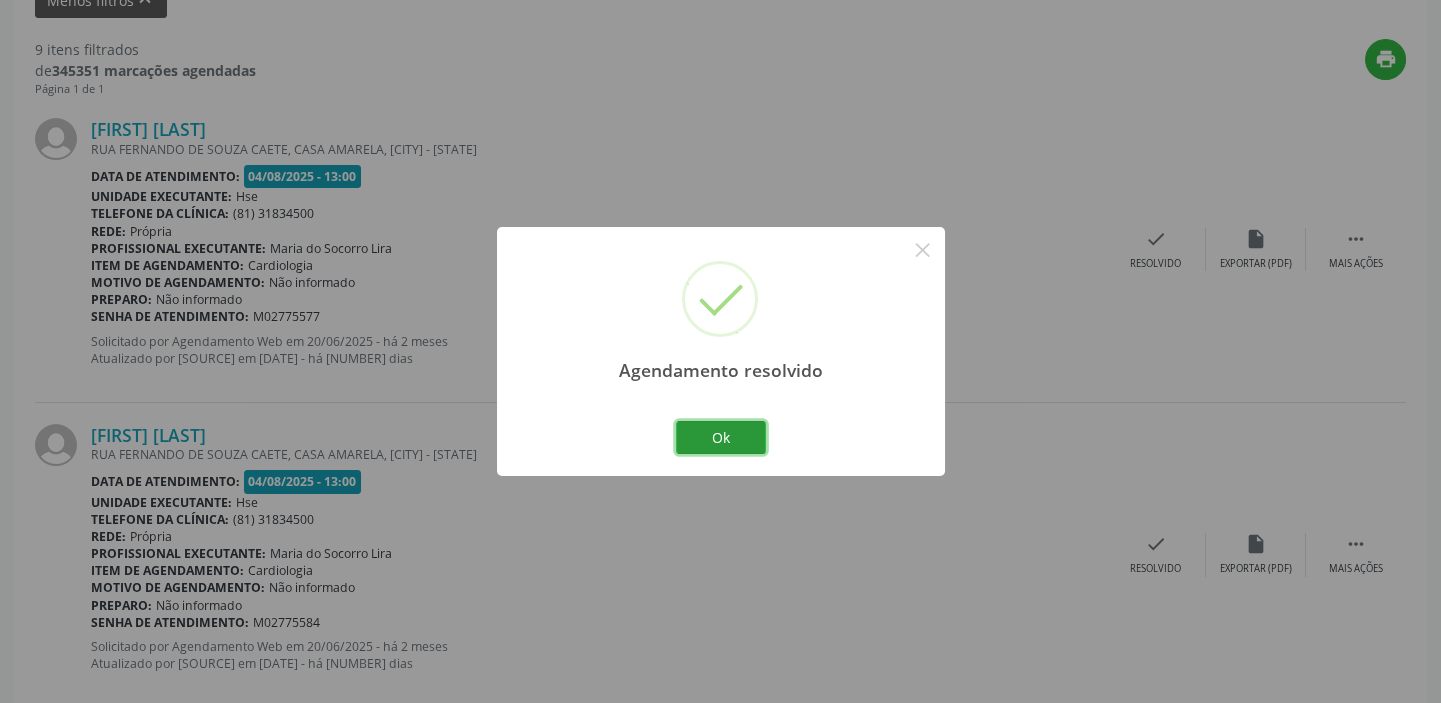 click on "Ok" at bounding box center [721, 438] 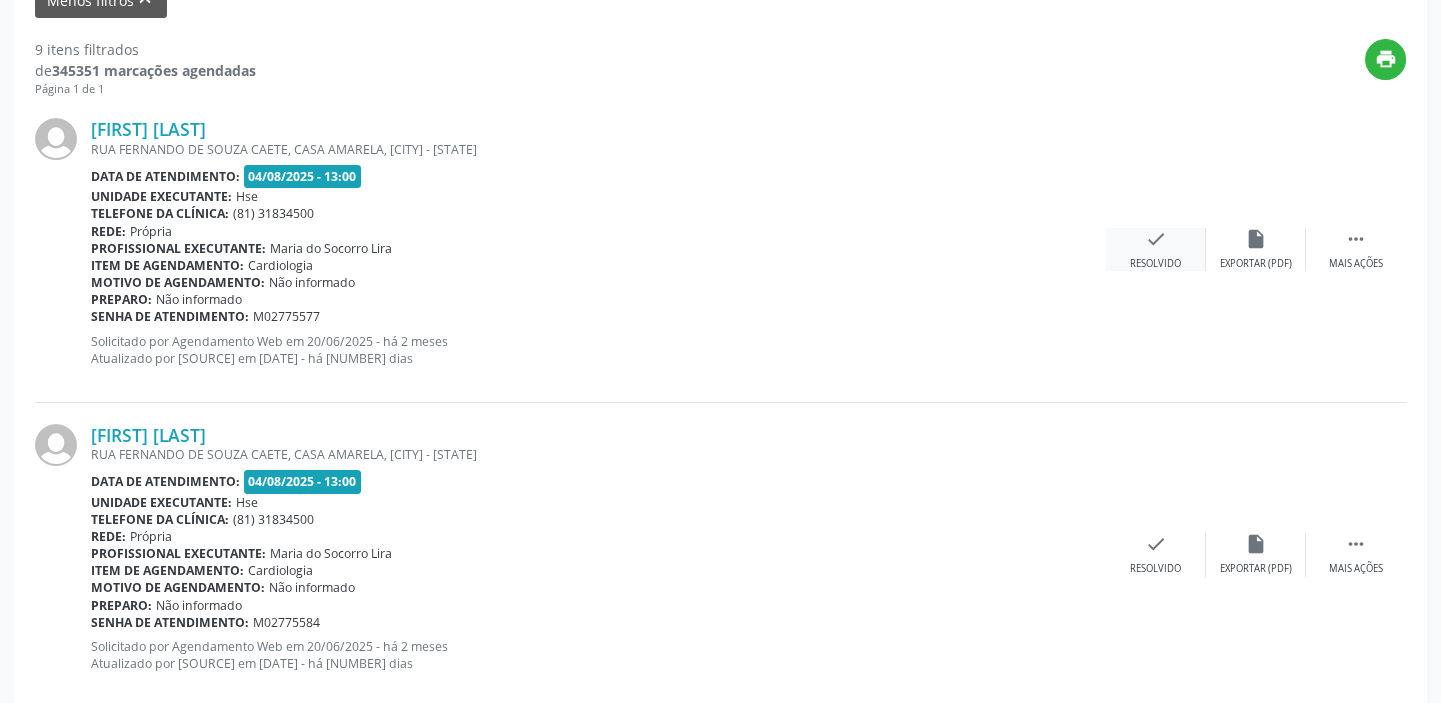 click on "check
Resolvido" at bounding box center [1156, 249] 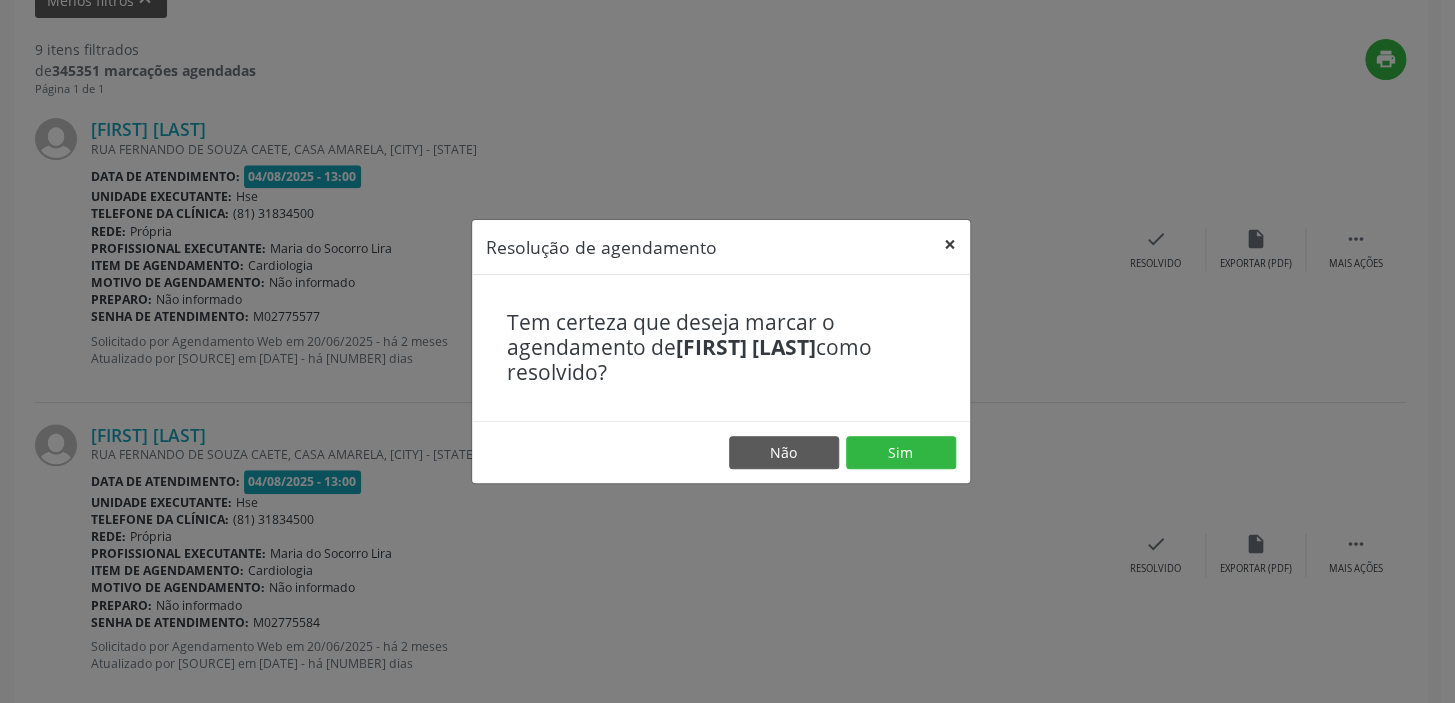click on "×" at bounding box center (950, 244) 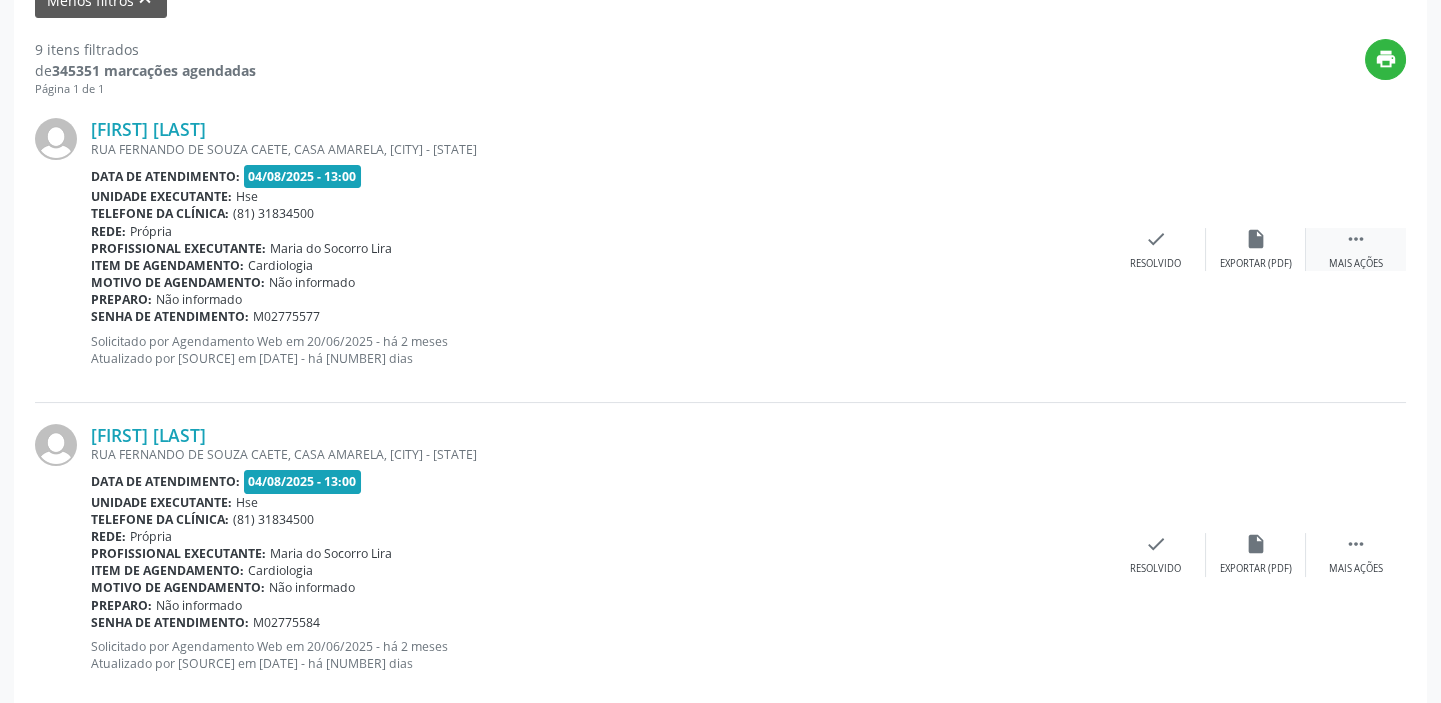 click on "Mais ações" at bounding box center (1356, 264) 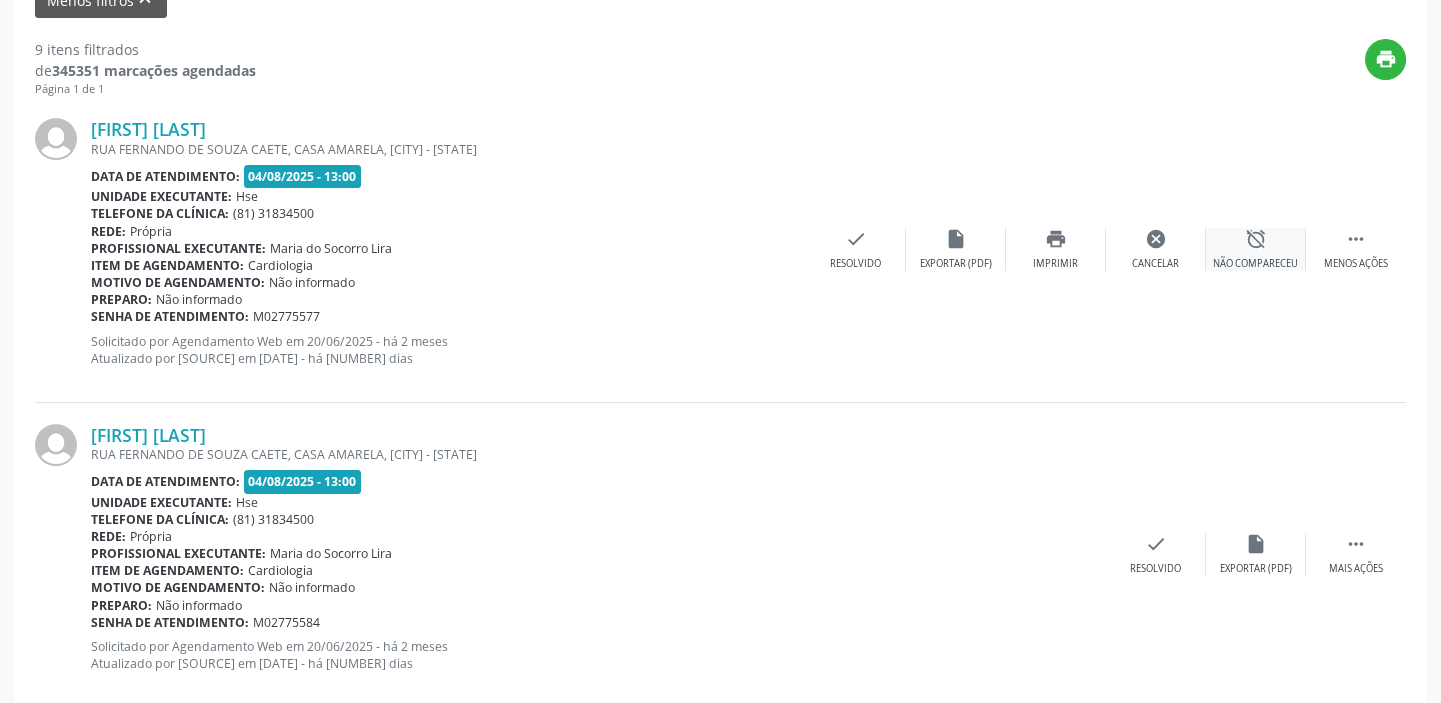 click on "Não compareceu" at bounding box center [1255, 264] 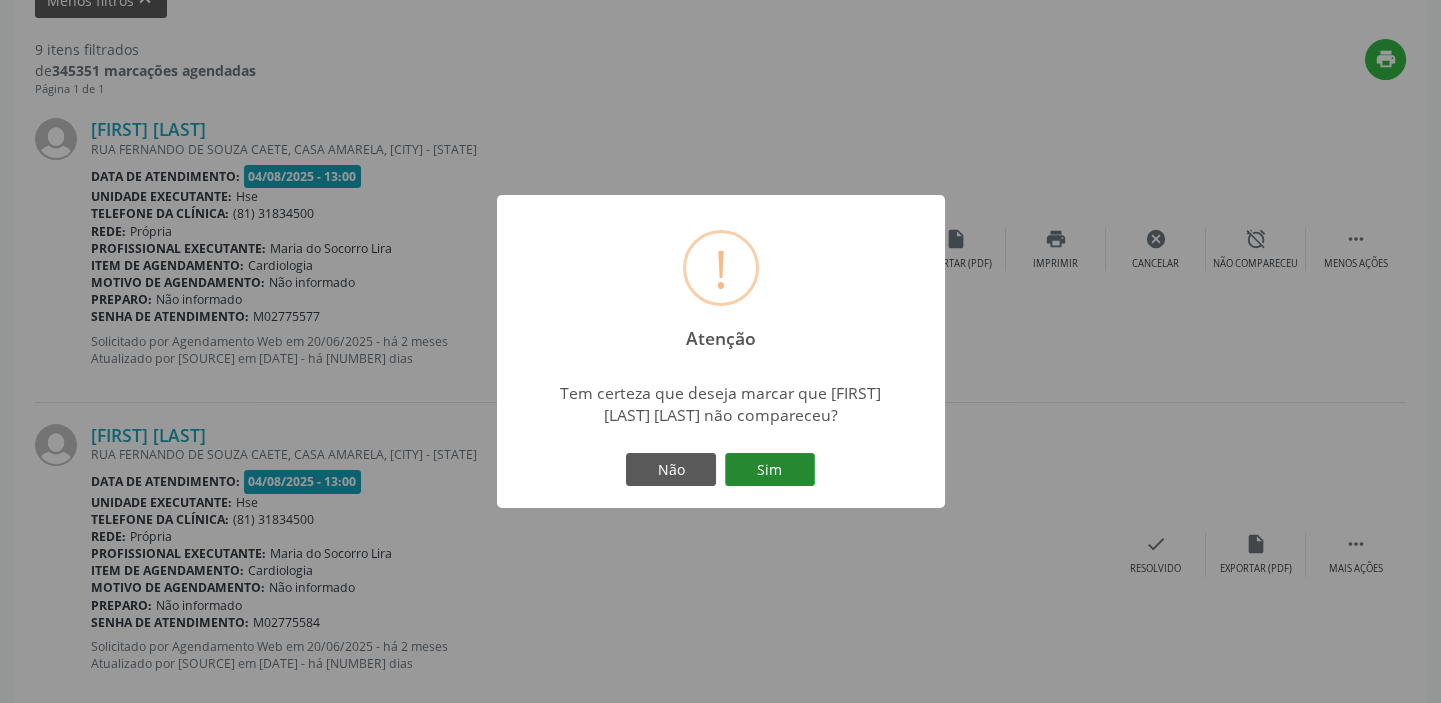 click on "Sim" at bounding box center (770, 470) 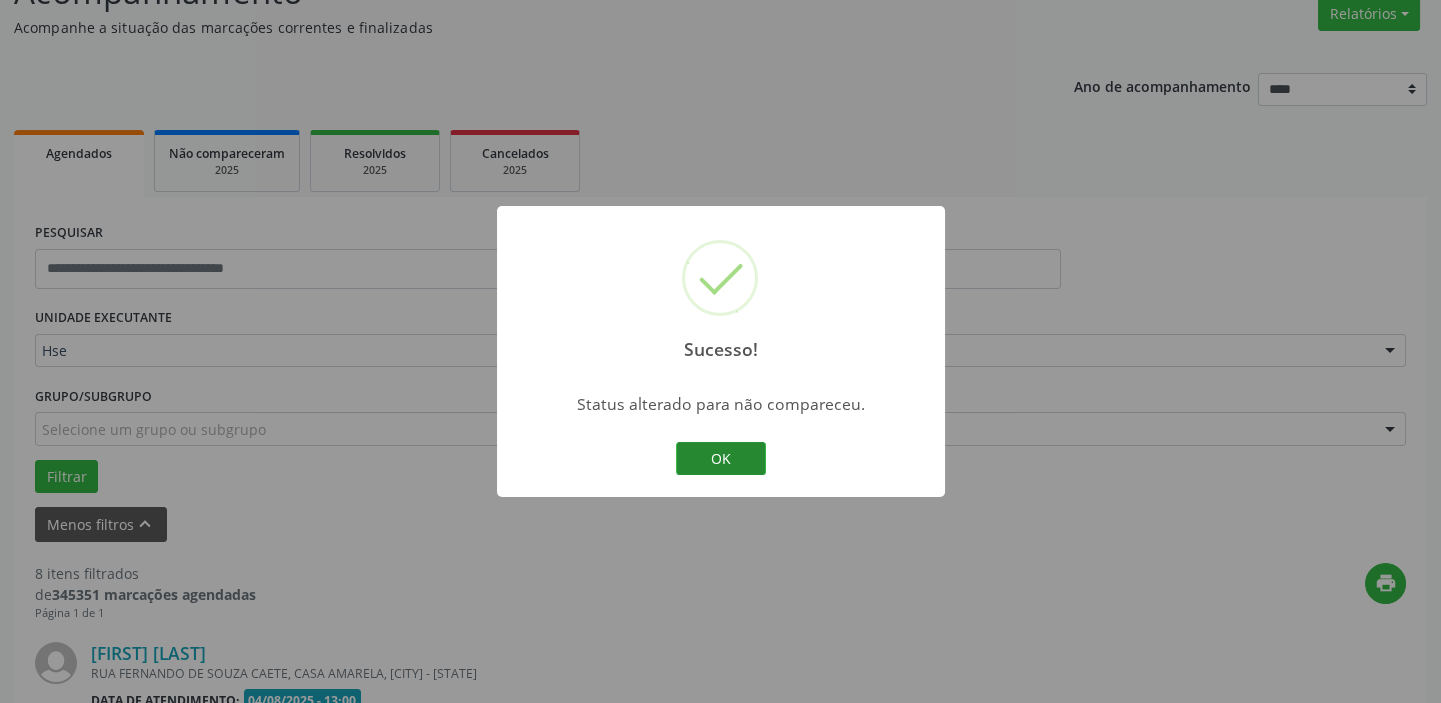 scroll, scrollTop: 693, scrollLeft: 0, axis: vertical 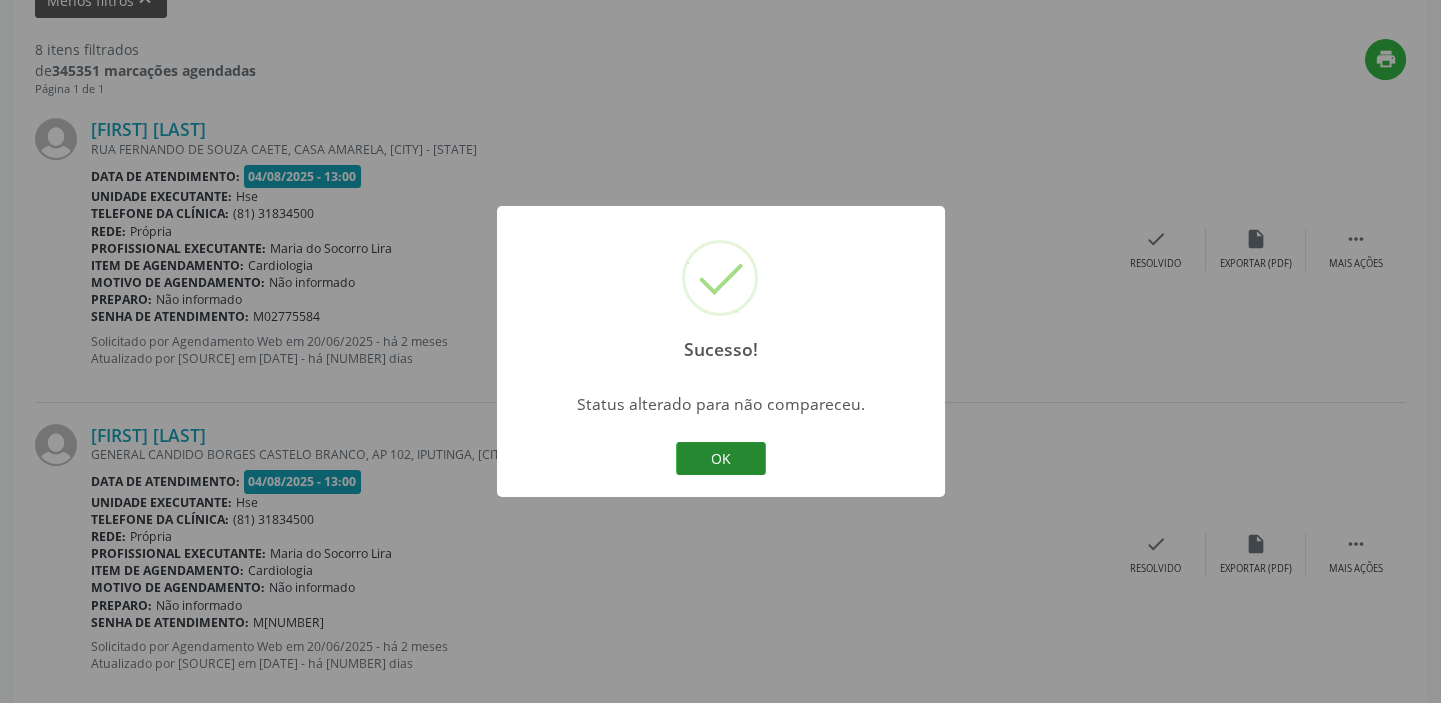 click on "OK" at bounding box center [721, 459] 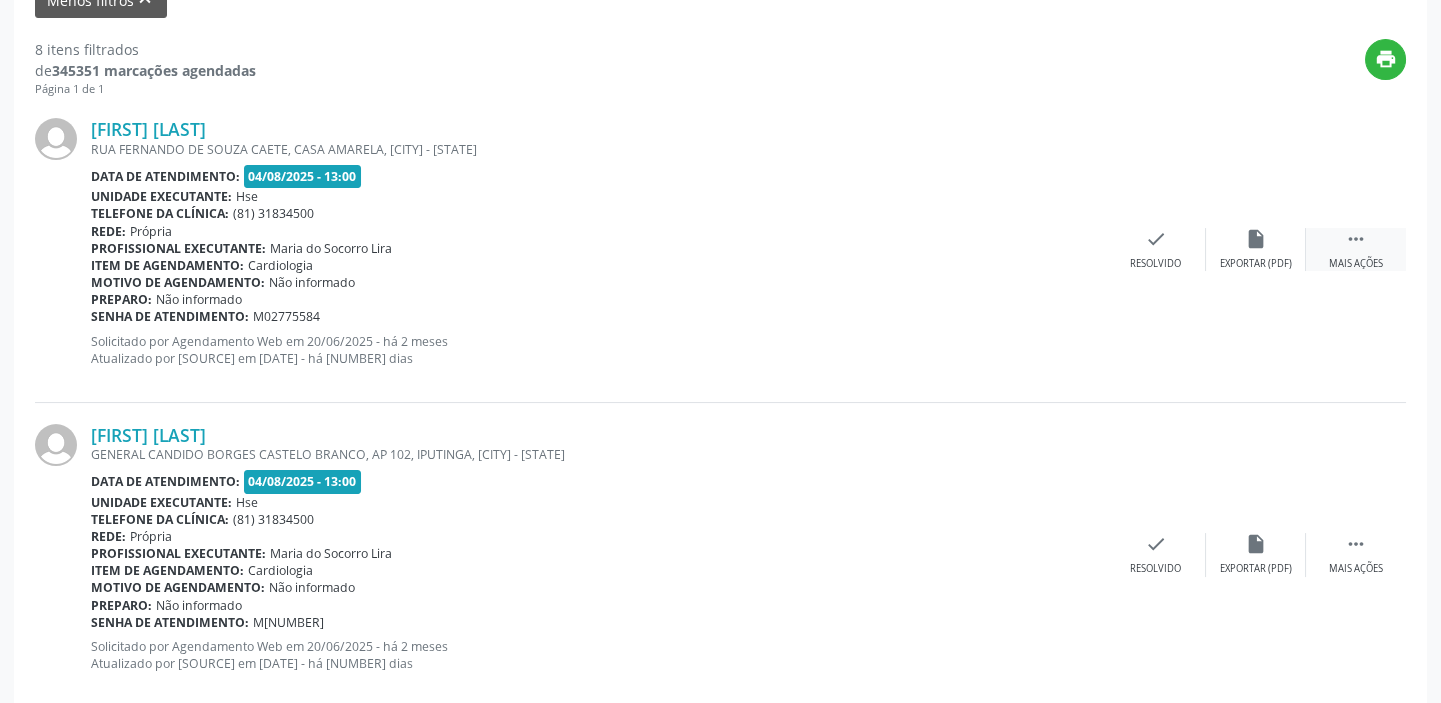 click on "Mais ações" at bounding box center (1356, 264) 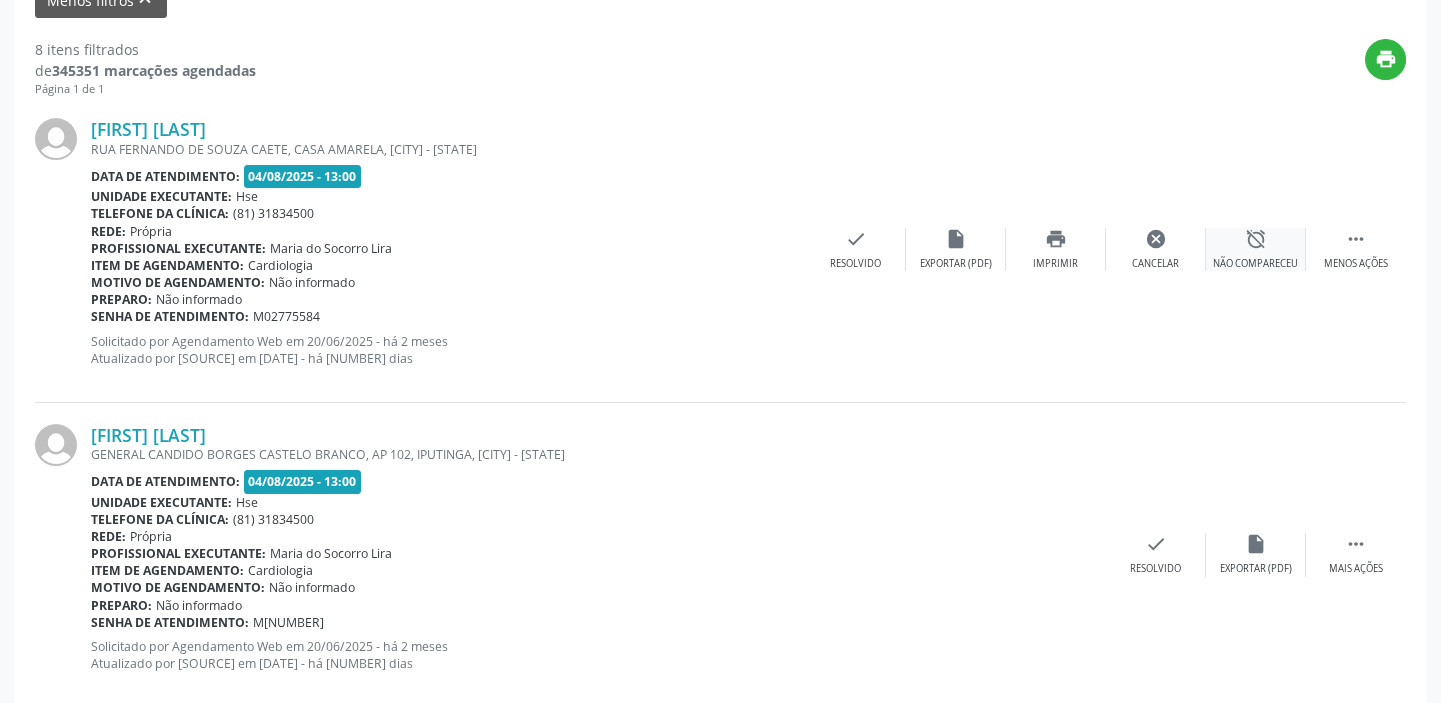 click on "Não compareceu" at bounding box center (1255, 264) 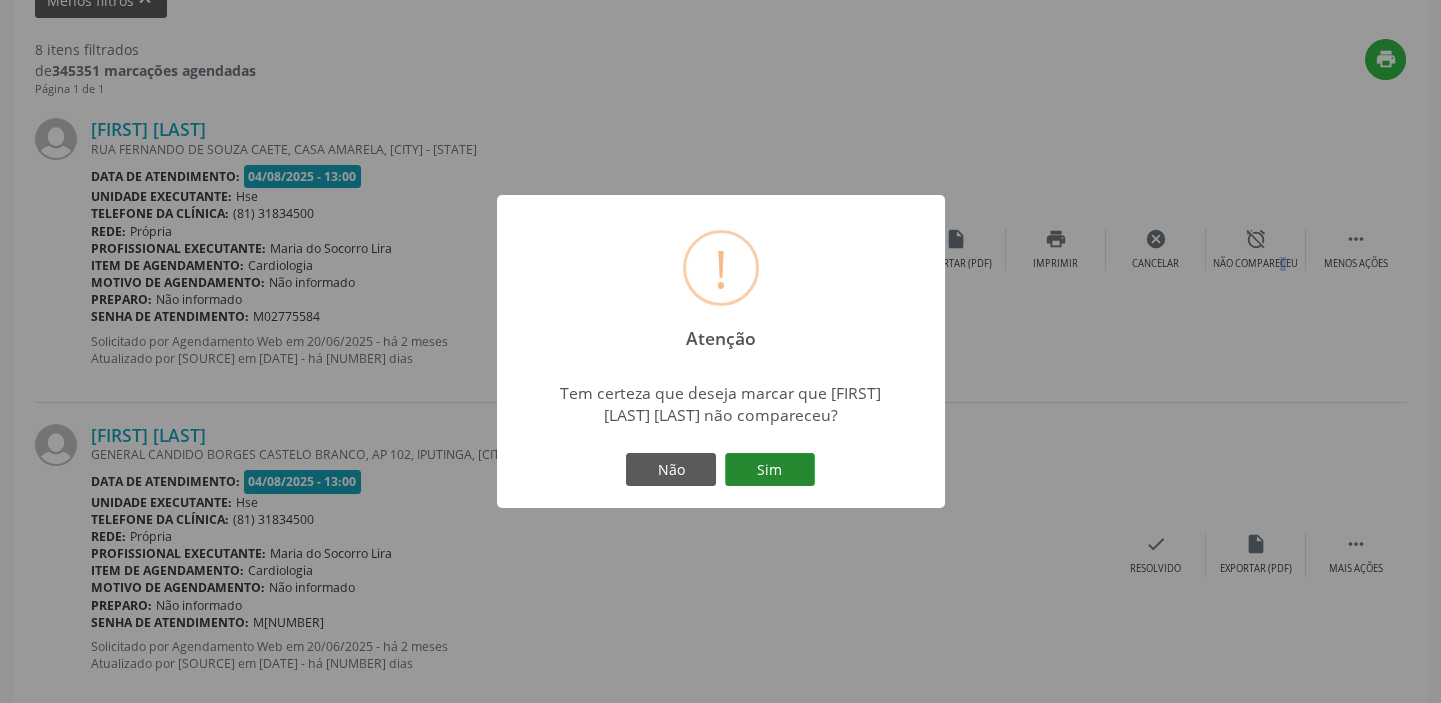 click on "Sim" at bounding box center (770, 470) 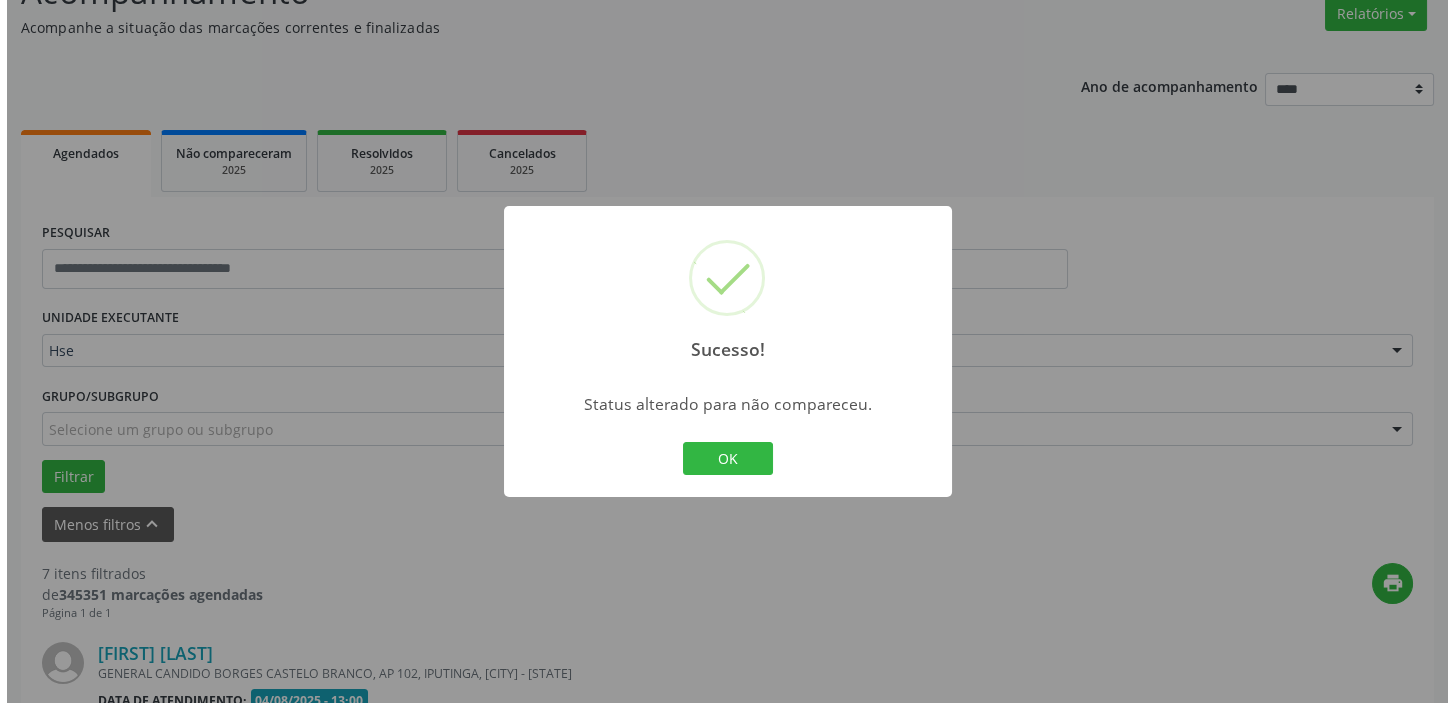 scroll, scrollTop: 693, scrollLeft: 0, axis: vertical 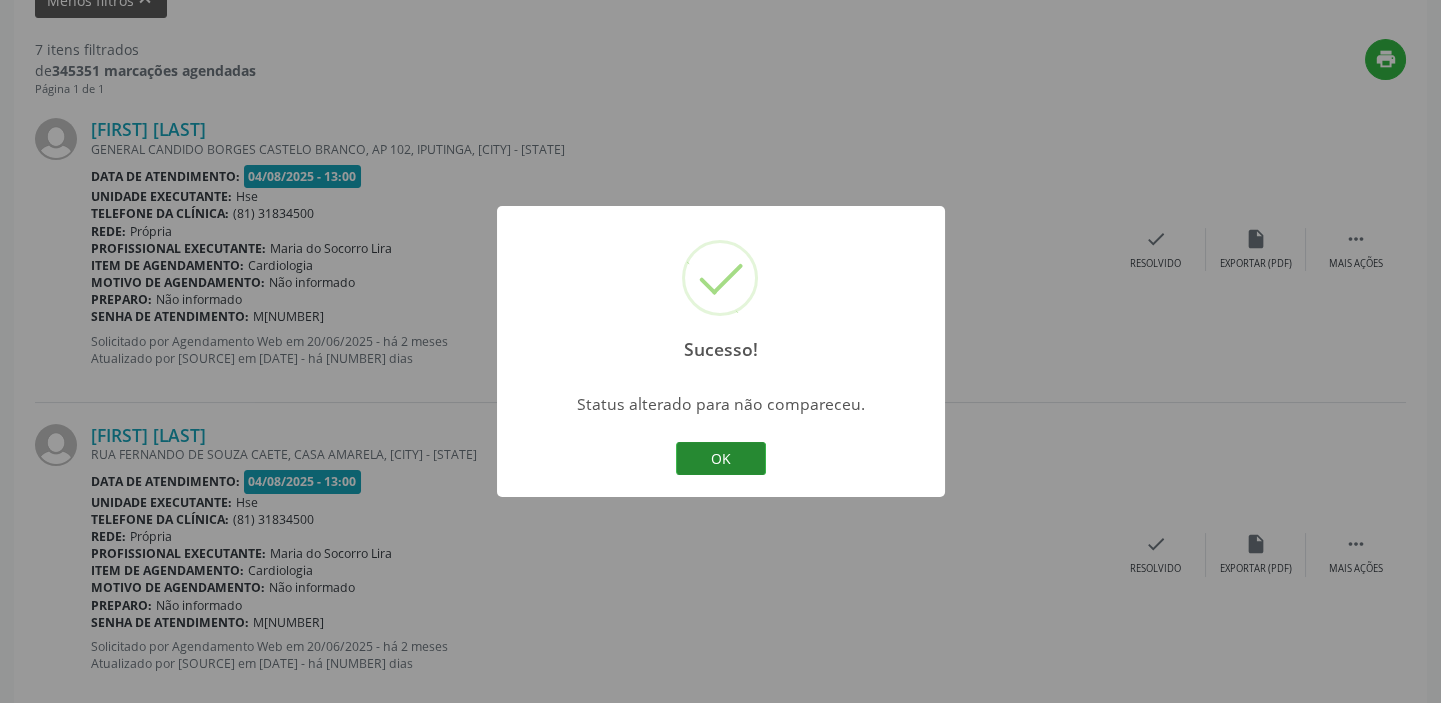click on "OK" at bounding box center [721, 459] 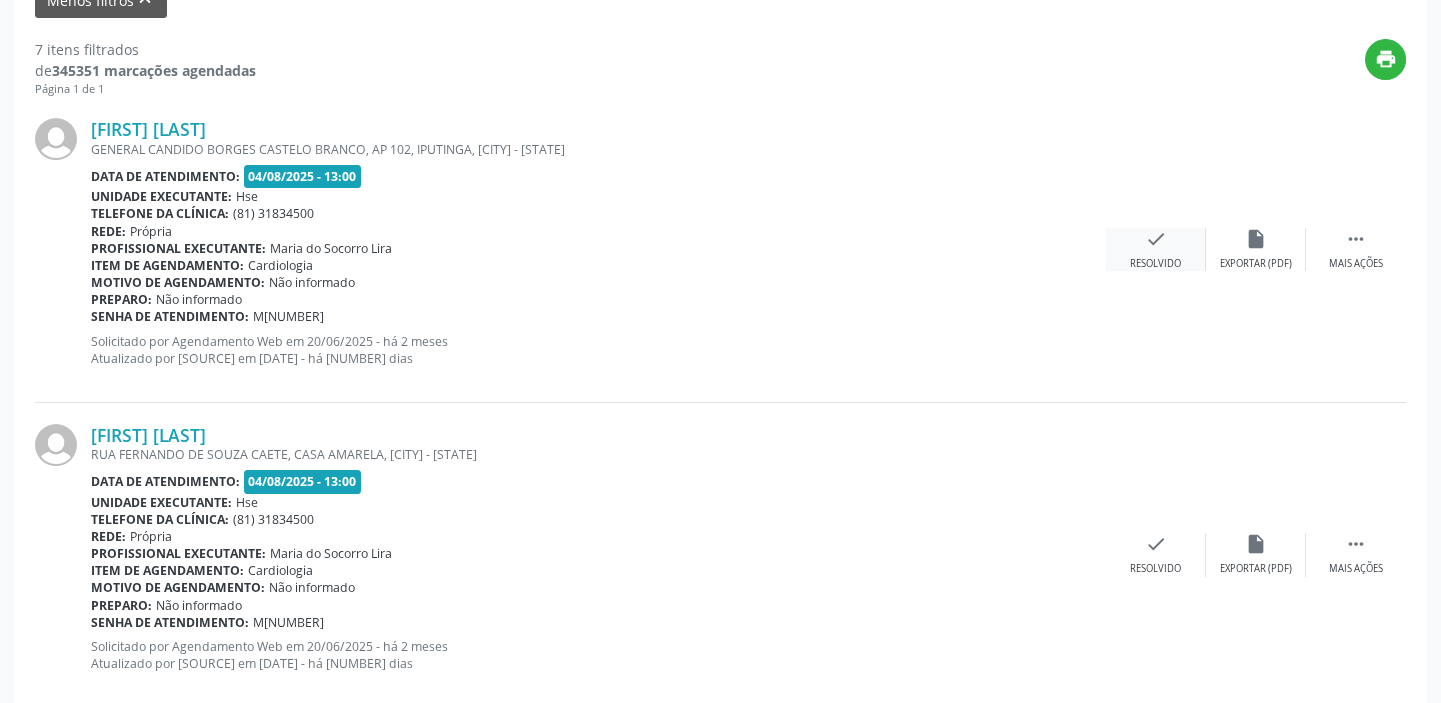 click on "check" at bounding box center (1156, 239) 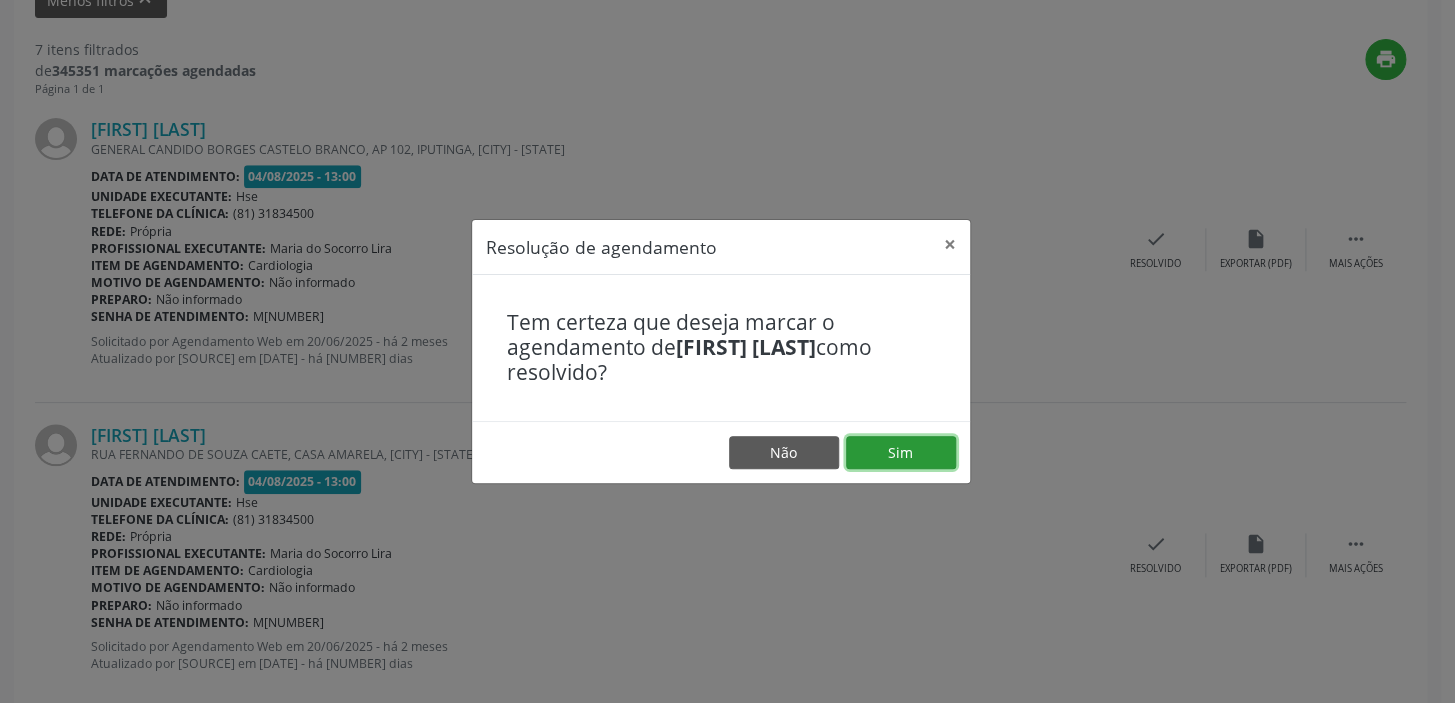 click on "Sim" at bounding box center (901, 453) 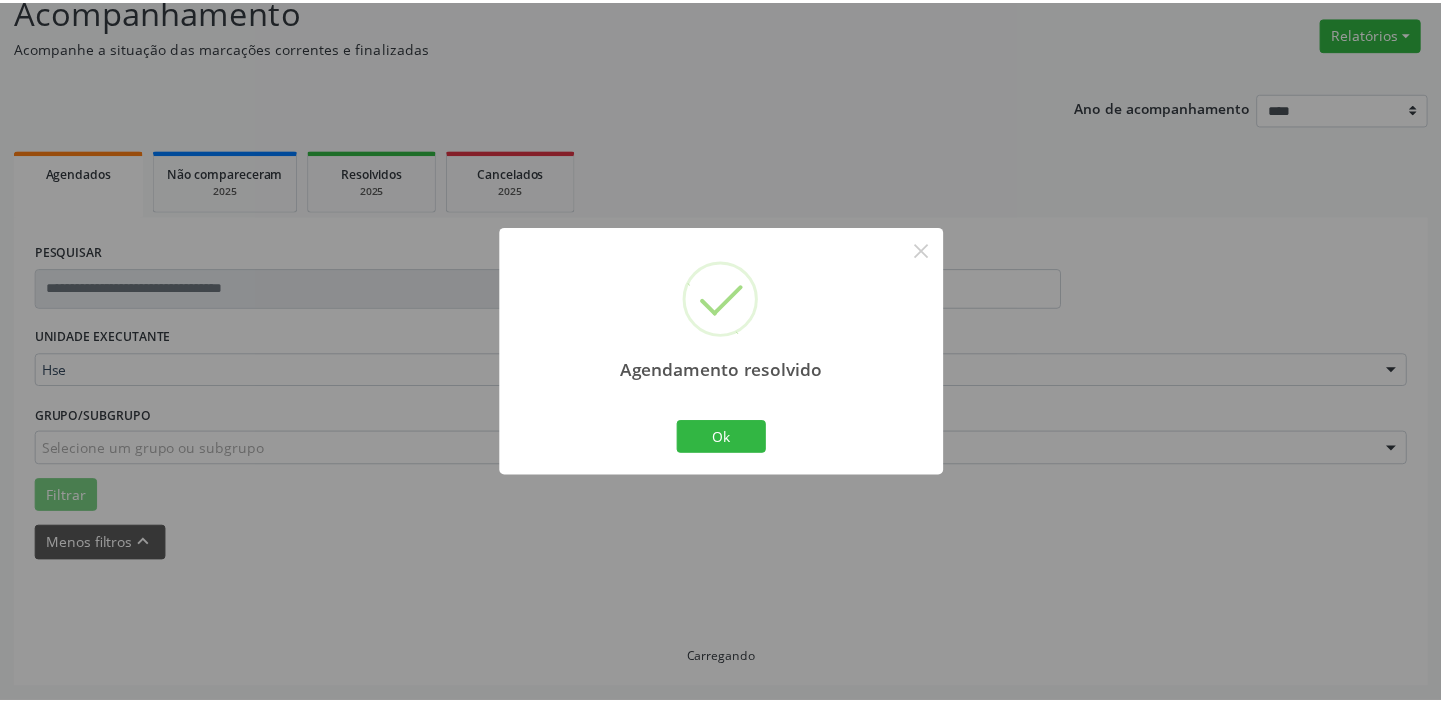 scroll, scrollTop: 148, scrollLeft: 0, axis: vertical 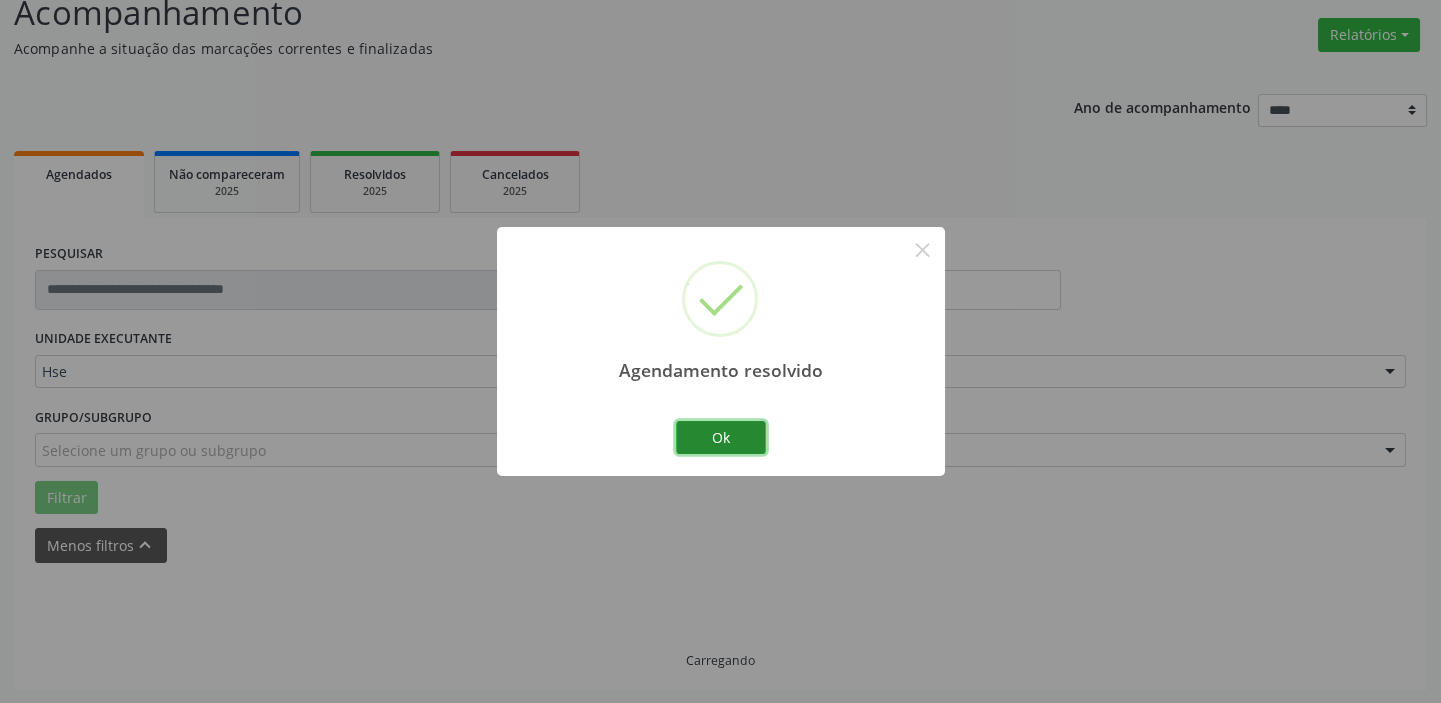 click on "Ok" at bounding box center [721, 438] 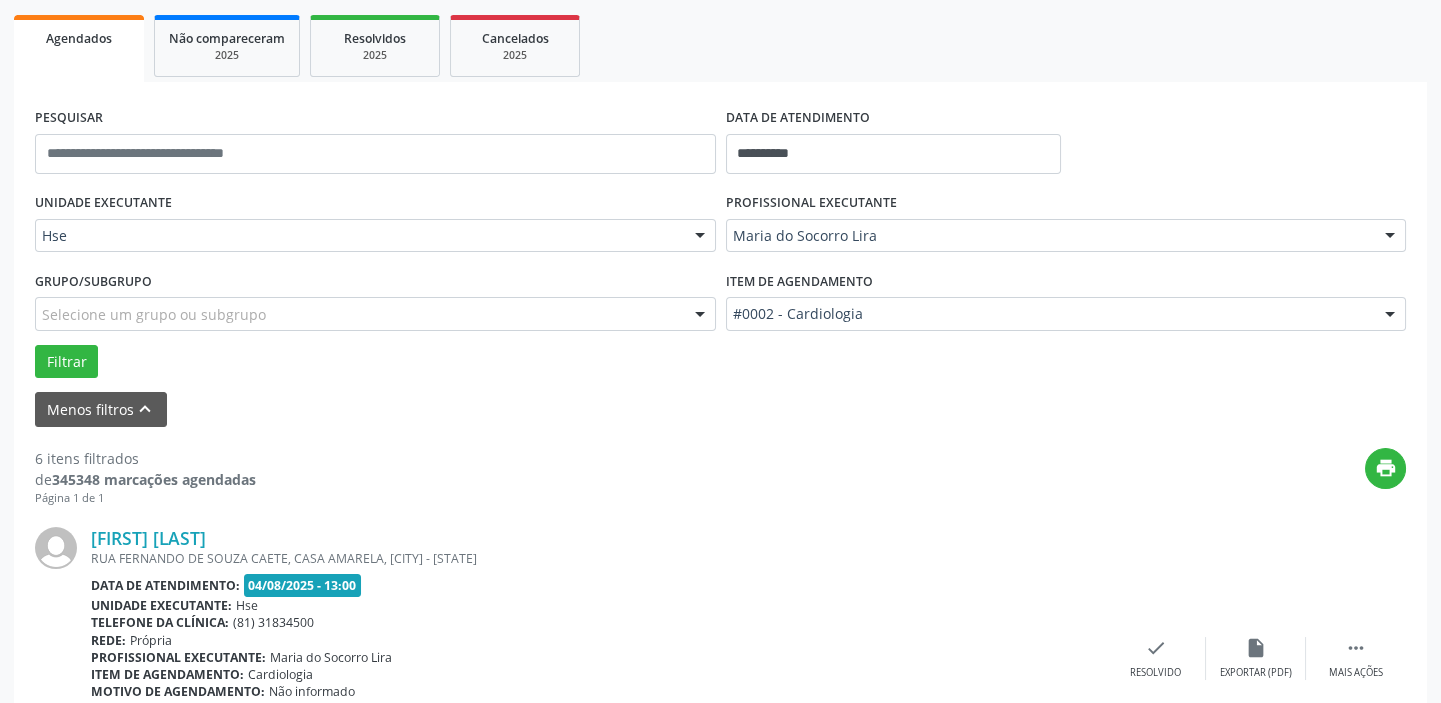 scroll, scrollTop: 330, scrollLeft: 0, axis: vertical 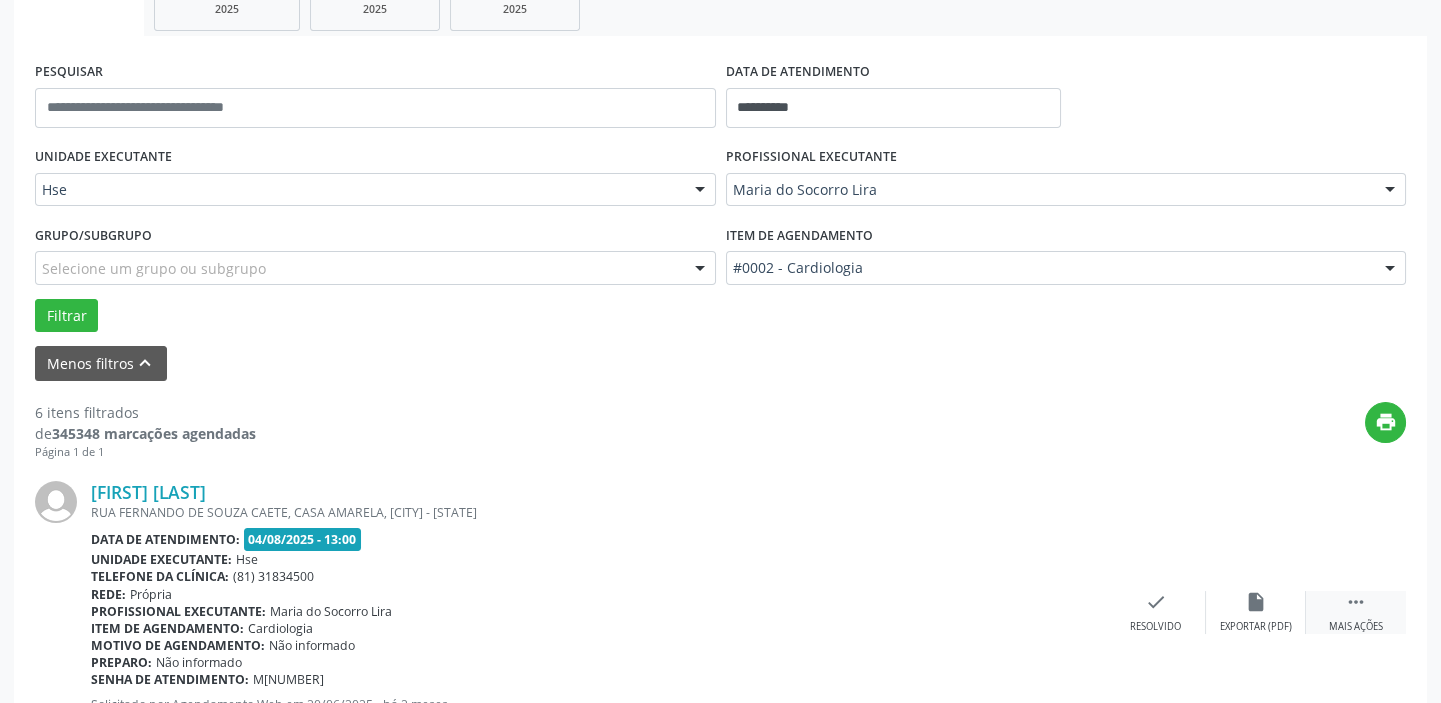 drag, startPoint x: 1362, startPoint y: 609, endPoint x: 1313, endPoint y: 593, distance: 51.546097 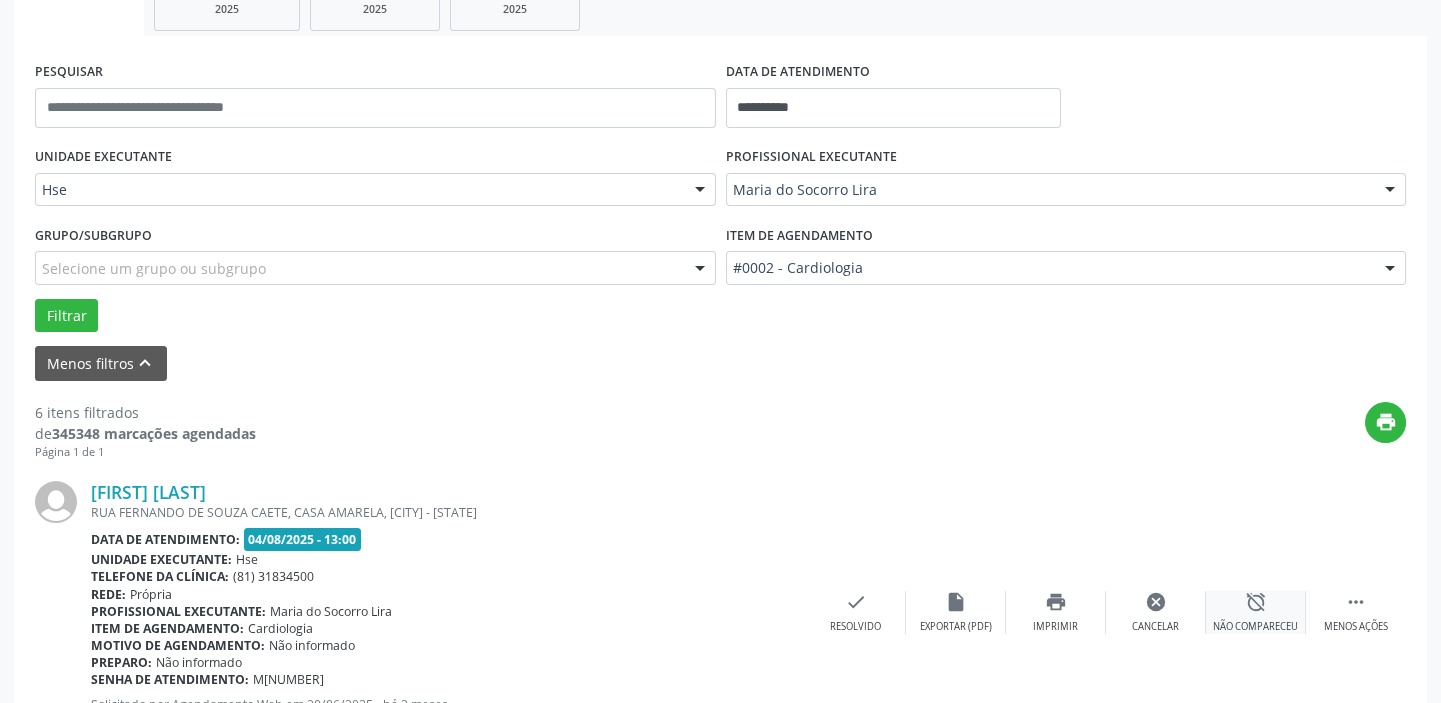 click on "alarm_off" at bounding box center [1256, 602] 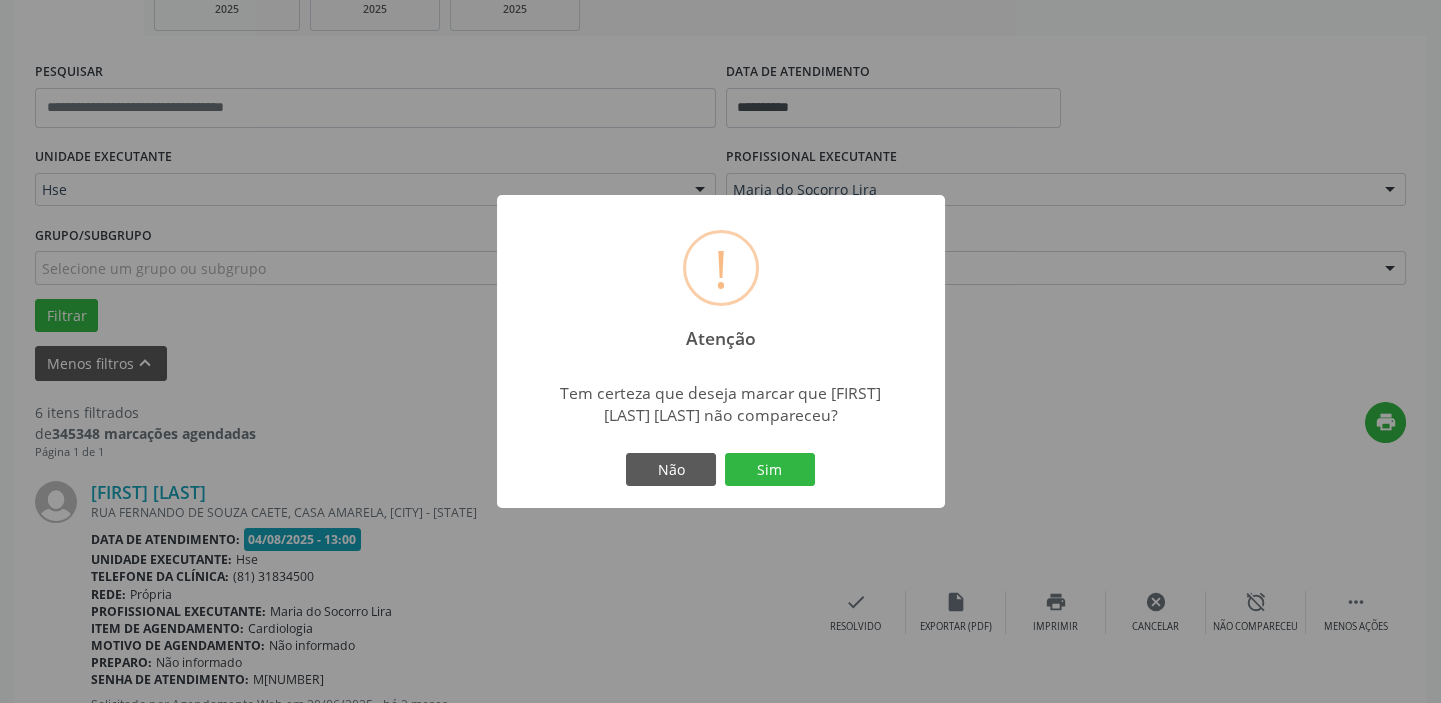 click on "Sim" at bounding box center (770, 470) 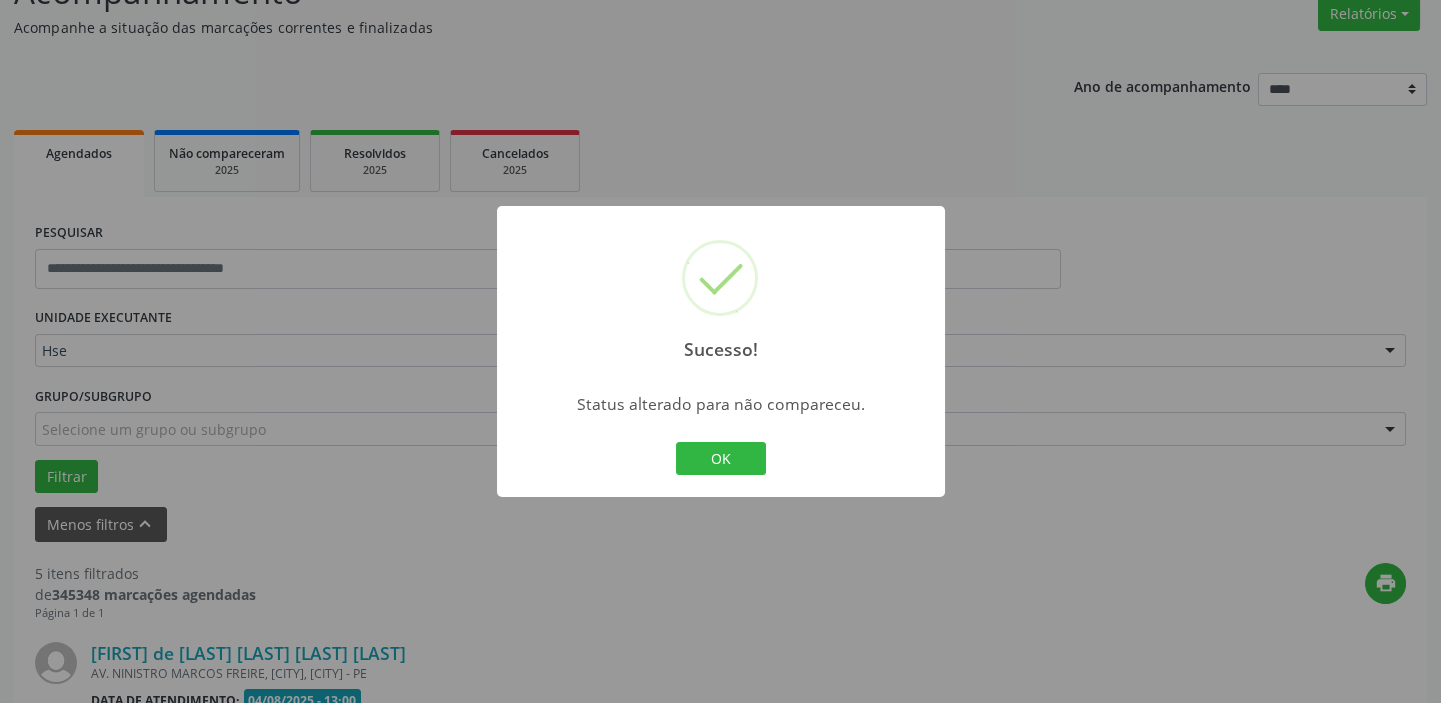 scroll, scrollTop: 330, scrollLeft: 0, axis: vertical 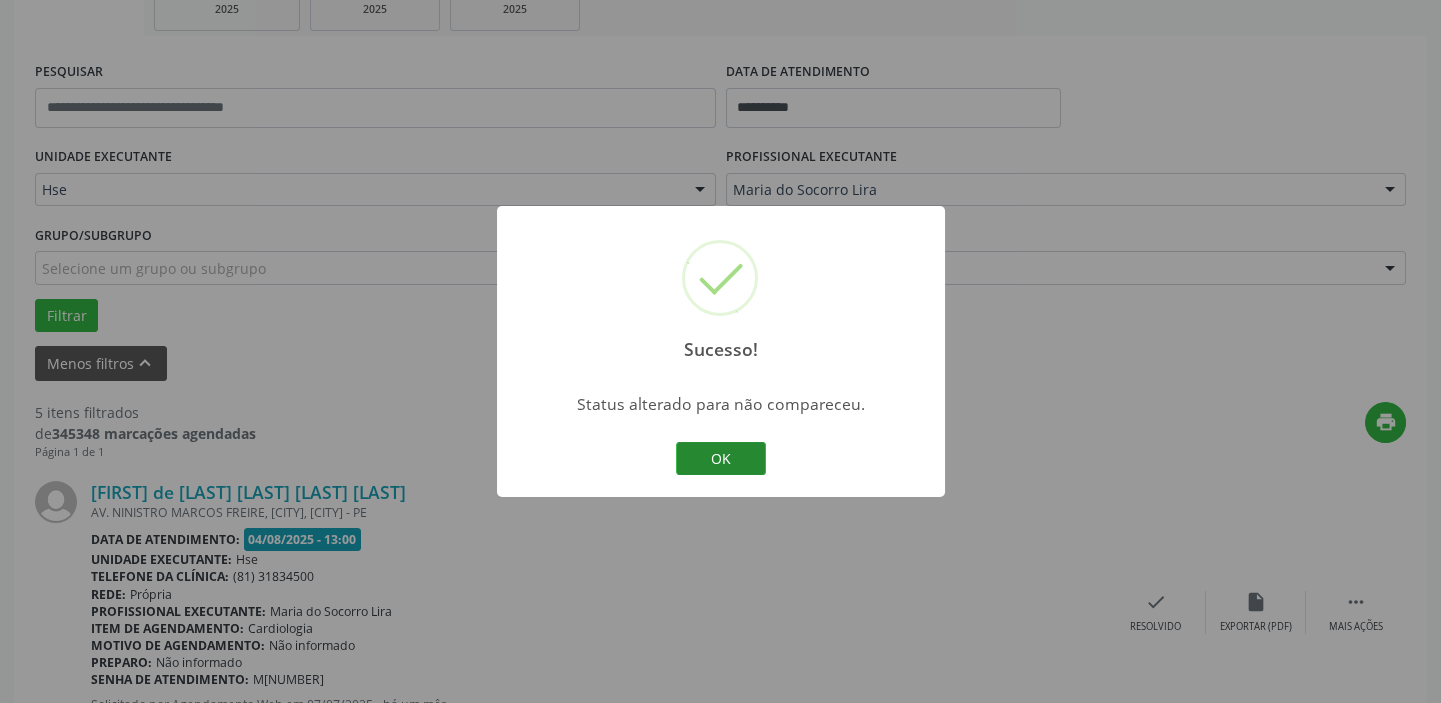 click on "OK" at bounding box center [721, 459] 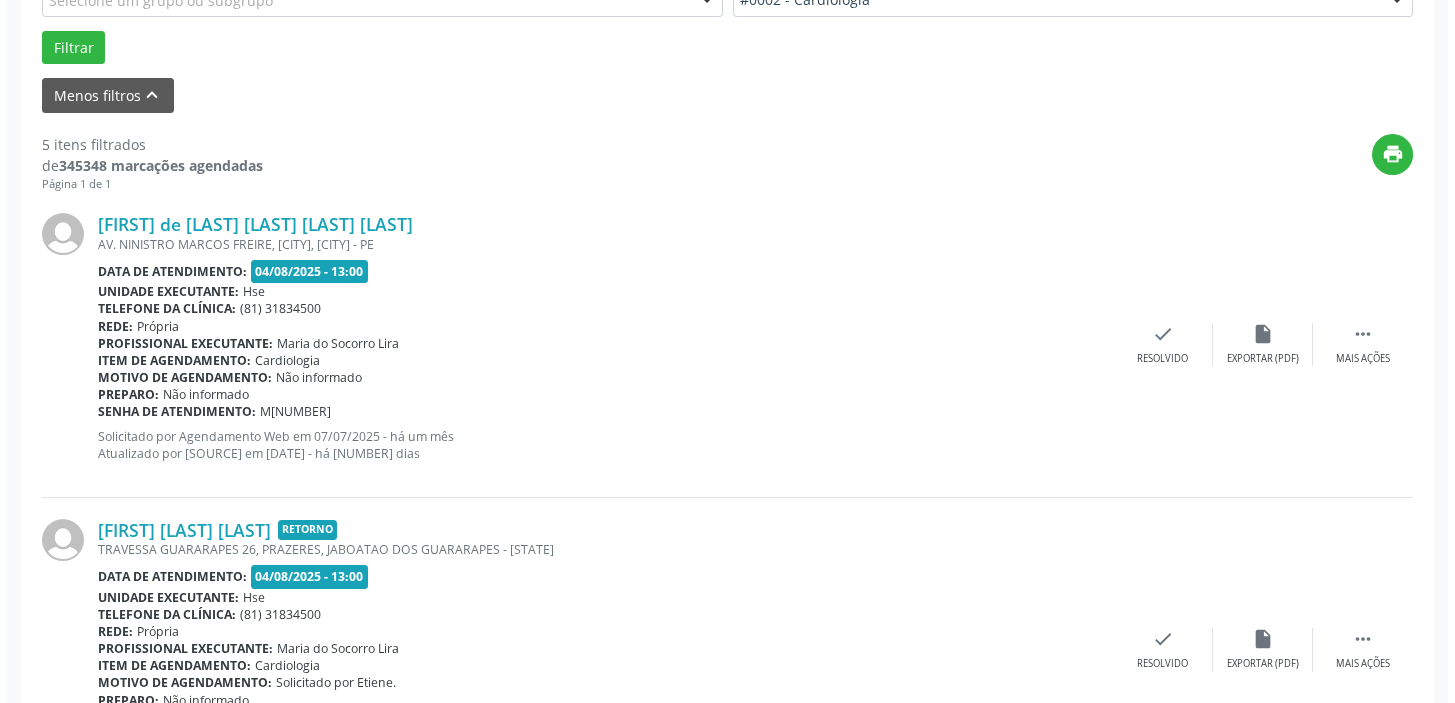 scroll, scrollTop: 602, scrollLeft: 0, axis: vertical 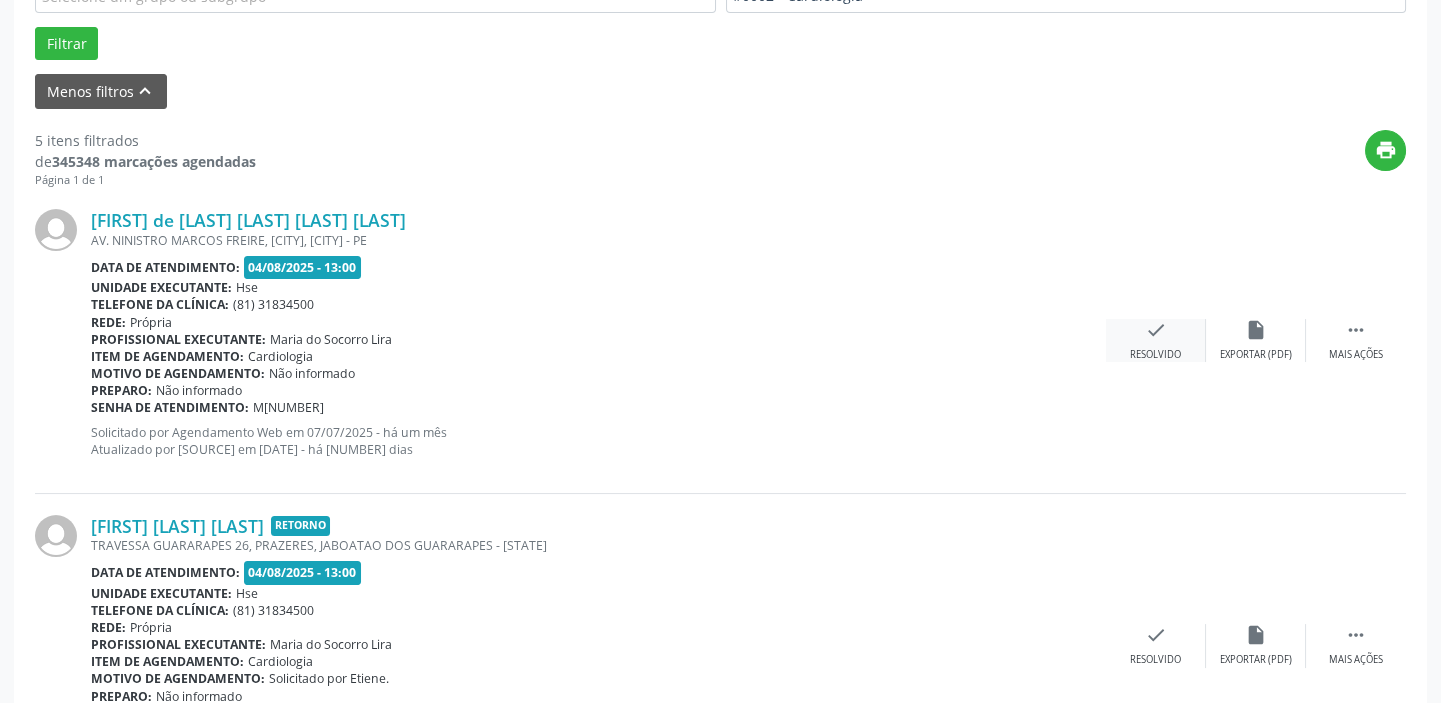 click on "check" at bounding box center (1156, 330) 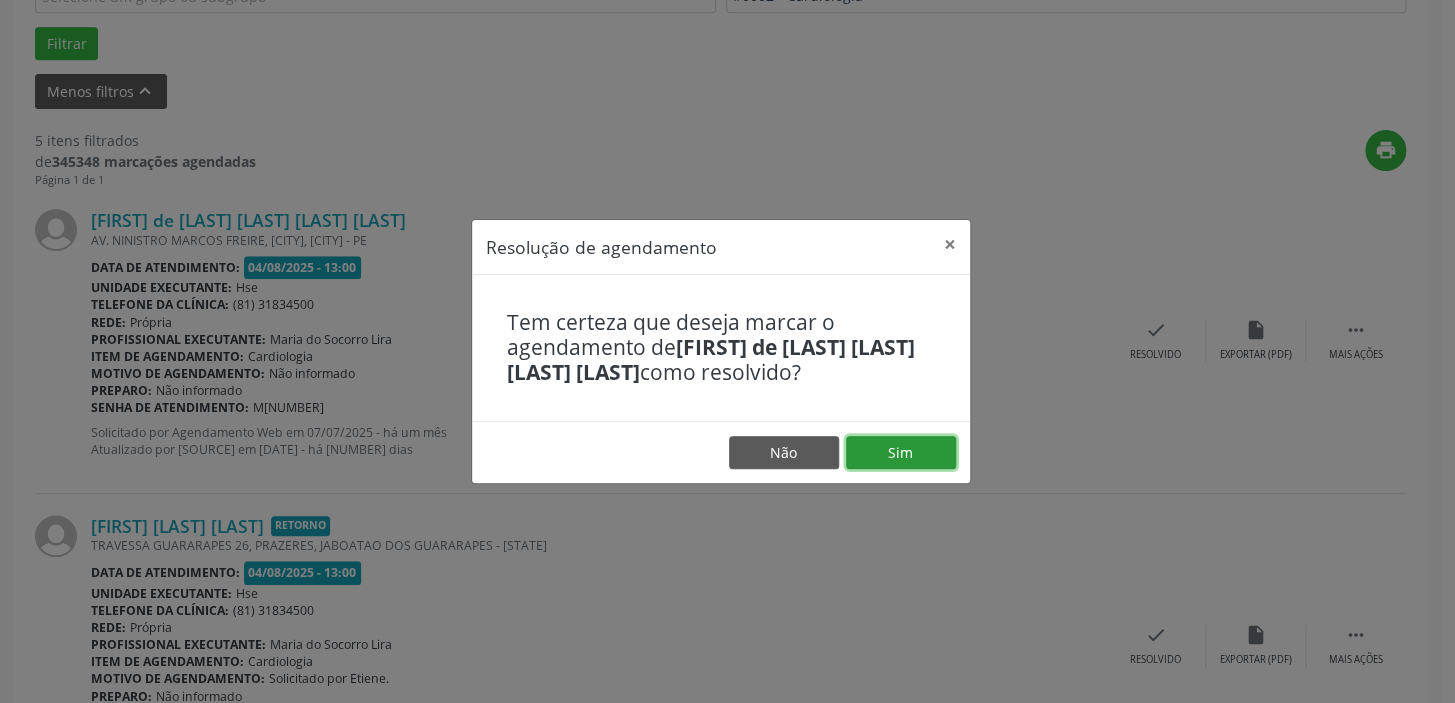 click on "Sim" at bounding box center [901, 453] 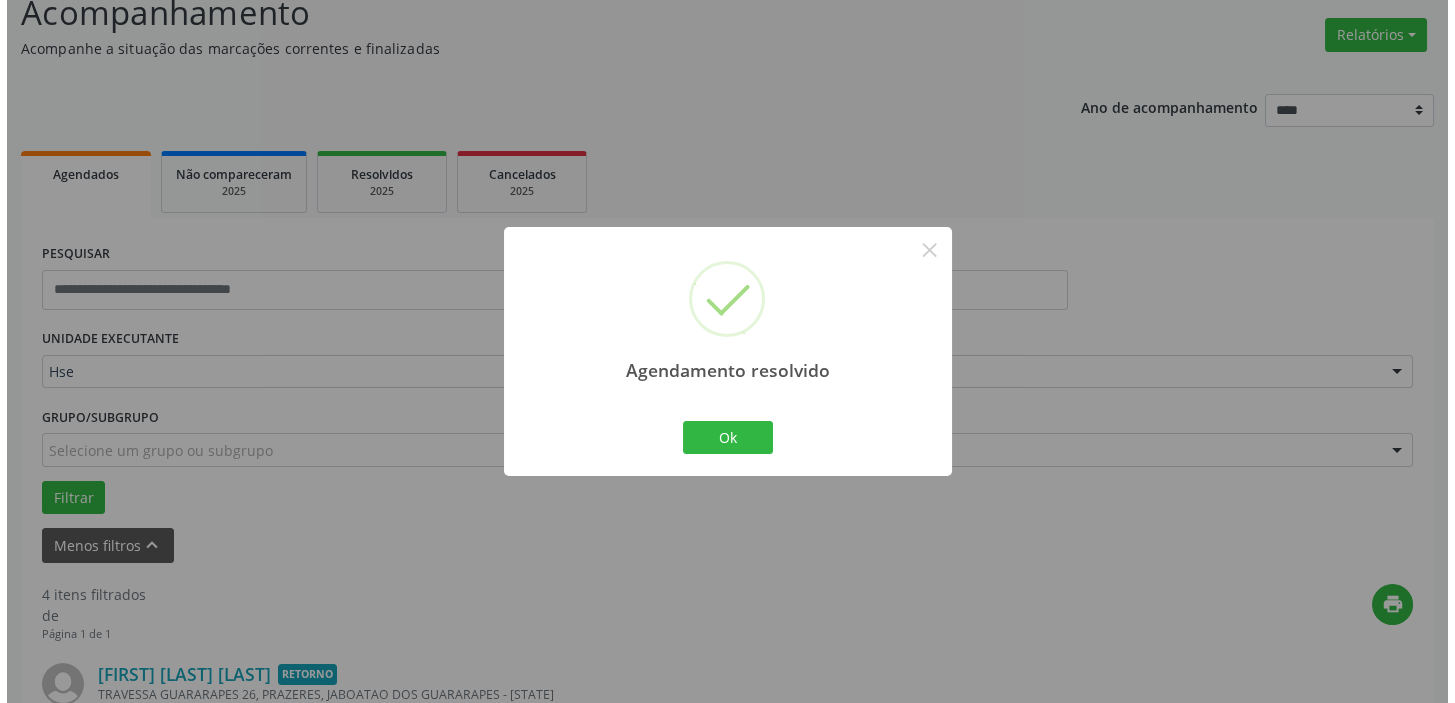 scroll, scrollTop: 602, scrollLeft: 0, axis: vertical 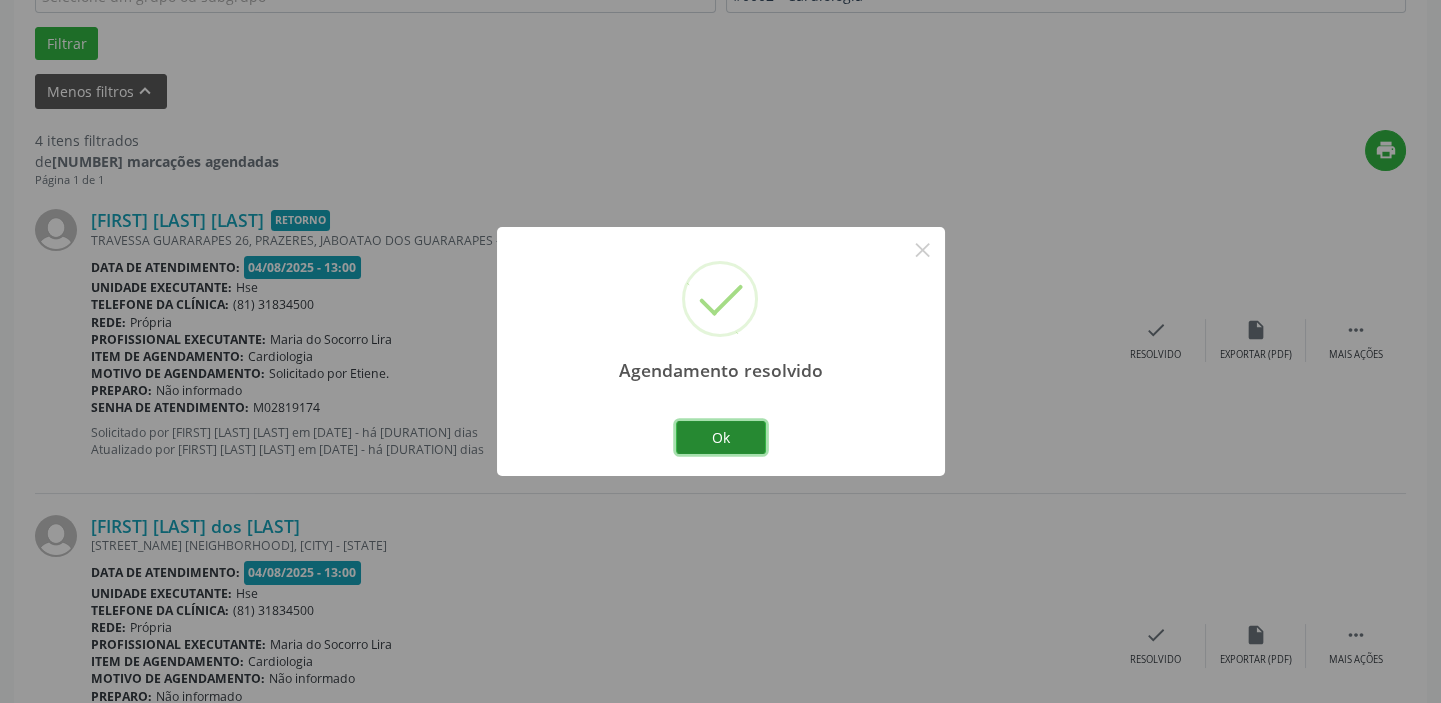 click on "Ok" at bounding box center [721, 438] 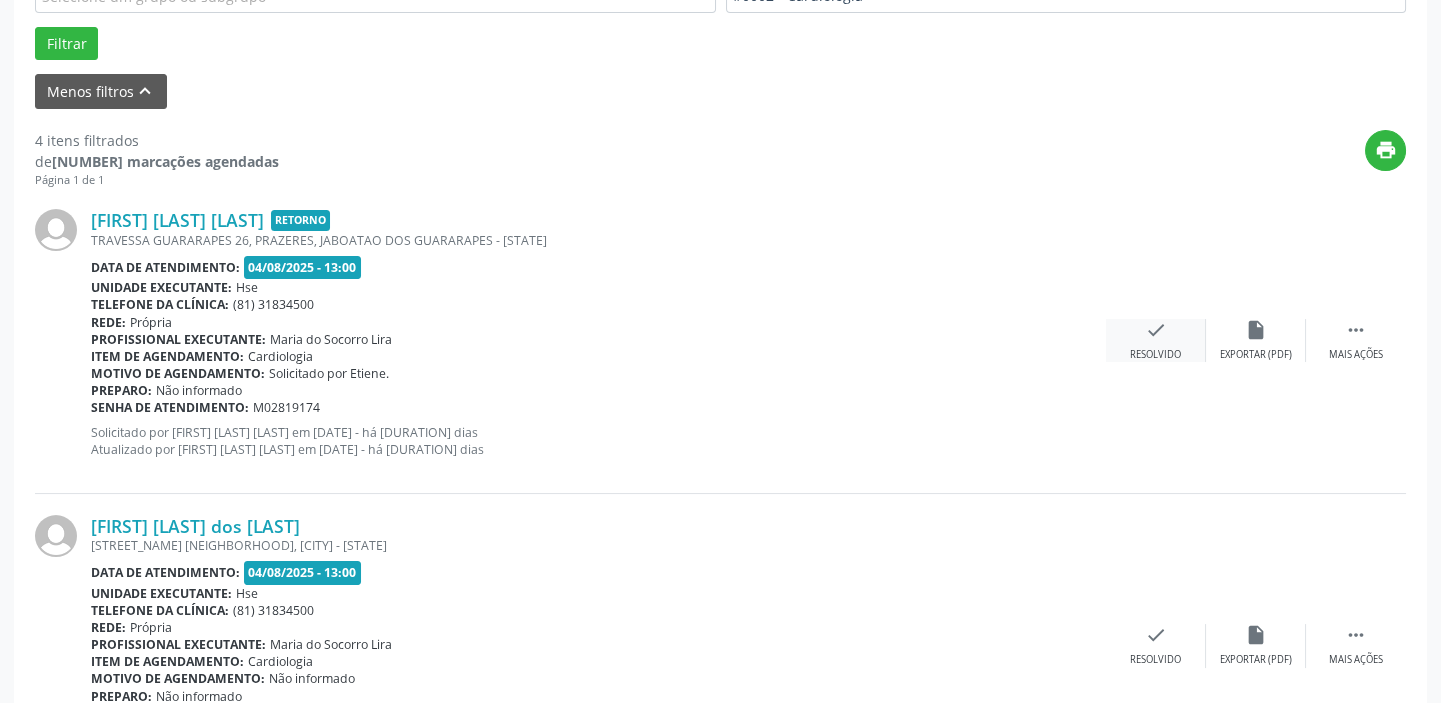 click on "check
Resolvido" at bounding box center [1156, 340] 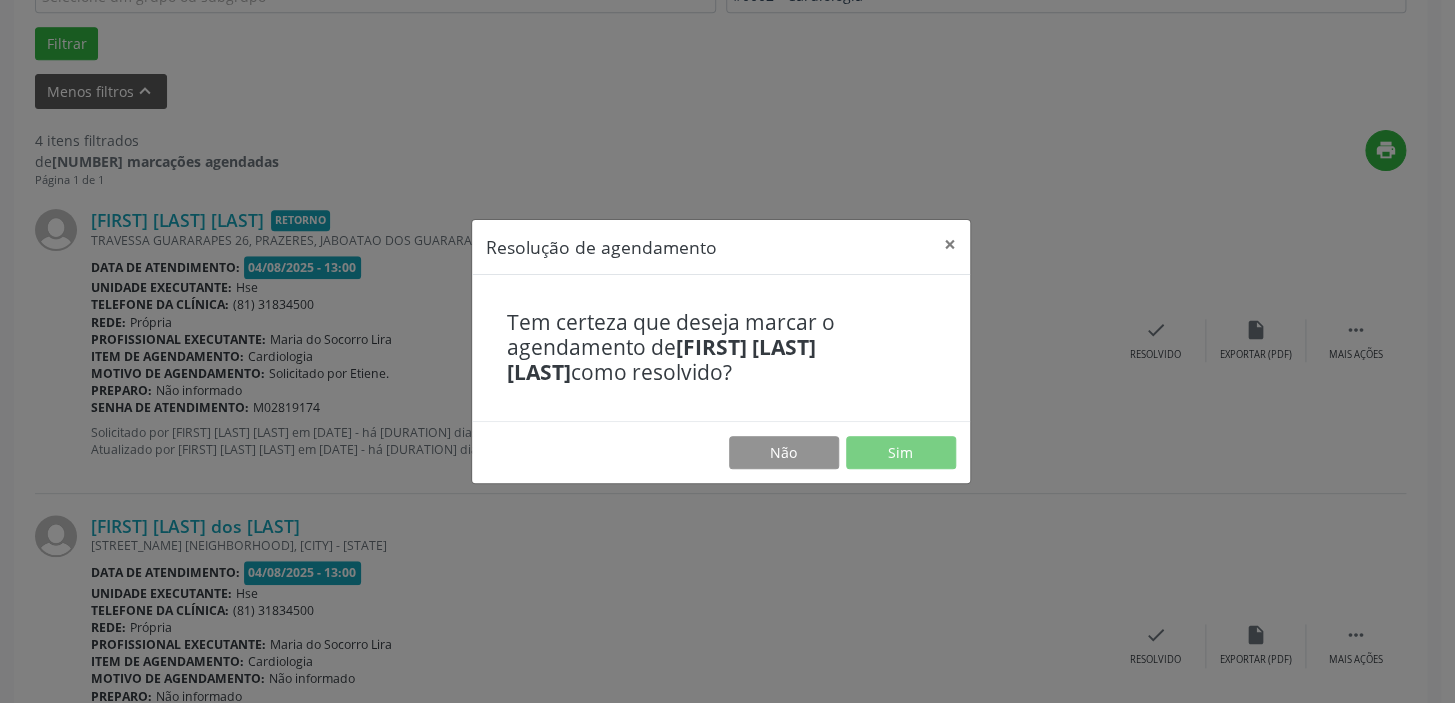 click on "Resolução de agendamento ×
Tem certeza que deseja marcar o agendamento de  [FIRST] [LAST]  como resolvido?
Não Sim" at bounding box center [727, 351] 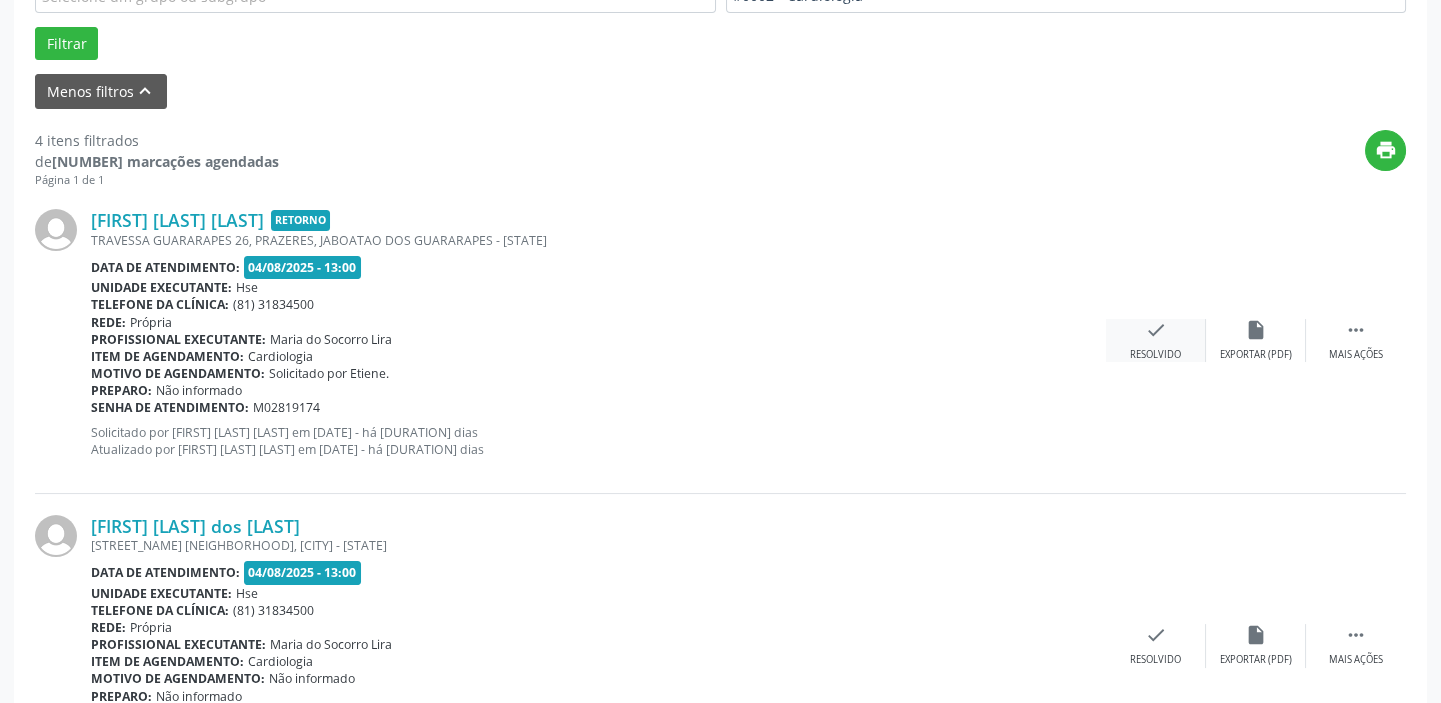 click on "check
Resolvido" at bounding box center (1156, 340) 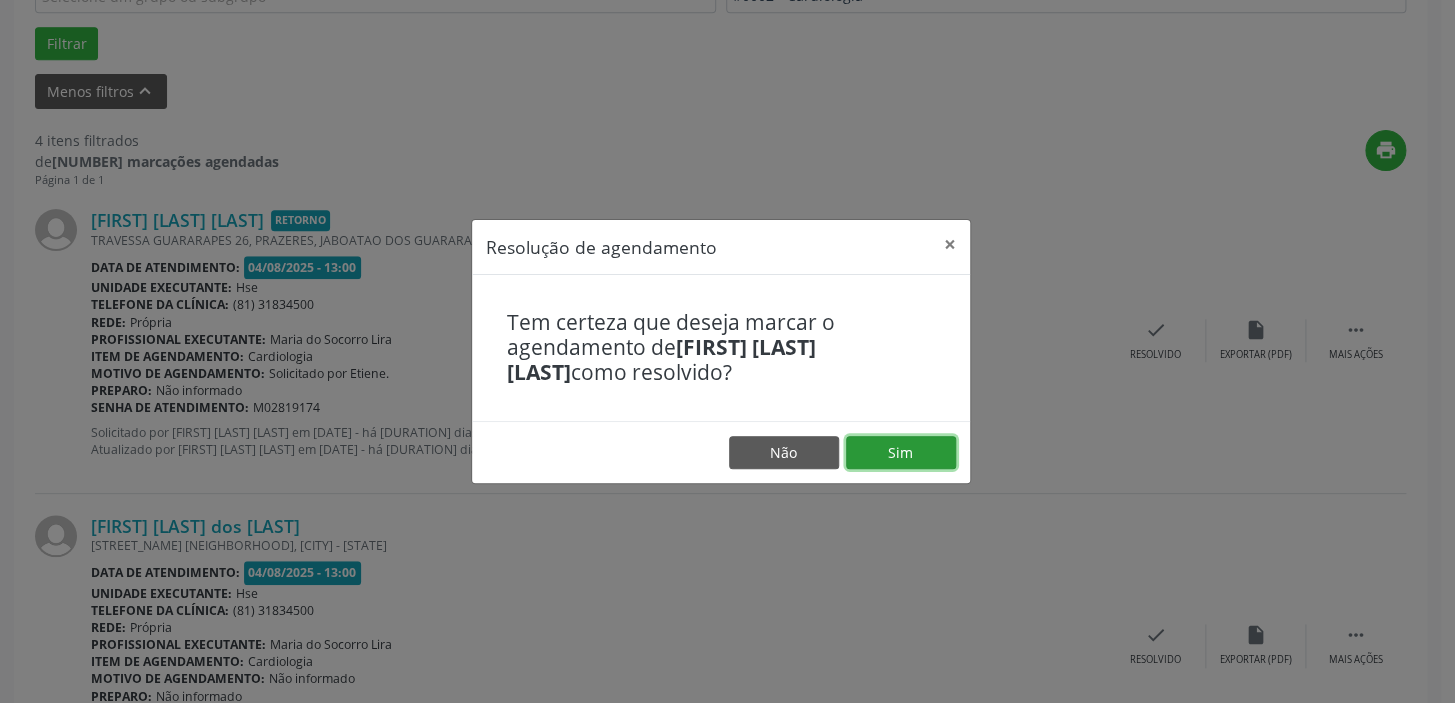 click on "Sim" at bounding box center (901, 453) 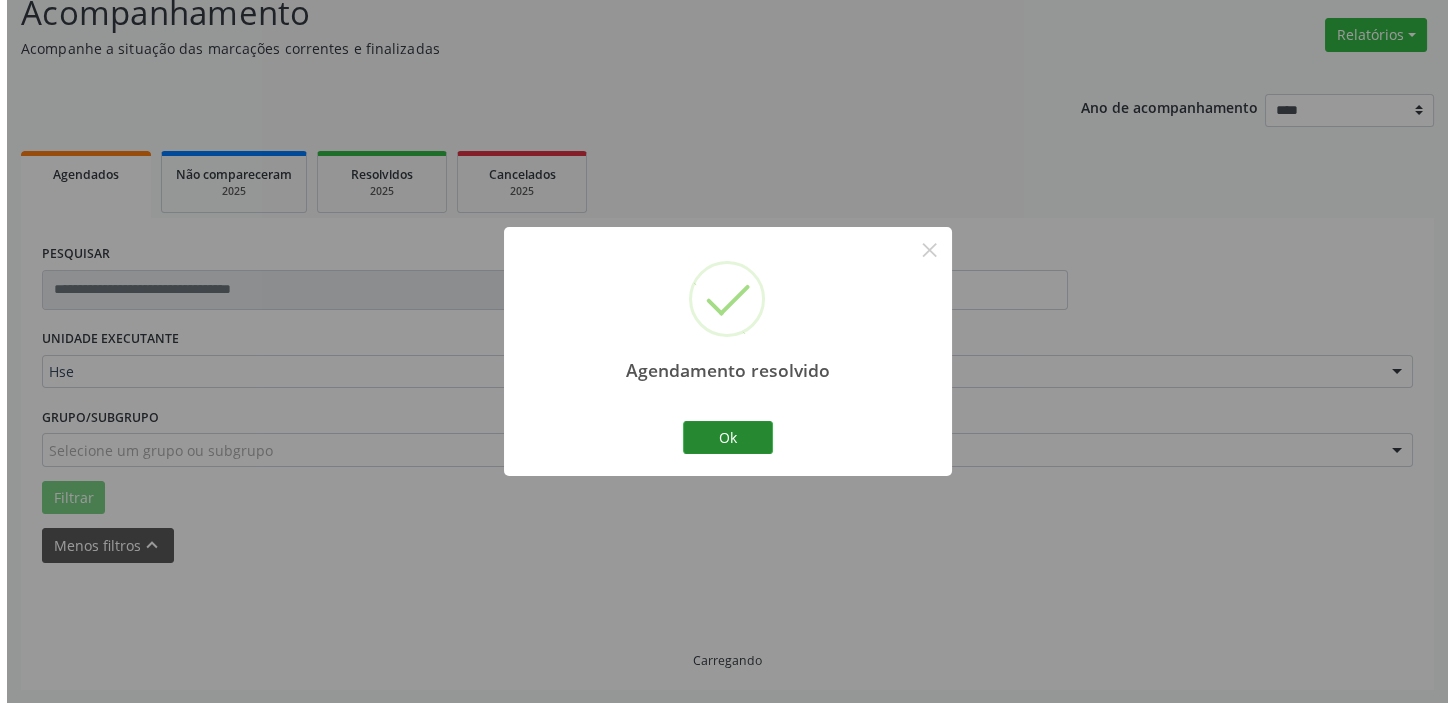 scroll, scrollTop: 602, scrollLeft: 0, axis: vertical 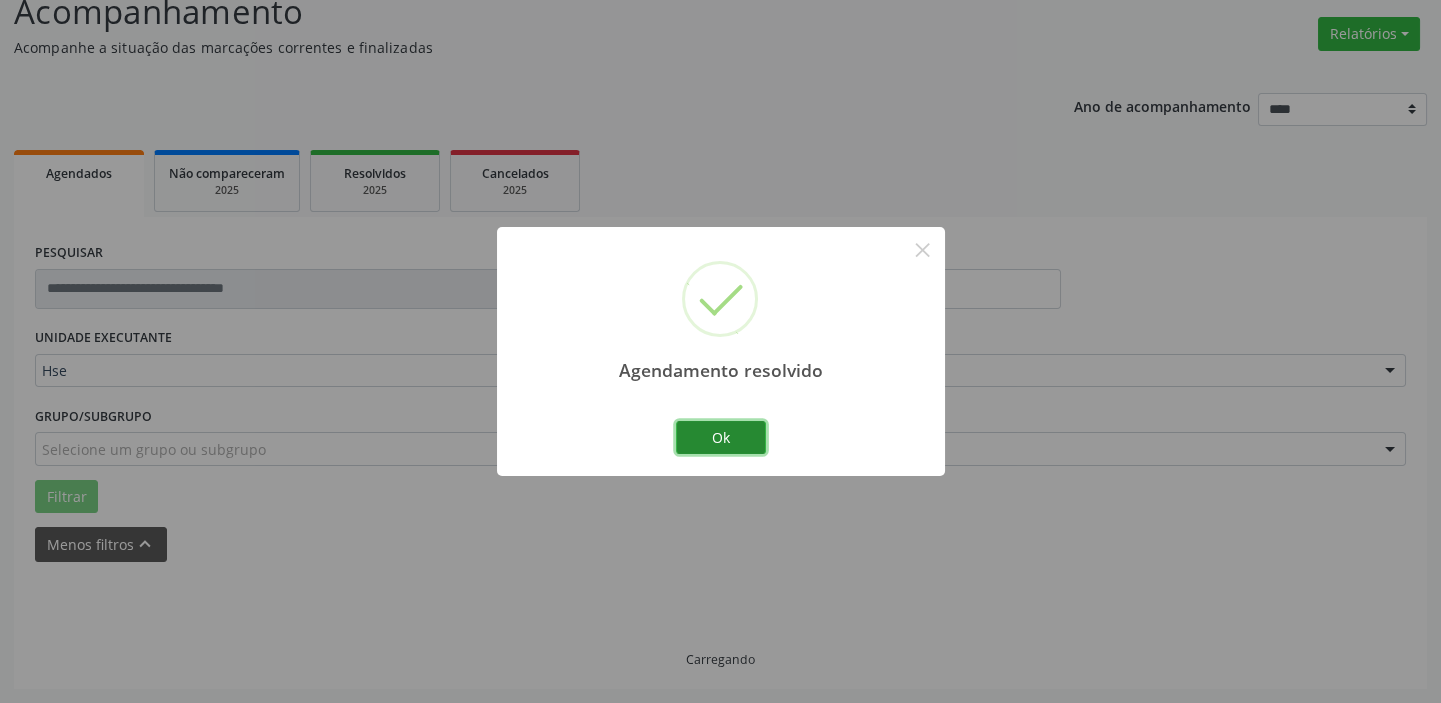 click on "Ok" at bounding box center [721, 438] 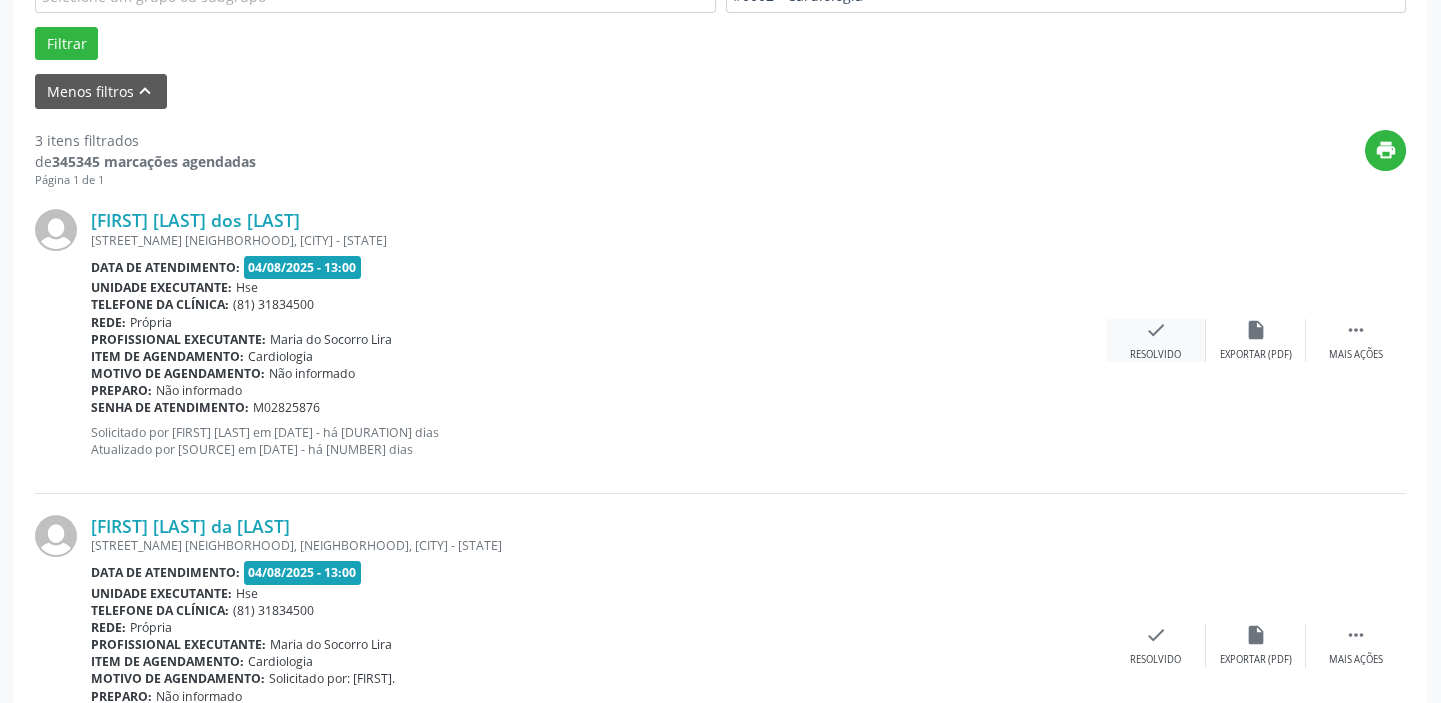 click on "check
Resolvido" at bounding box center [1156, 340] 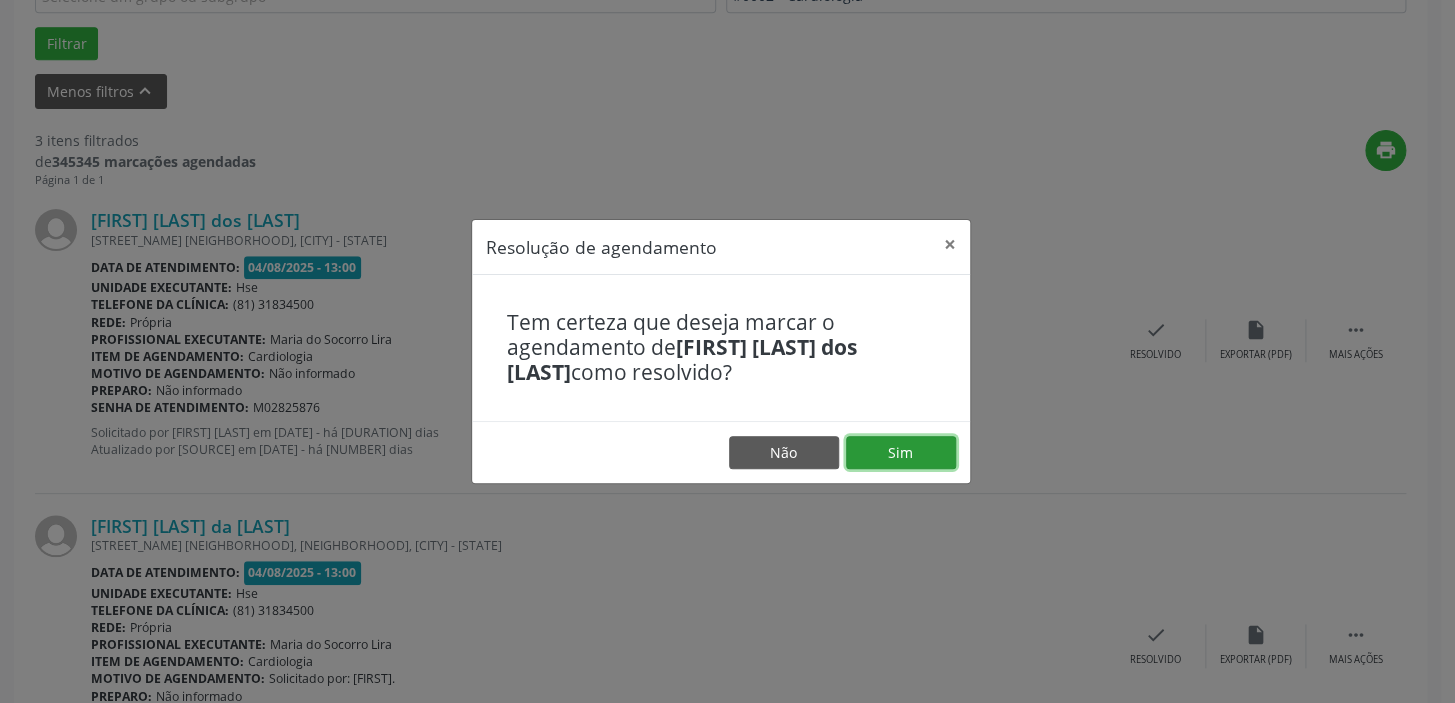 click on "Sim" at bounding box center (901, 453) 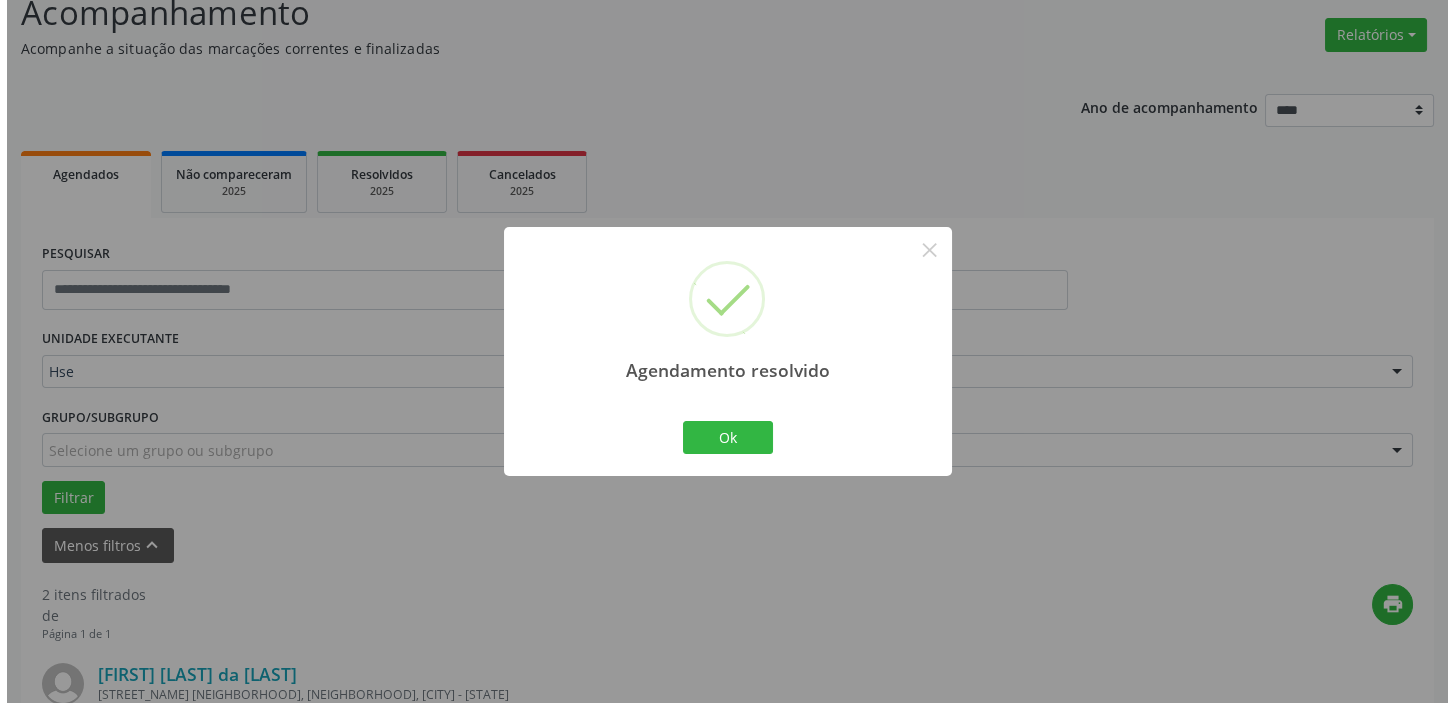 scroll, scrollTop: 602, scrollLeft: 0, axis: vertical 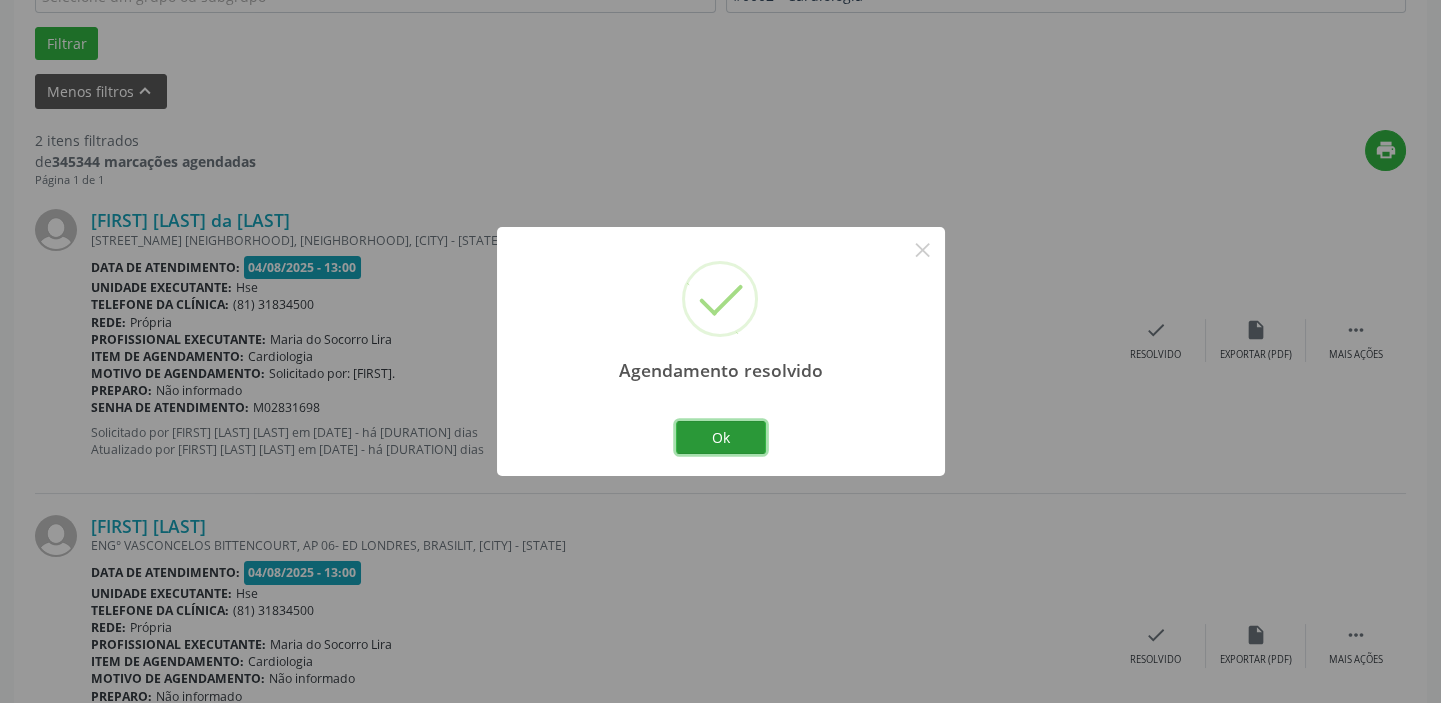 click on "Ok" at bounding box center [721, 438] 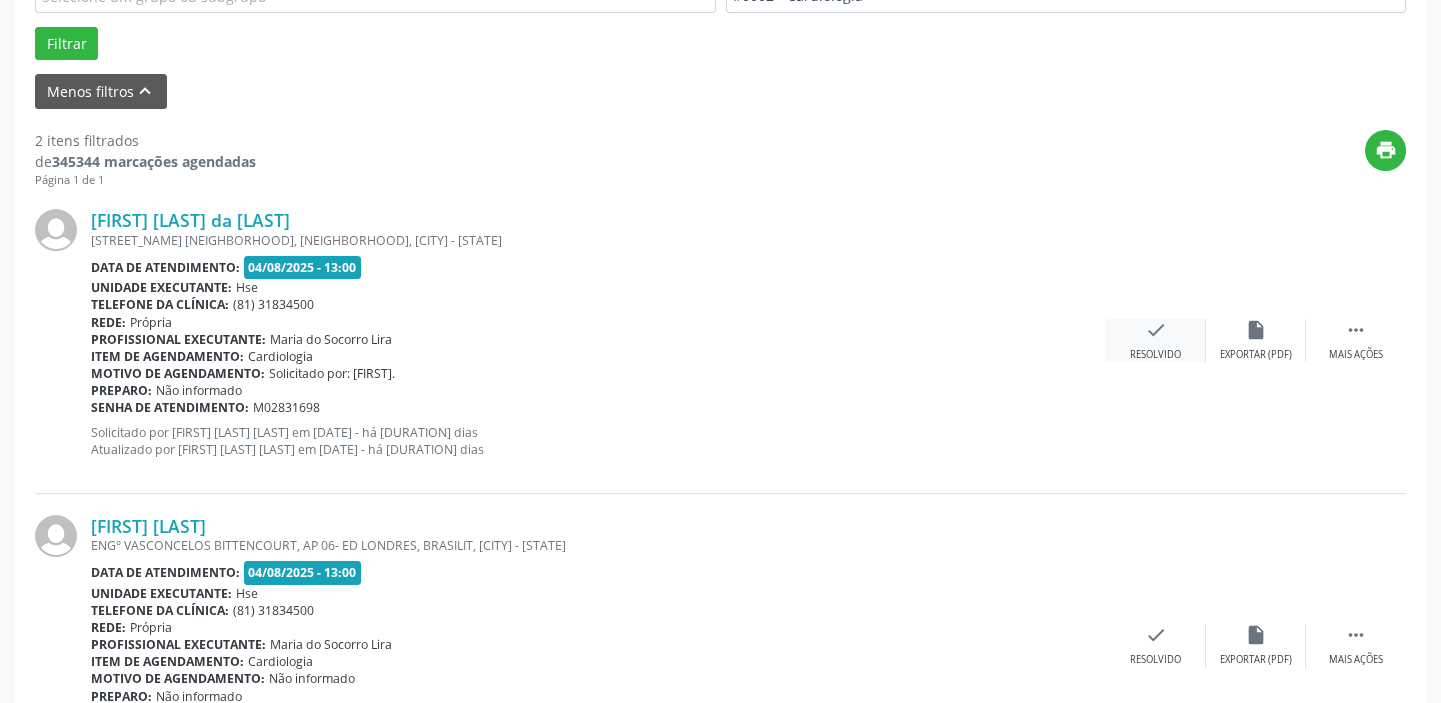 click on "check
Resolvido" at bounding box center (1156, 340) 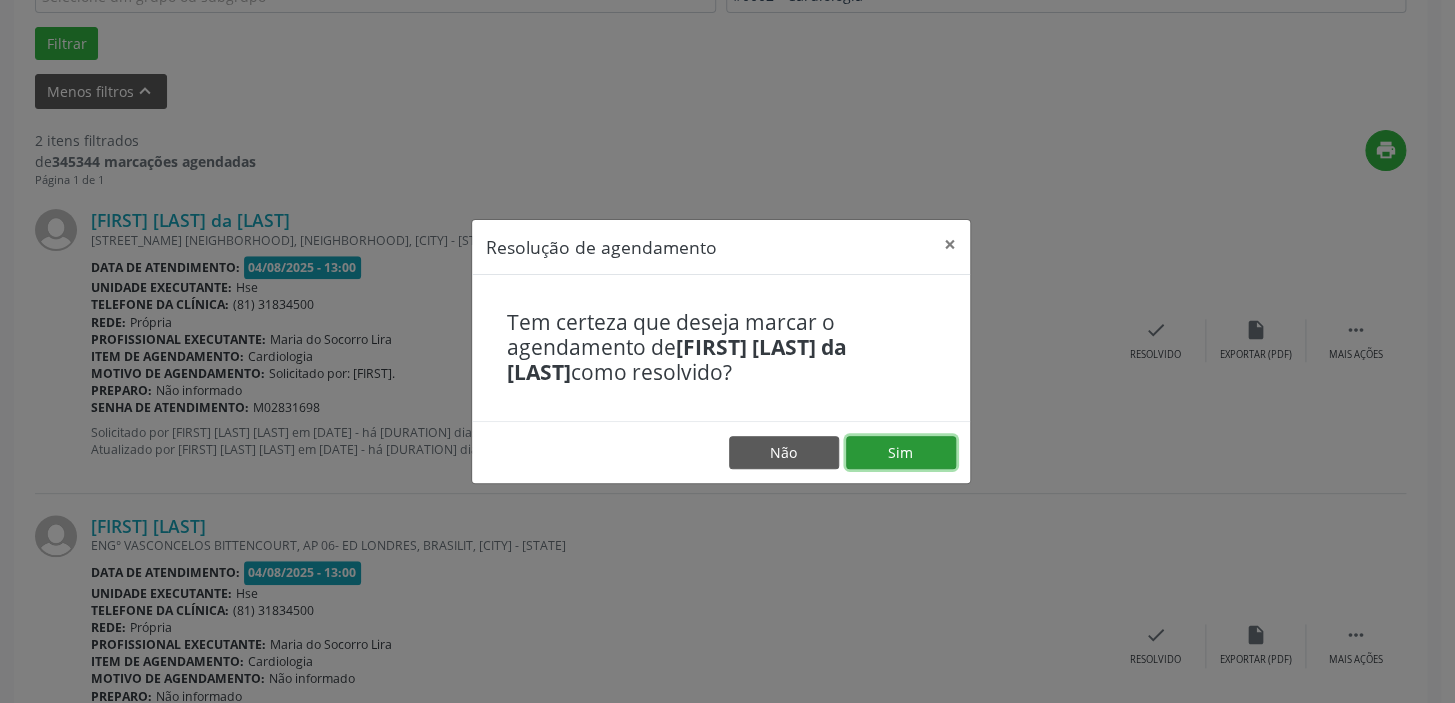 click on "Sim" at bounding box center [901, 453] 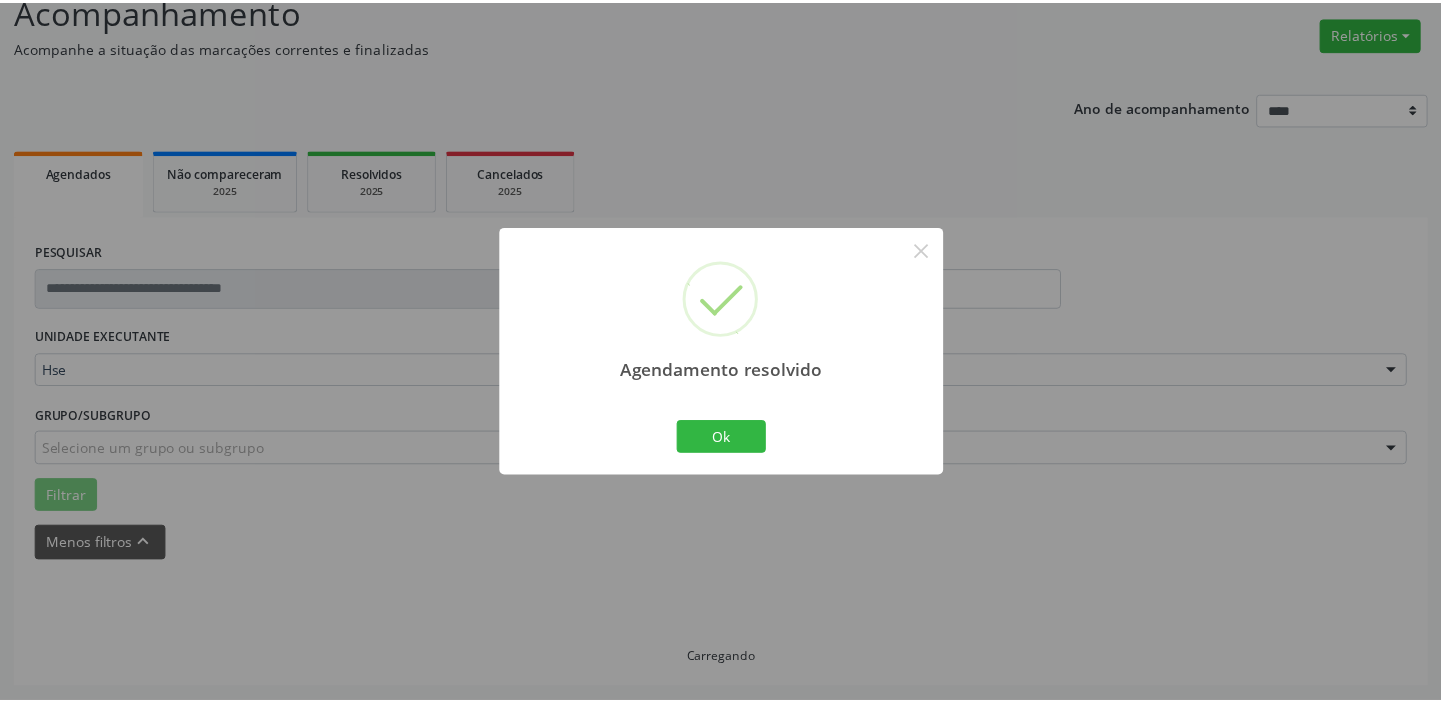 scroll, scrollTop: 148, scrollLeft: 0, axis: vertical 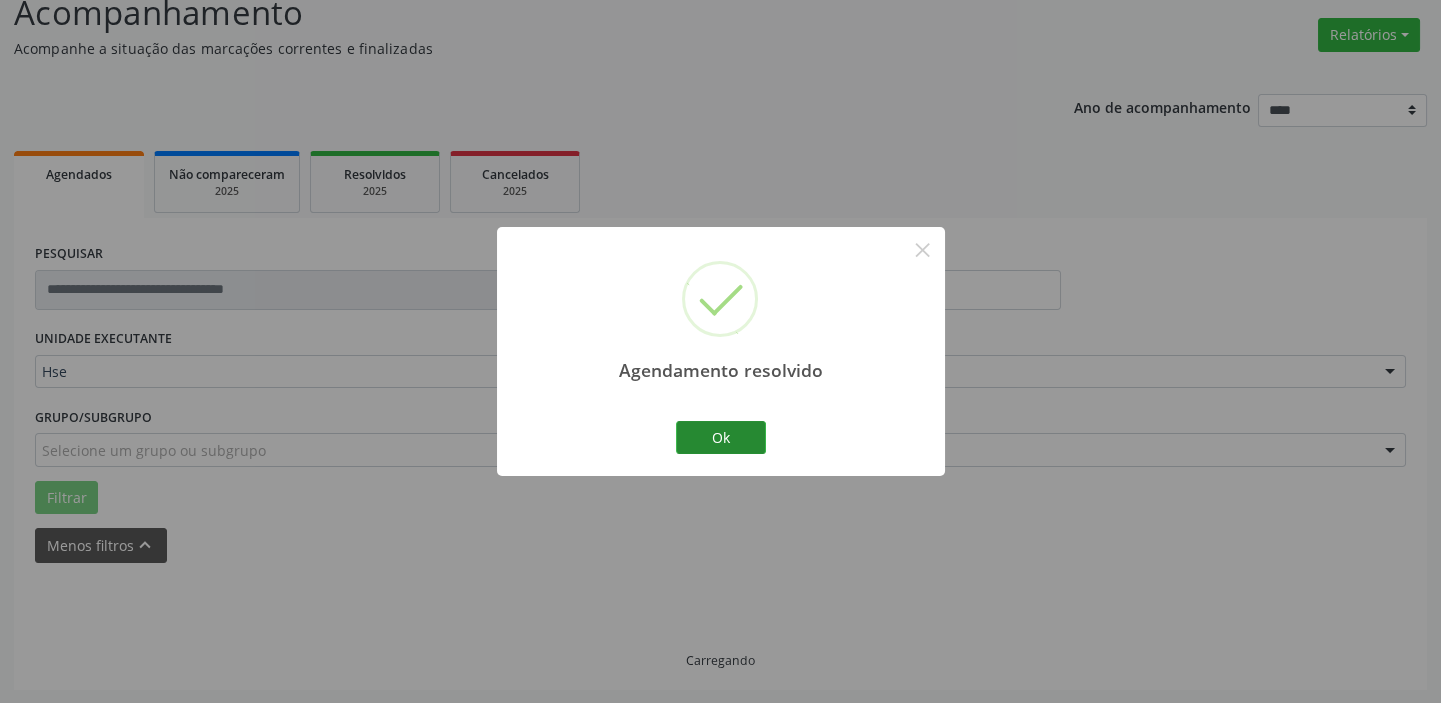 drag, startPoint x: 780, startPoint y: 433, endPoint x: 722, endPoint y: 440, distance: 58.420887 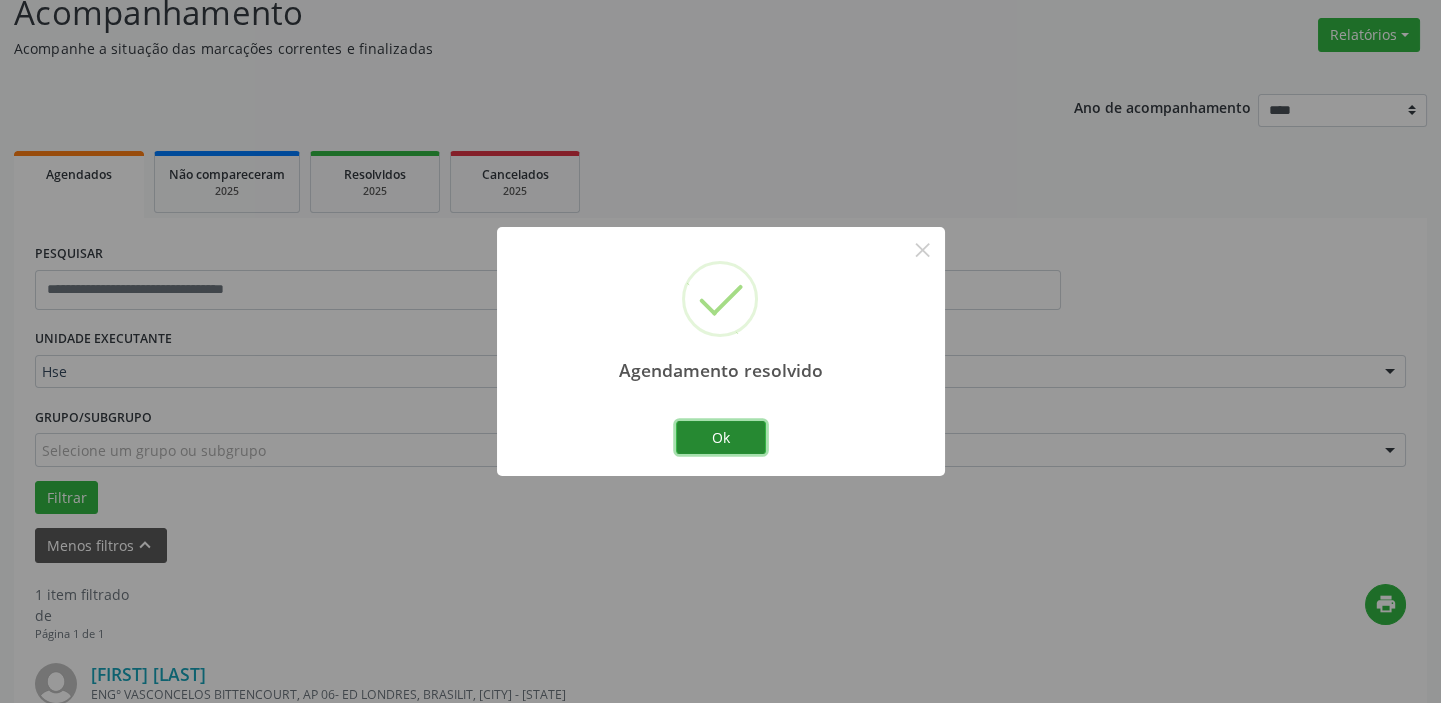click on "Ok" at bounding box center (721, 438) 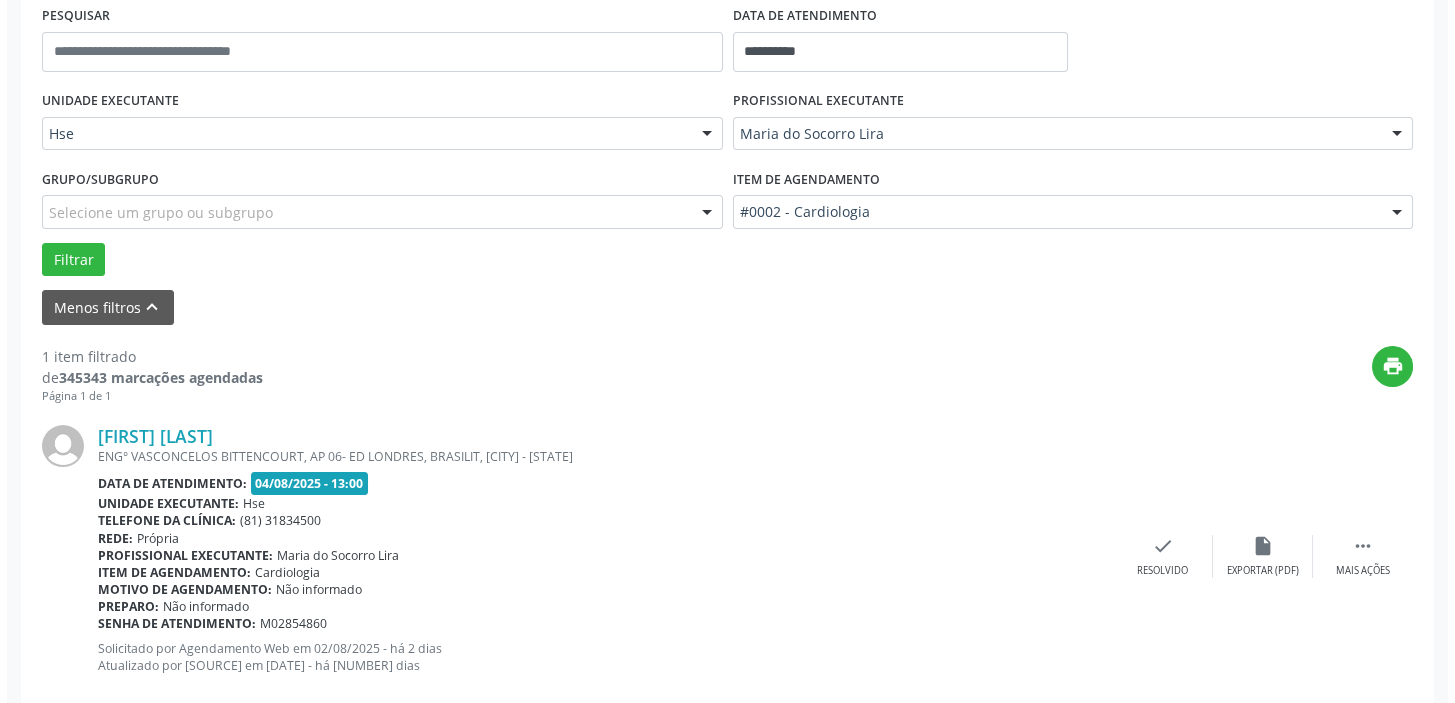 scroll, scrollTop: 426, scrollLeft: 0, axis: vertical 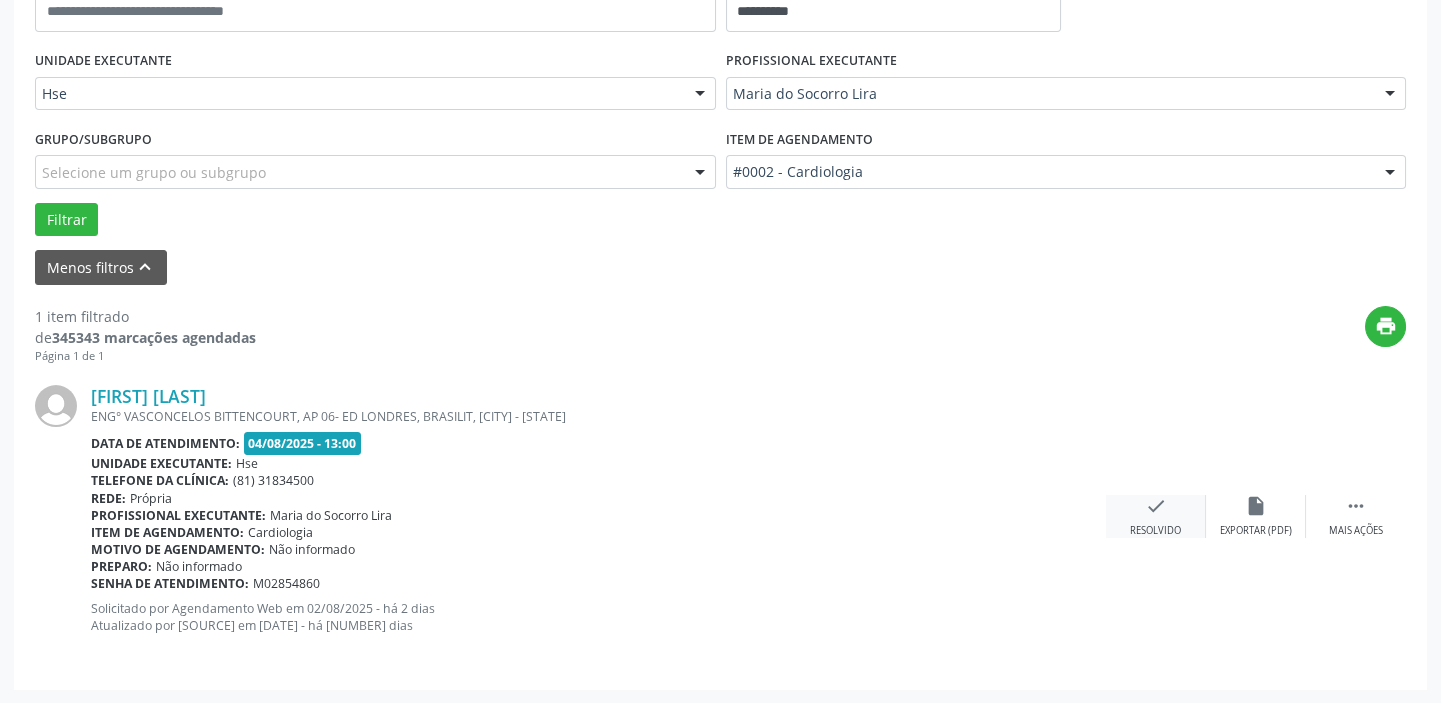 click on "check
Resolvido" at bounding box center [1156, 516] 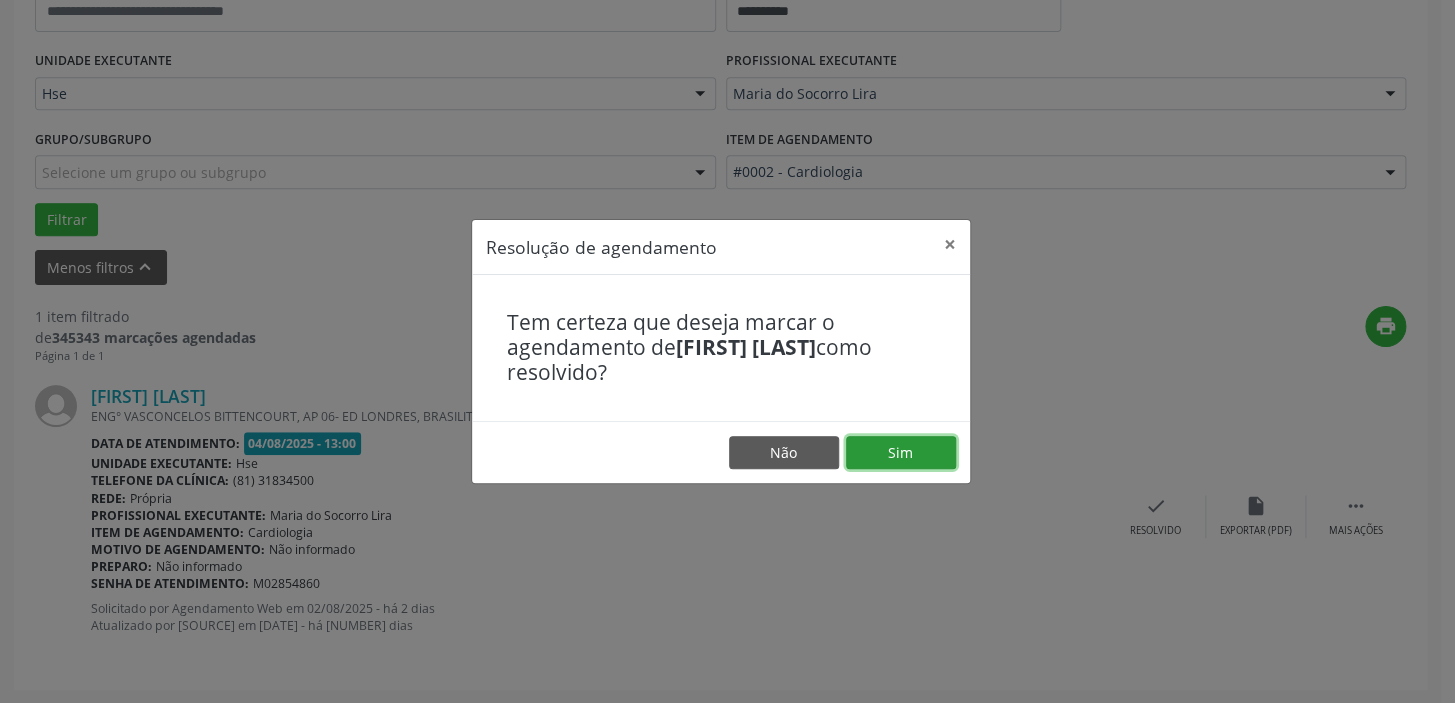 drag, startPoint x: 945, startPoint y: 454, endPoint x: 931, endPoint y: 454, distance: 14 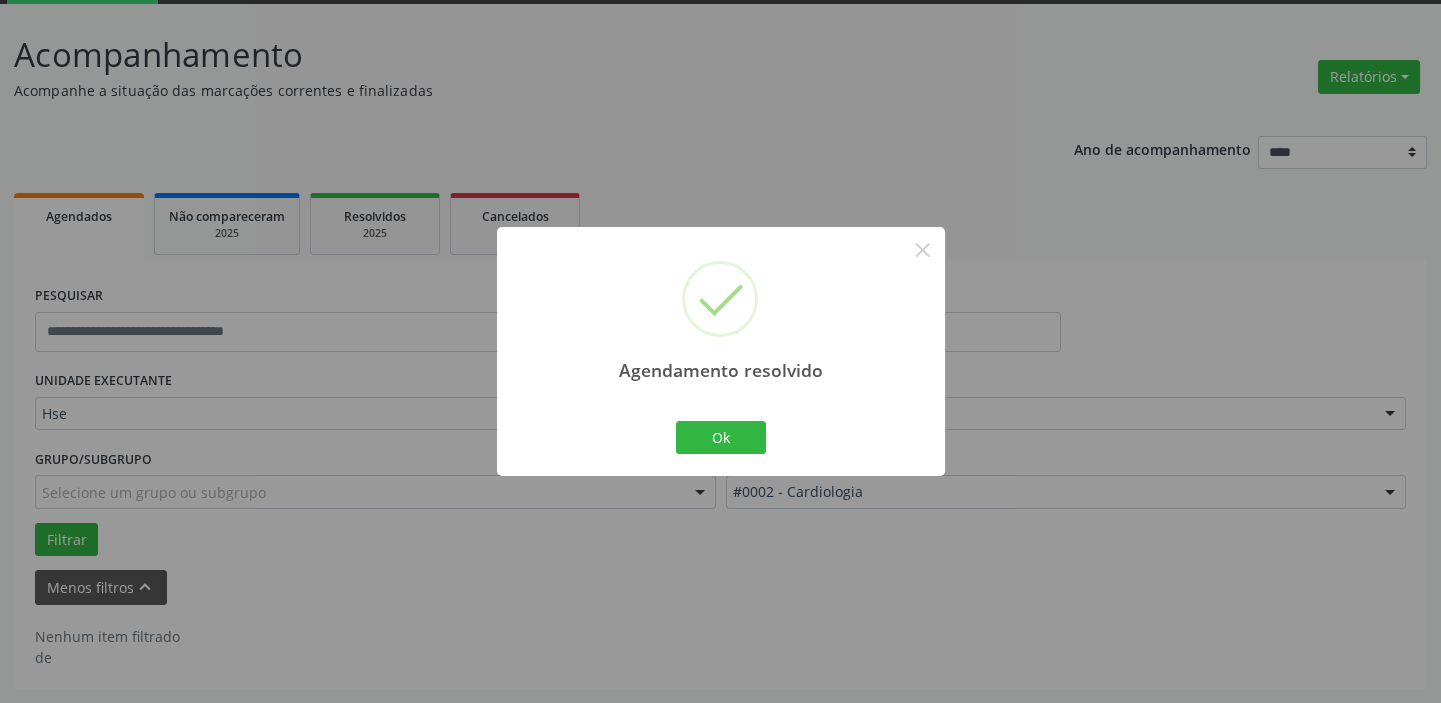 scroll, scrollTop: 104, scrollLeft: 0, axis: vertical 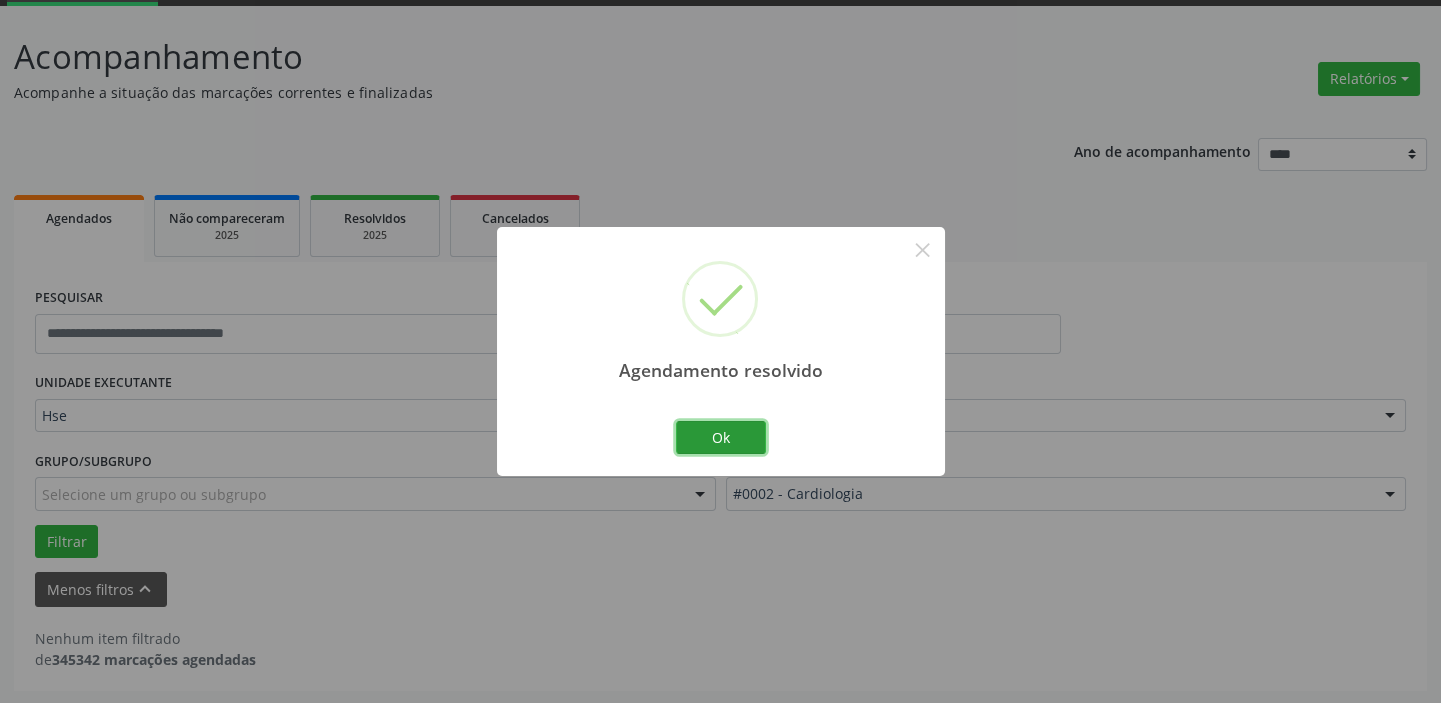 drag, startPoint x: 726, startPoint y: 445, endPoint x: 708, endPoint y: 437, distance: 19.697716 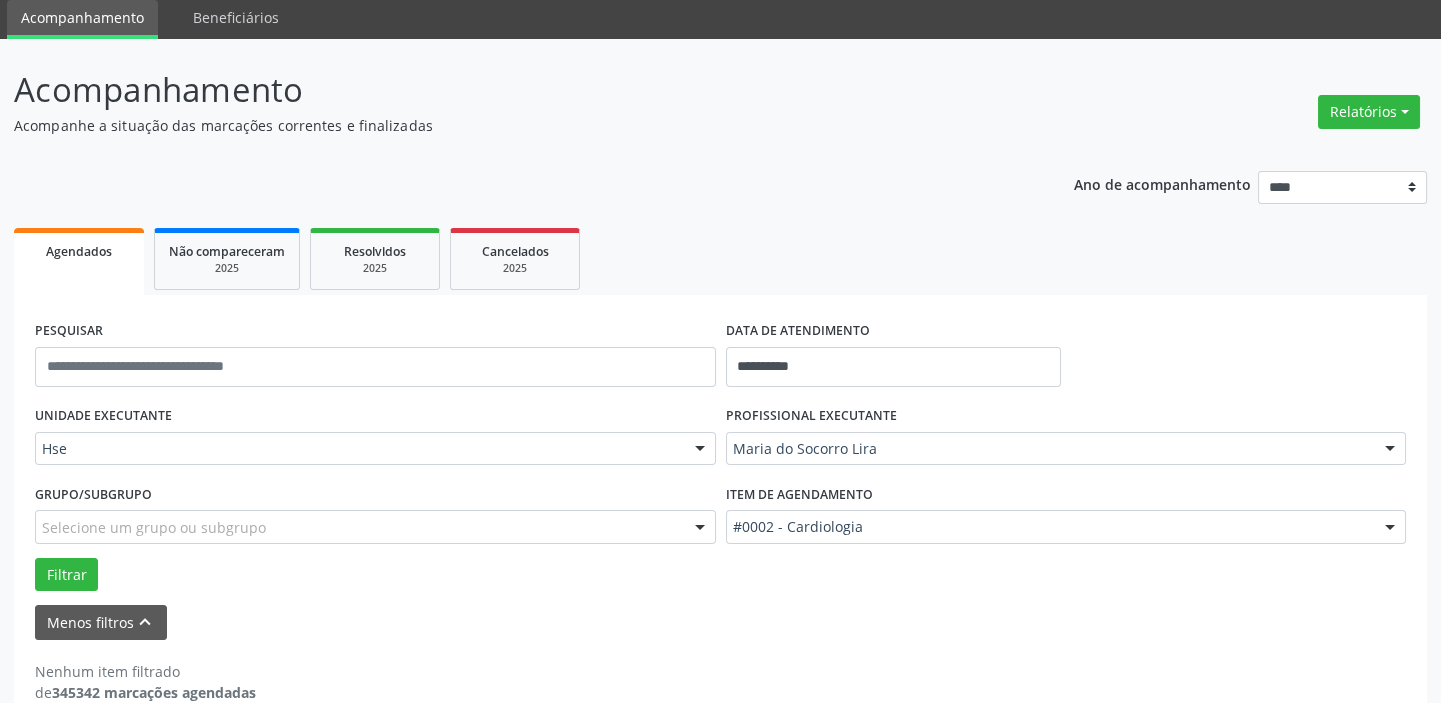 scroll, scrollTop: 104, scrollLeft: 0, axis: vertical 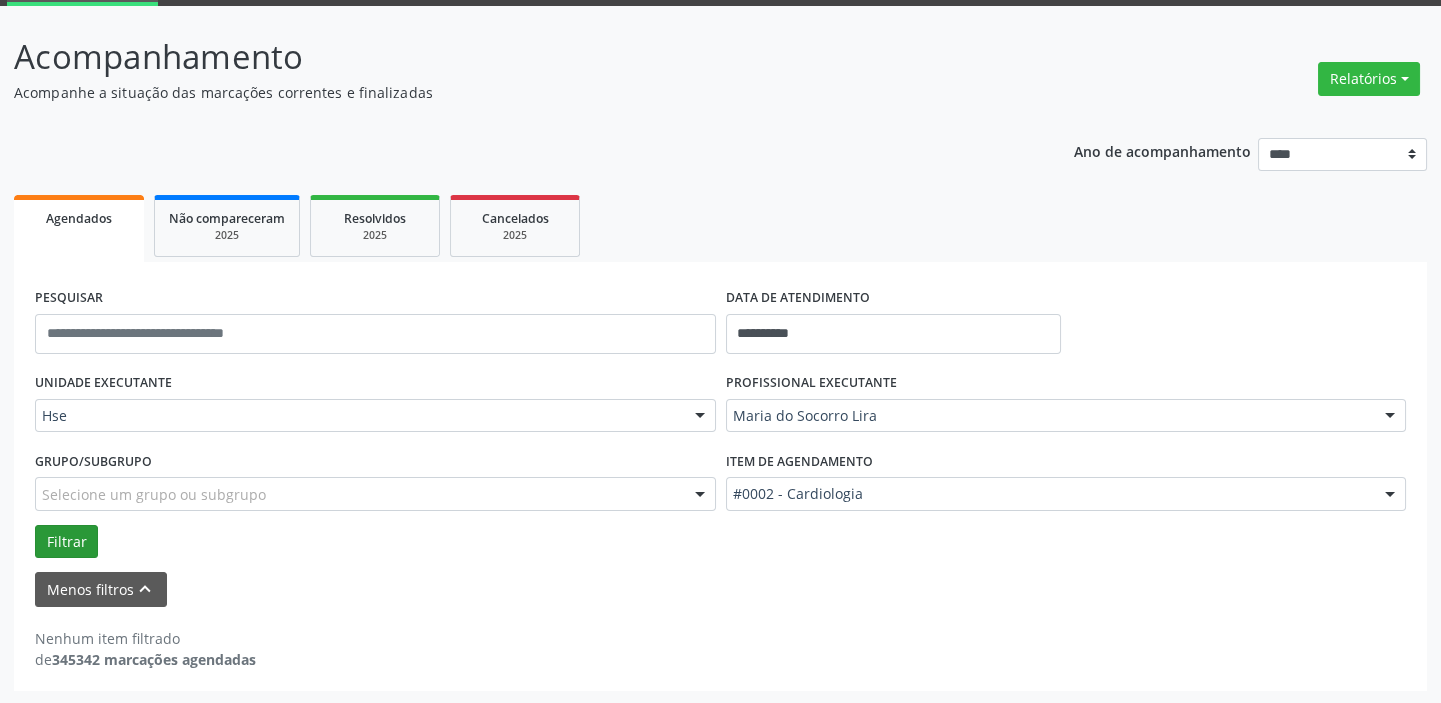 click on "**********" at bounding box center [720, 445] 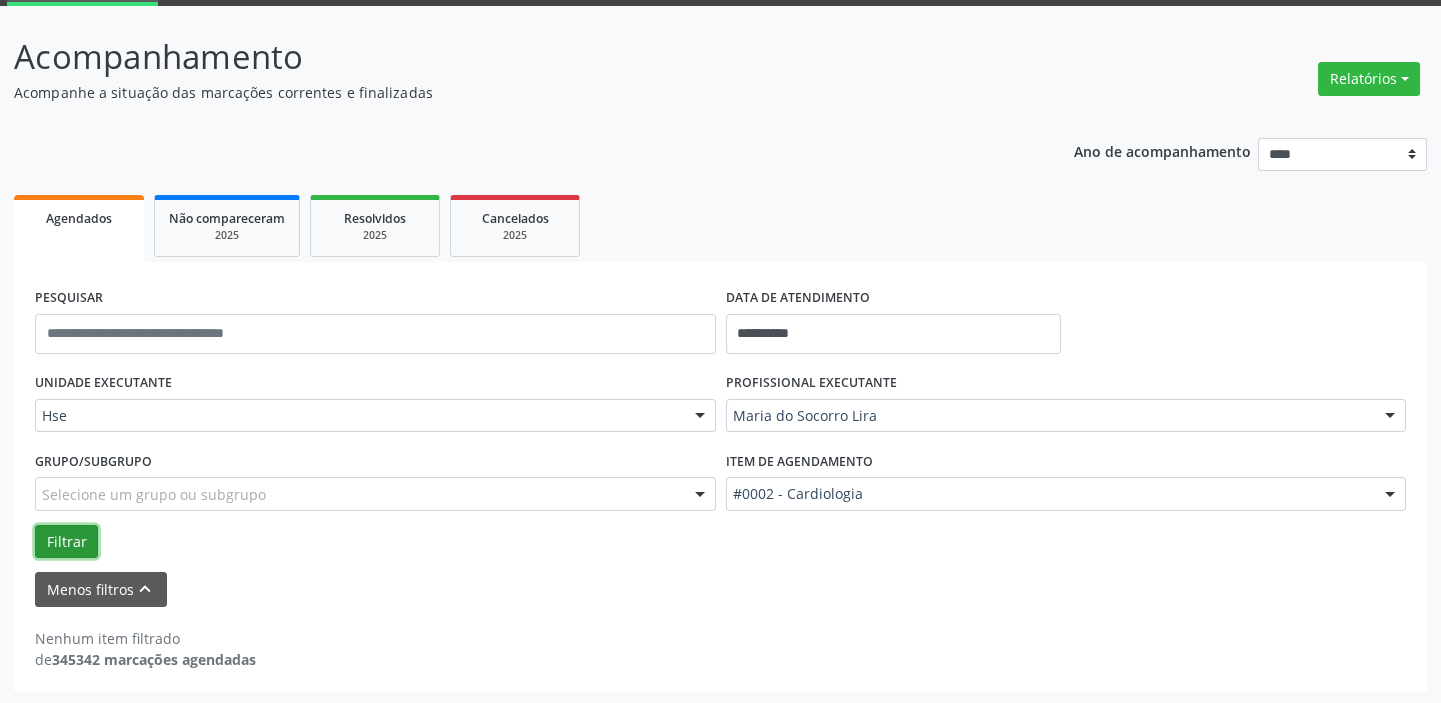 click on "Filtrar" at bounding box center [66, 542] 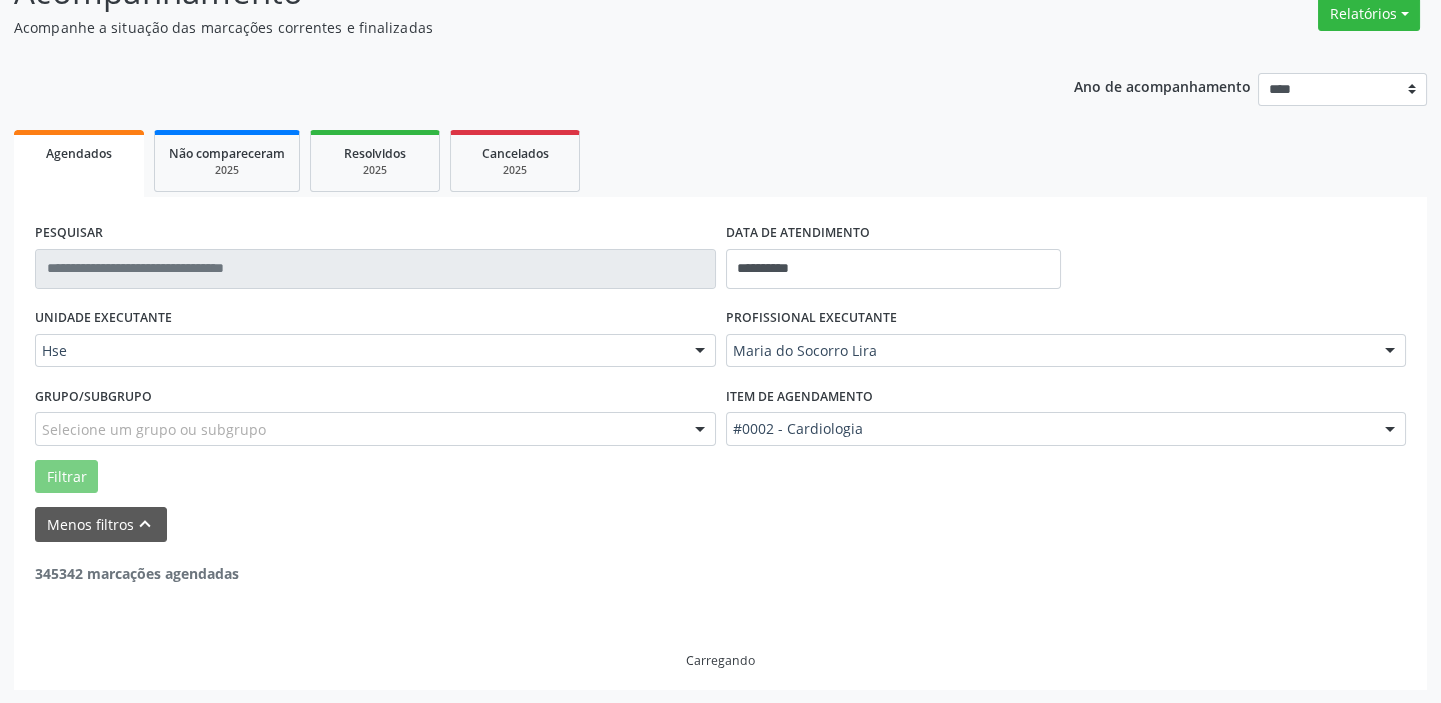 scroll, scrollTop: 0, scrollLeft: 0, axis: both 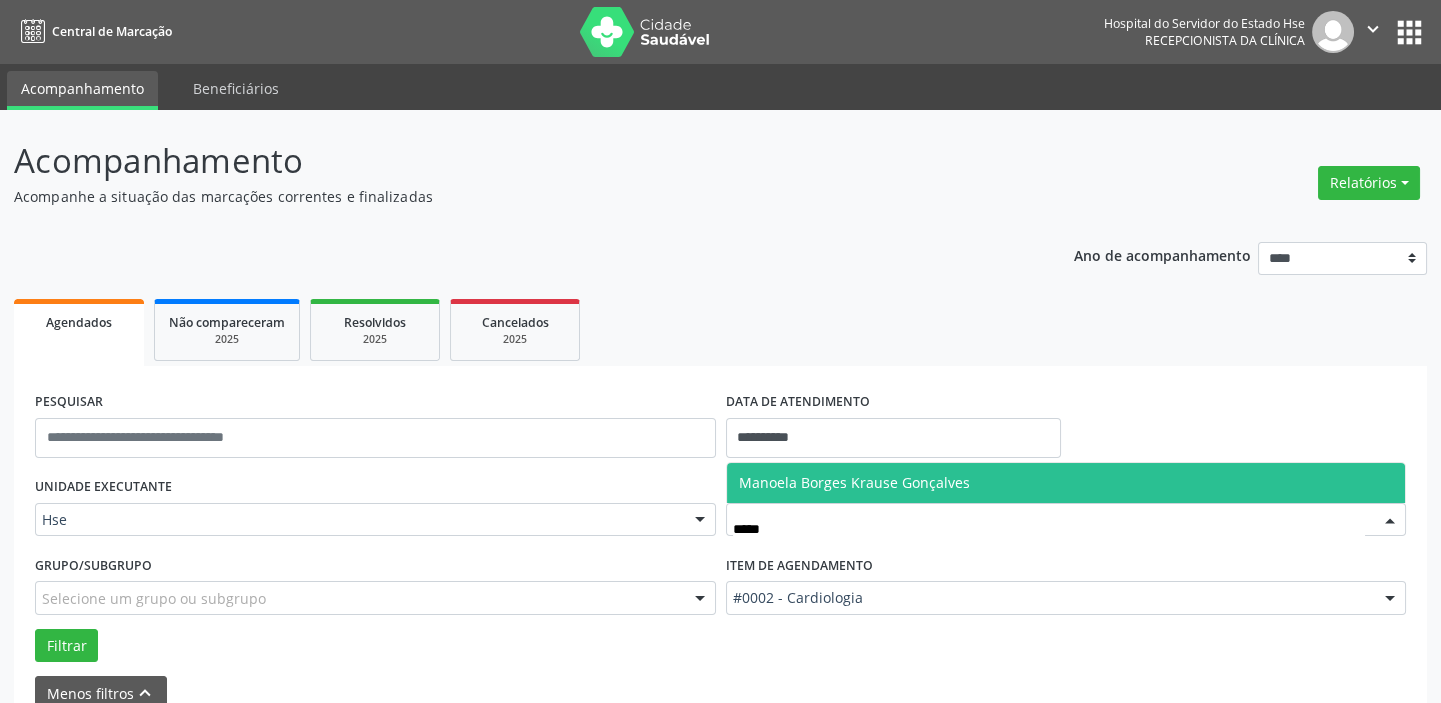 type on "******" 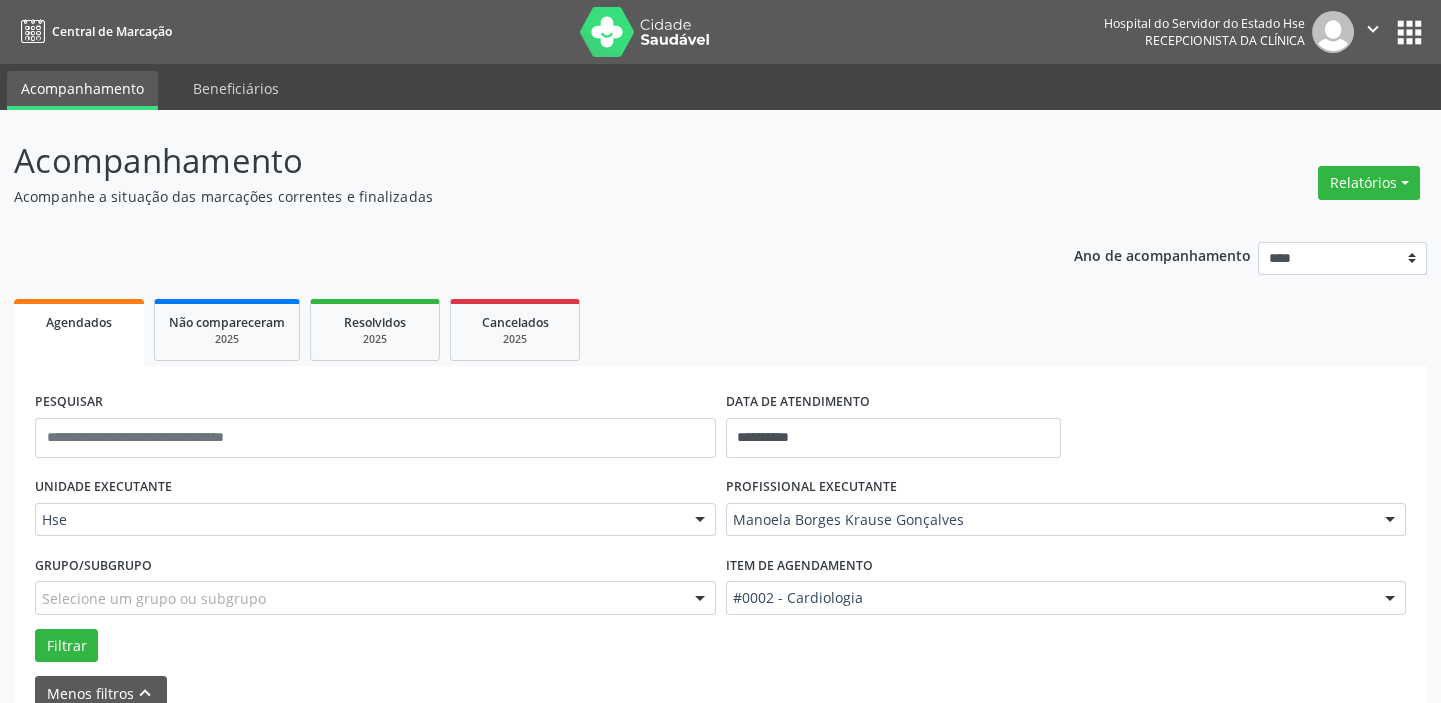 drag, startPoint x: 855, startPoint y: 617, endPoint x: 862, endPoint y: 604, distance: 14.764823 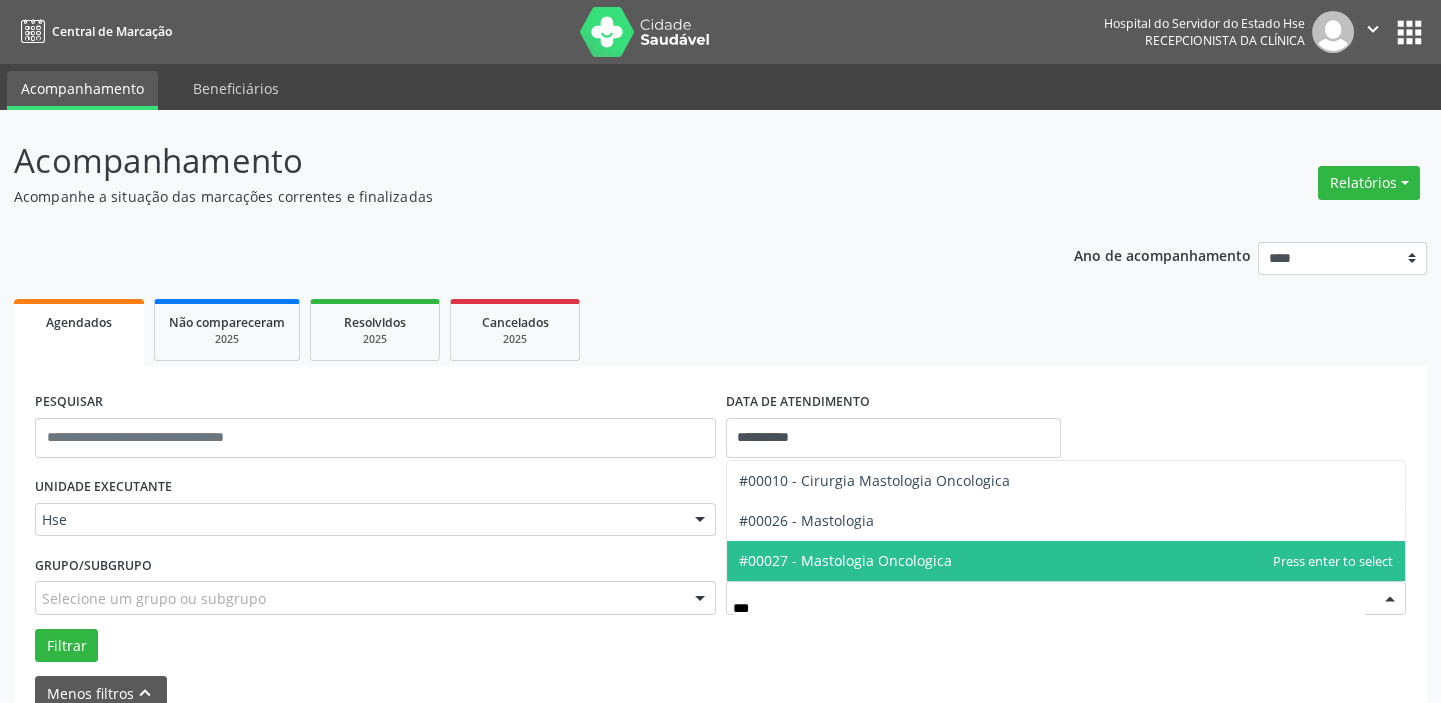 type on "****" 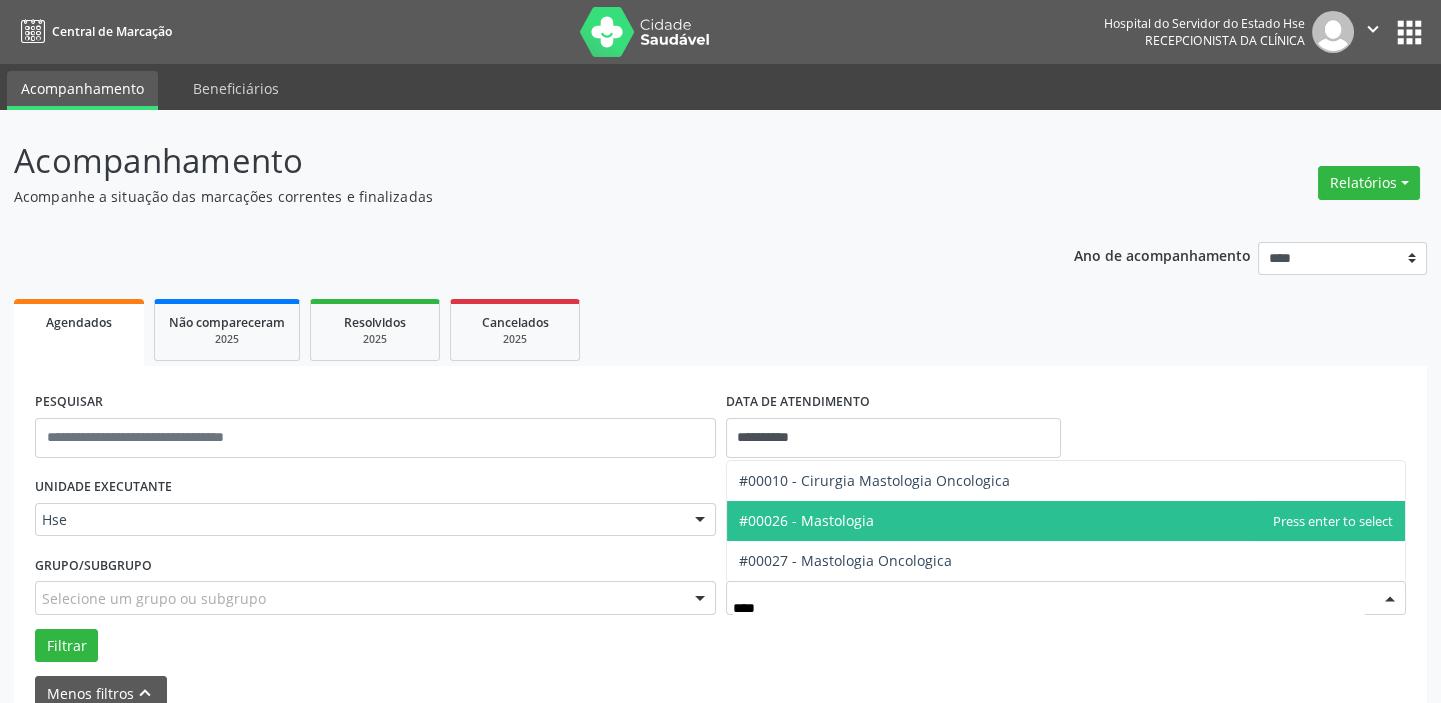 click on "#00026 - Mastologia" at bounding box center (806, 520) 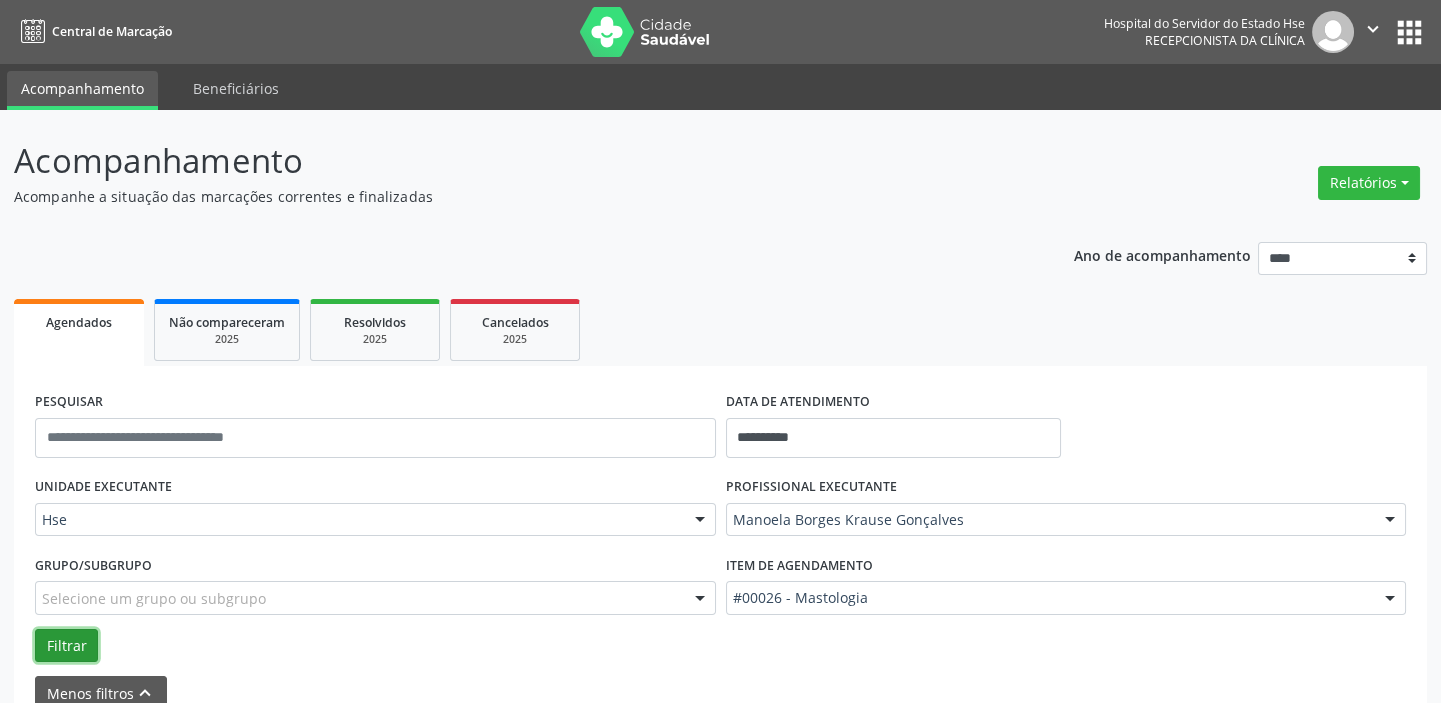 click on "Filtrar" at bounding box center (66, 646) 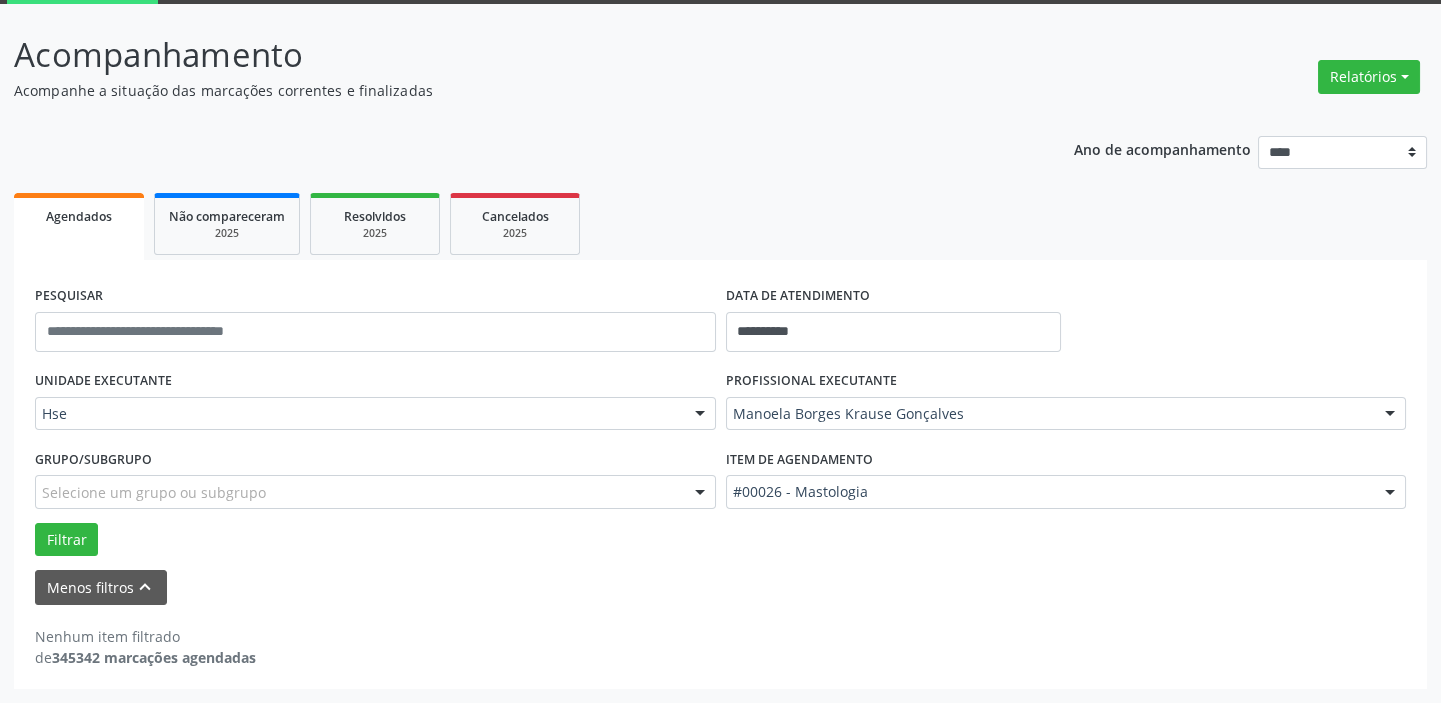 scroll, scrollTop: 104, scrollLeft: 0, axis: vertical 